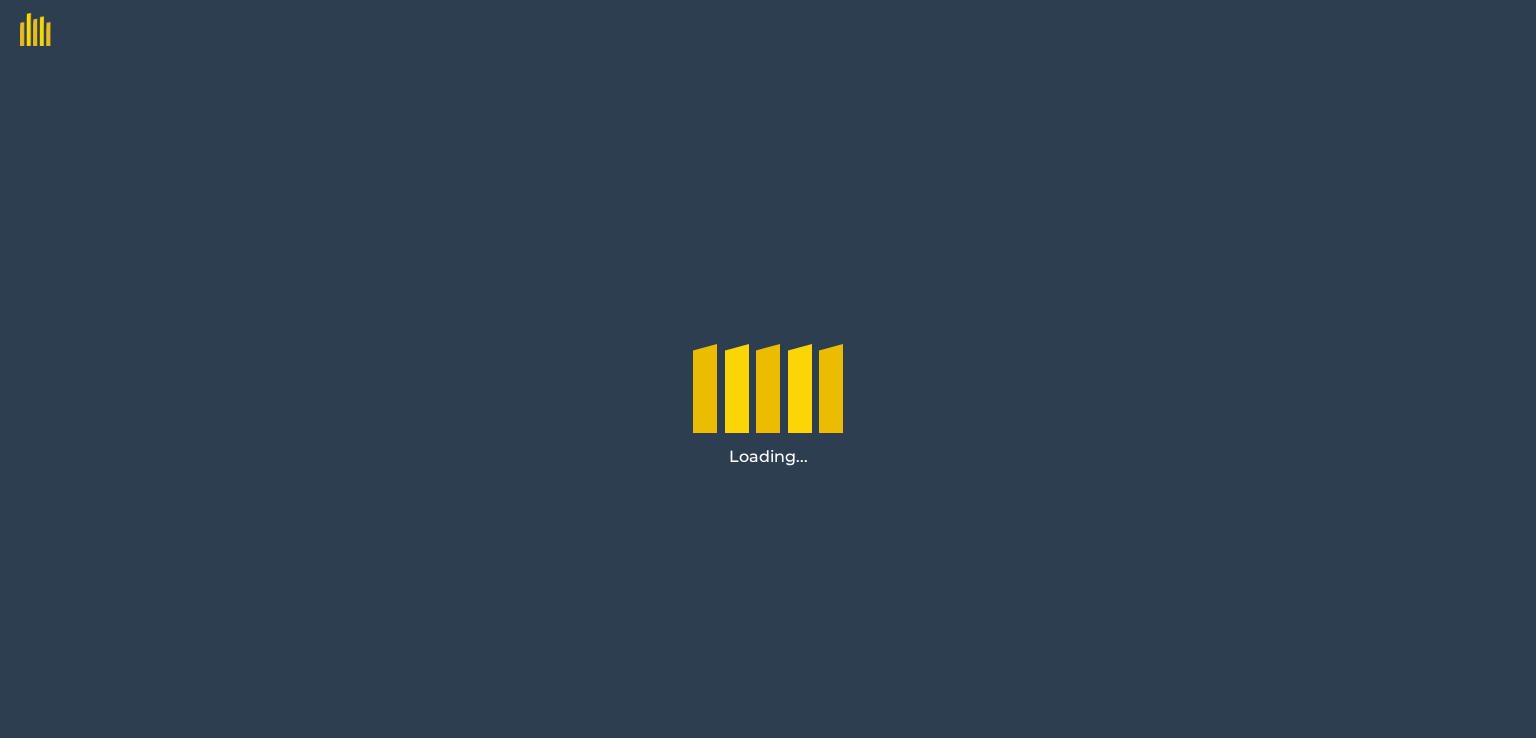 scroll, scrollTop: 0, scrollLeft: 0, axis: both 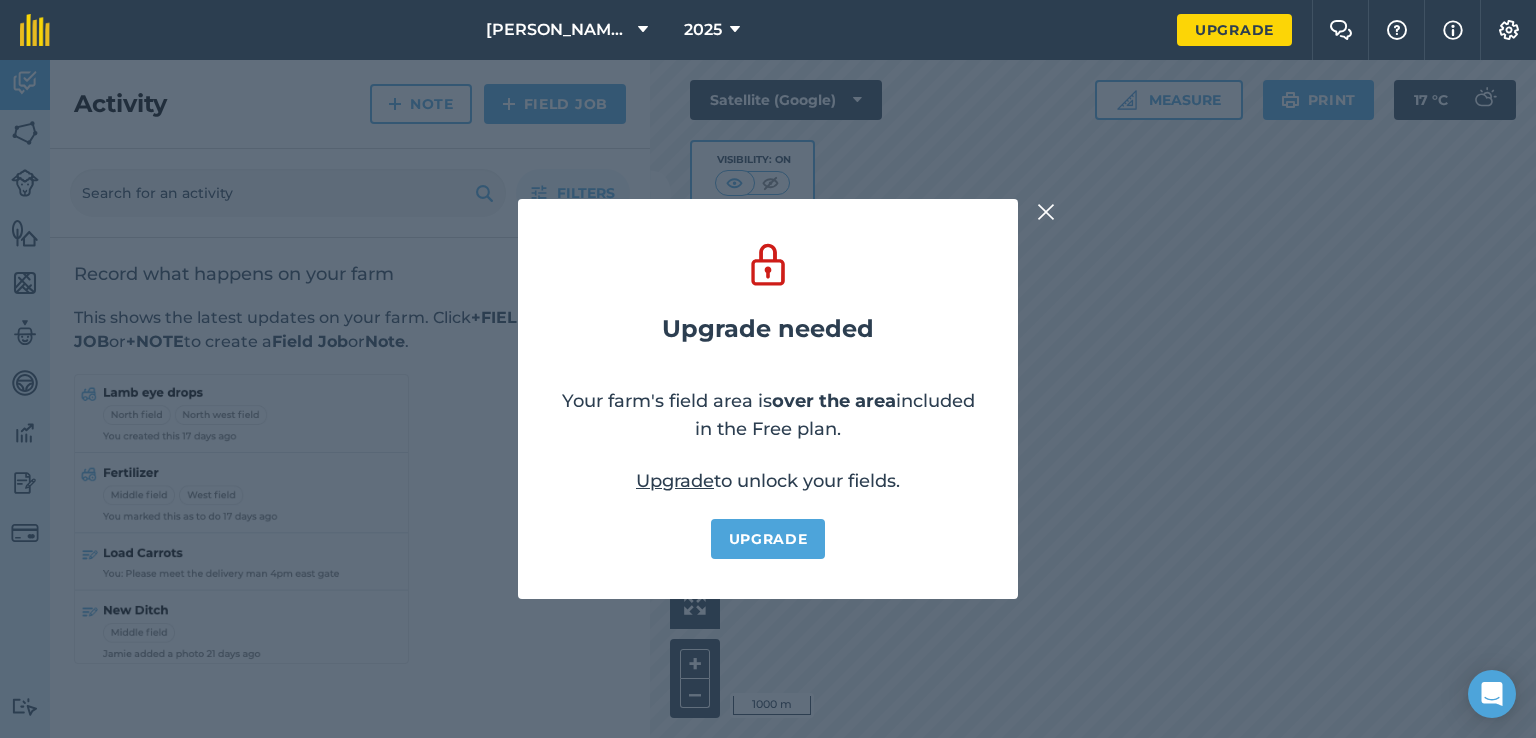 click at bounding box center (1046, 212) 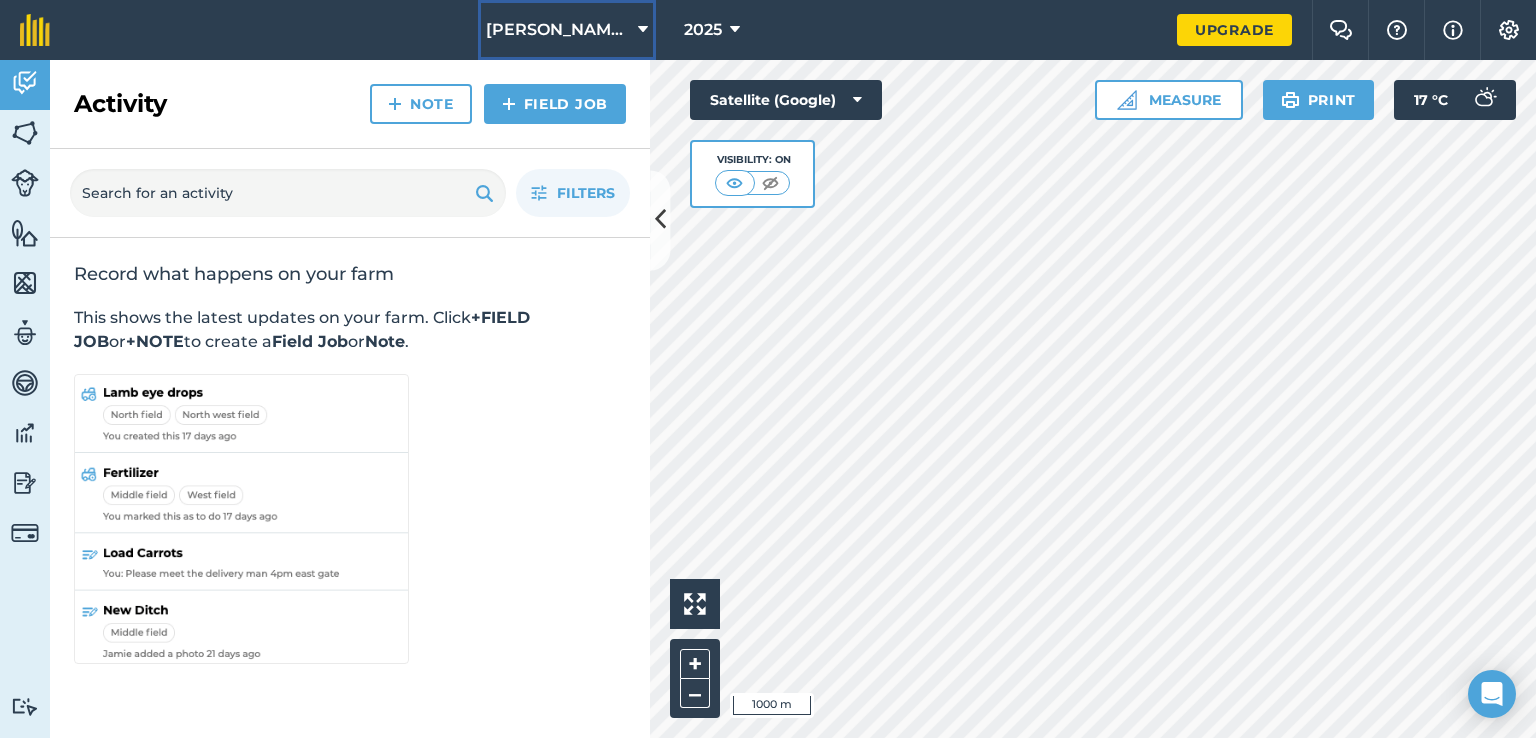 click on "Frank Dakin & Sons" at bounding box center (558, 30) 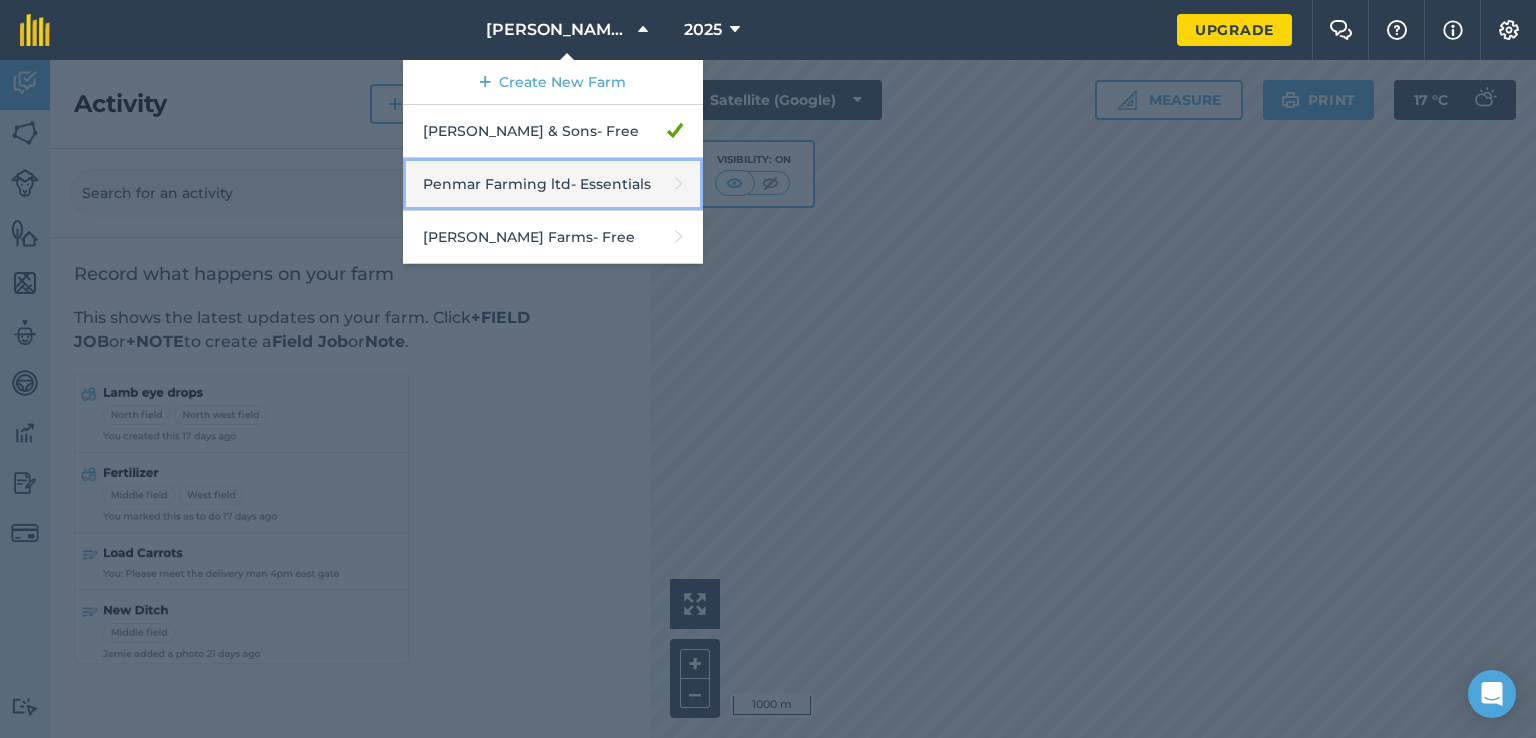 click on "Penmar Farming ltd  - Essentials" at bounding box center (553, 184) 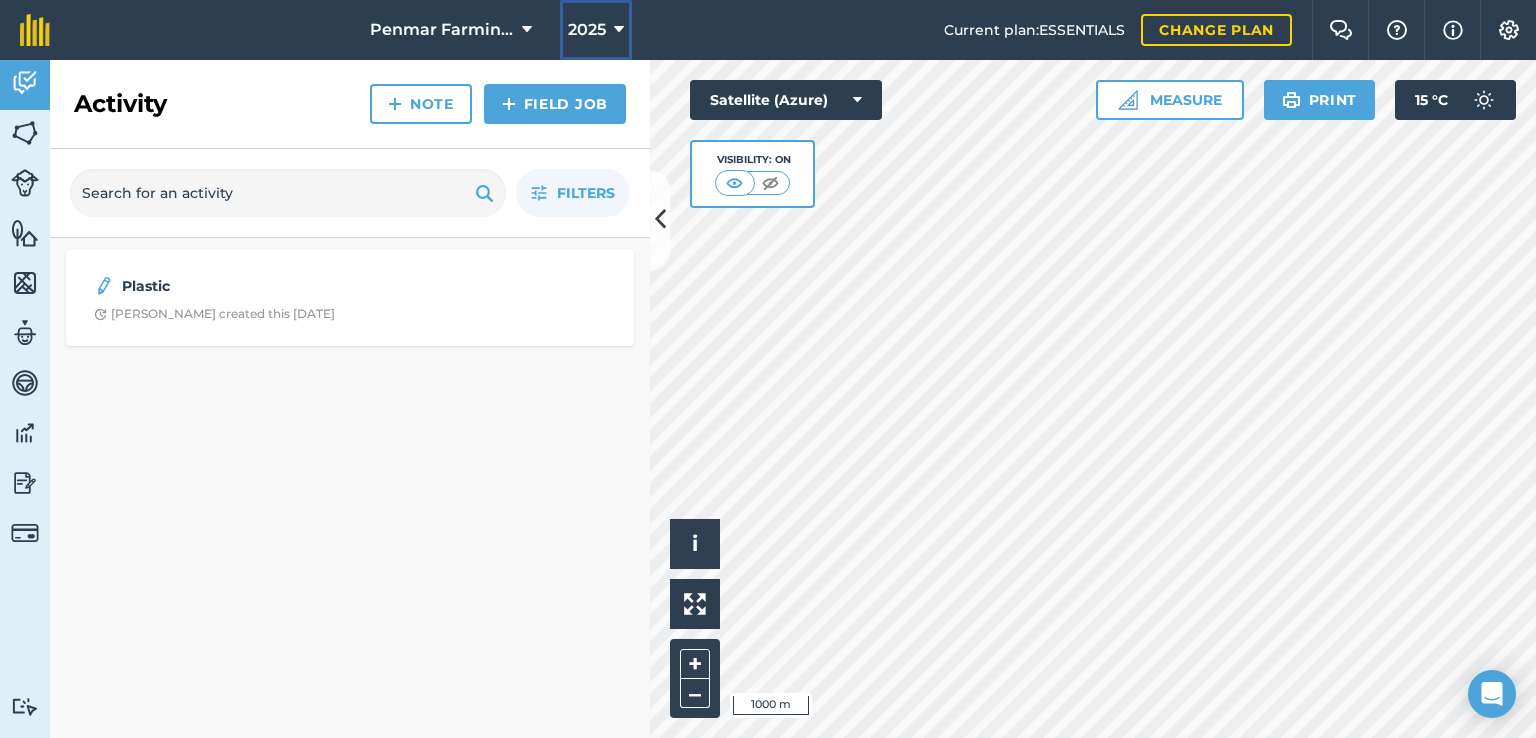 click on "2025" at bounding box center [587, 30] 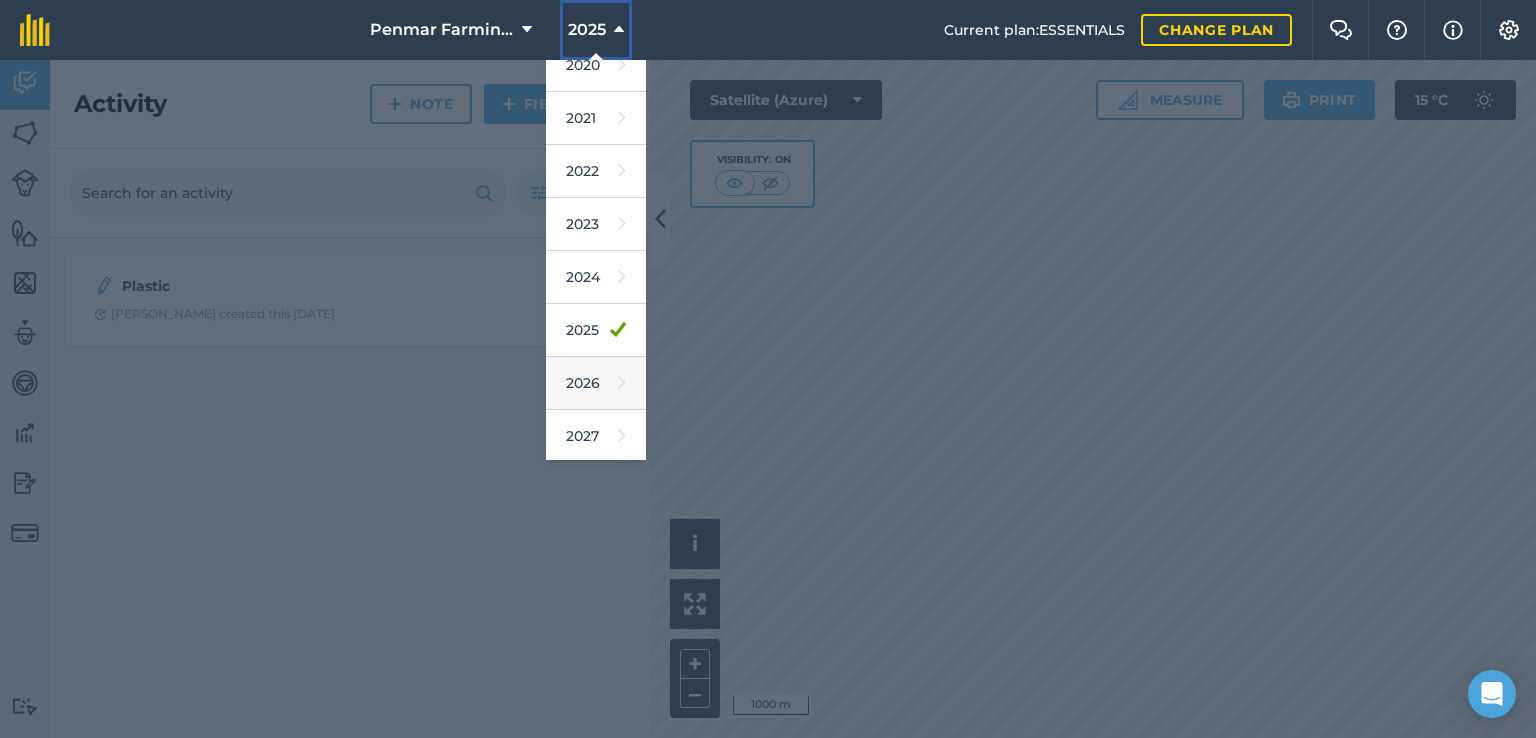 scroll, scrollTop: 180, scrollLeft: 0, axis: vertical 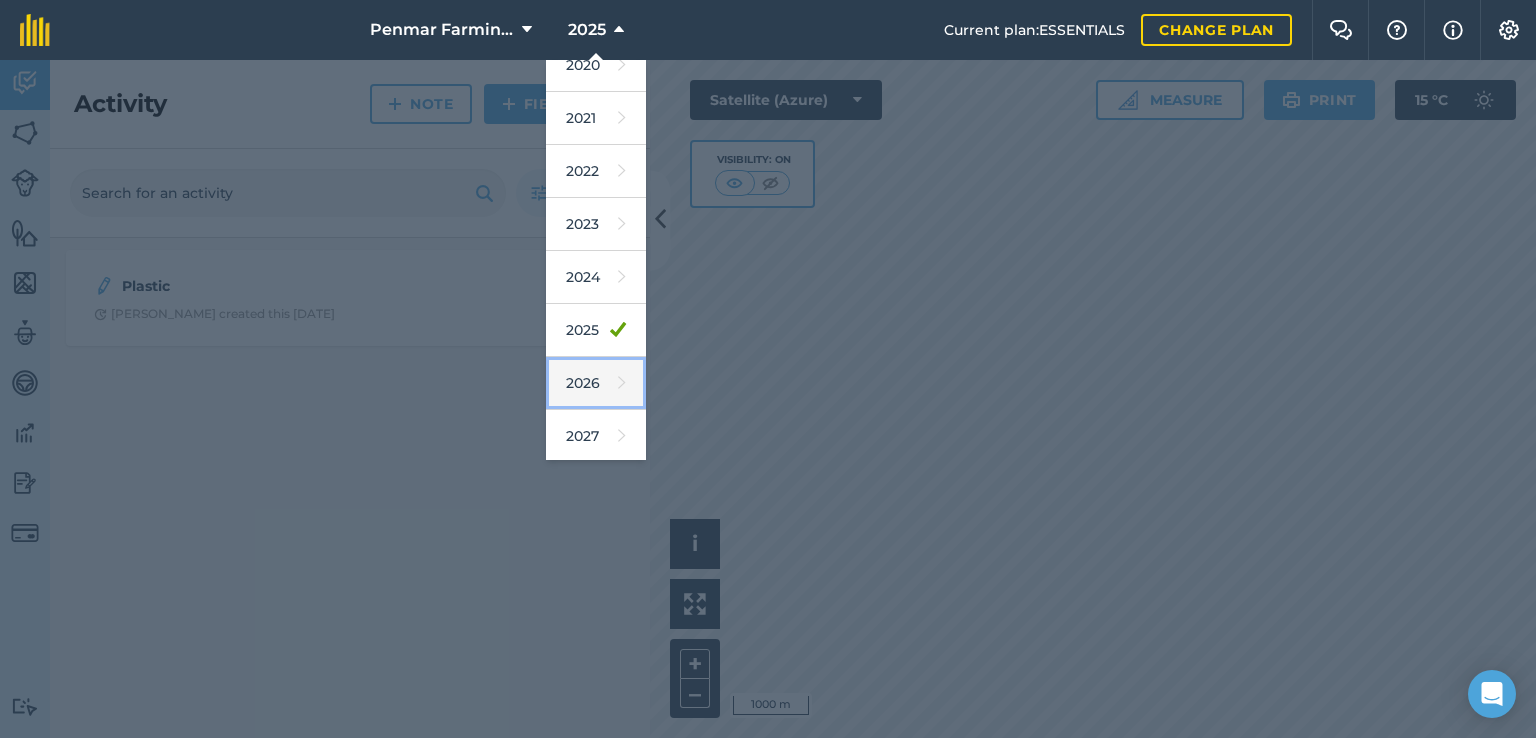 click at bounding box center (622, 383) 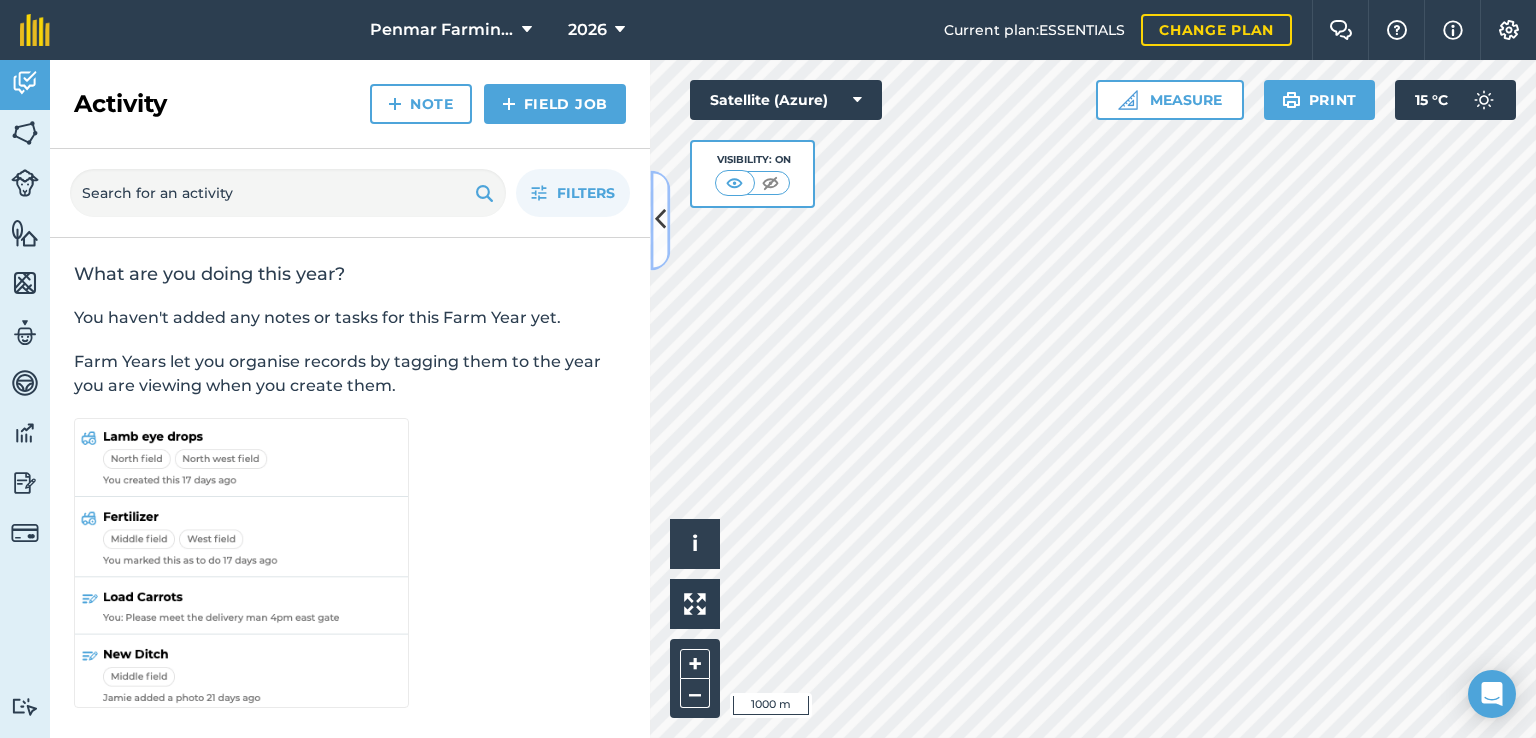 click at bounding box center [660, 220] 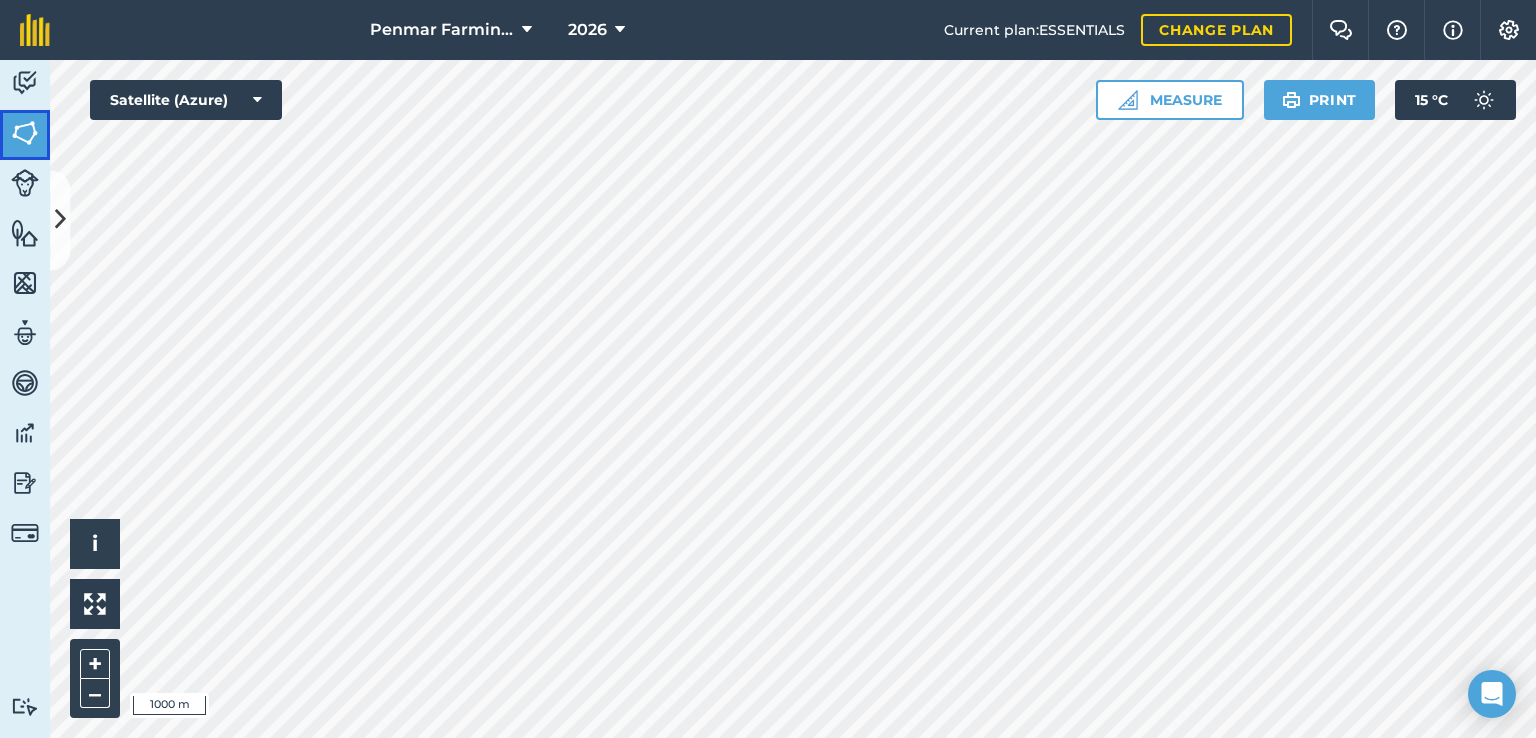 click at bounding box center (25, 133) 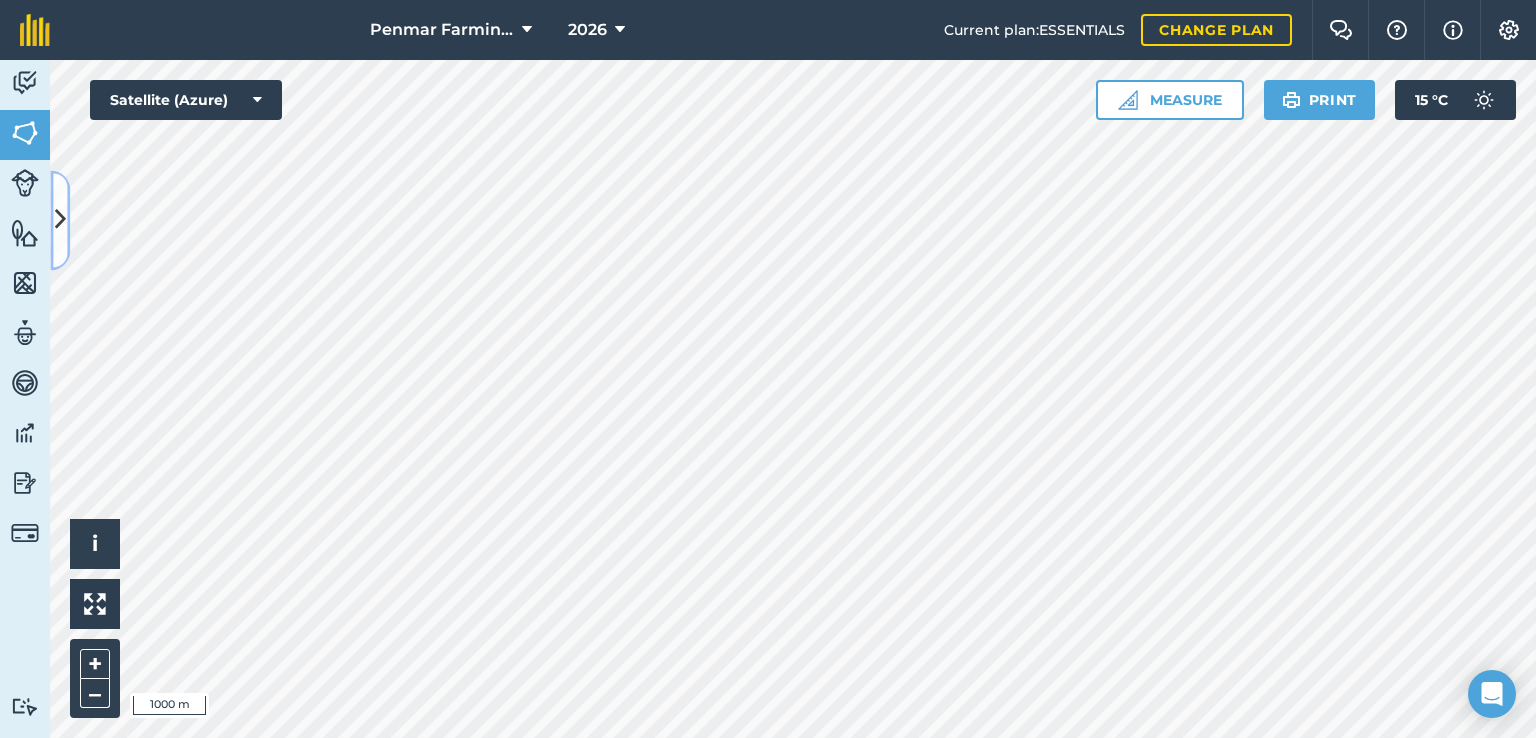 click at bounding box center [60, 220] 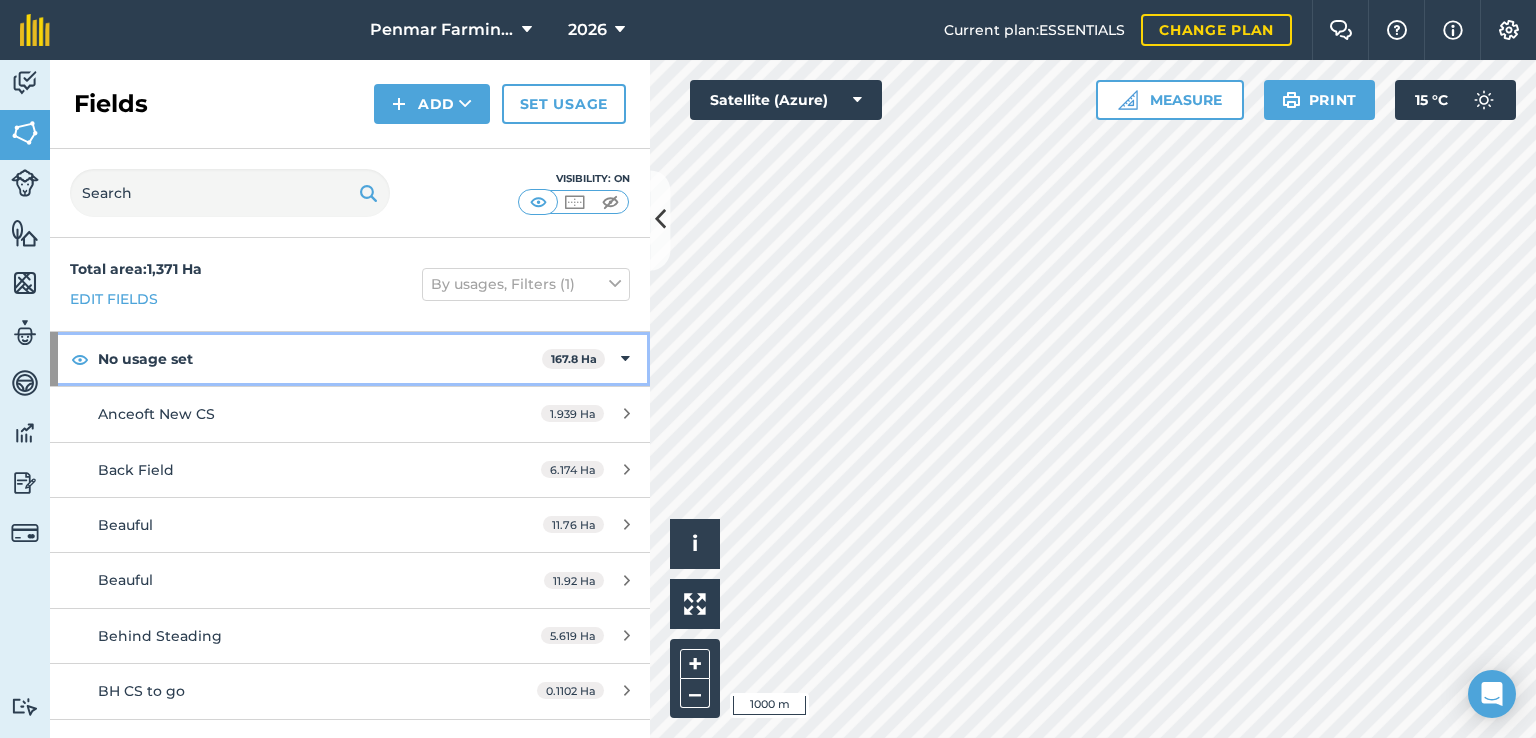 click on "No usage set 167.8   Ha" at bounding box center (350, 359) 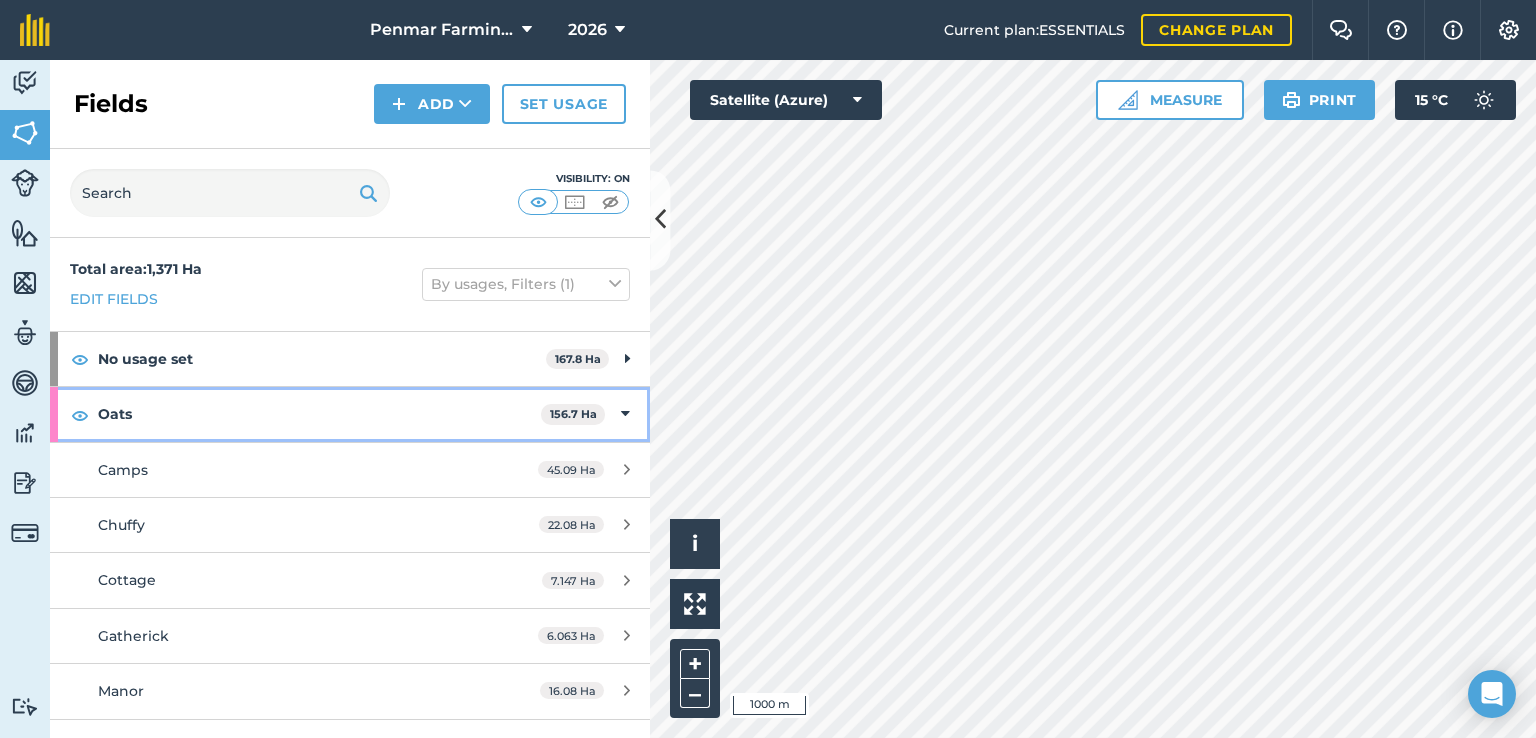 click on "Oats 156.7   Ha" at bounding box center [350, 414] 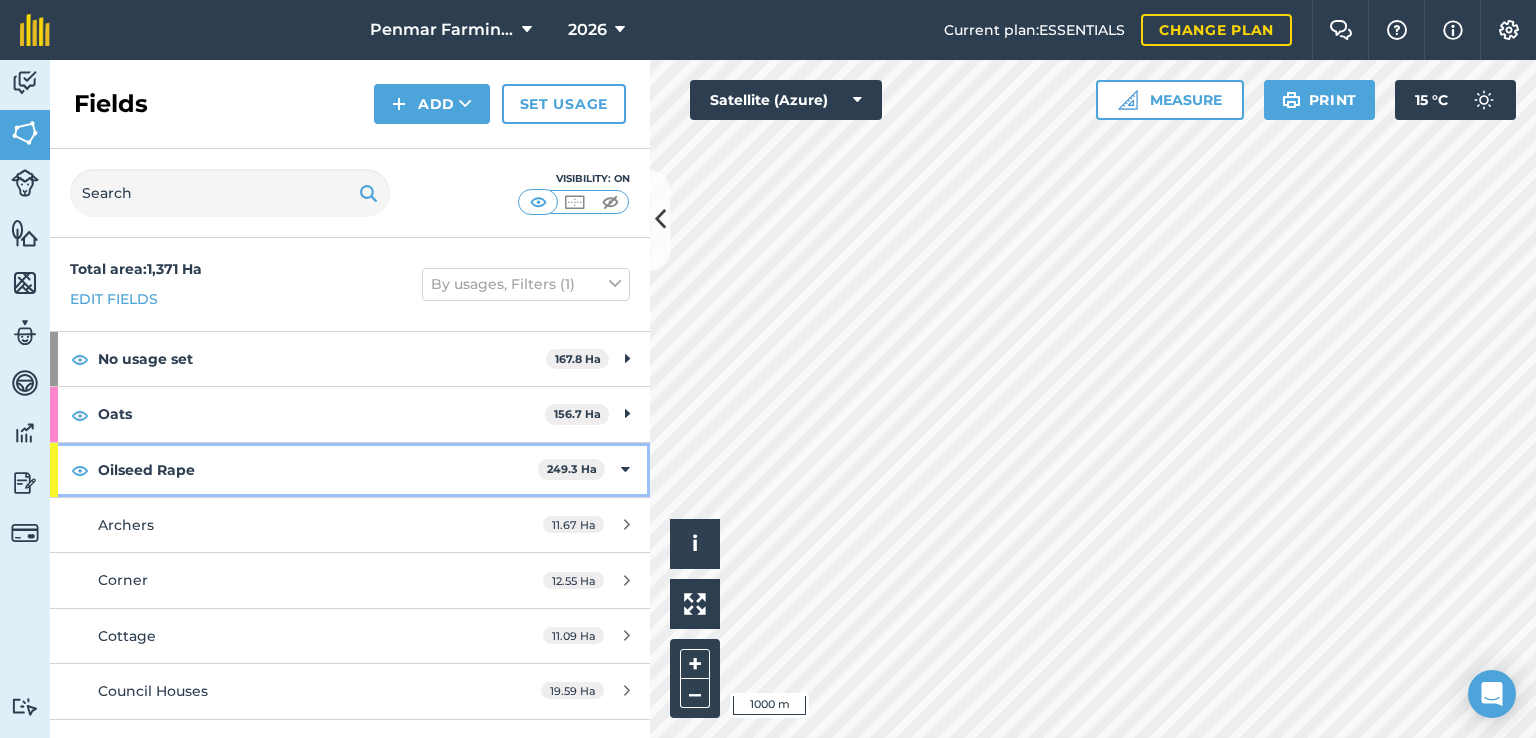 click at bounding box center [625, 470] 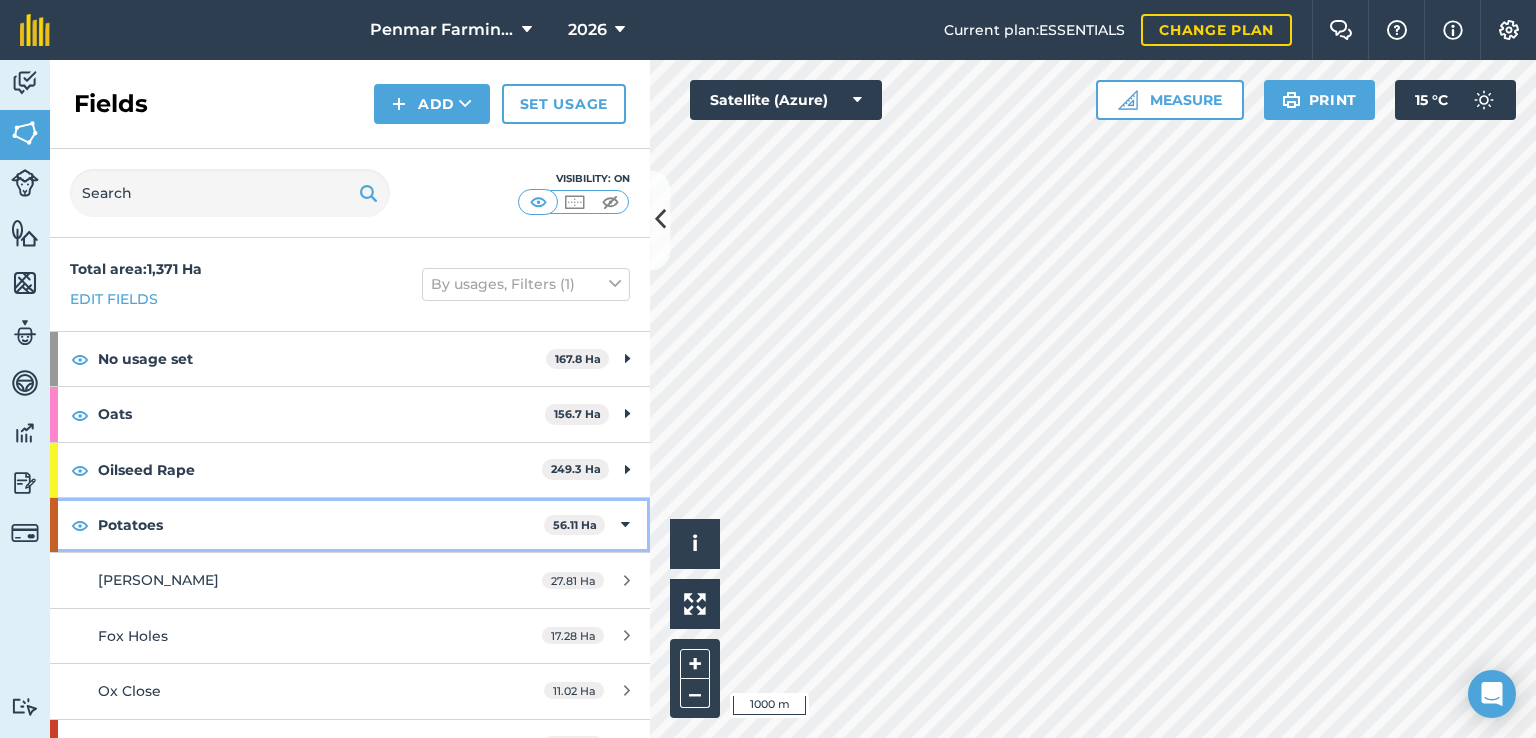 click at bounding box center [625, 525] 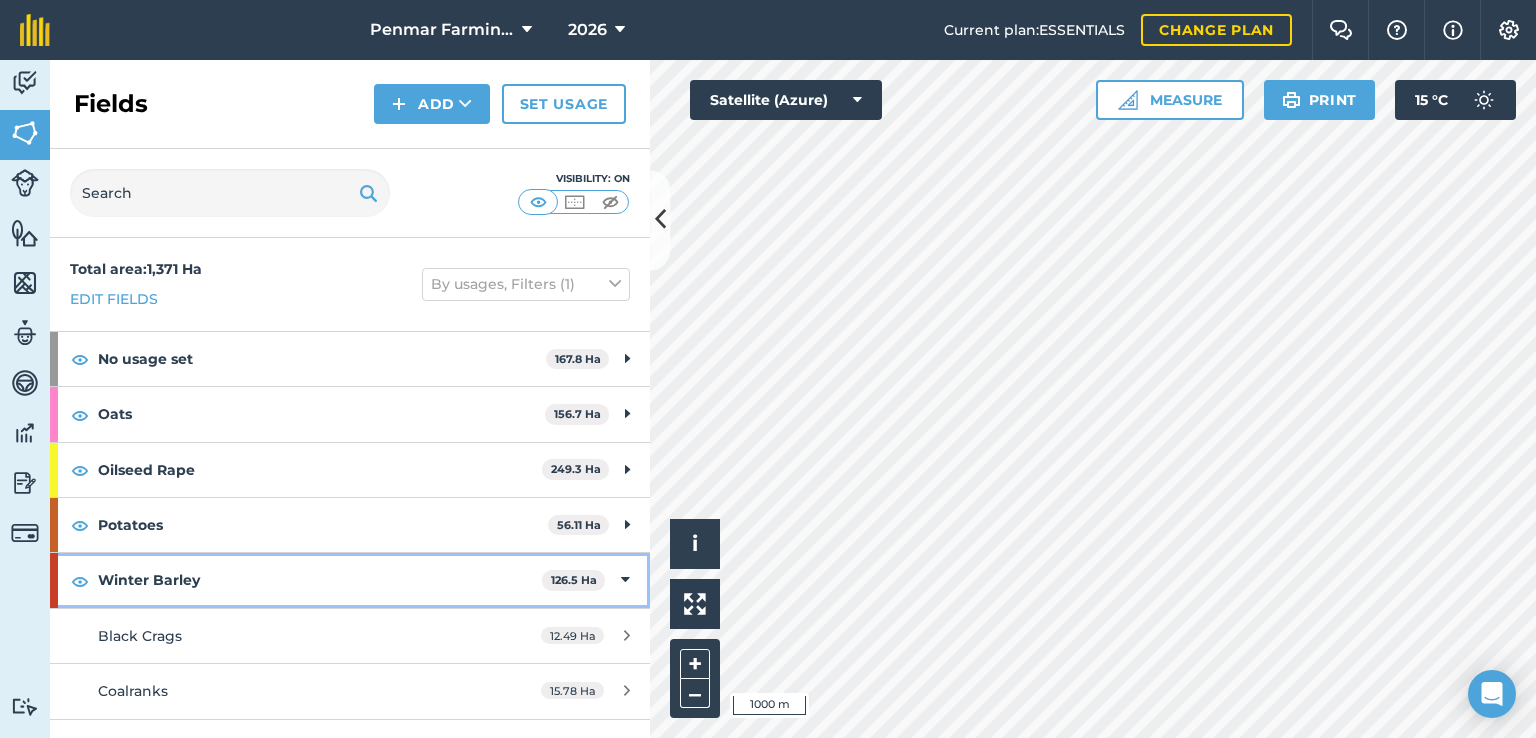 click on "Winter Barley 126.5   Ha" at bounding box center (350, 580) 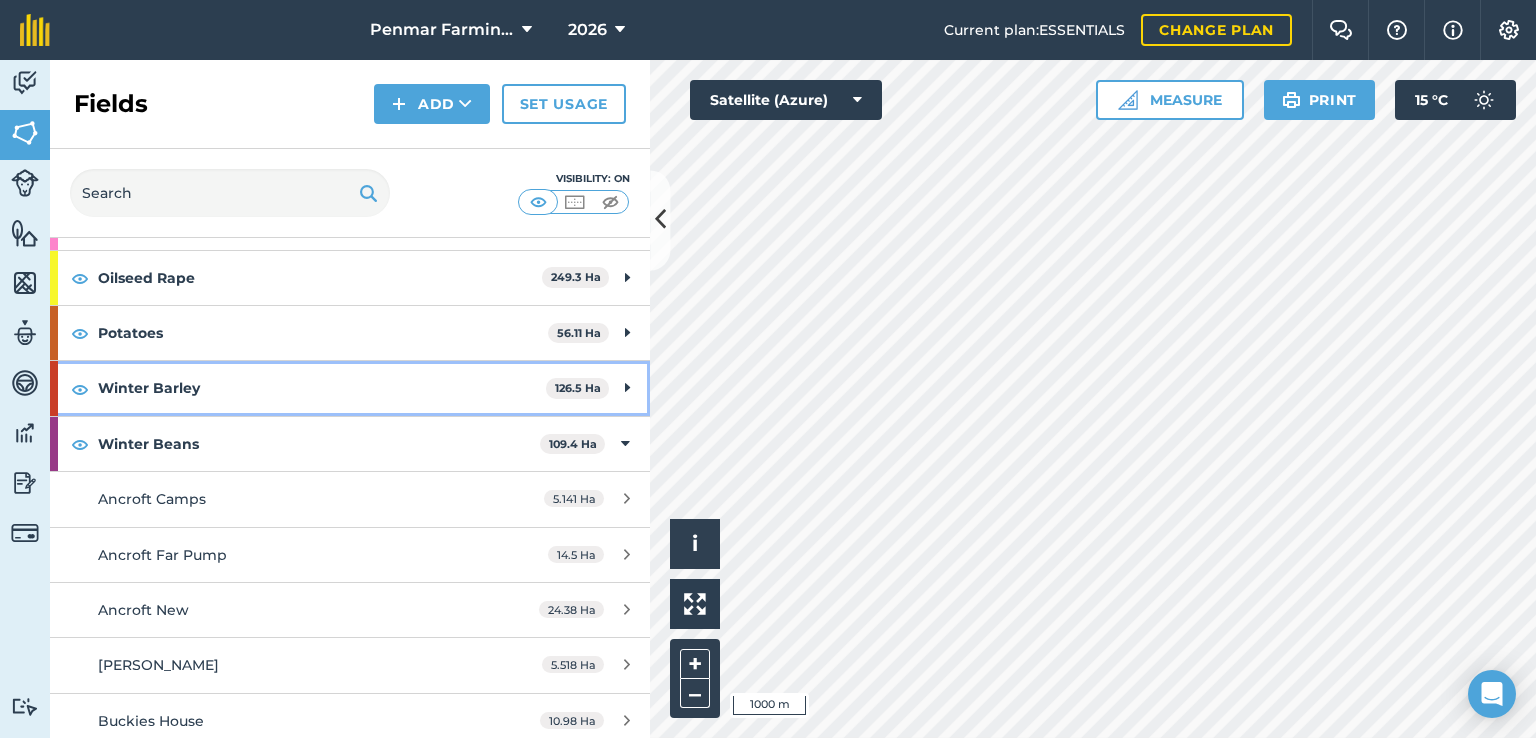 scroll, scrollTop: 200, scrollLeft: 0, axis: vertical 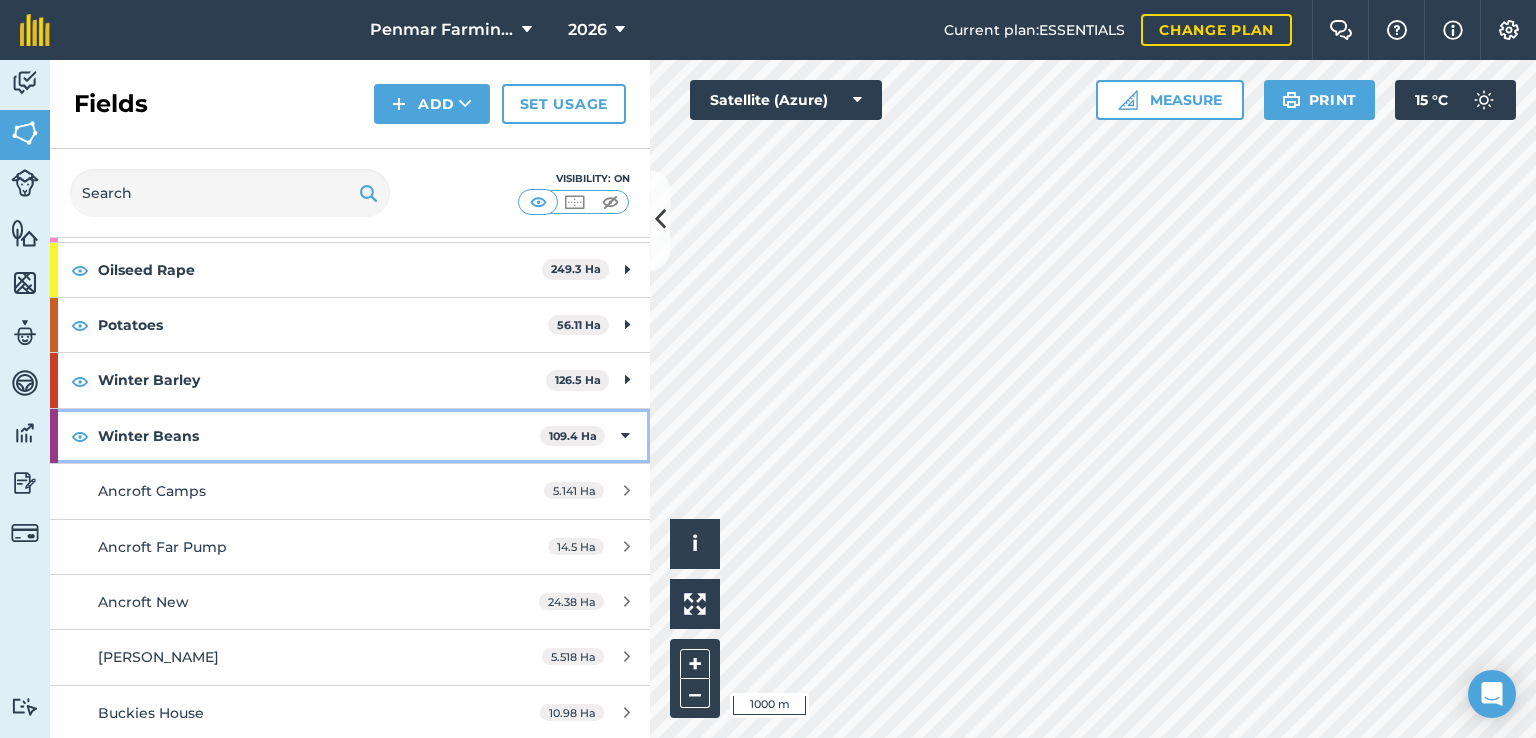 click at bounding box center [625, 436] 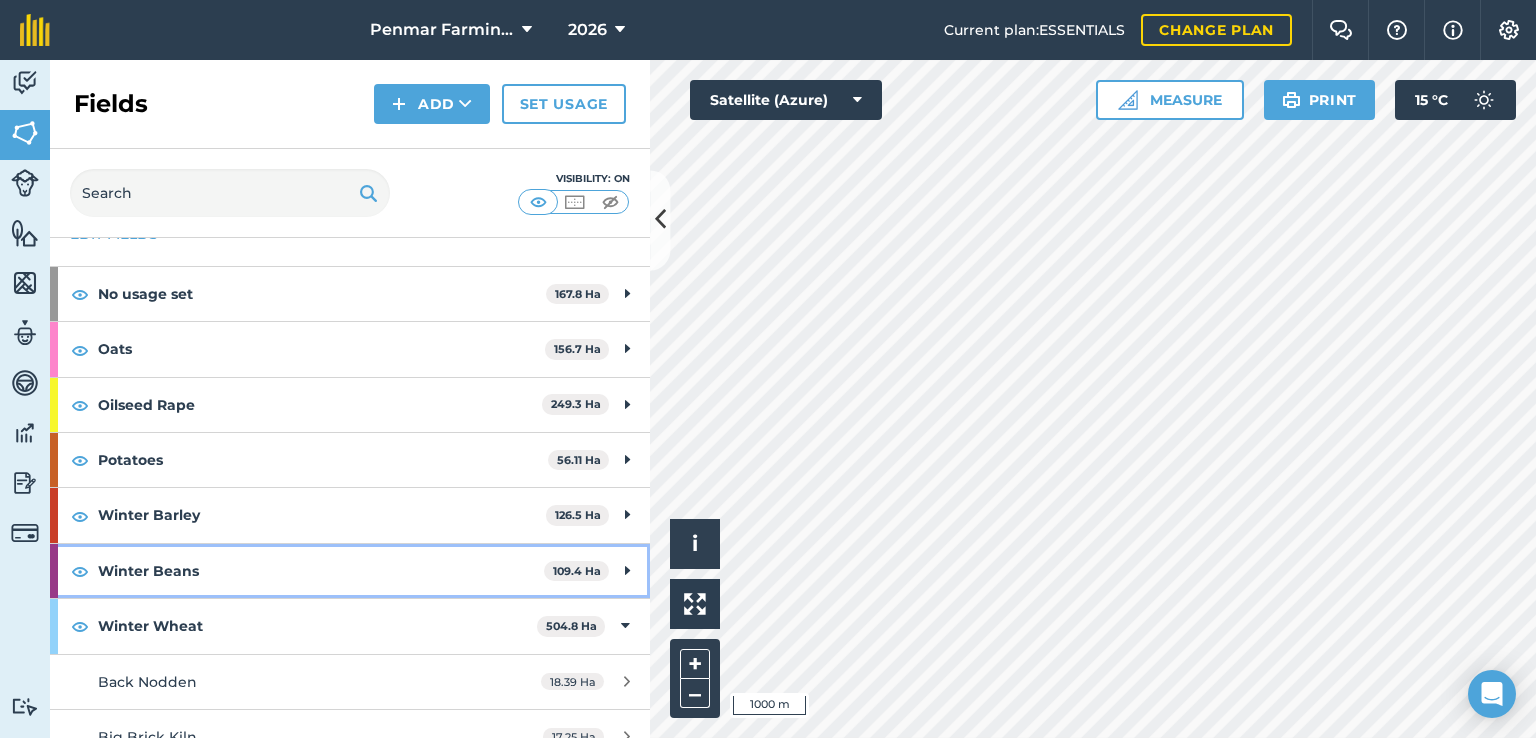 scroll, scrollTop: 100, scrollLeft: 0, axis: vertical 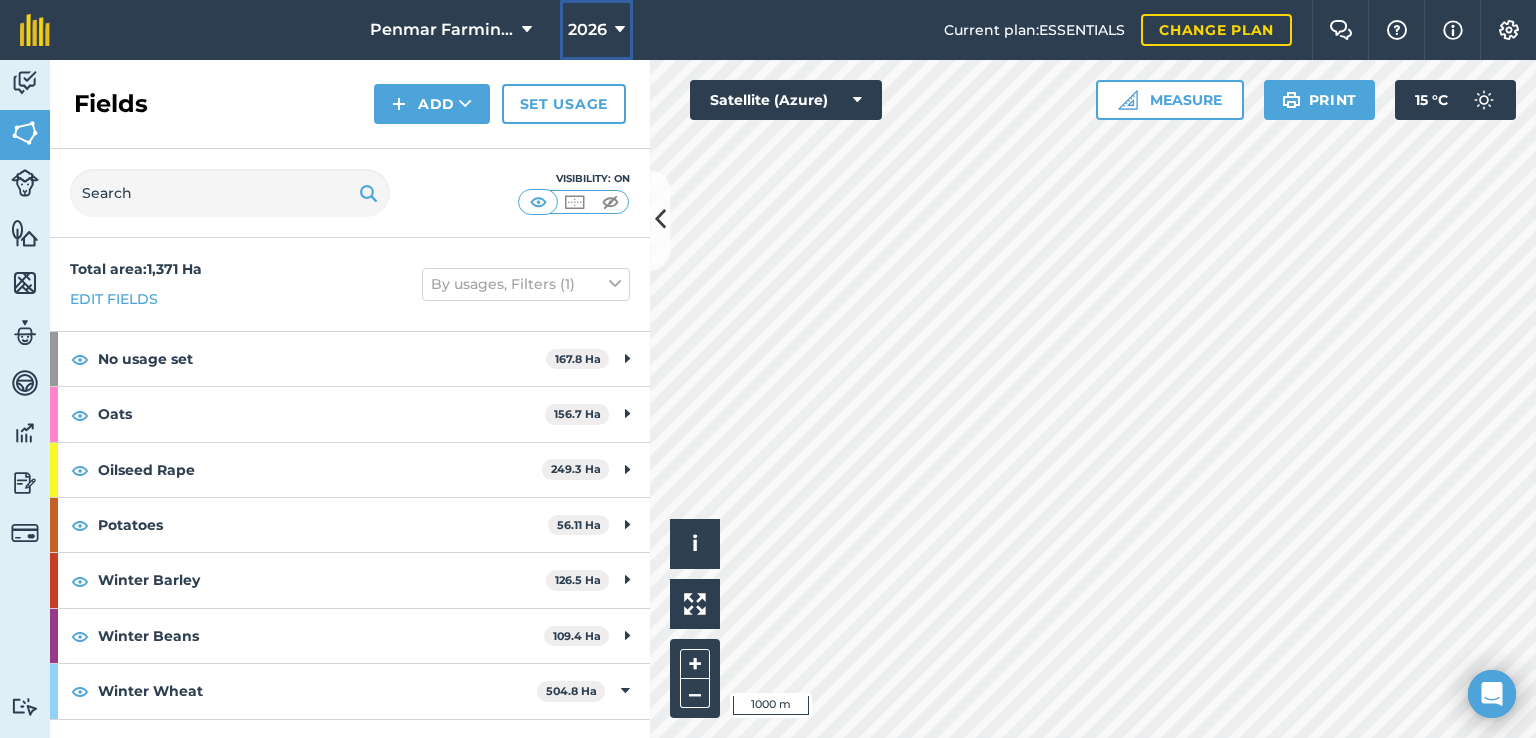 click on "2026" at bounding box center (596, 30) 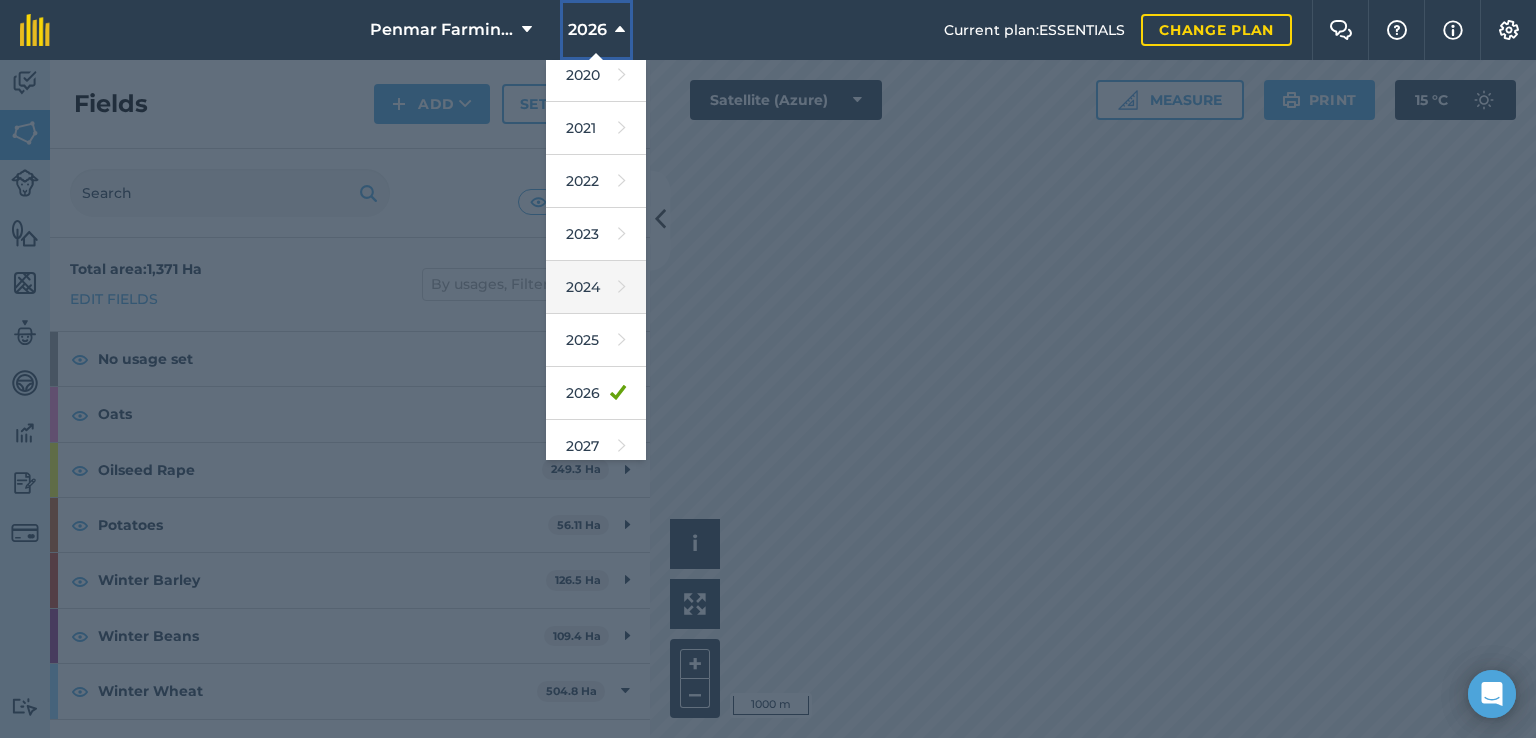 scroll, scrollTop: 180, scrollLeft: 0, axis: vertical 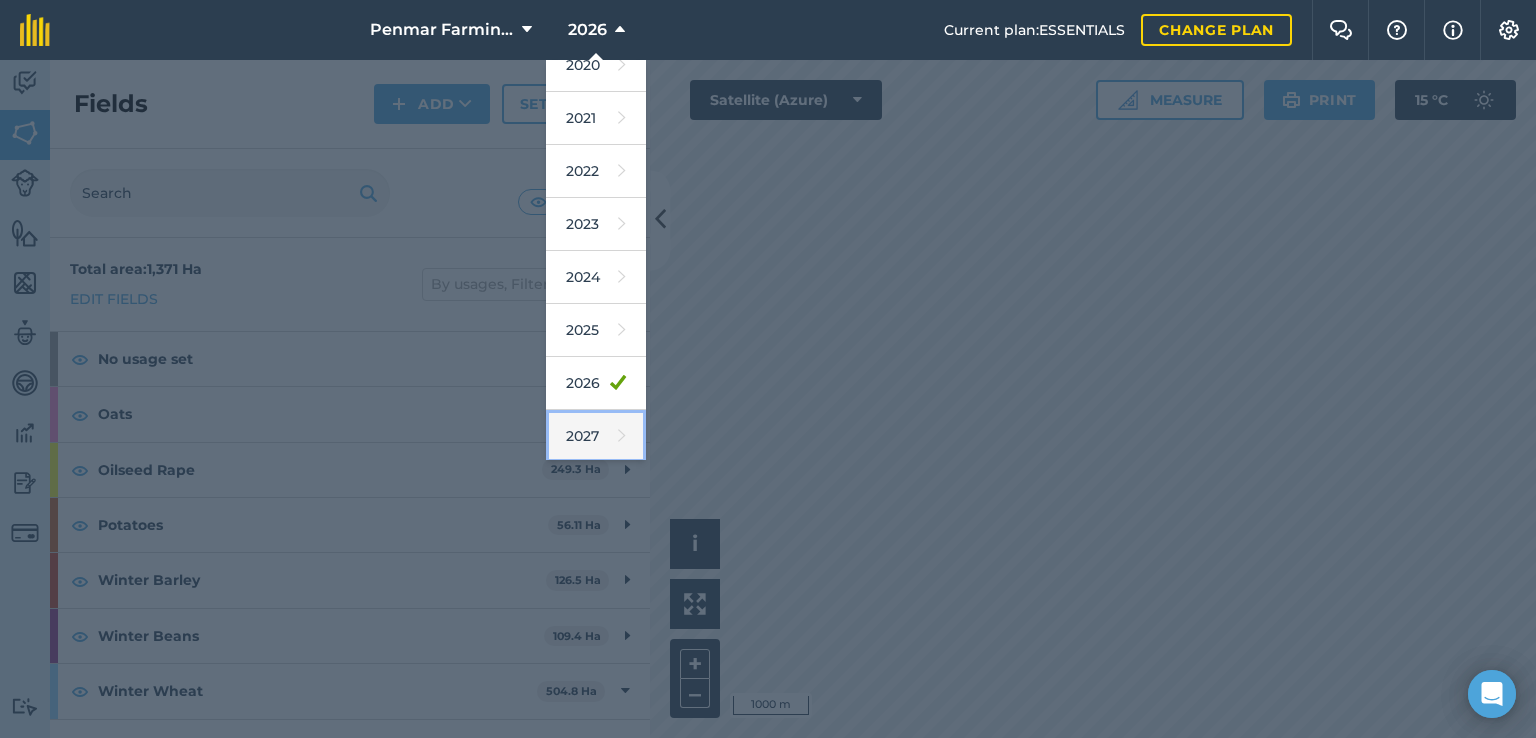 click on "2027" at bounding box center [596, 436] 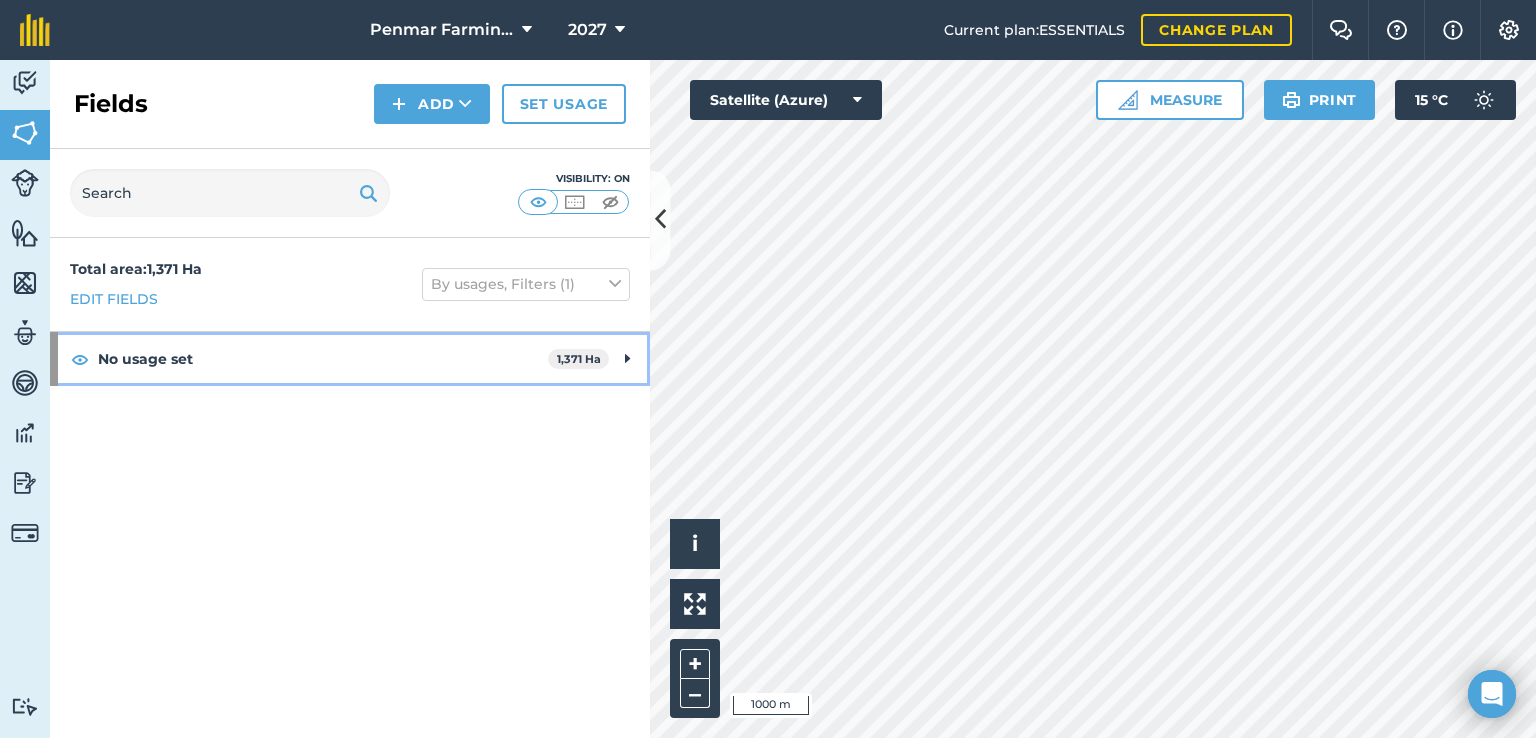 click on "No usage set" at bounding box center [323, 359] 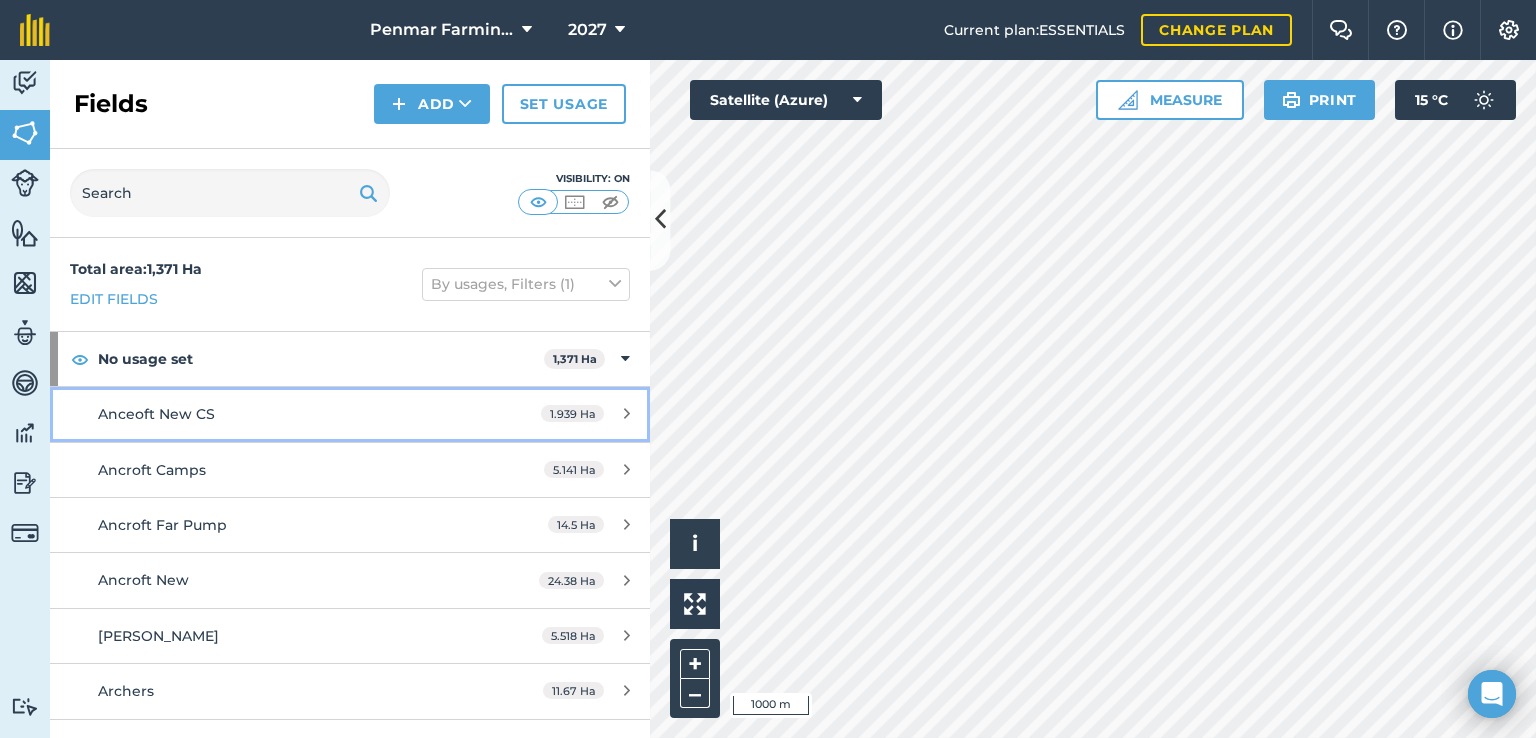 click on "Anceoft New CS" at bounding box center [286, 414] 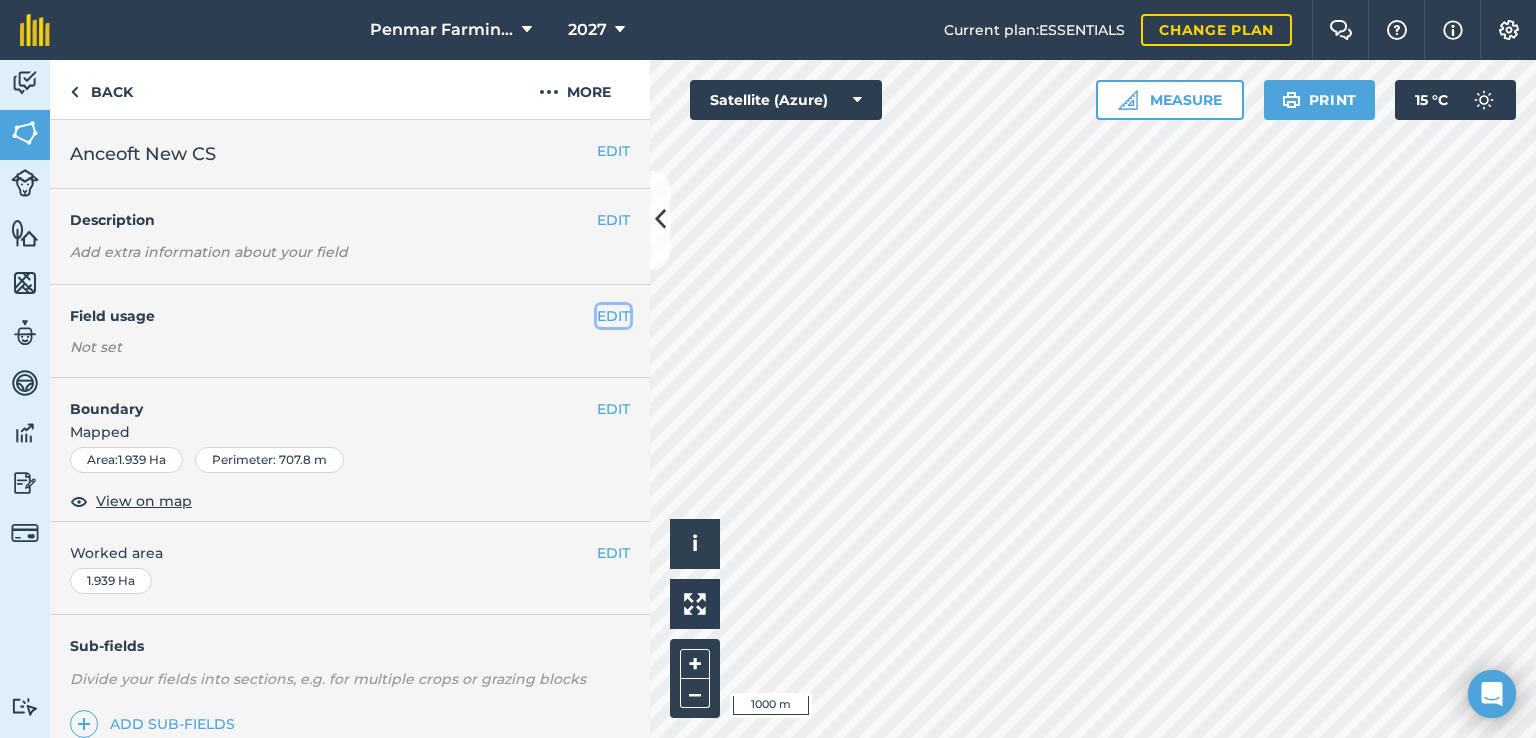 click on "EDIT" at bounding box center (613, 316) 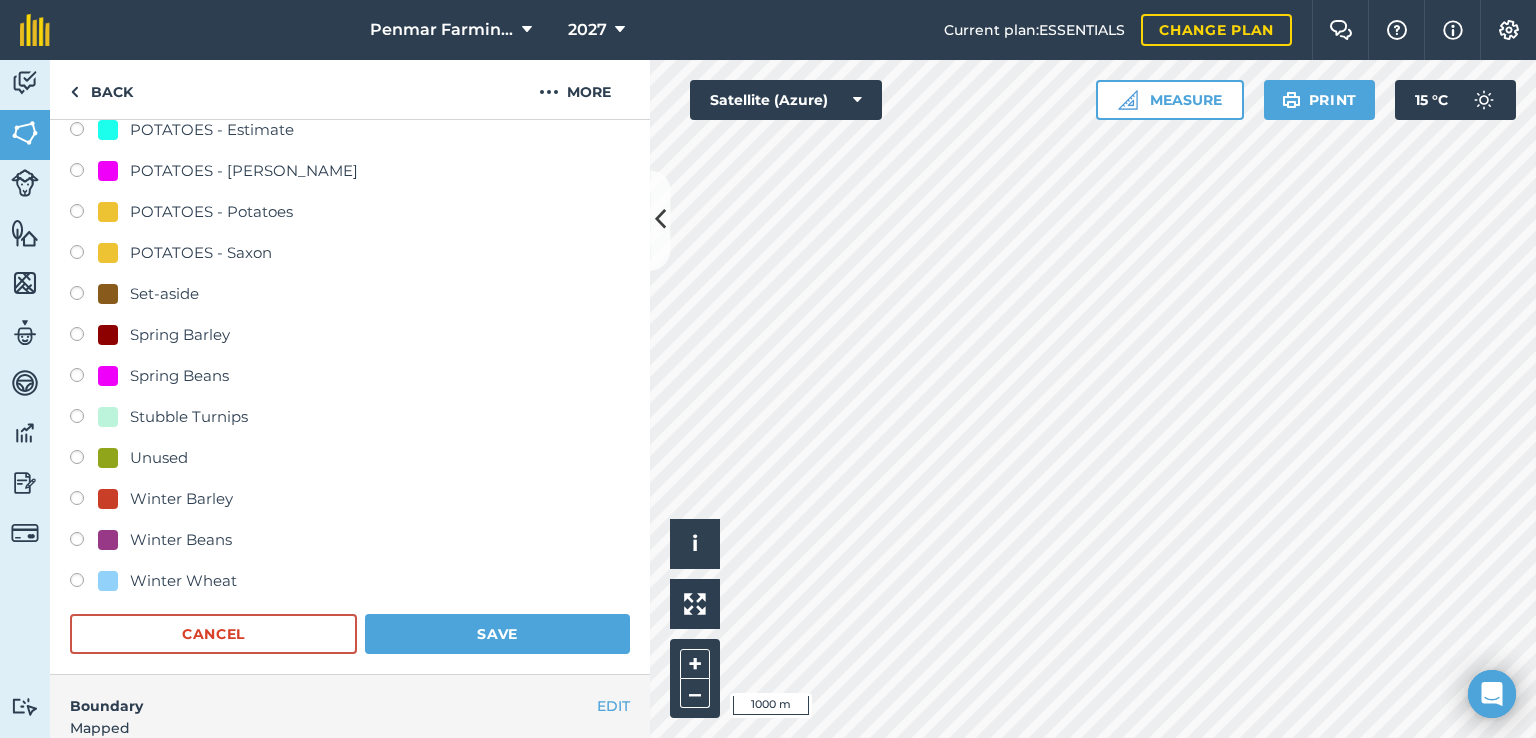 scroll, scrollTop: 600, scrollLeft: 0, axis: vertical 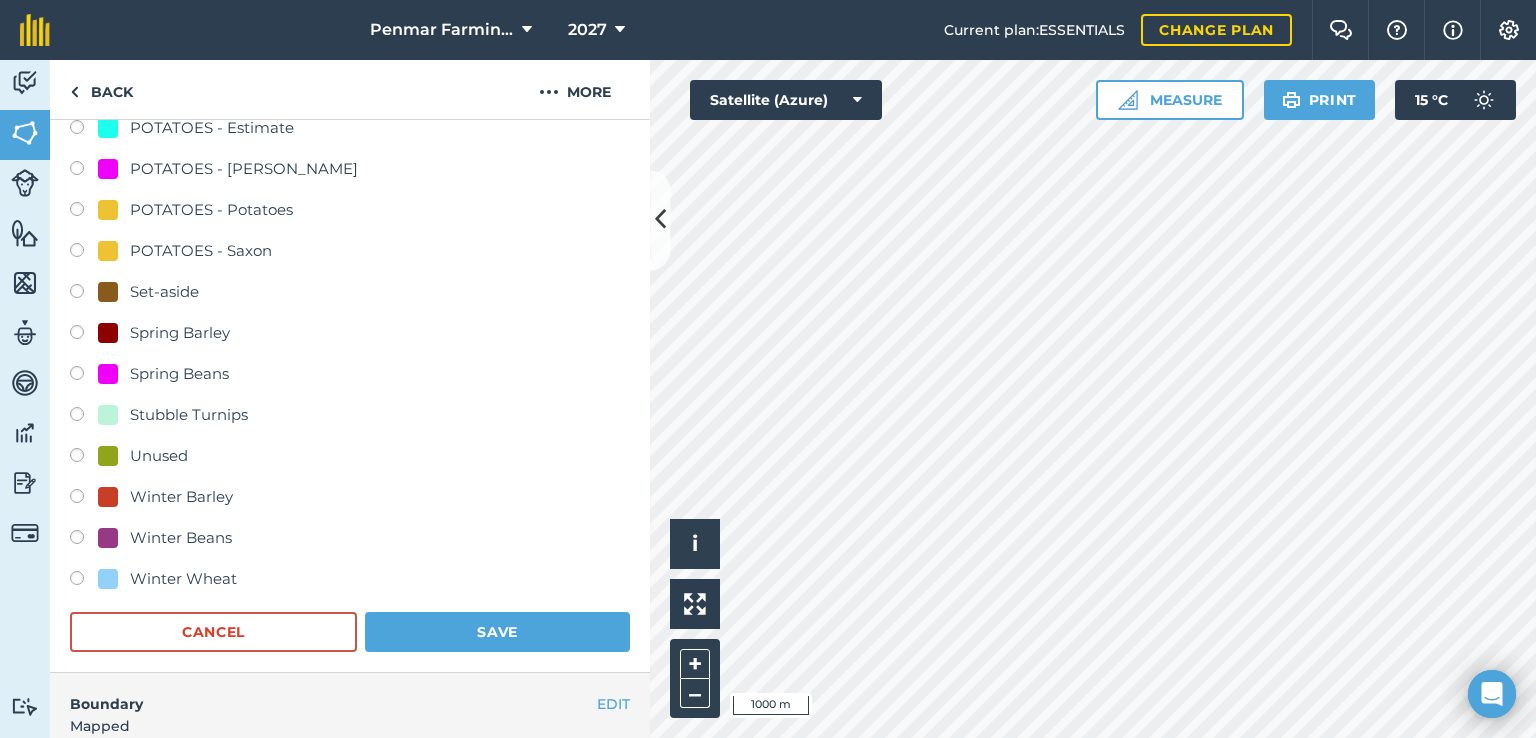 drag, startPoint x: 70, startPoint y: 577, endPoint x: 96, endPoint y: 588, distance: 28.231188 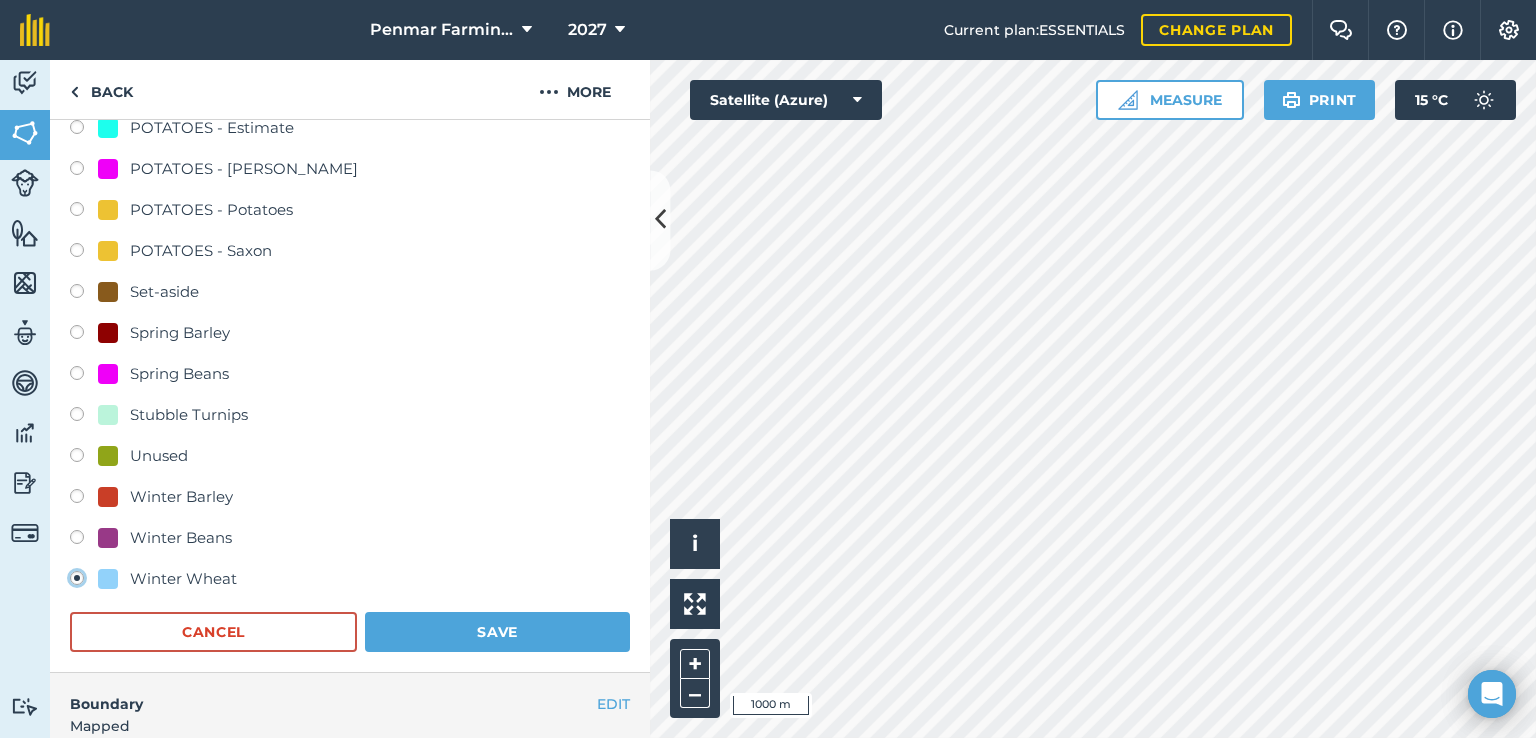 radio on "true" 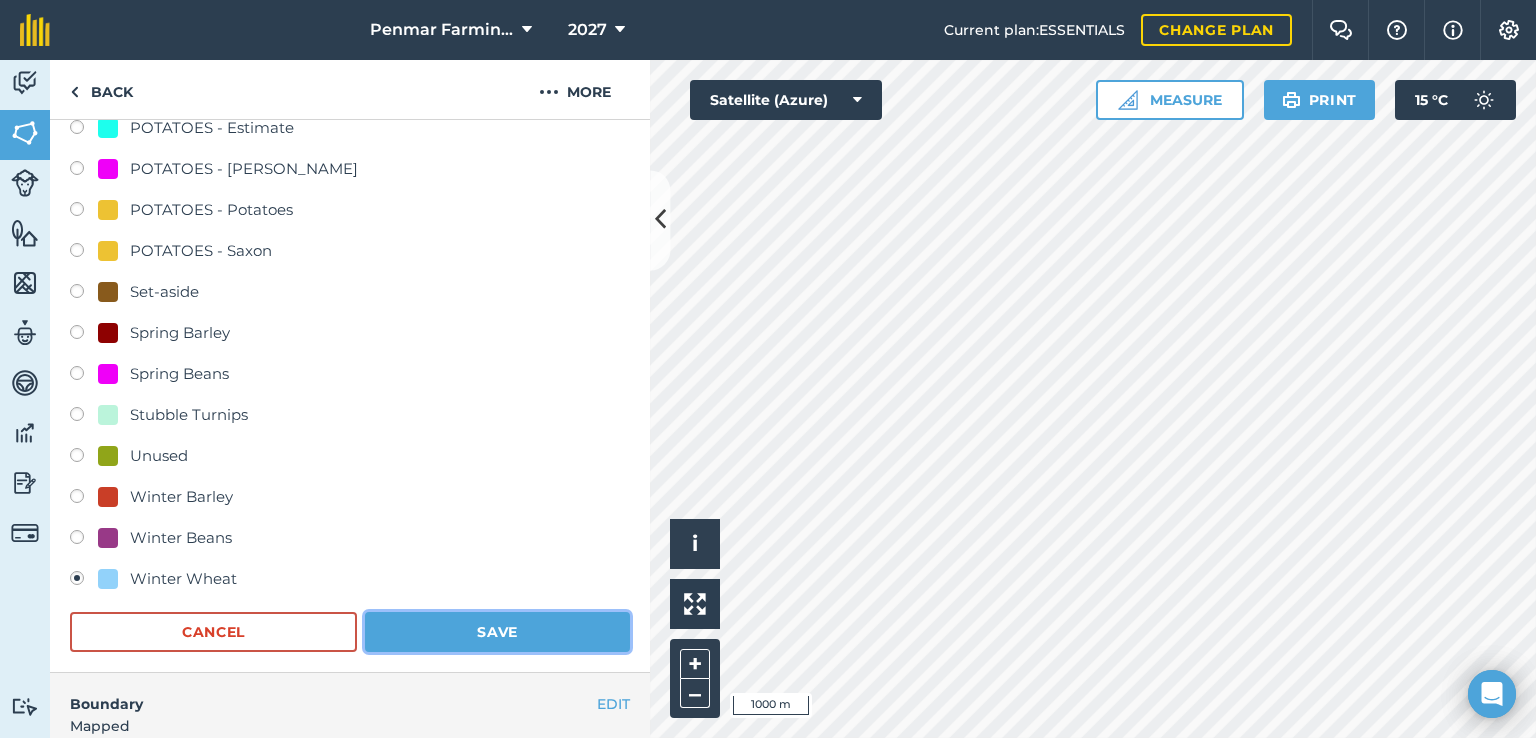 click on "Save" at bounding box center (497, 632) 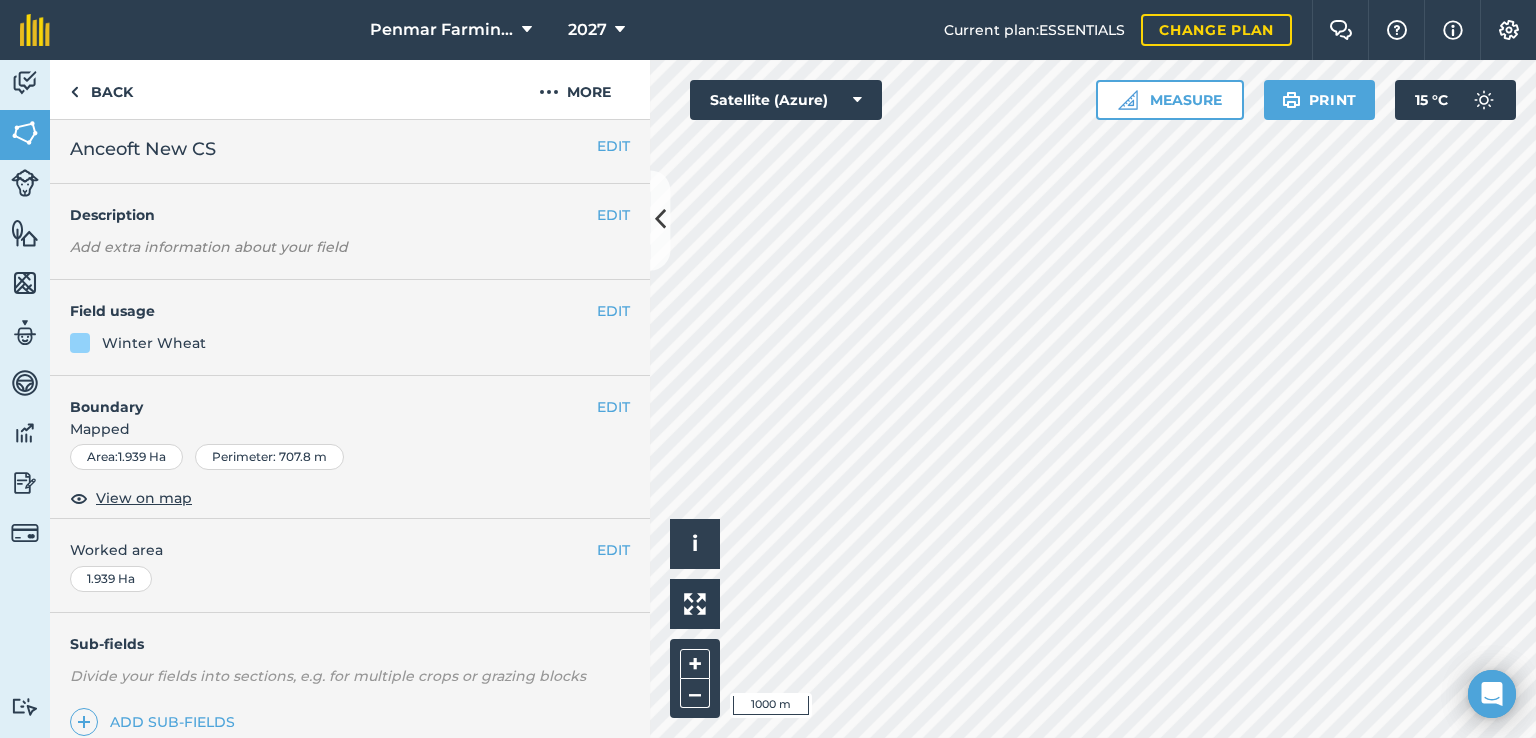 scroll, scrollTop: 0, scrollLeft: 0, axis: both 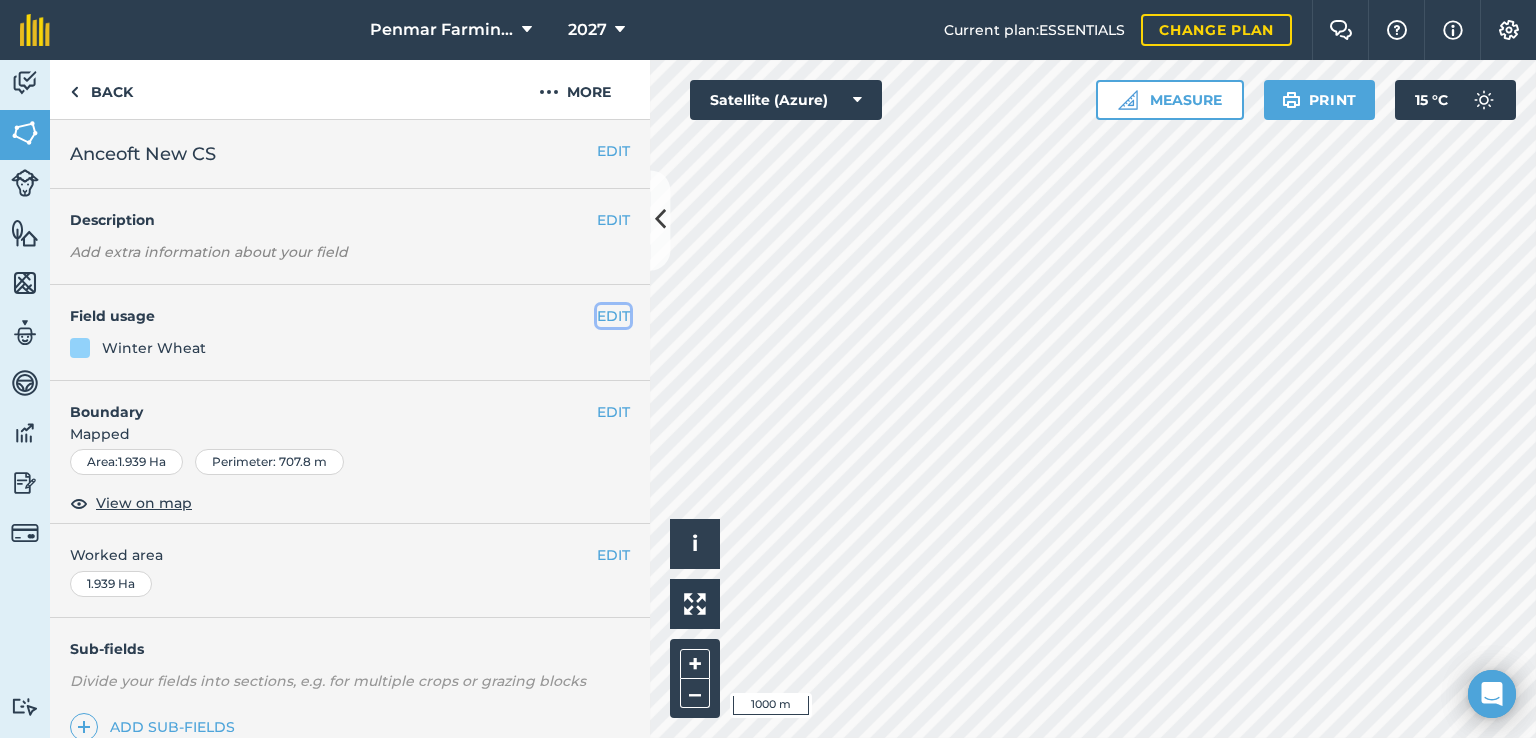 click on "EDIT" at bounding box center [613, 316] 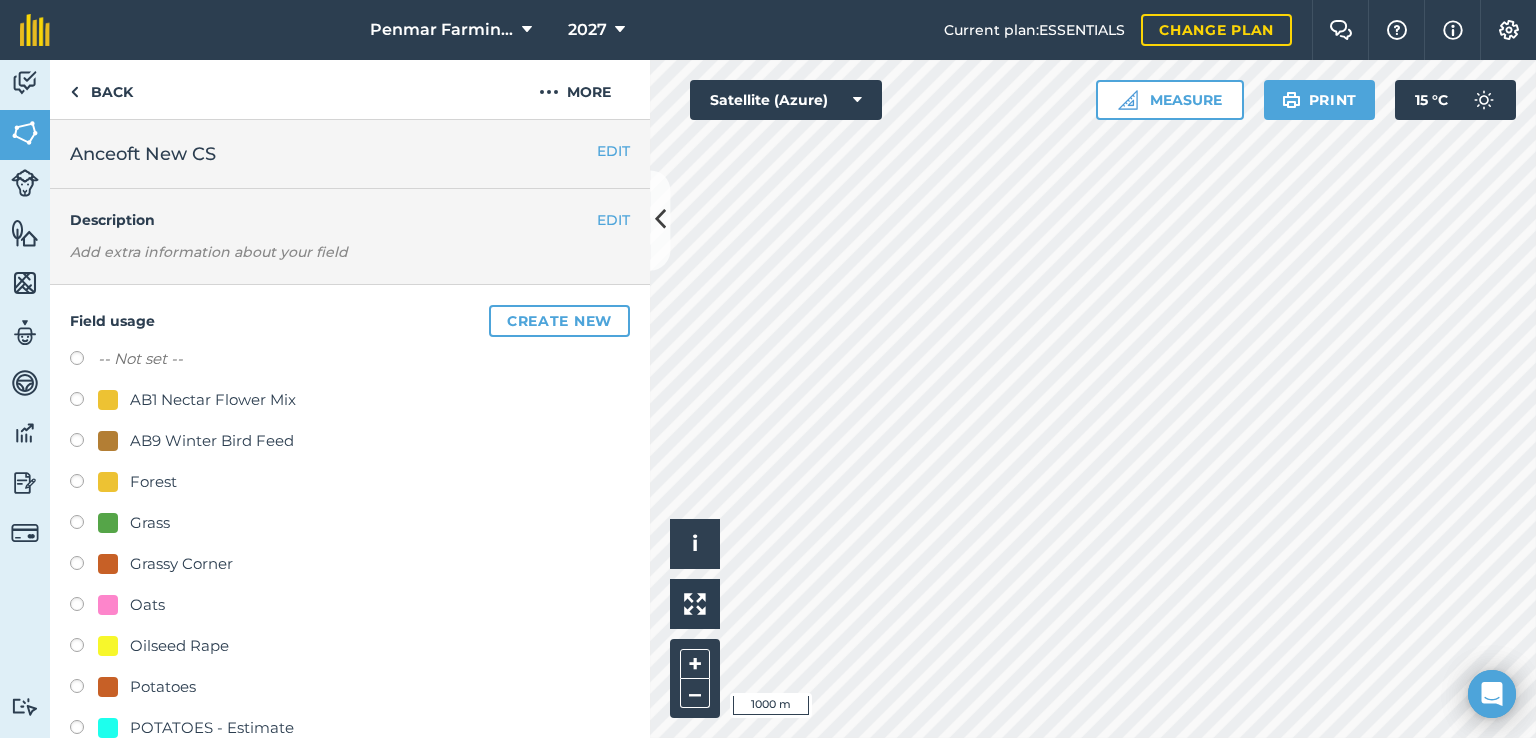 click at bounding box center (84, 361) 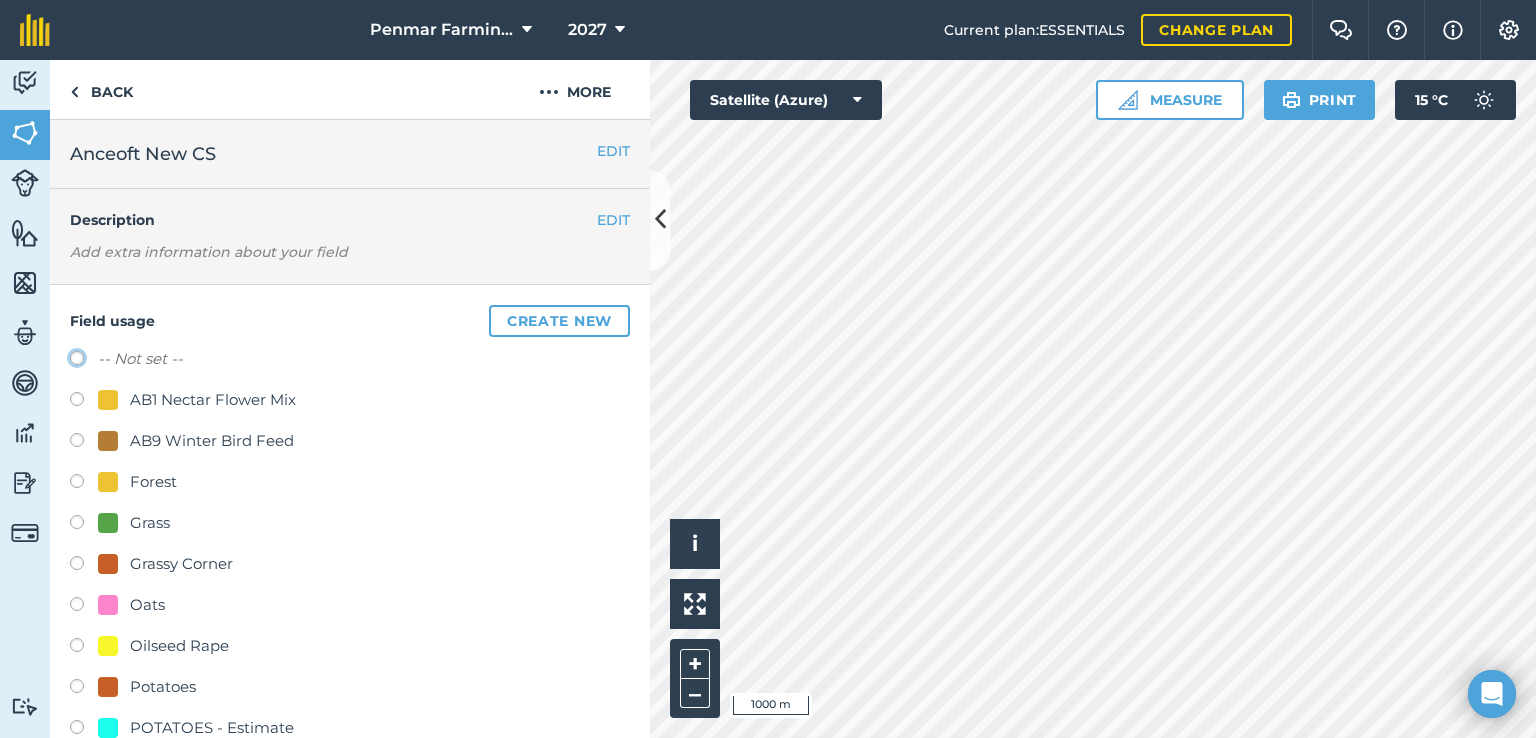 click on "-- Not set --" at bounding box center [-9923, 357] 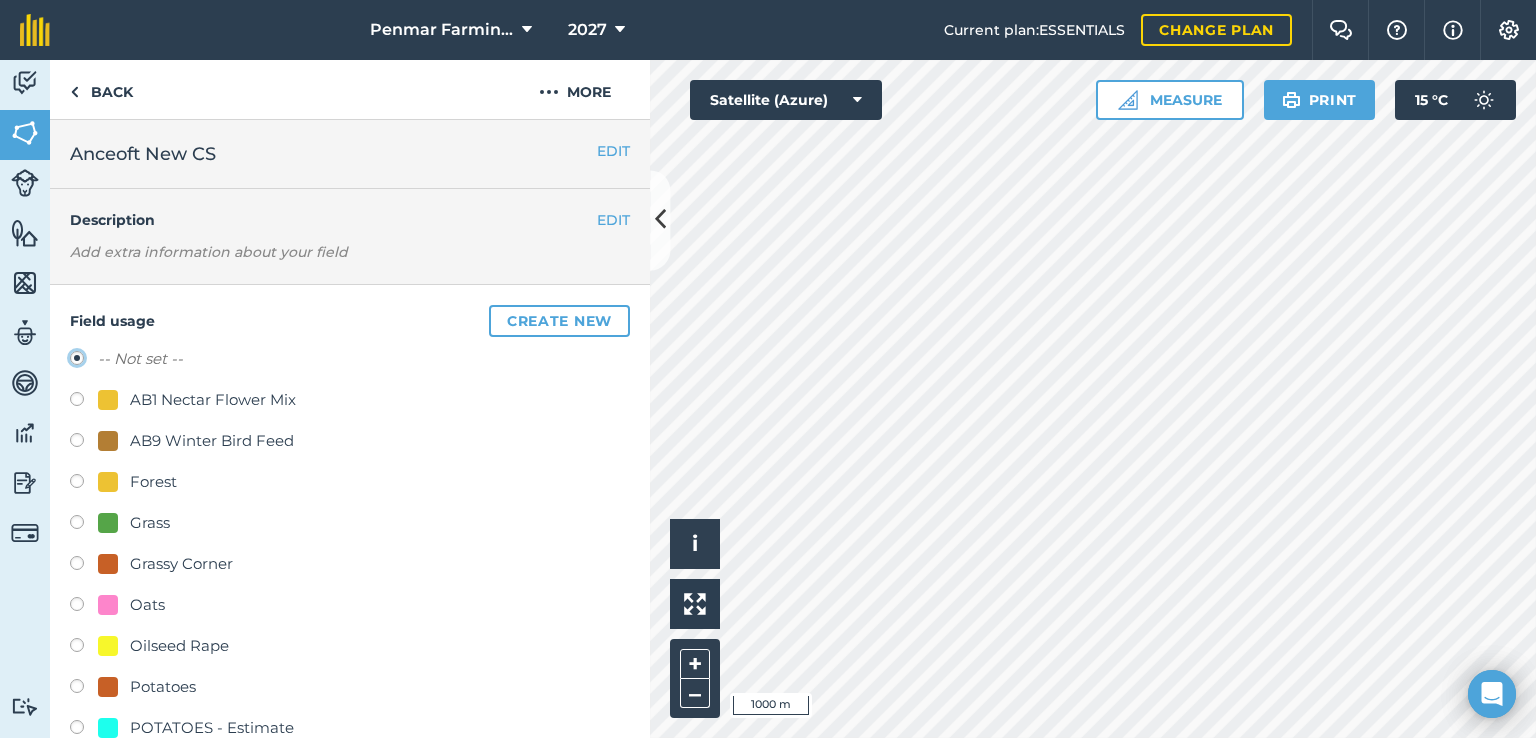 radio on "true" 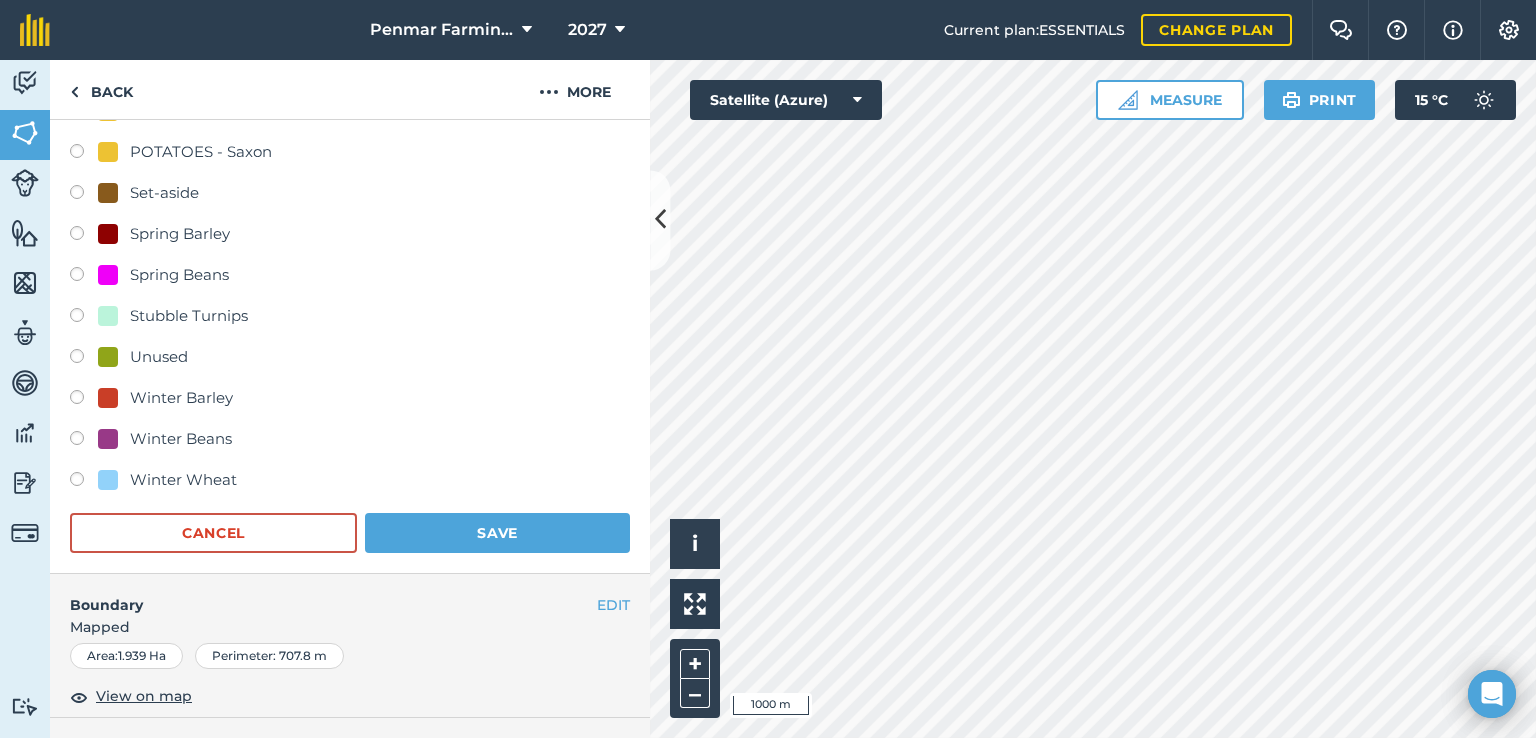 scroll, scrollTop: 700, scrollLeft: 0, axis: vertical 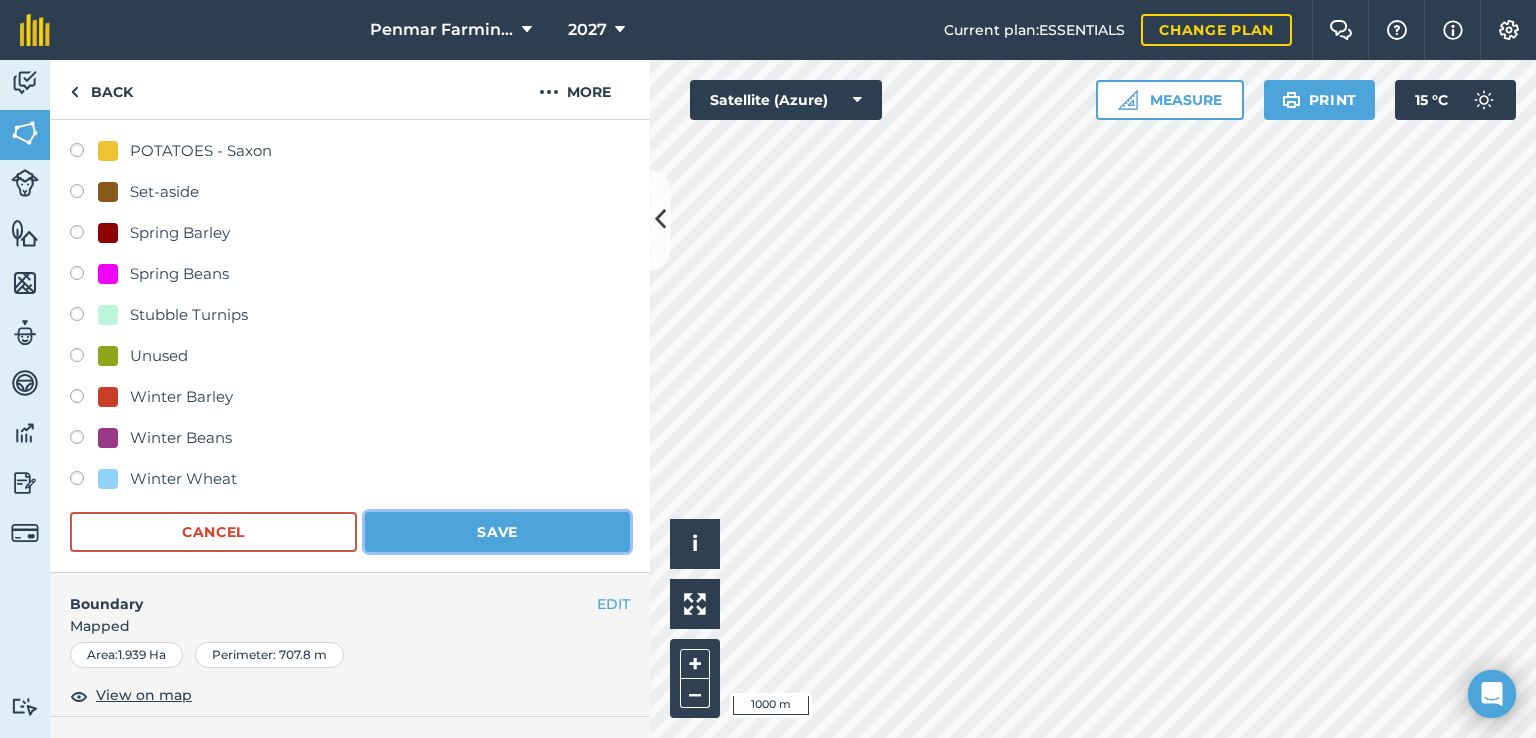 click on "Save" at bounding box center [497, 532] 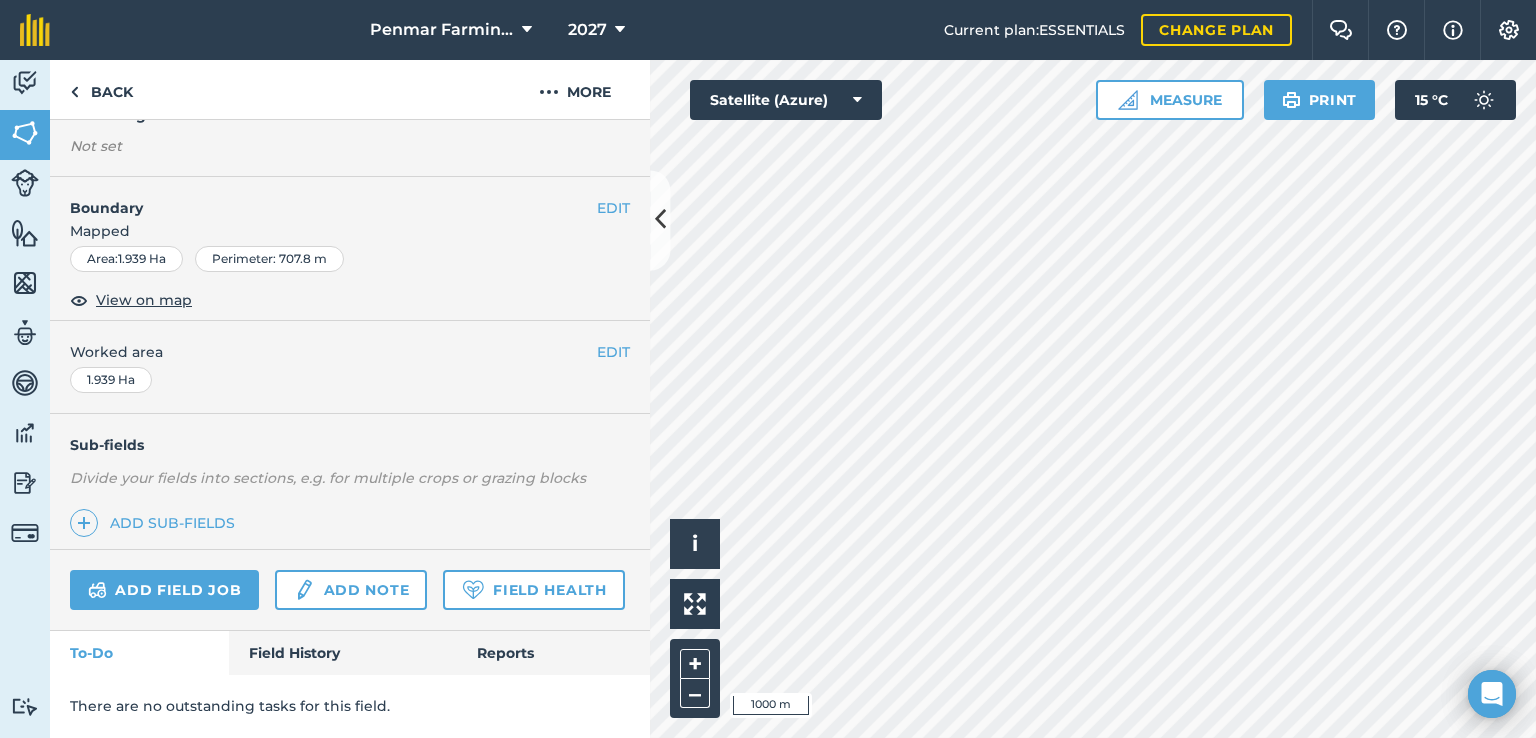 scroll, scrollTop: 254, scrollLeft: 0, axis: vertical 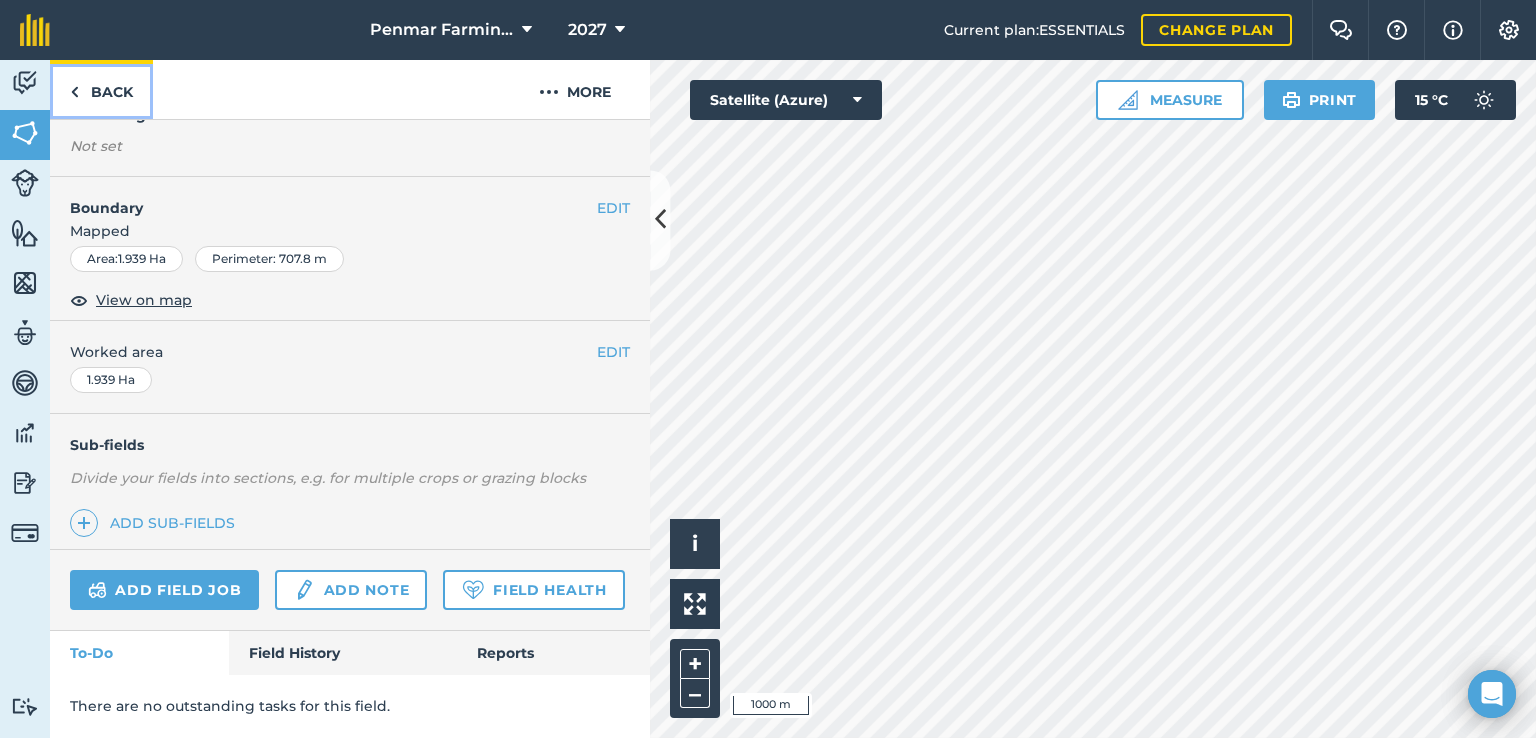 click on "Back" at bounding box center (101, 89) 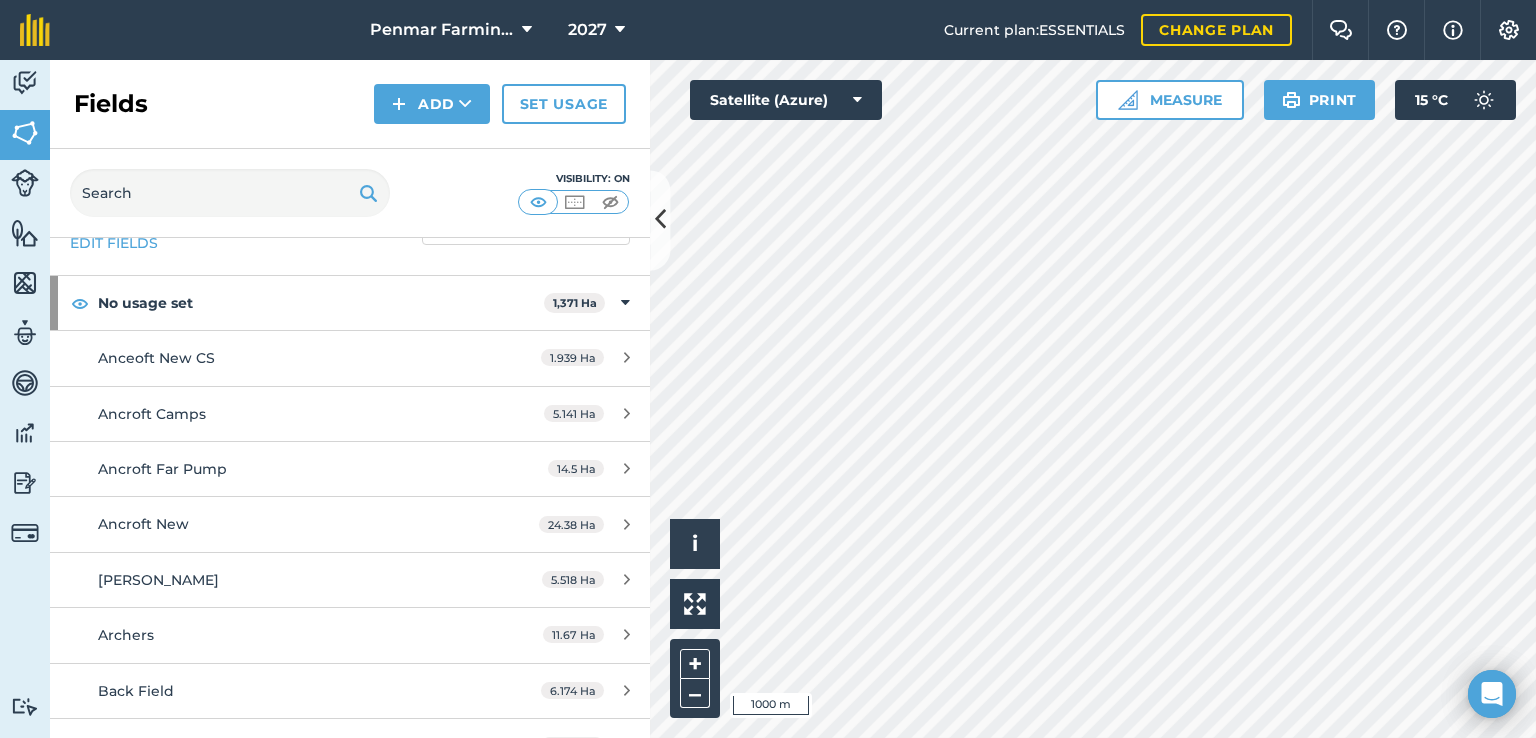 scroll, scrollTop: 100, scrollLeft: 0, axis: vertical 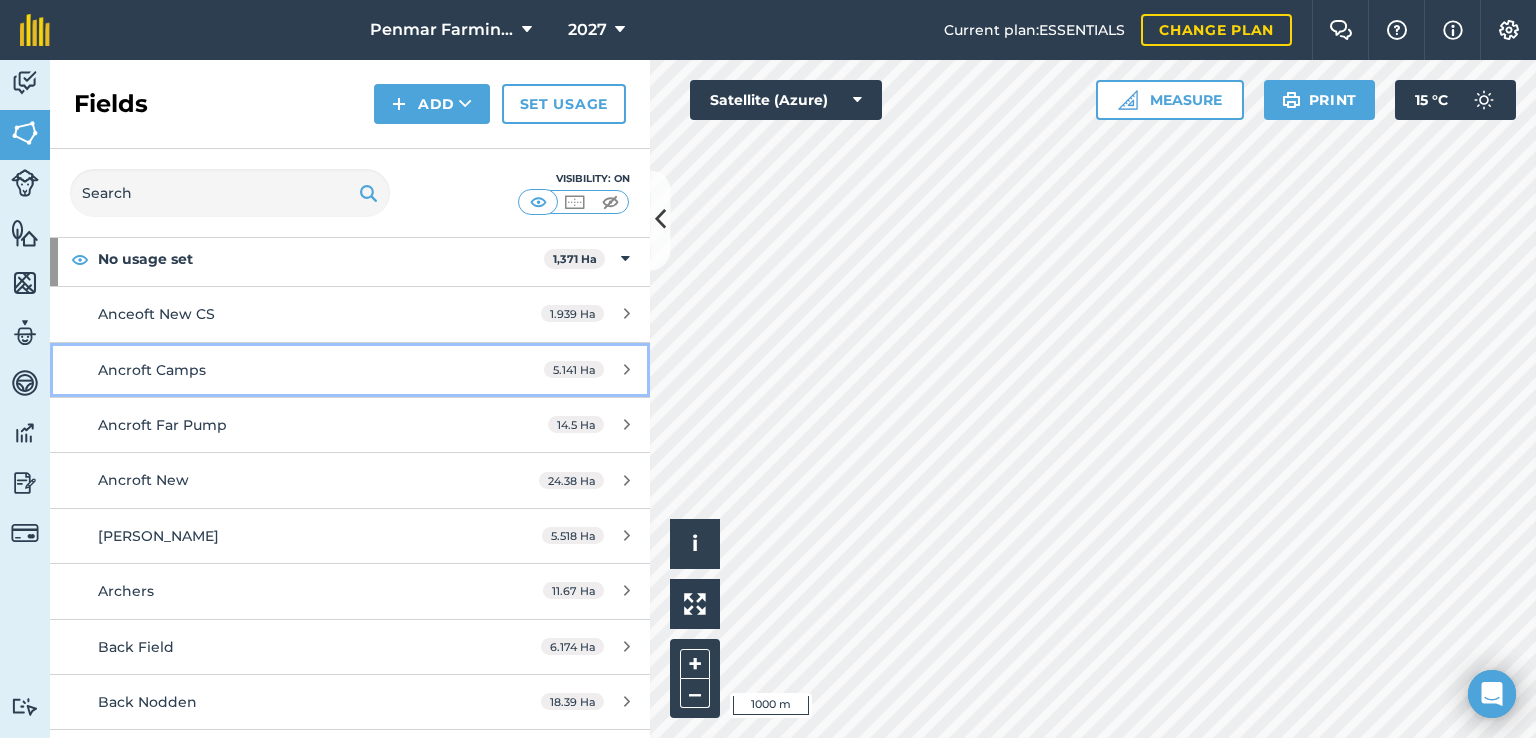 click on "Ancroft Camps" at bounding box center (286, 370) 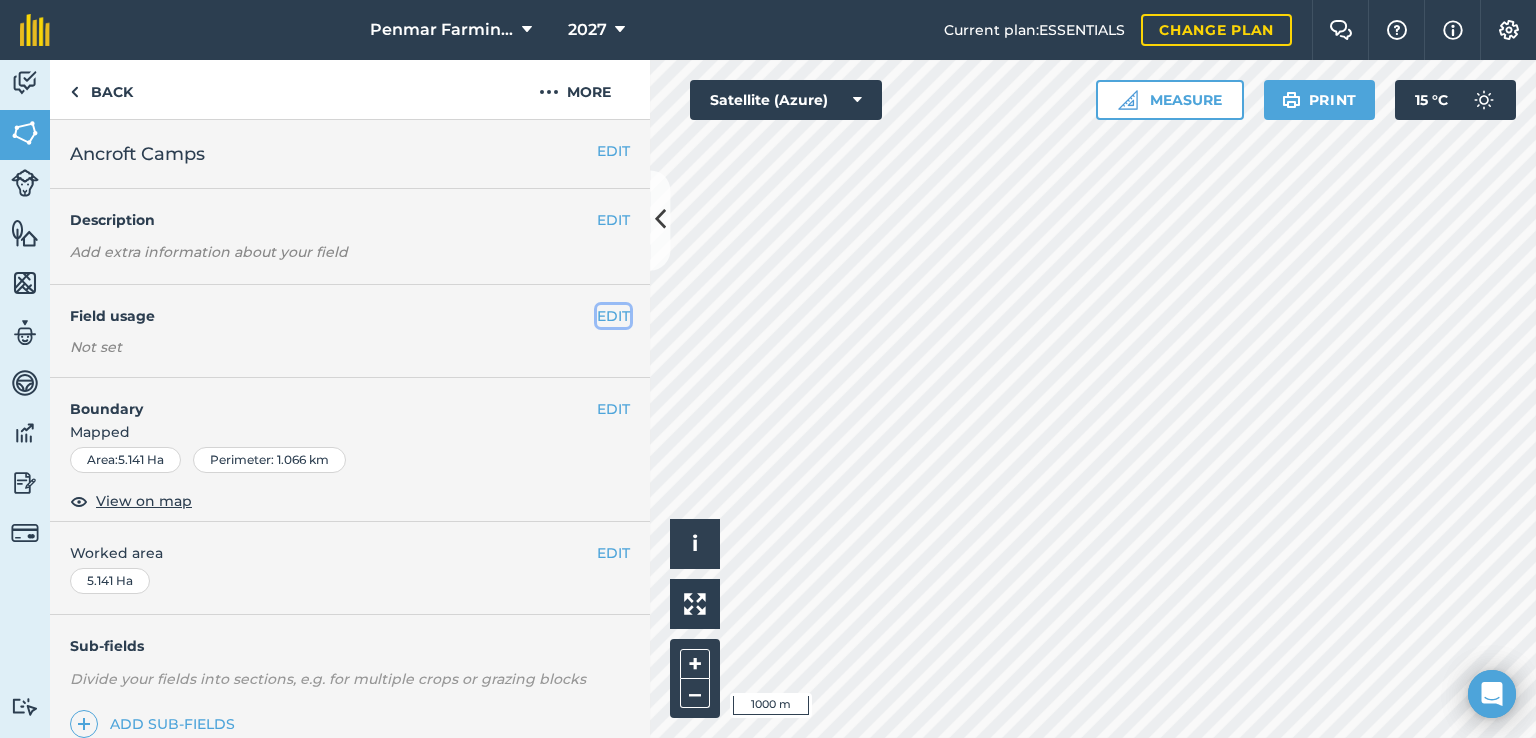 click on "EDIT" at bounding box center (613, 316) 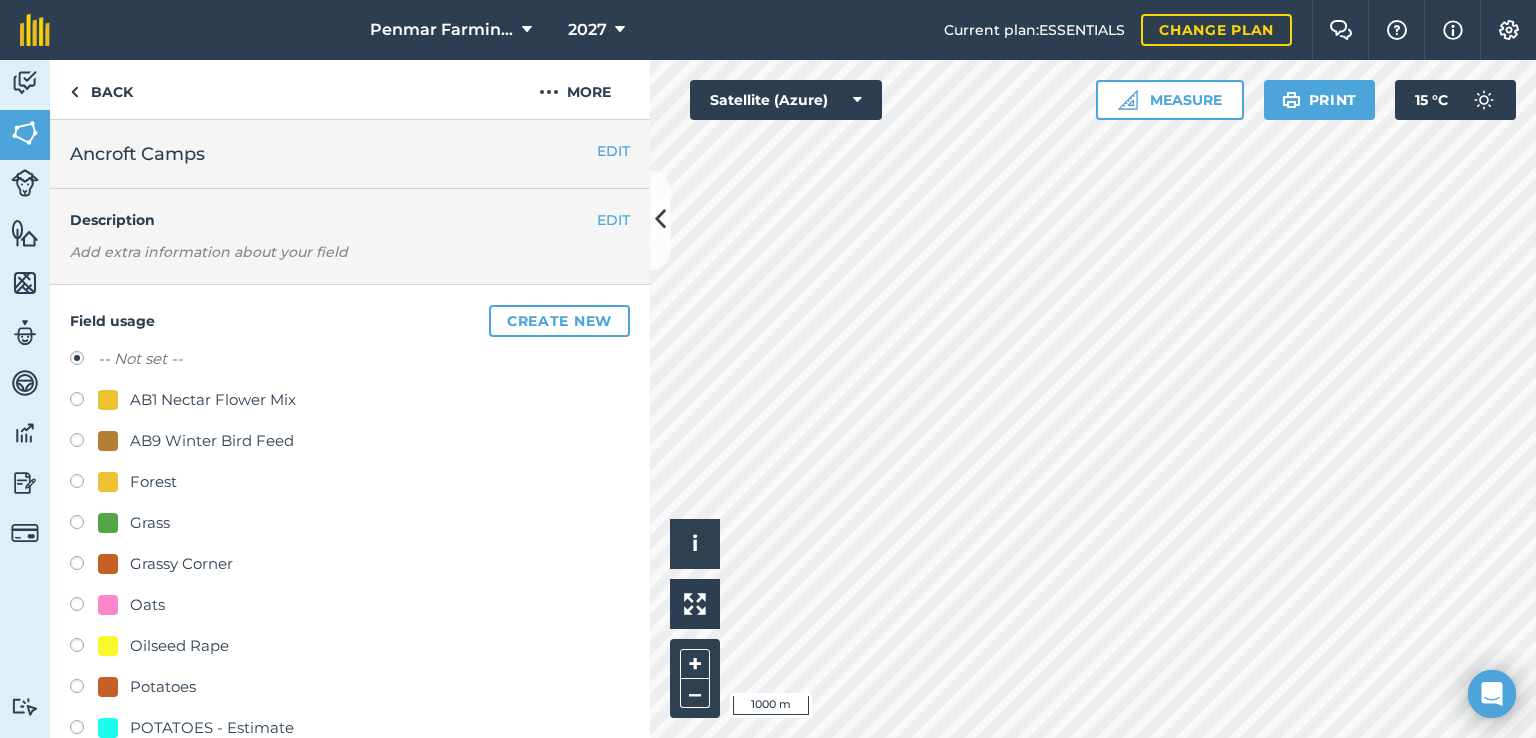 scroll, scrollTop: 600, scrollLeft: 0, axis: vertical 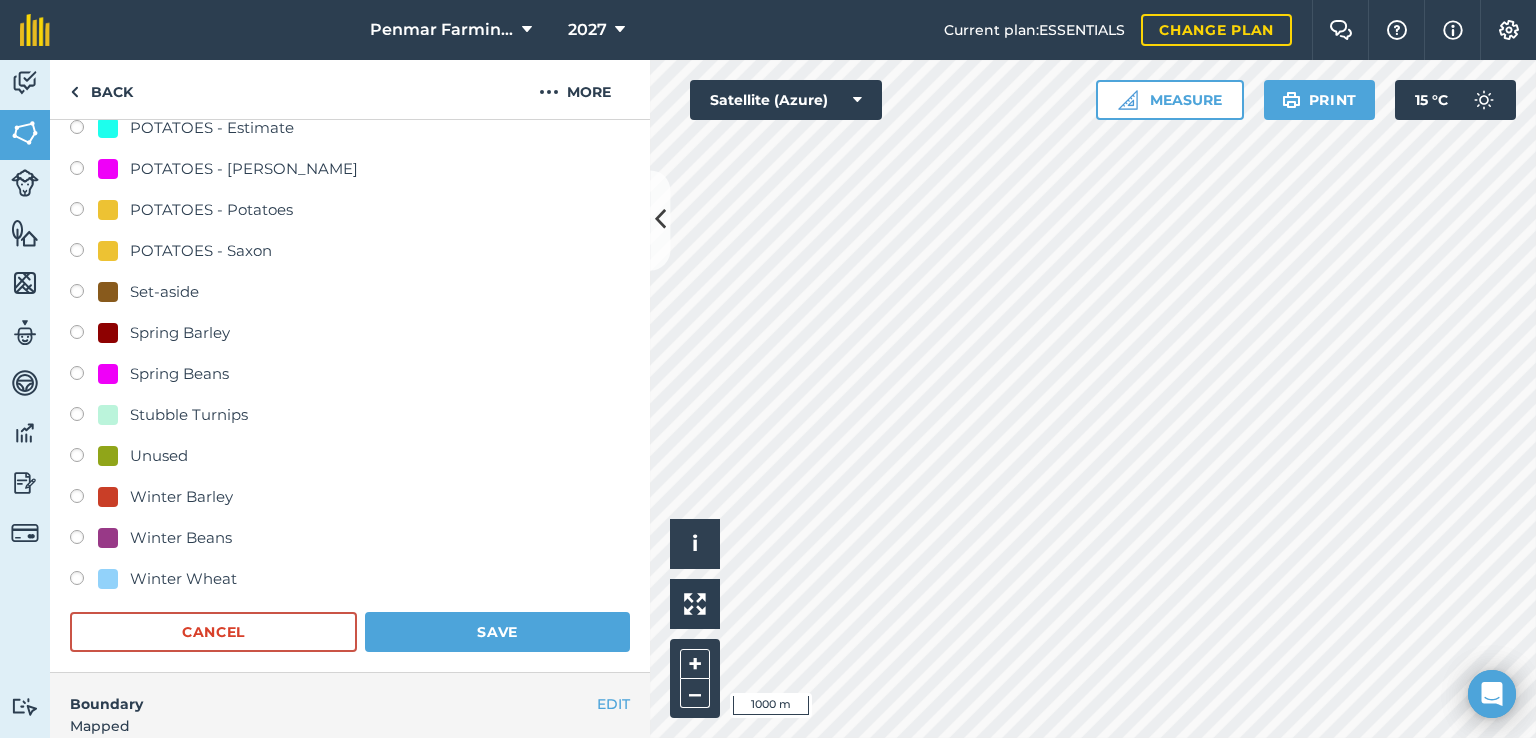 click at bounding box center (108, 579) 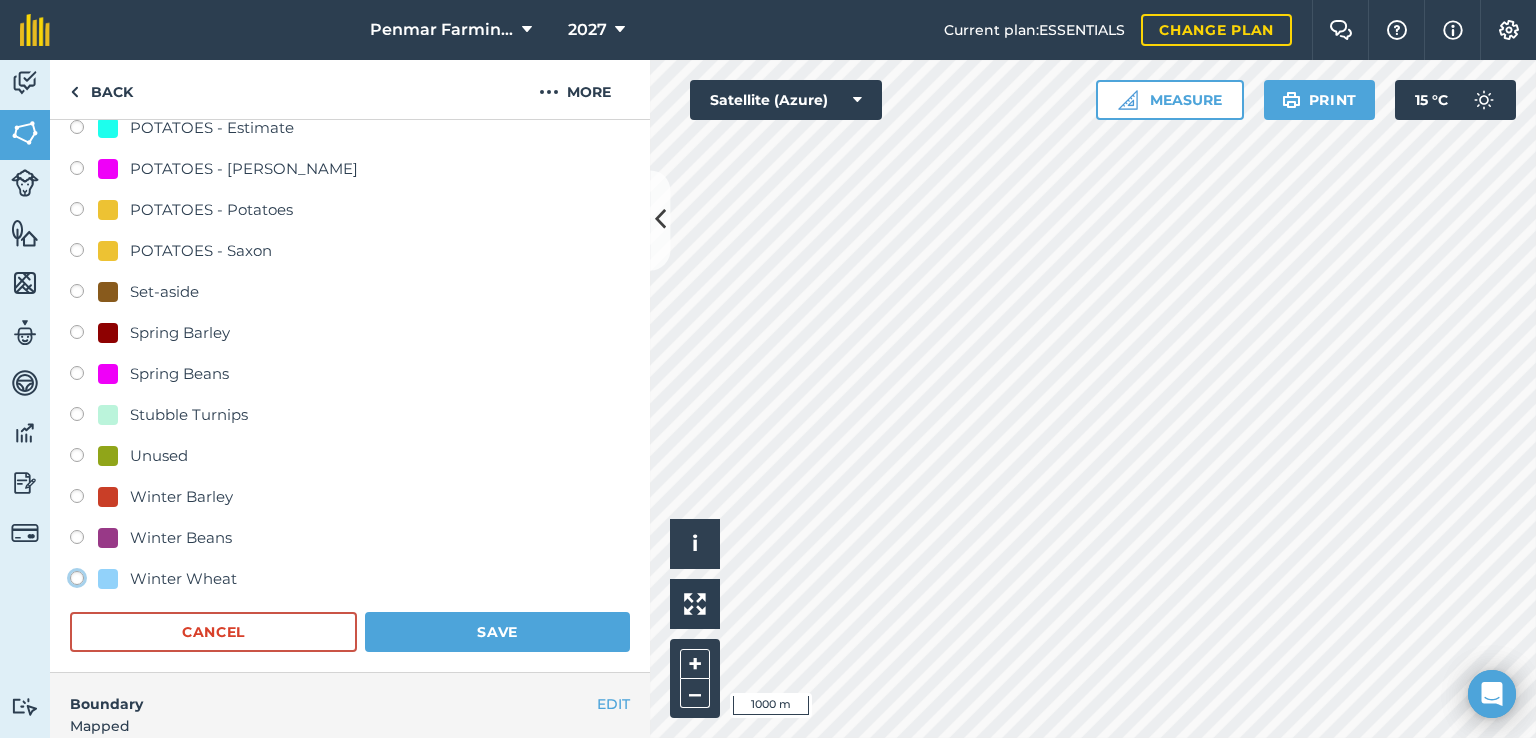 click on "Winter Wheat" at bounding box center [-9923, 577] 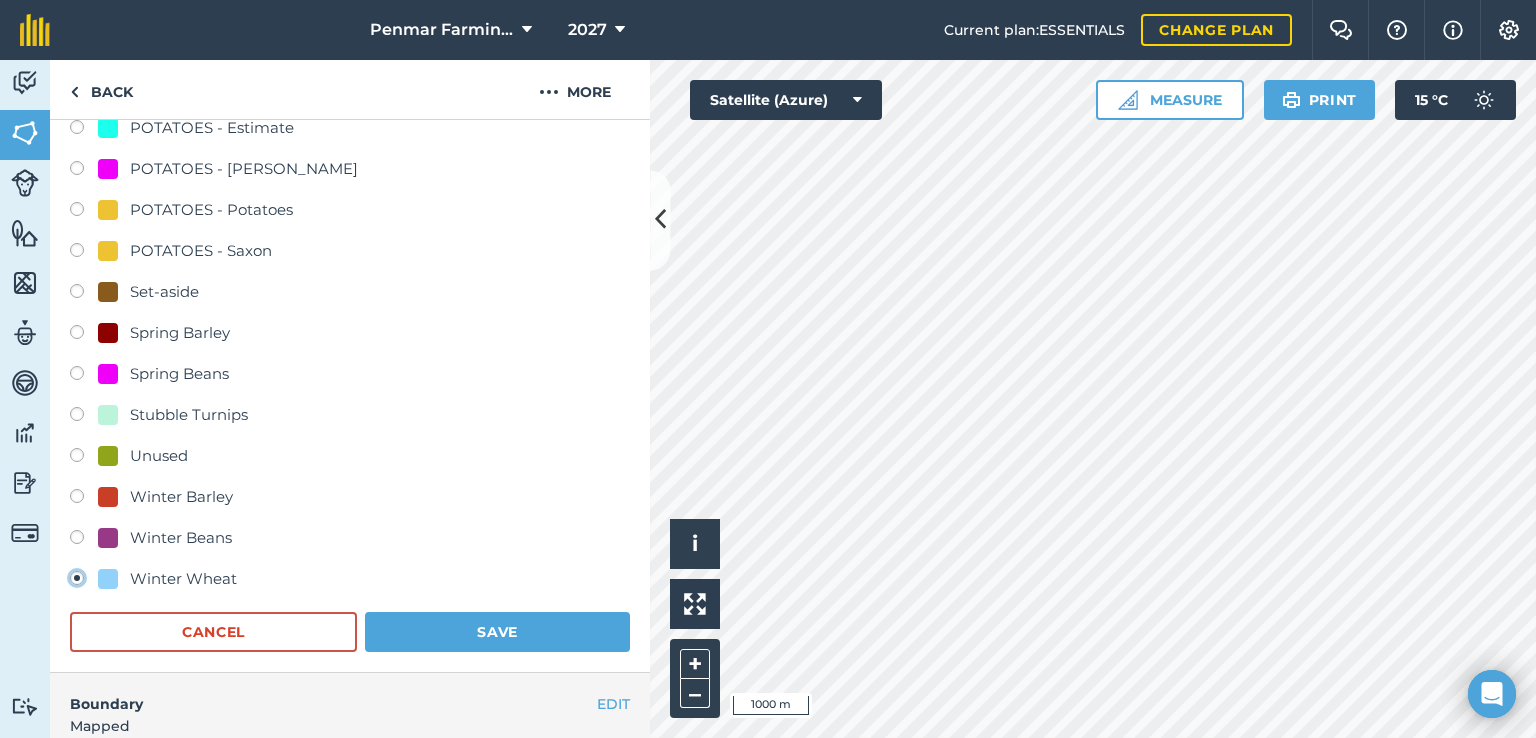 radio on "true" 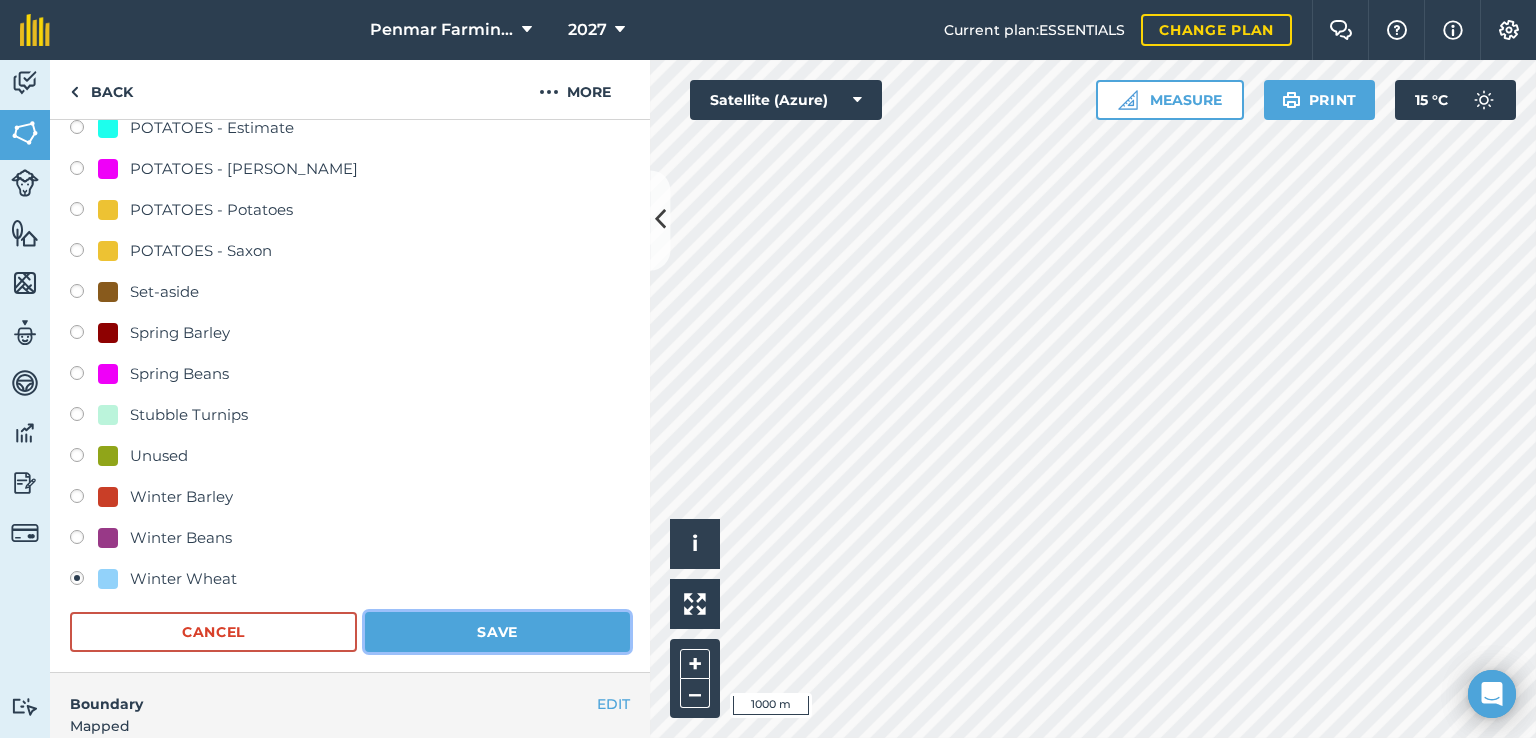 click on "Save" at bounding box center (497, 632) 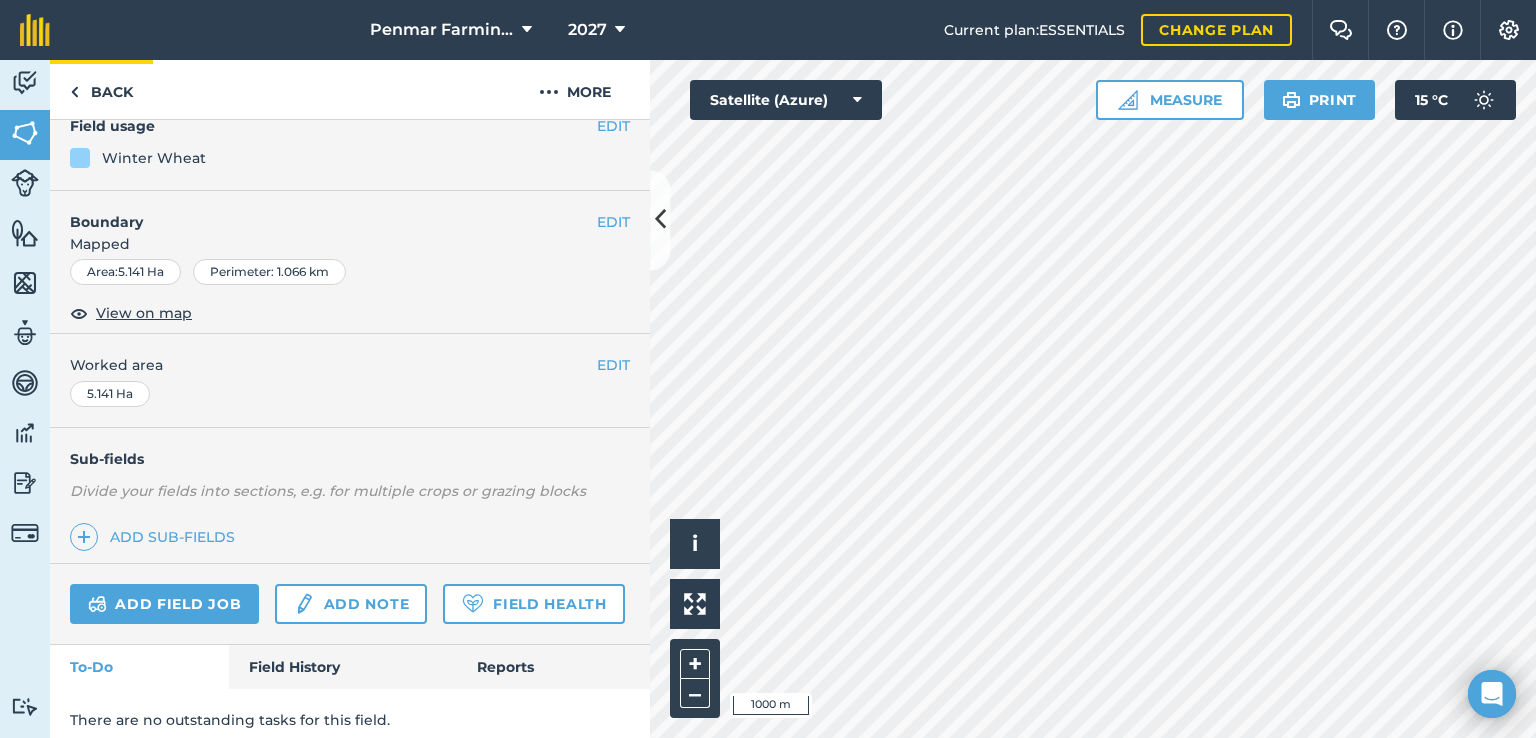 scroll, scrollTop: 156, scrollLeft: 0, axis: vertical 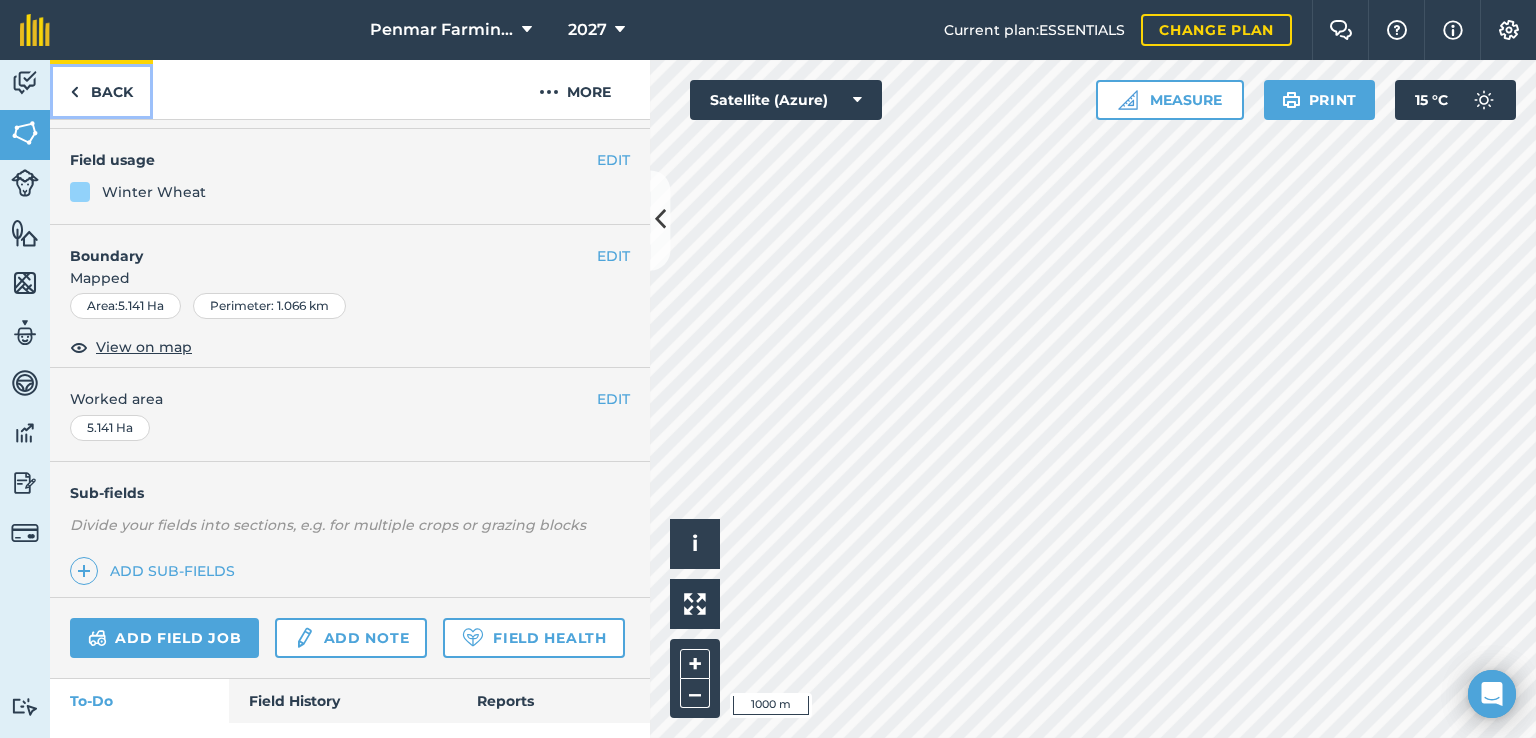 click on "Back" at bounding box center (101, 89) 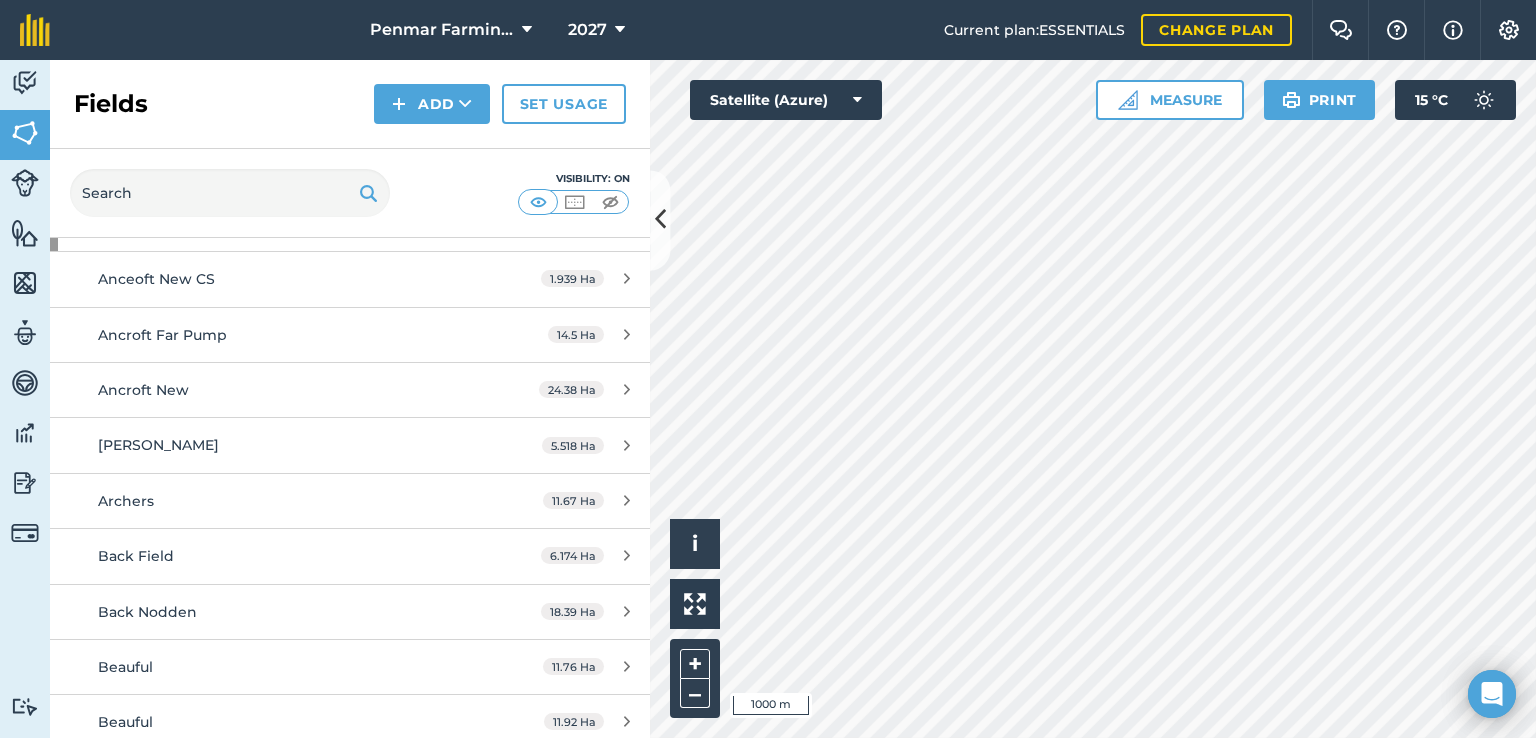 scroll, scrollTop: 100, scrollLeft: 0, axis: vertical 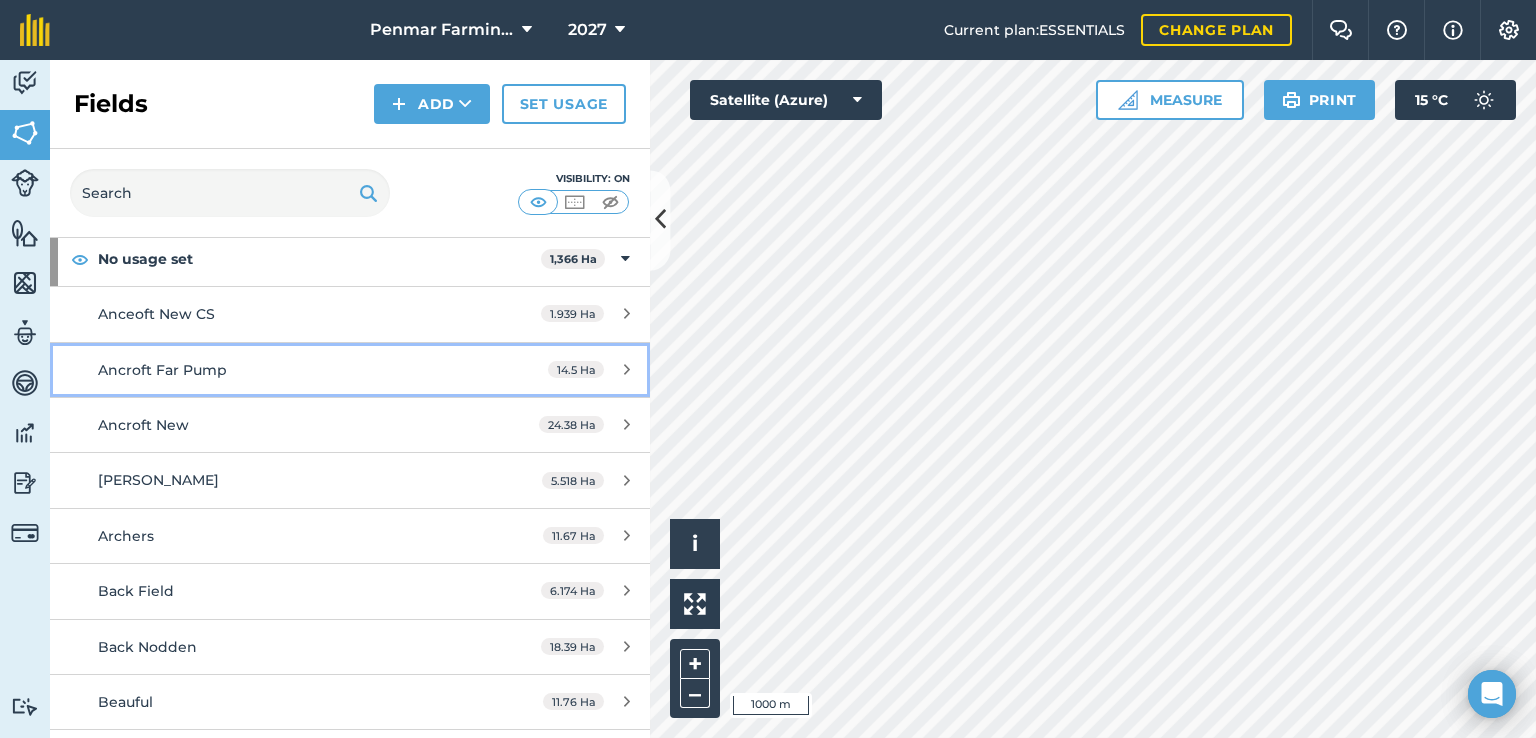 click on "14.5   Ha" at bounding box center [589, 370] 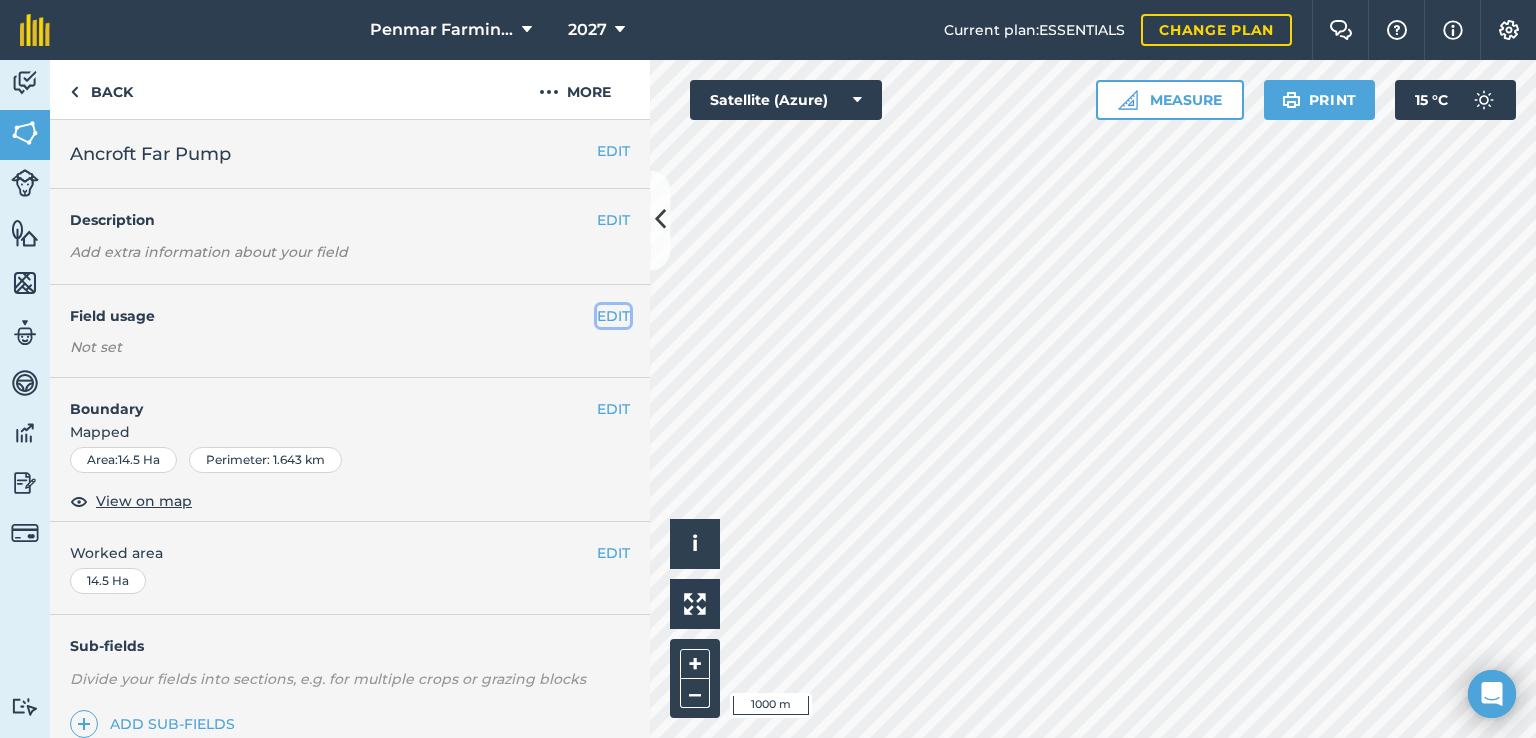 click on "EDIT" at bounding box center (613, 316) 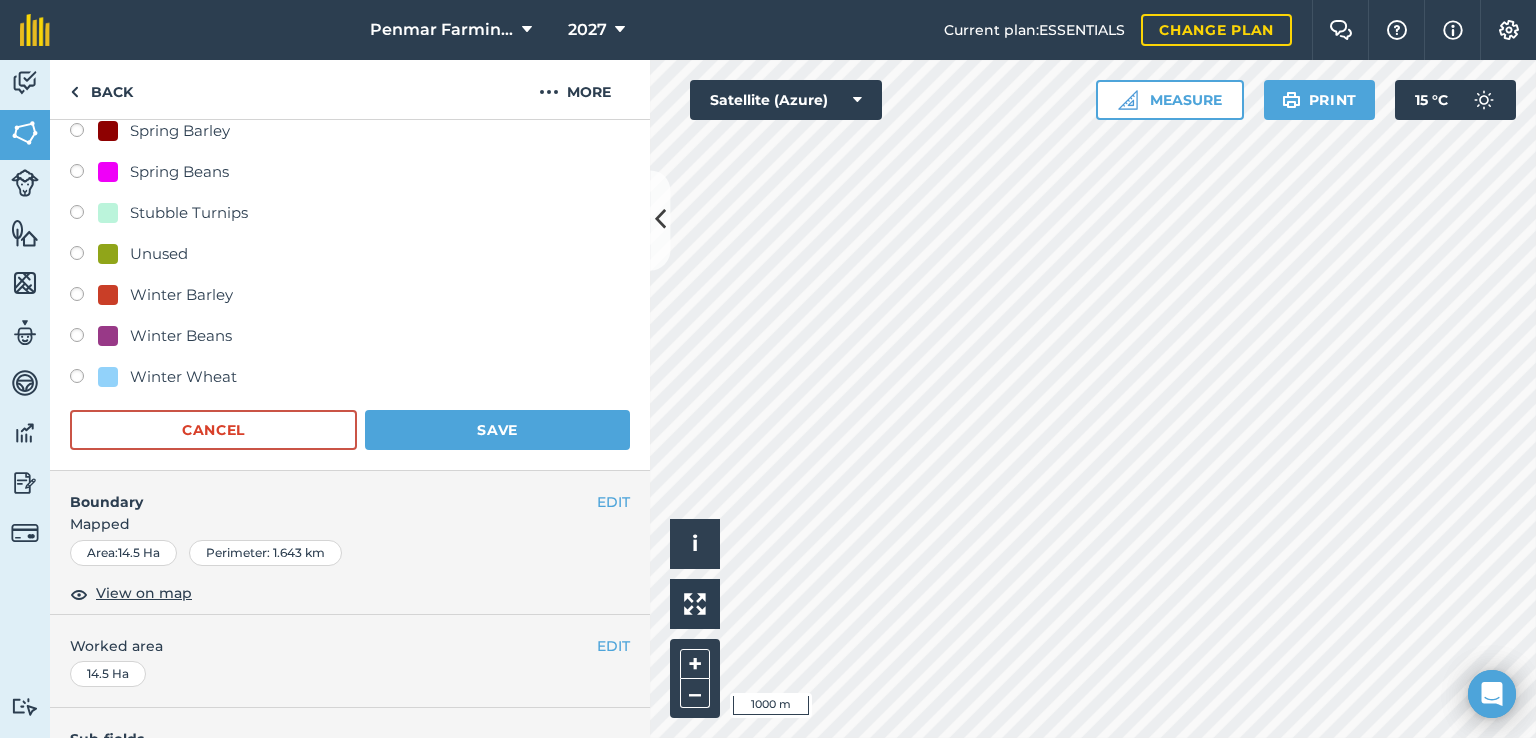 scroll, scrollTop: 800, scrollLeft: 0, axis: vertical 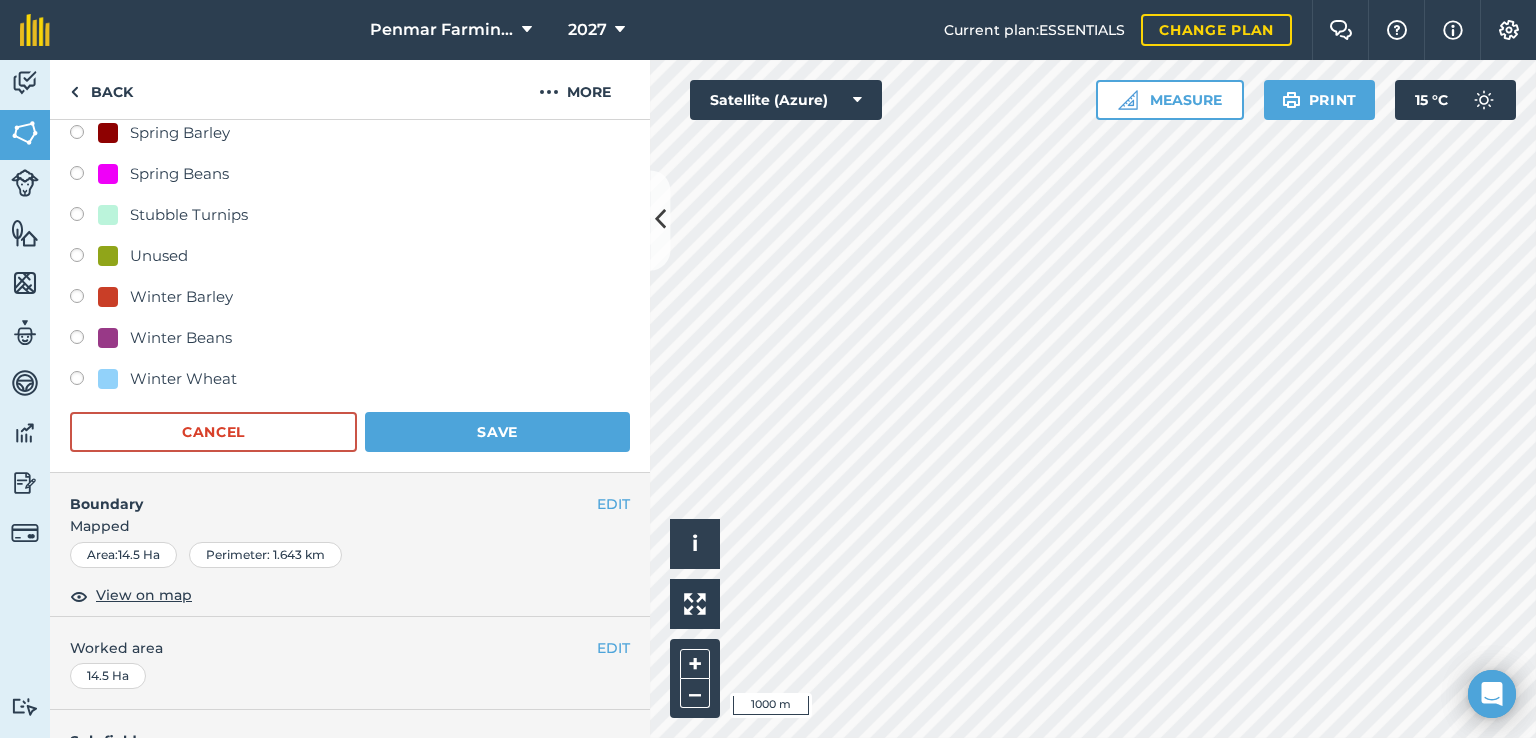 click at bounding box center [84, 381] 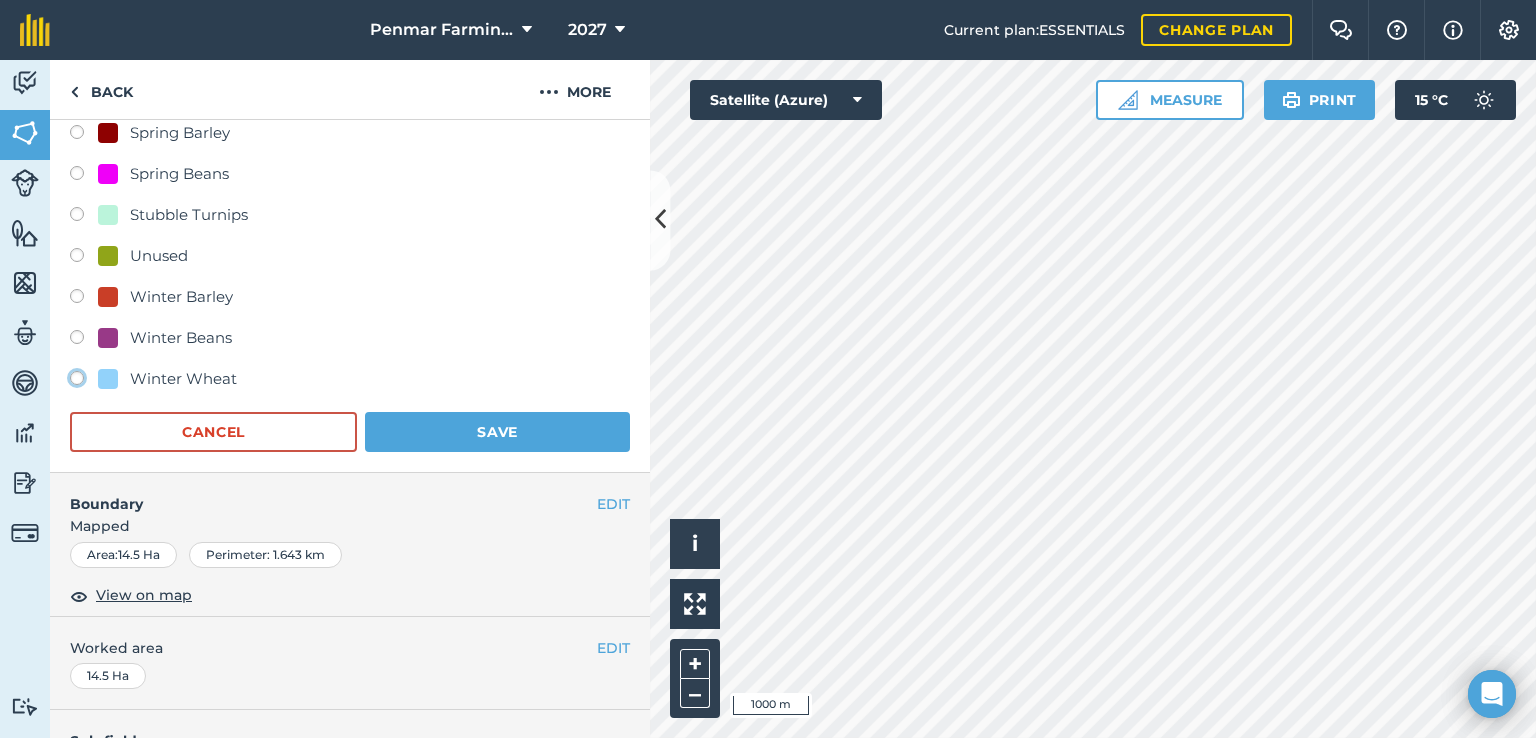 click on "Winter Wheat" at bounding box center [-9923, 377] 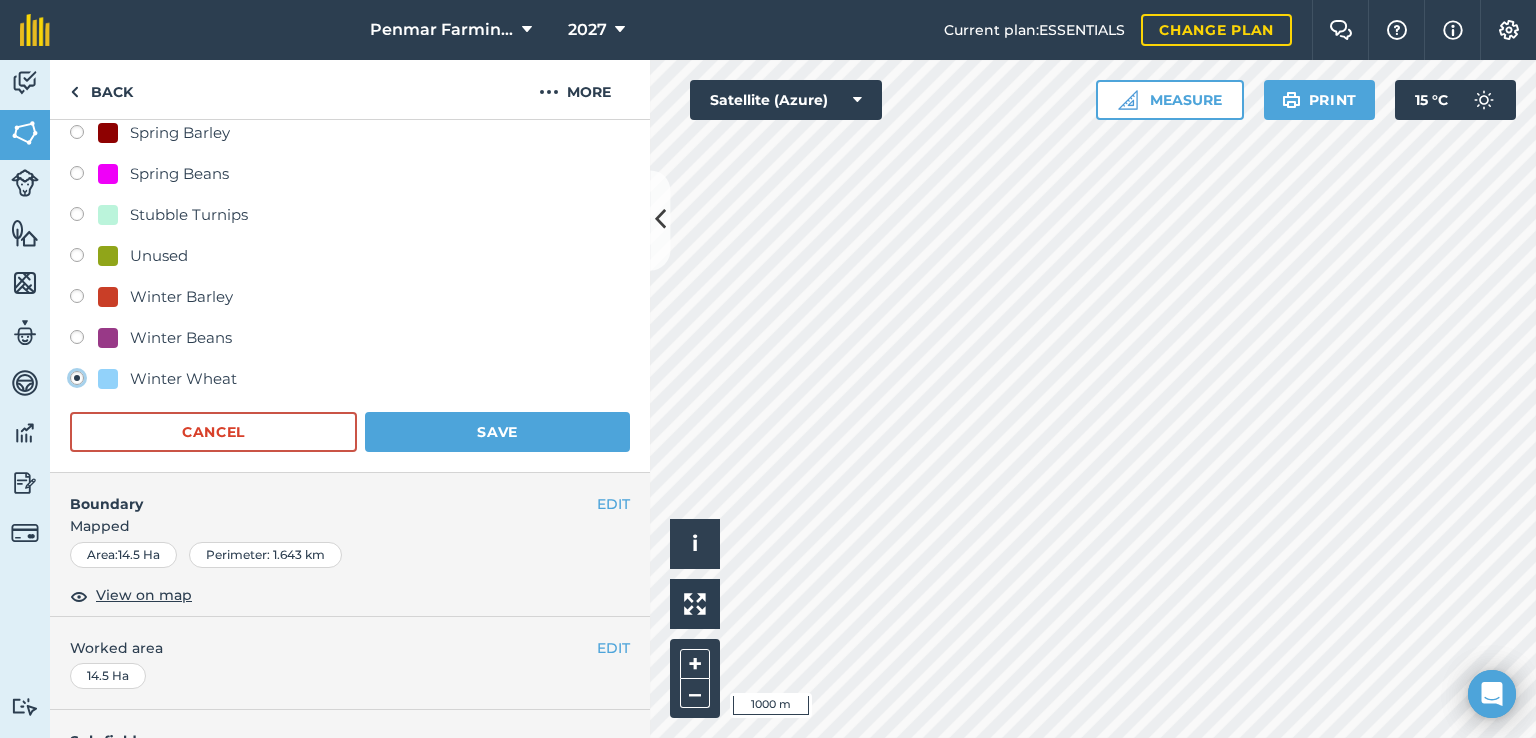 radio on "true" 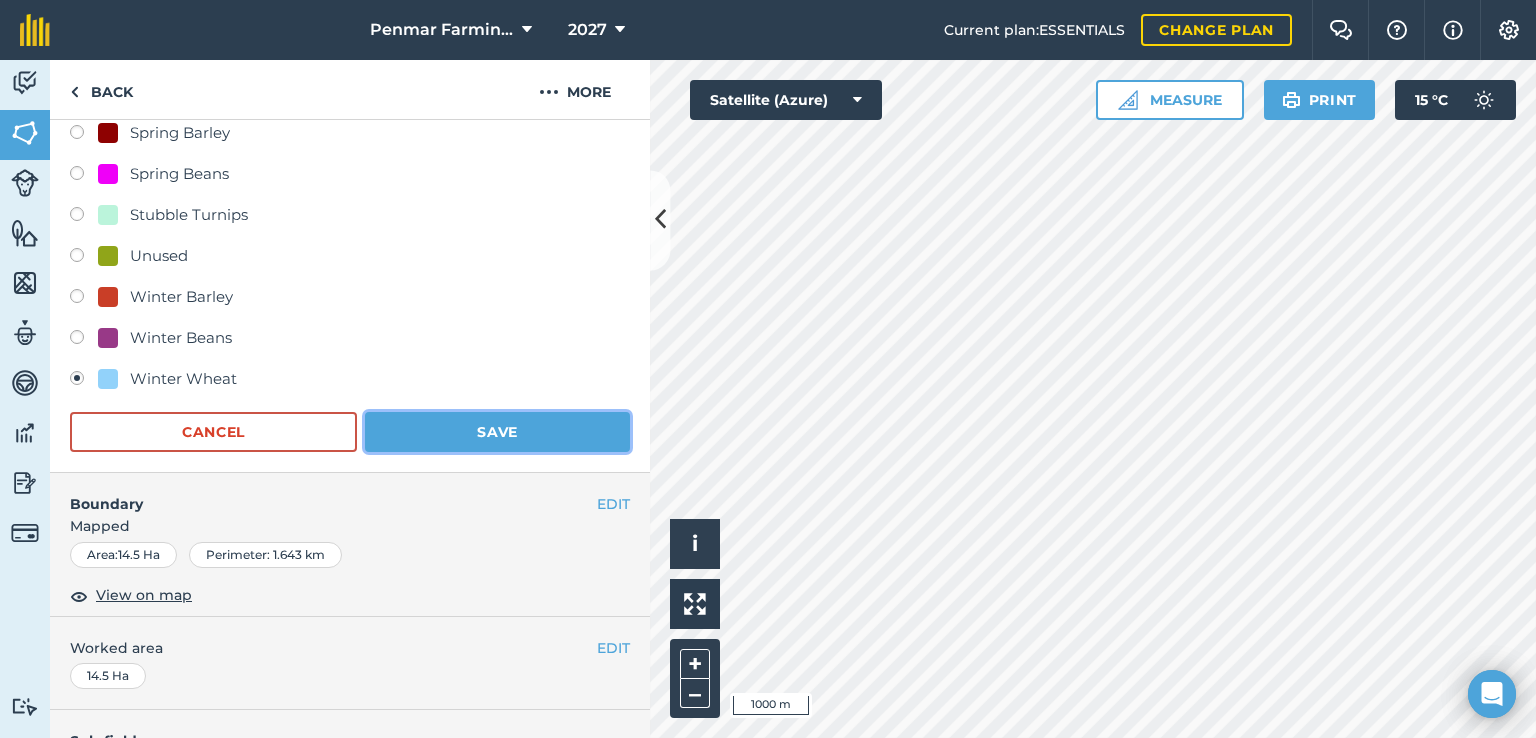 click on "Save" at bounding box center [497, 432] 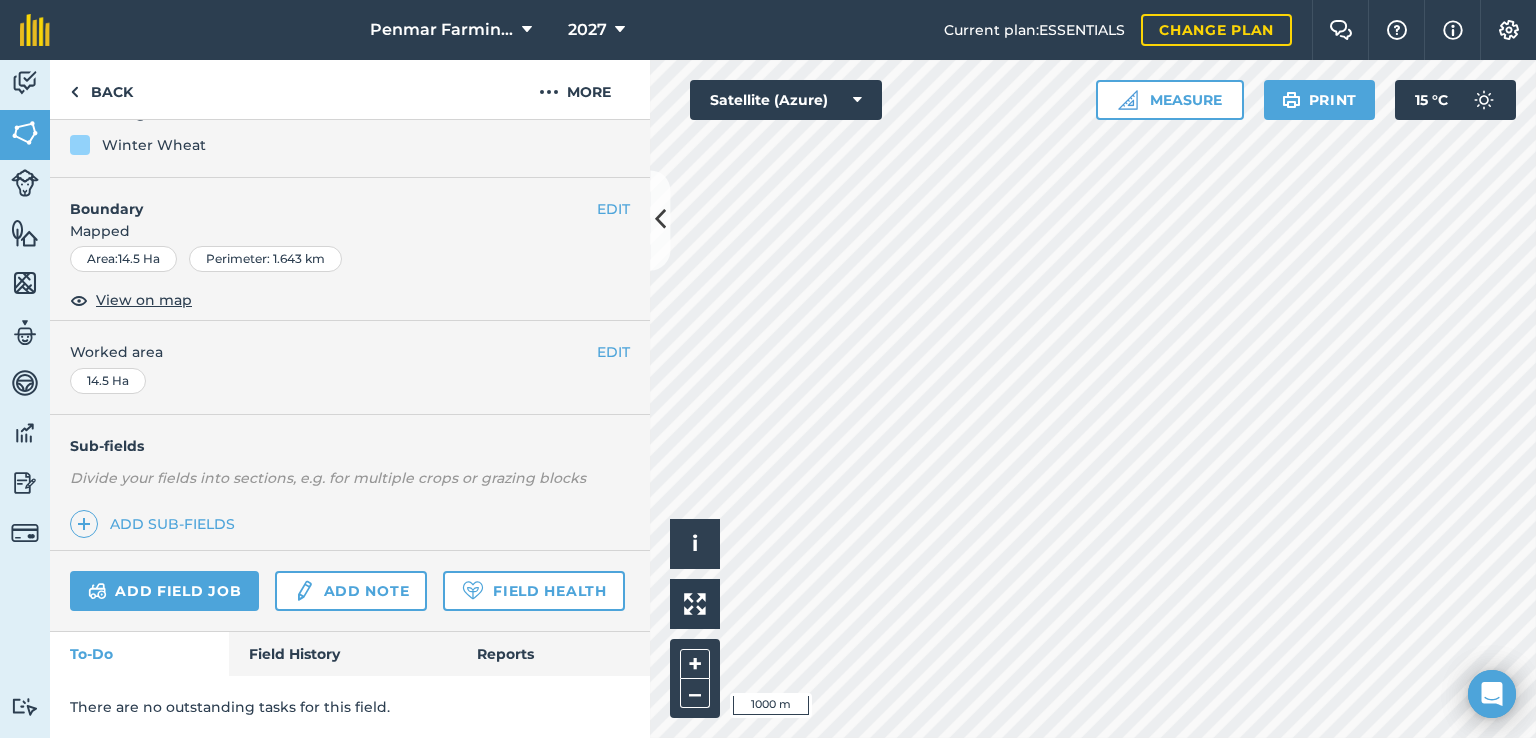scroll, scrollTop: 256, scrollLeft: 0, axis: vertical 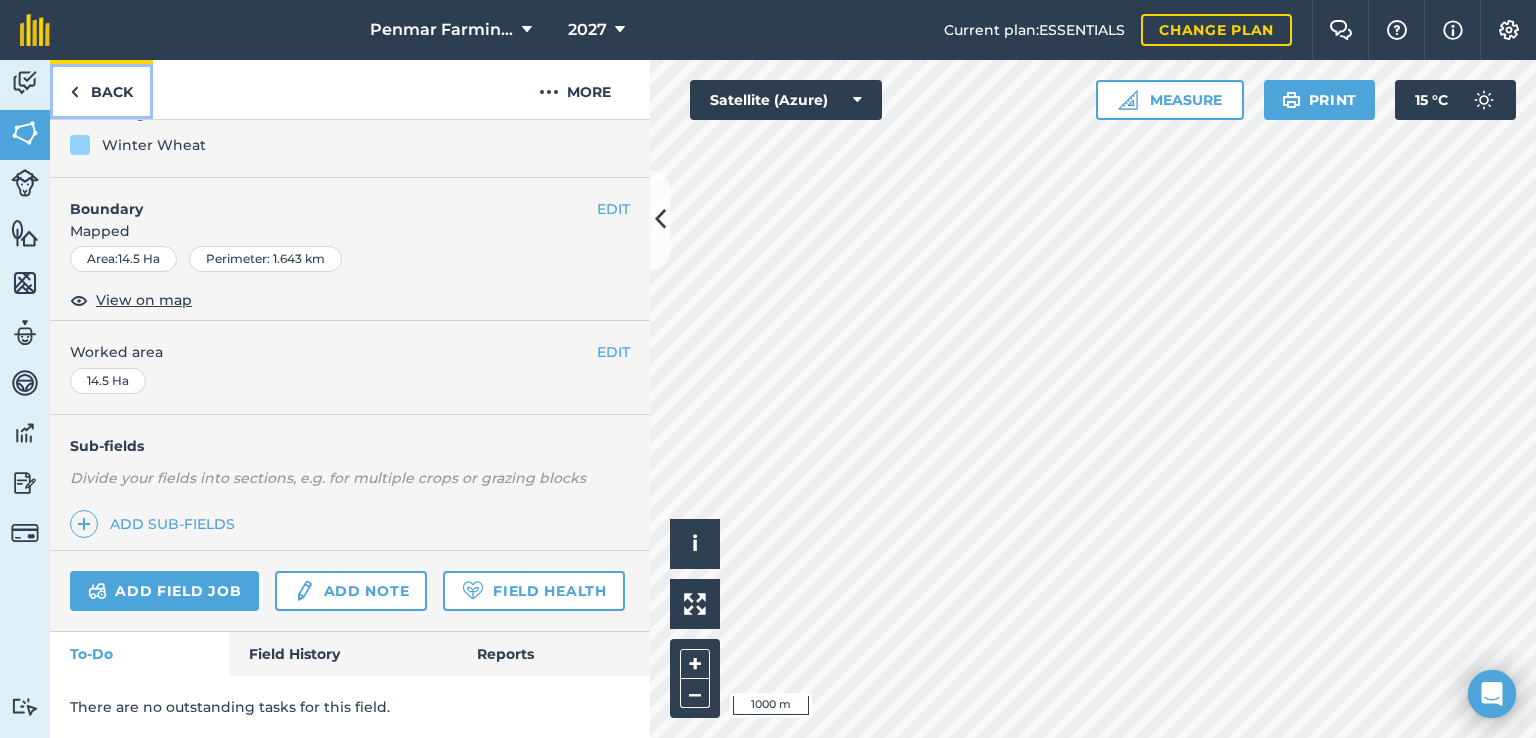 click on "Back" at bounding box center [101, 89] 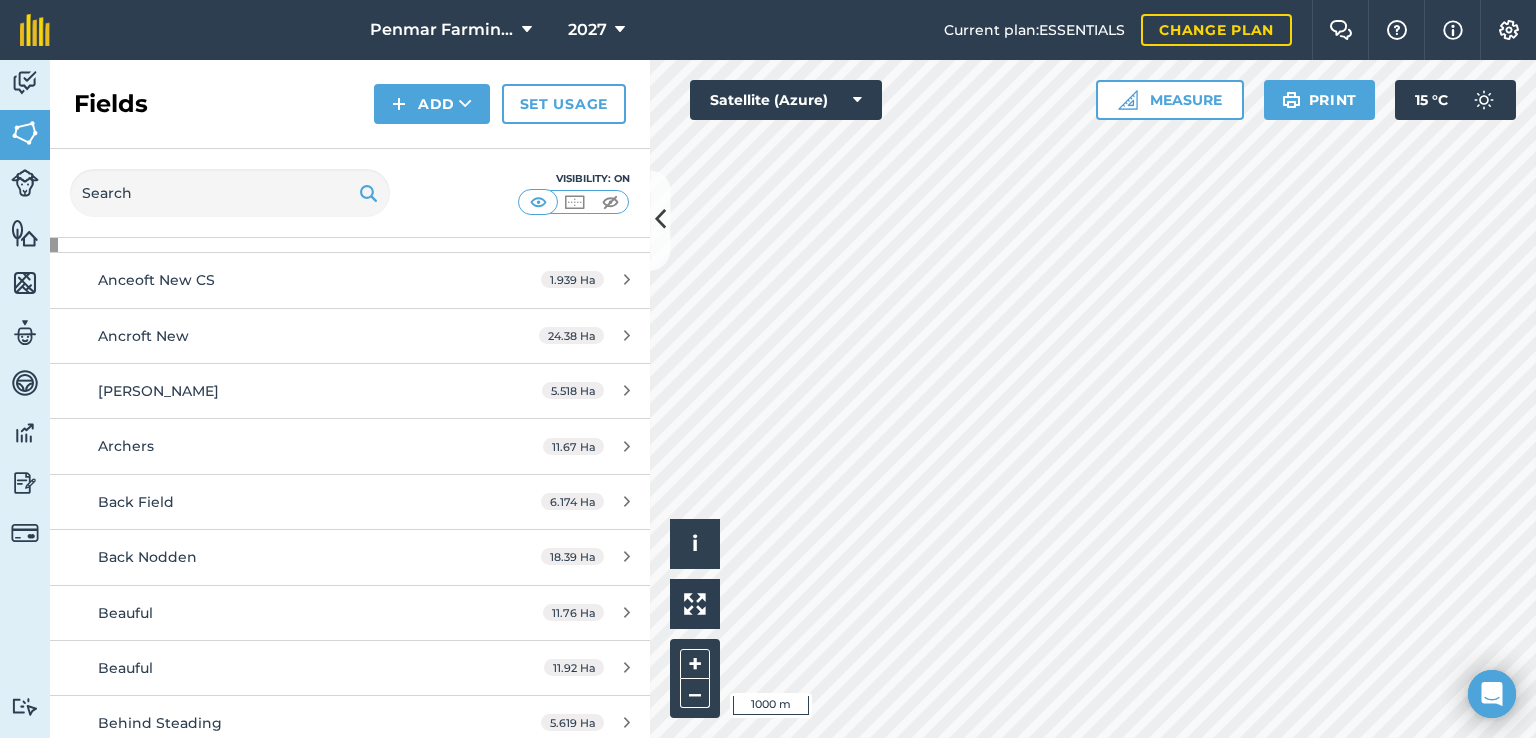 scroll, scrollTop: 100, scrollLeft: 0, axis: vertical 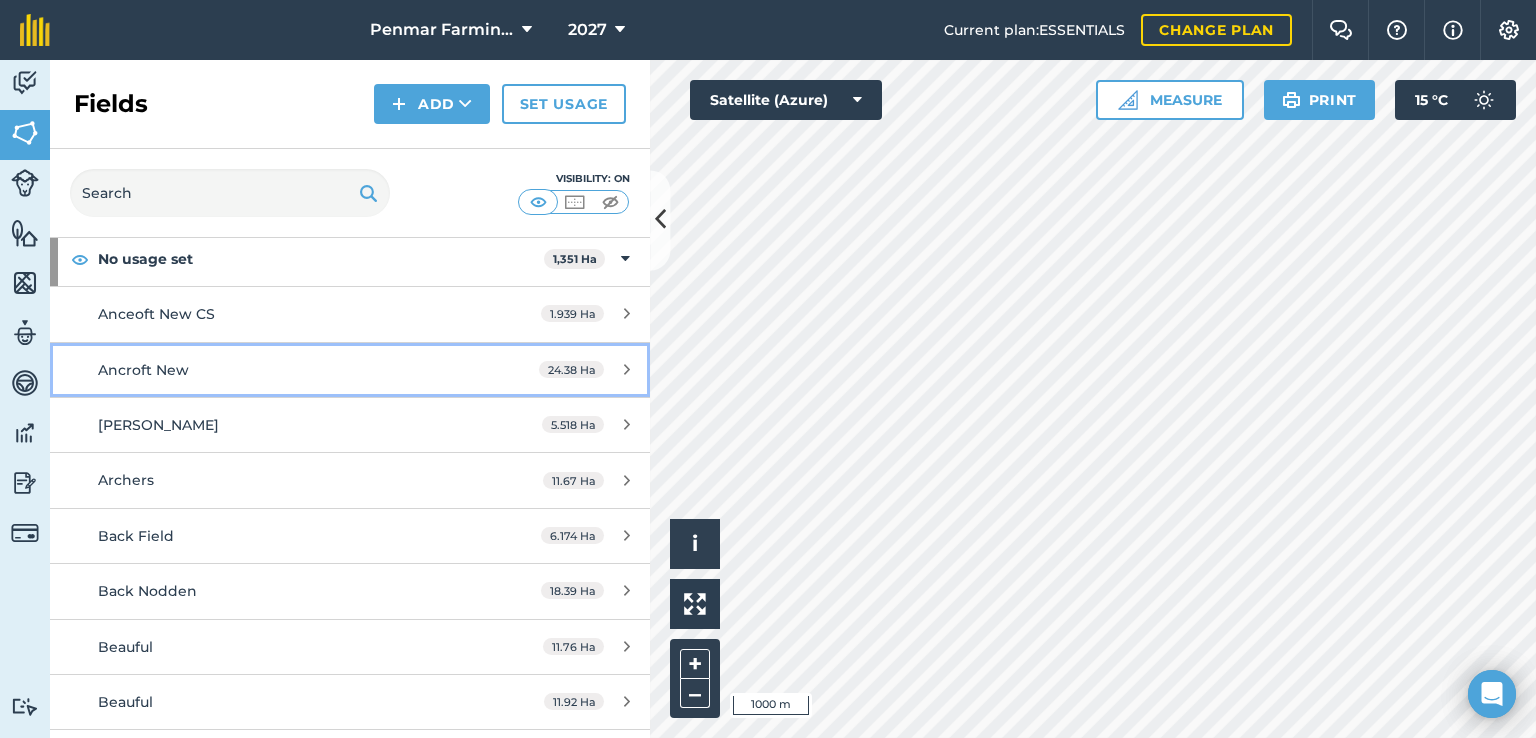 click on "24.38   Ha" at bounding box center (571, 369) 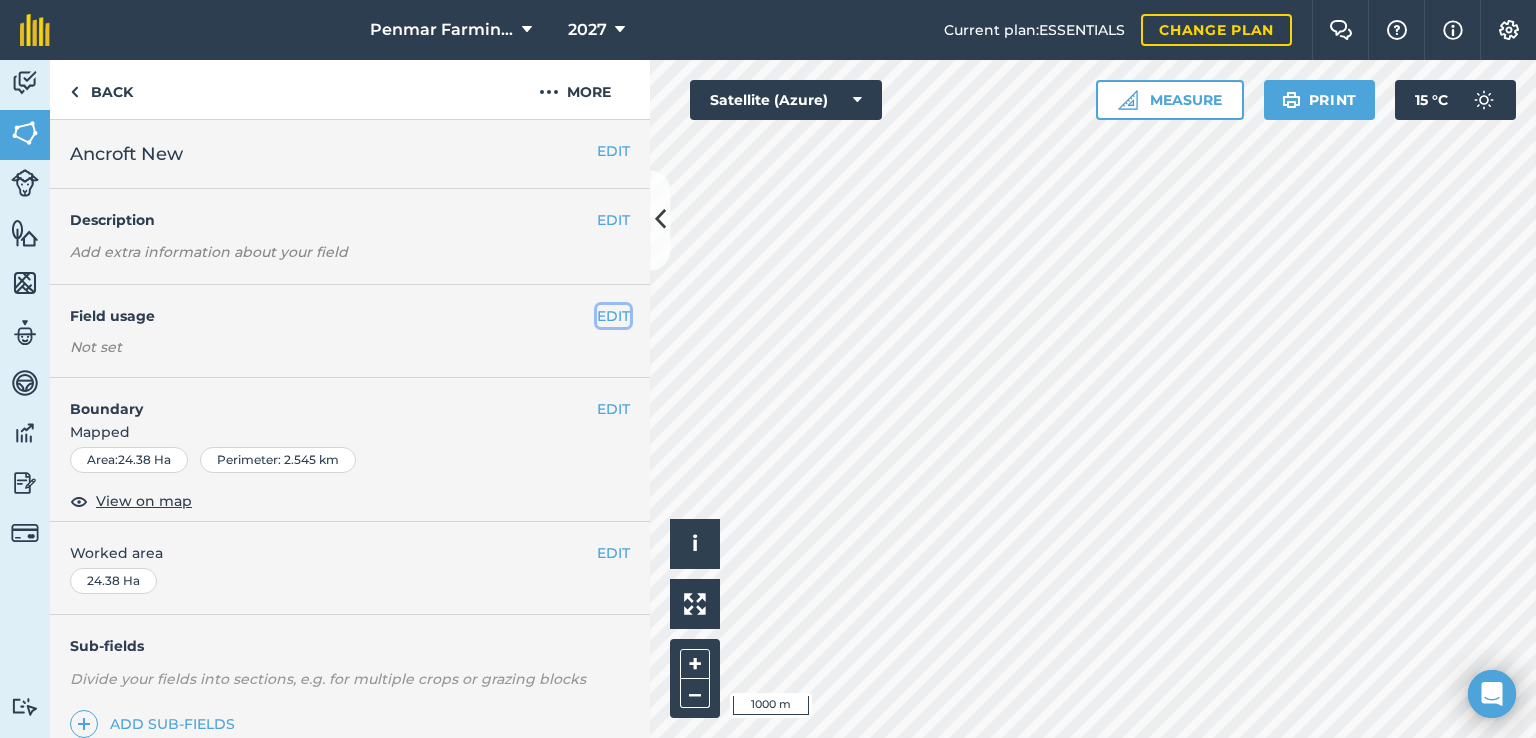 click on "EDIT" at bounding box center (613, 316) 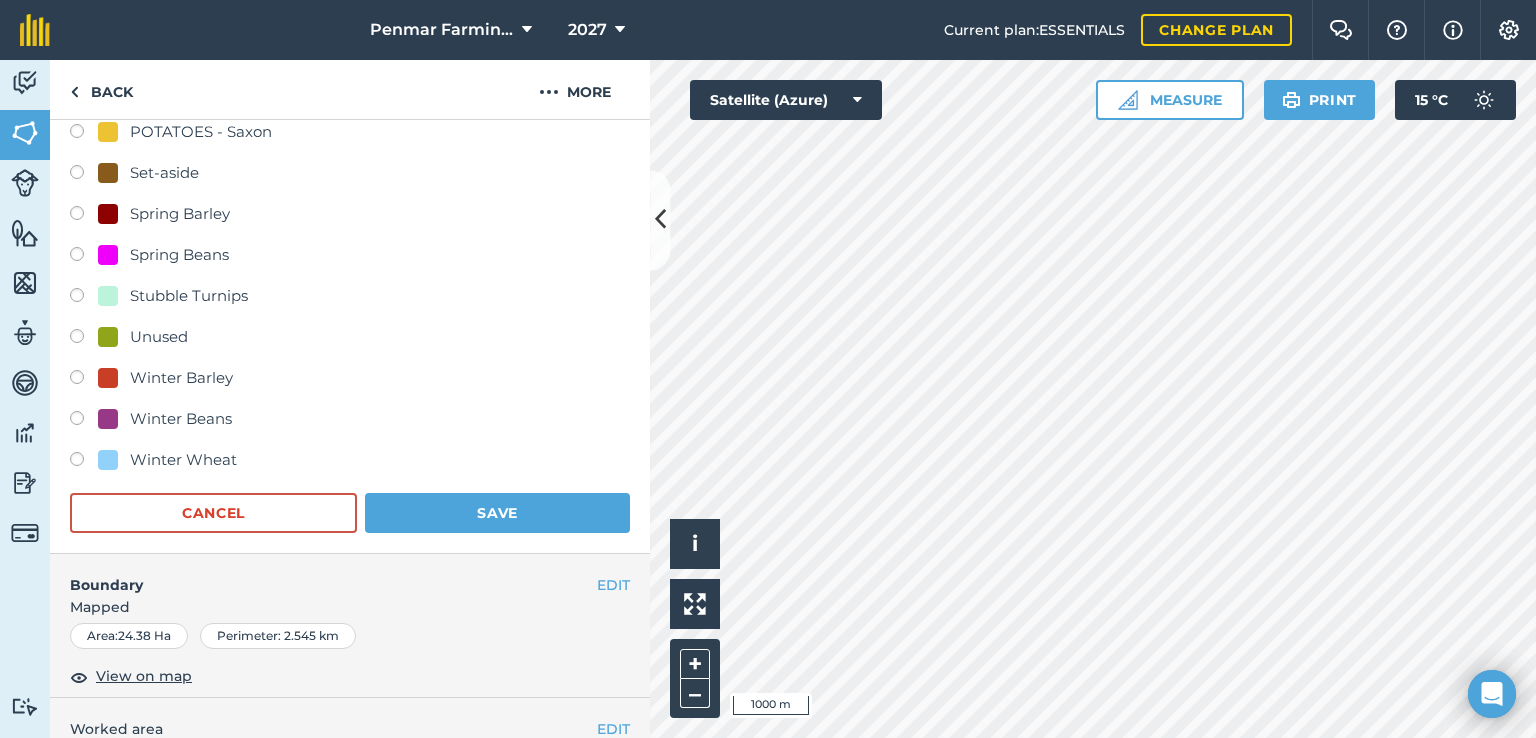 scroll, scrollTop: 900, scrollLeft: 0, axis: vertical 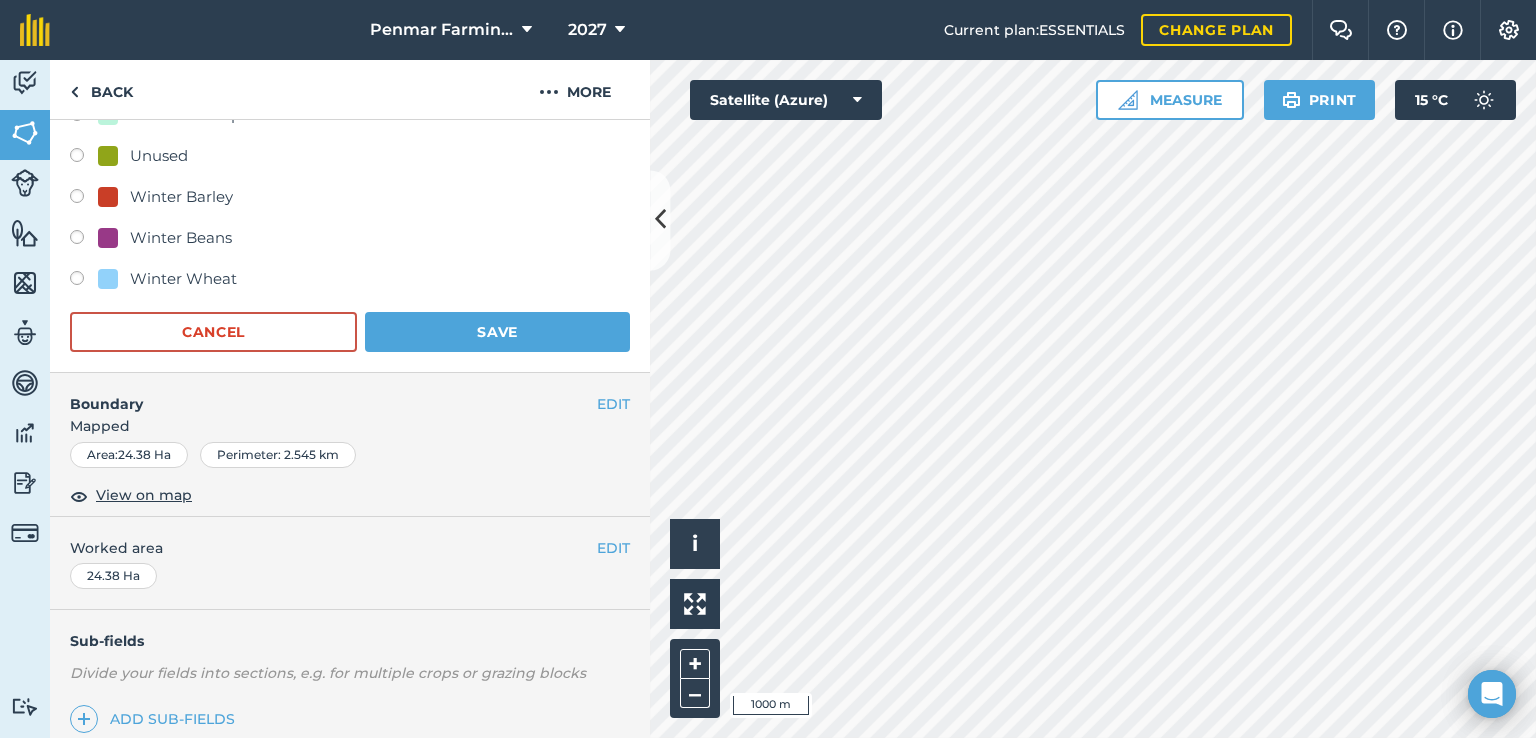 click at bounding box center (108, 279) 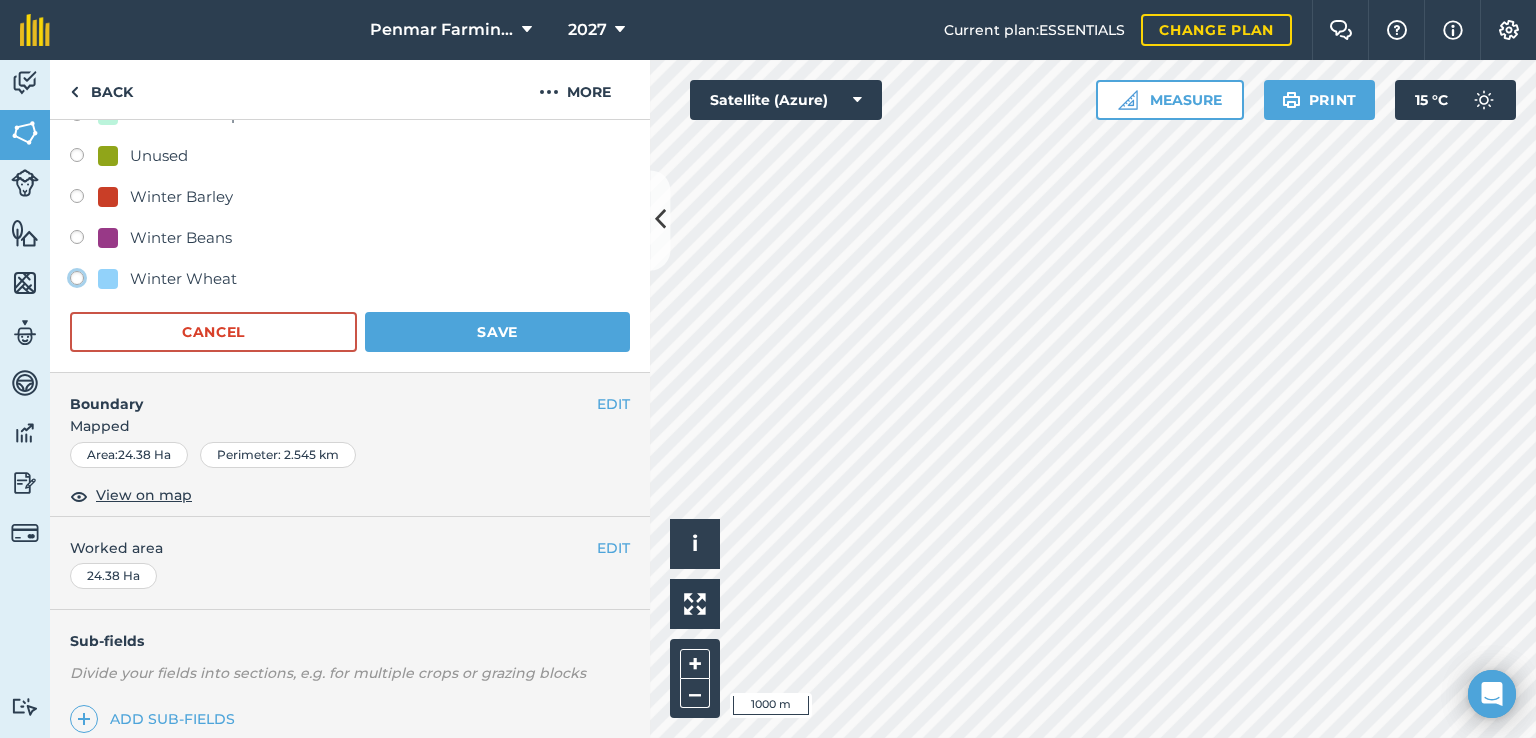 click on "Winter Wheat" at bounding box center [-9923, 277] 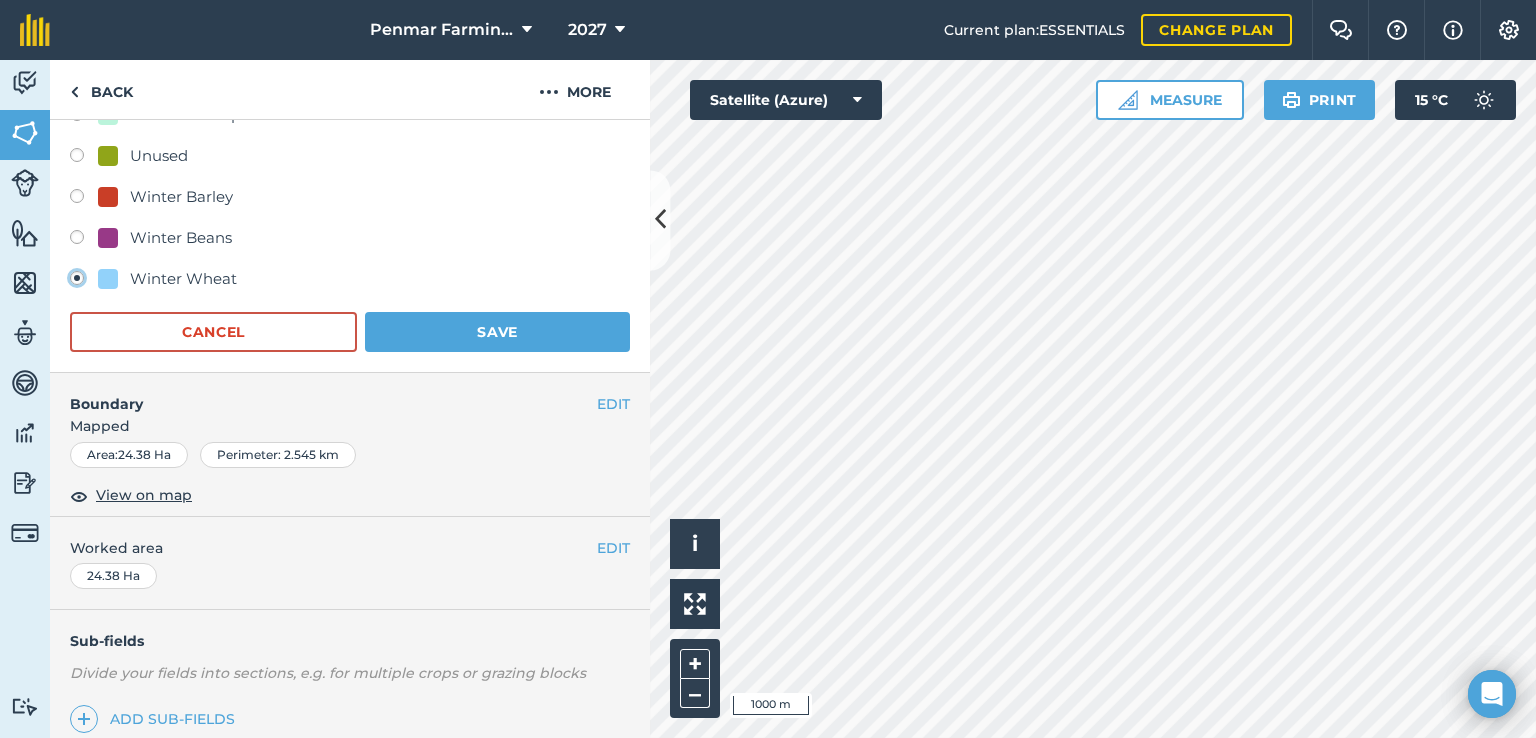 radio on "true" 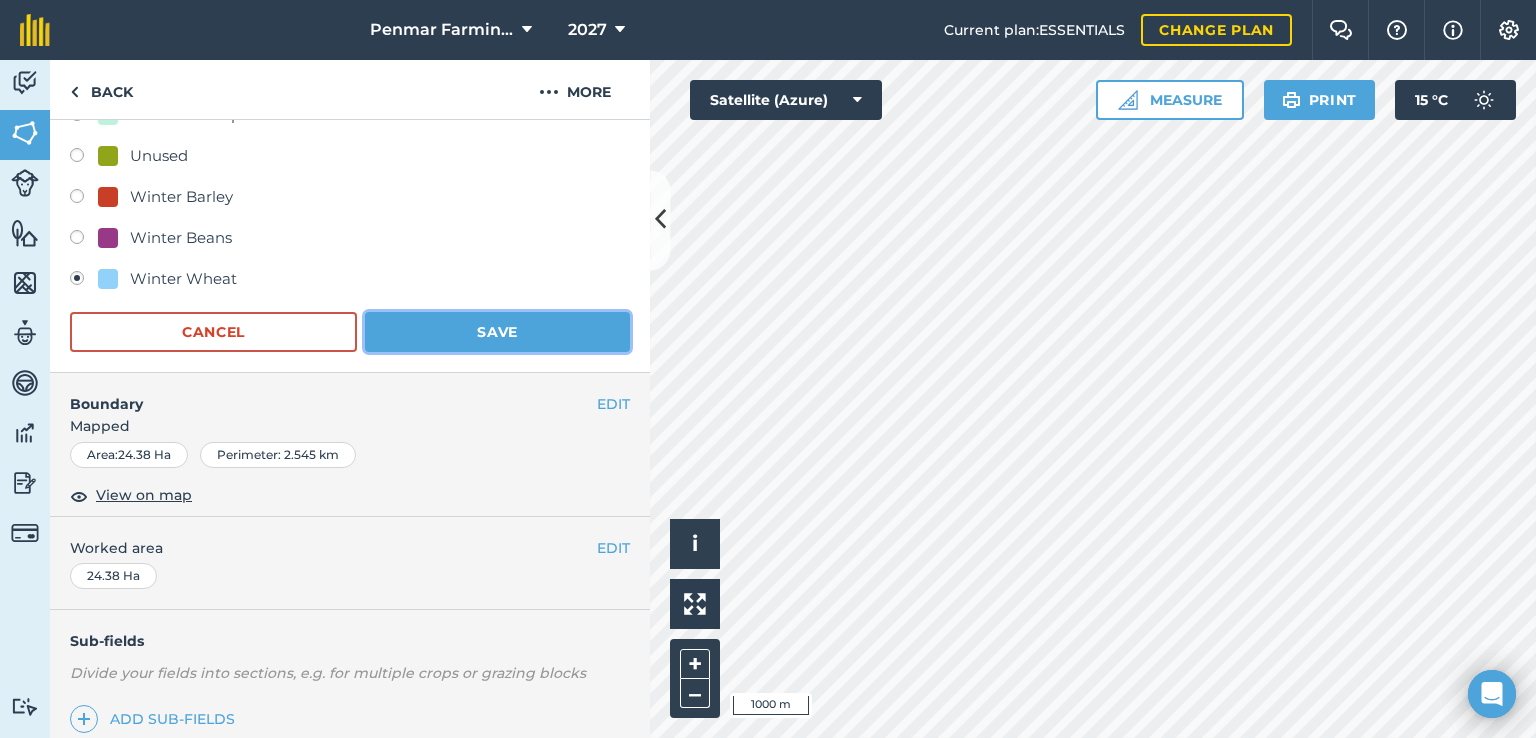 click on "Save" at bounding box center (497, 332) 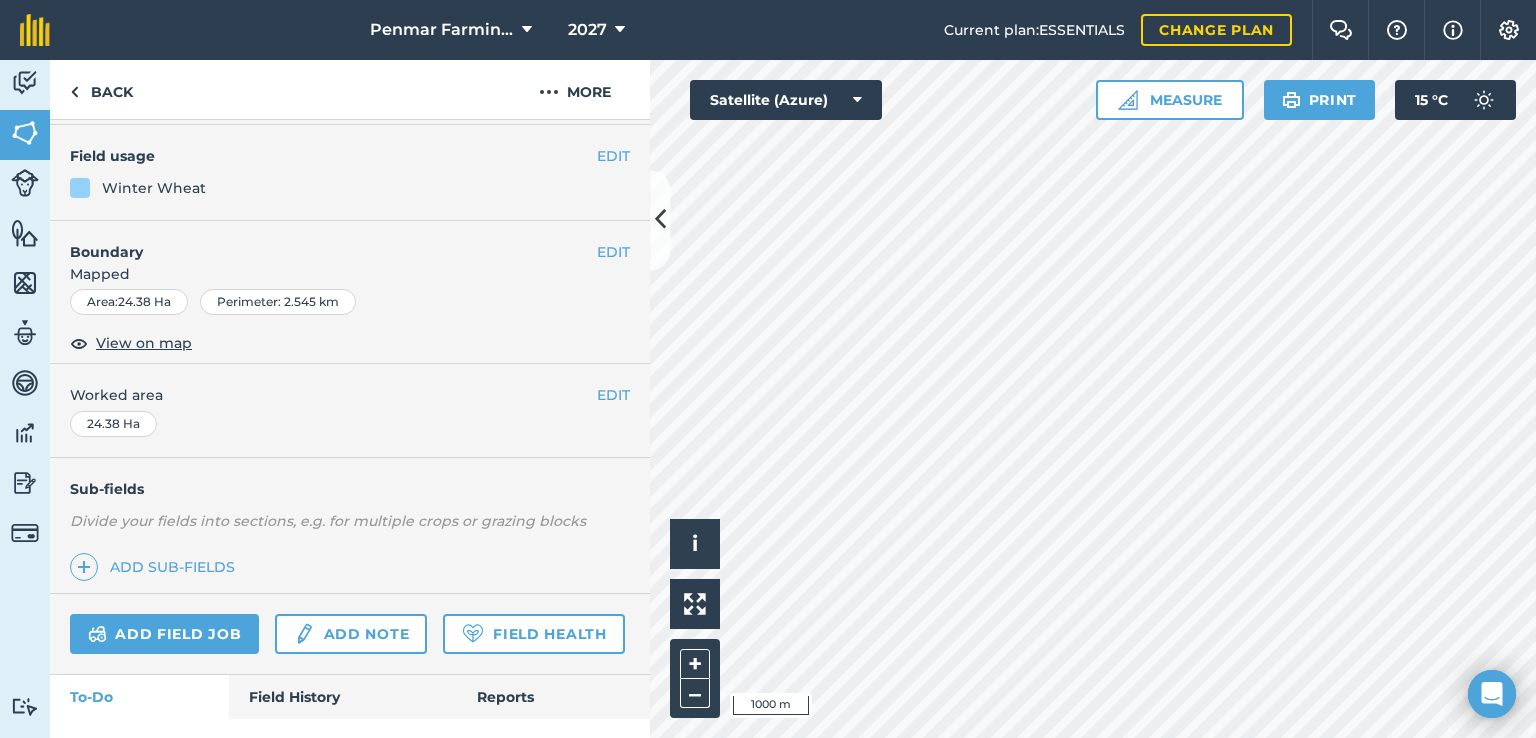 scroll, scrollTop: 0, scrollLeft: 0, axis: both 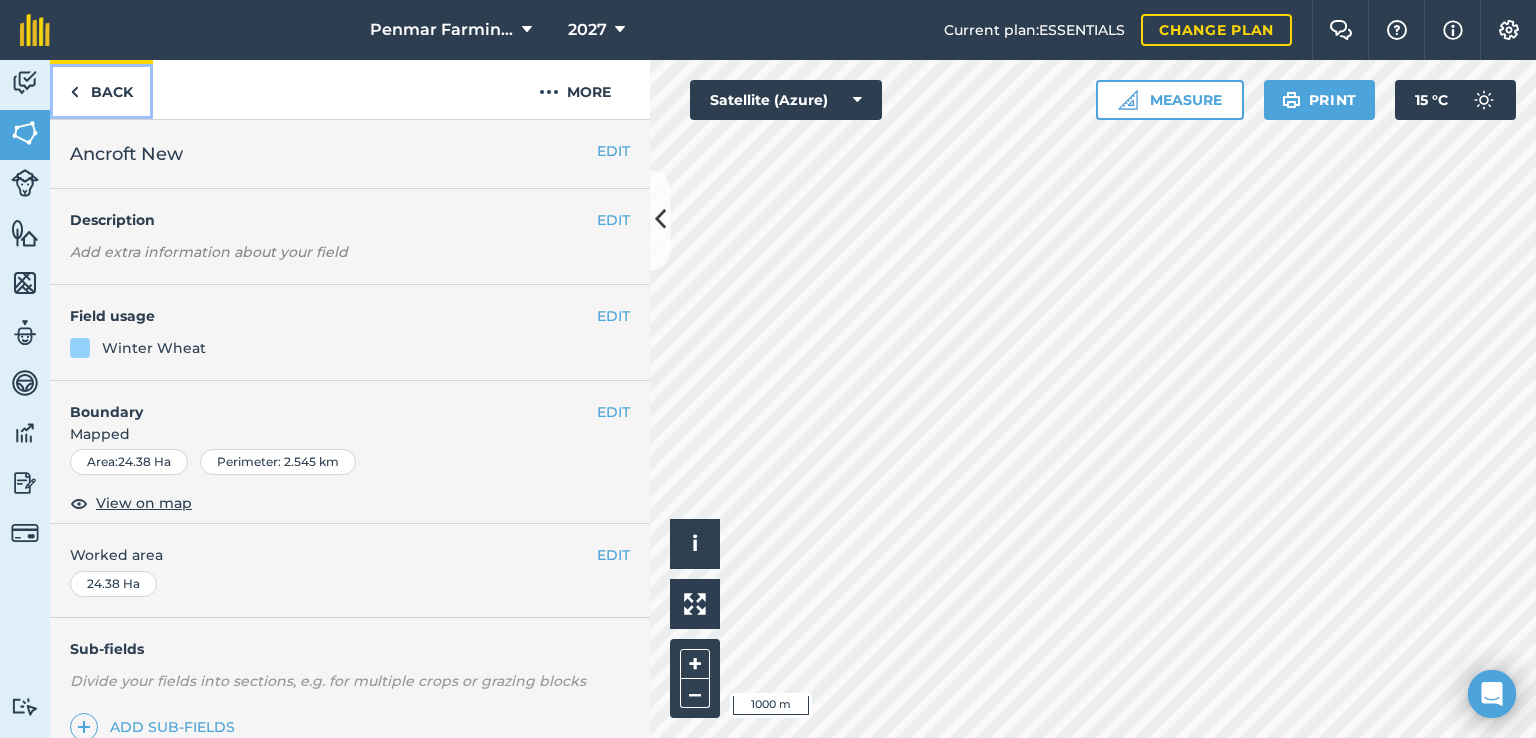 click at bounding box center [74, 92] 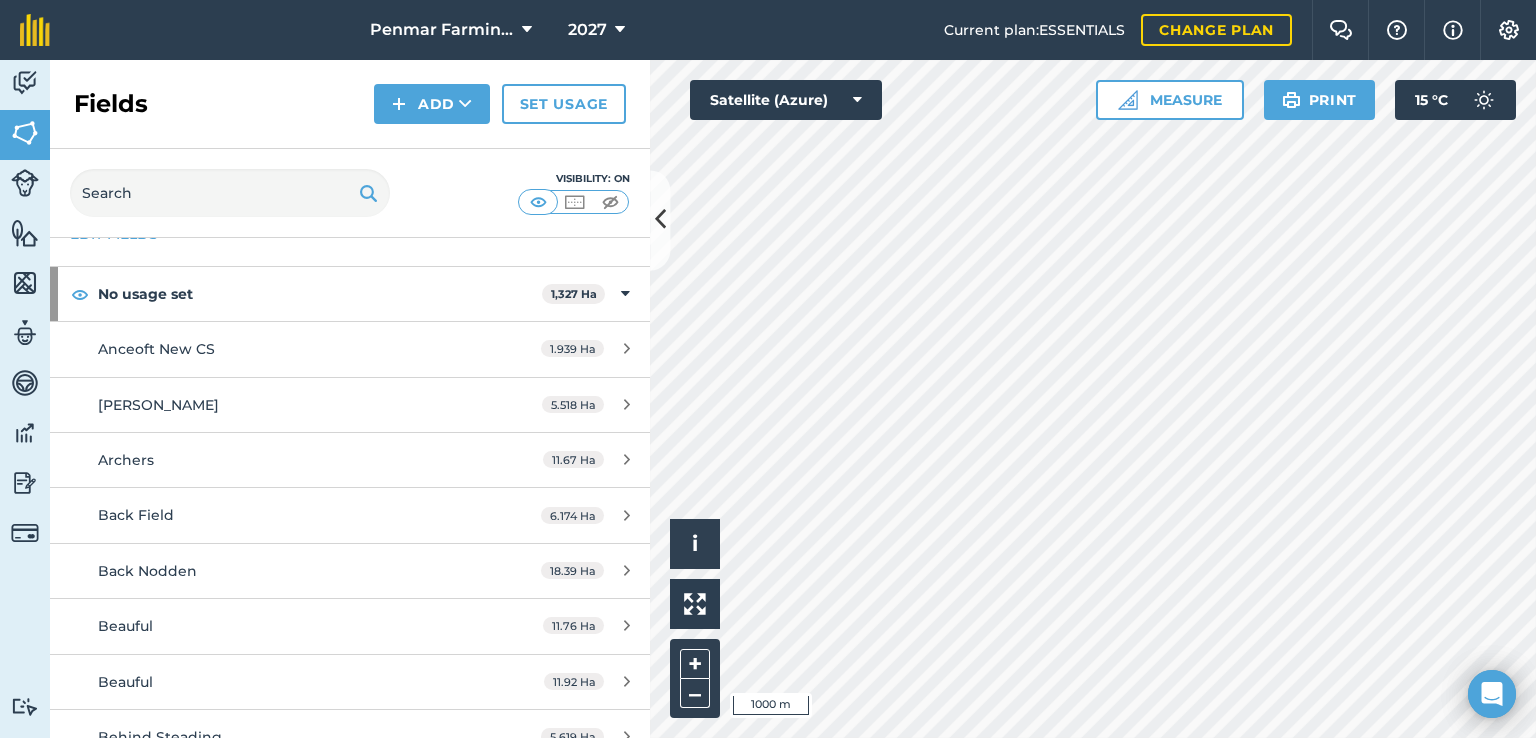 scroll, scrollTop: 100, scrollLeft: 0, axis: vertical 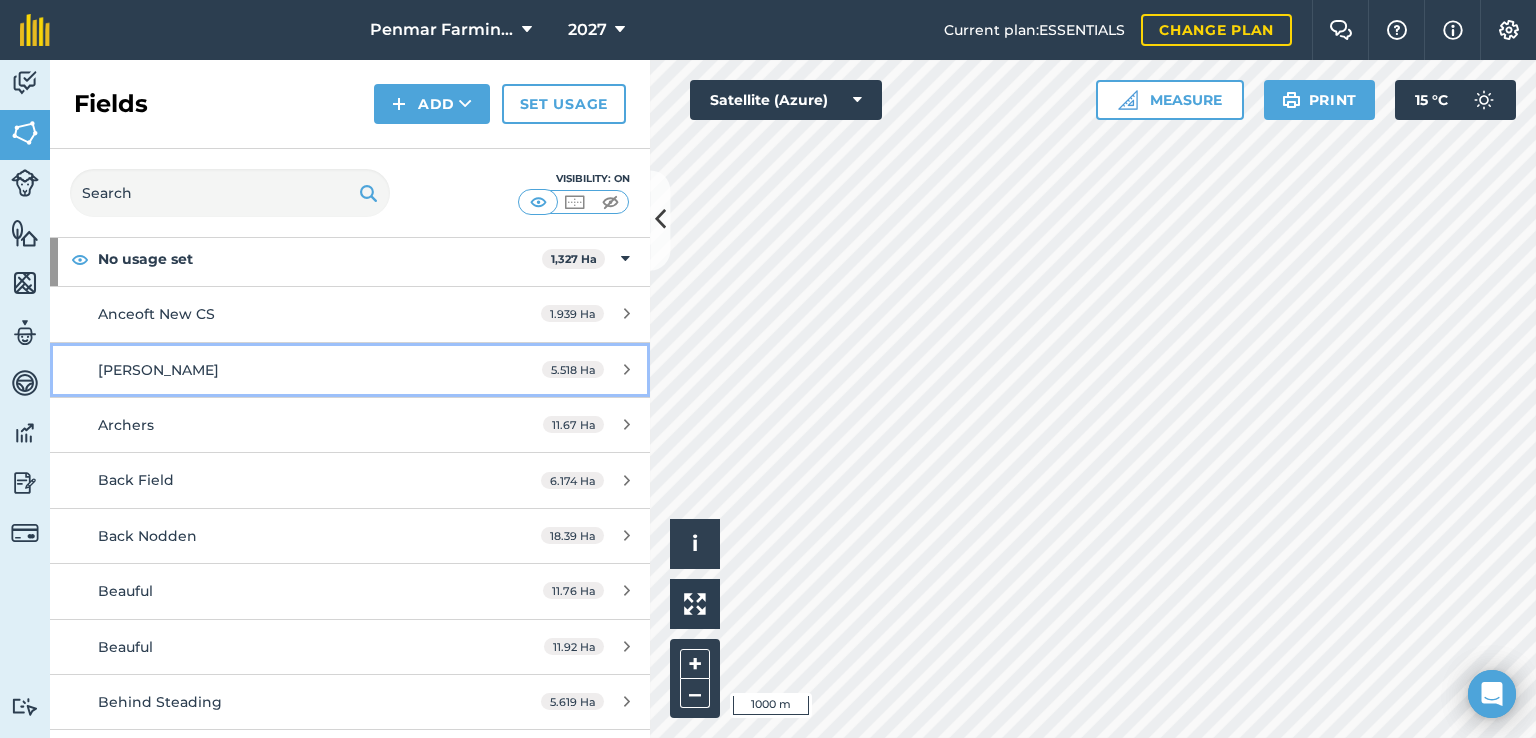 click on "[PERSON_NAME]" at bounding box center [286, 370] 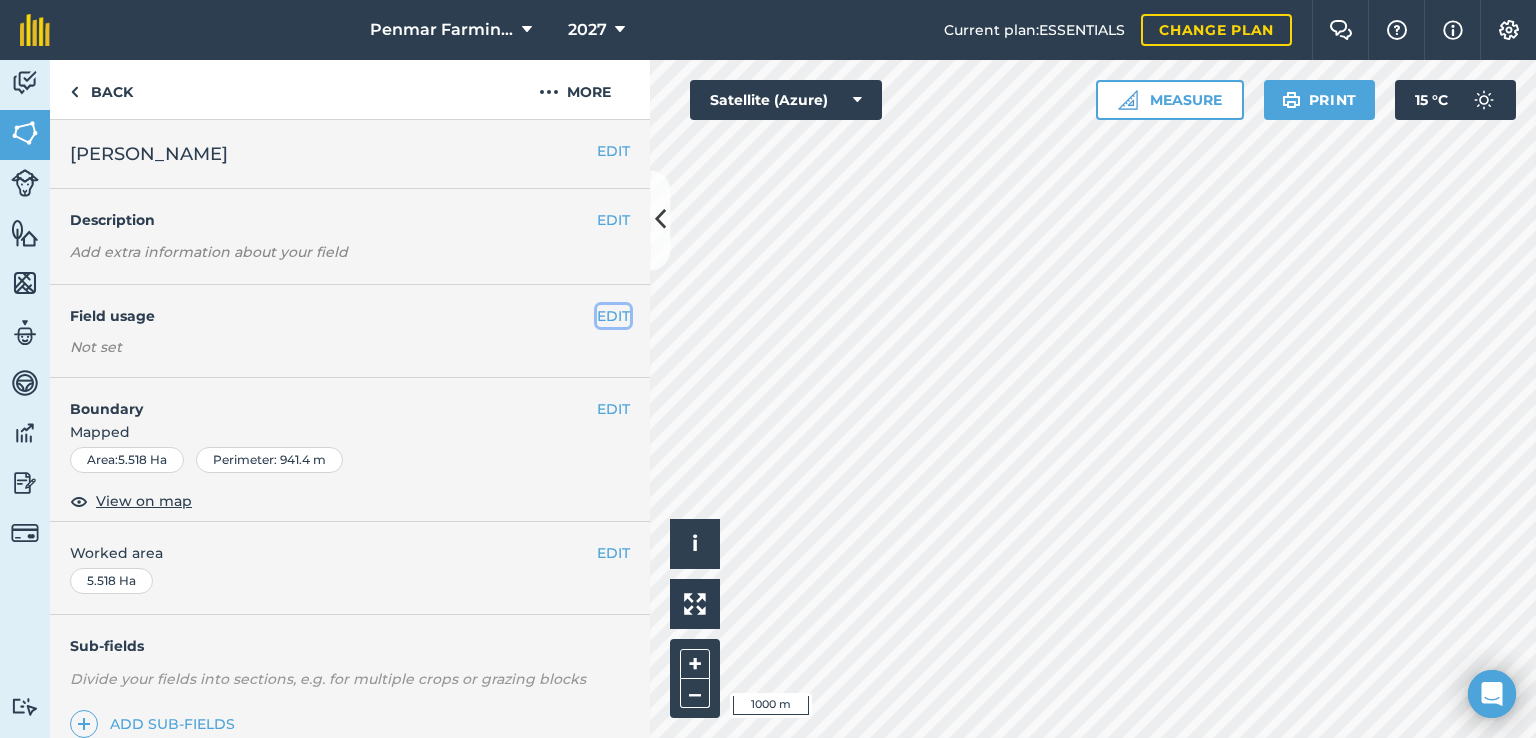 click on "EDIT" at bounding box center [613, 316] 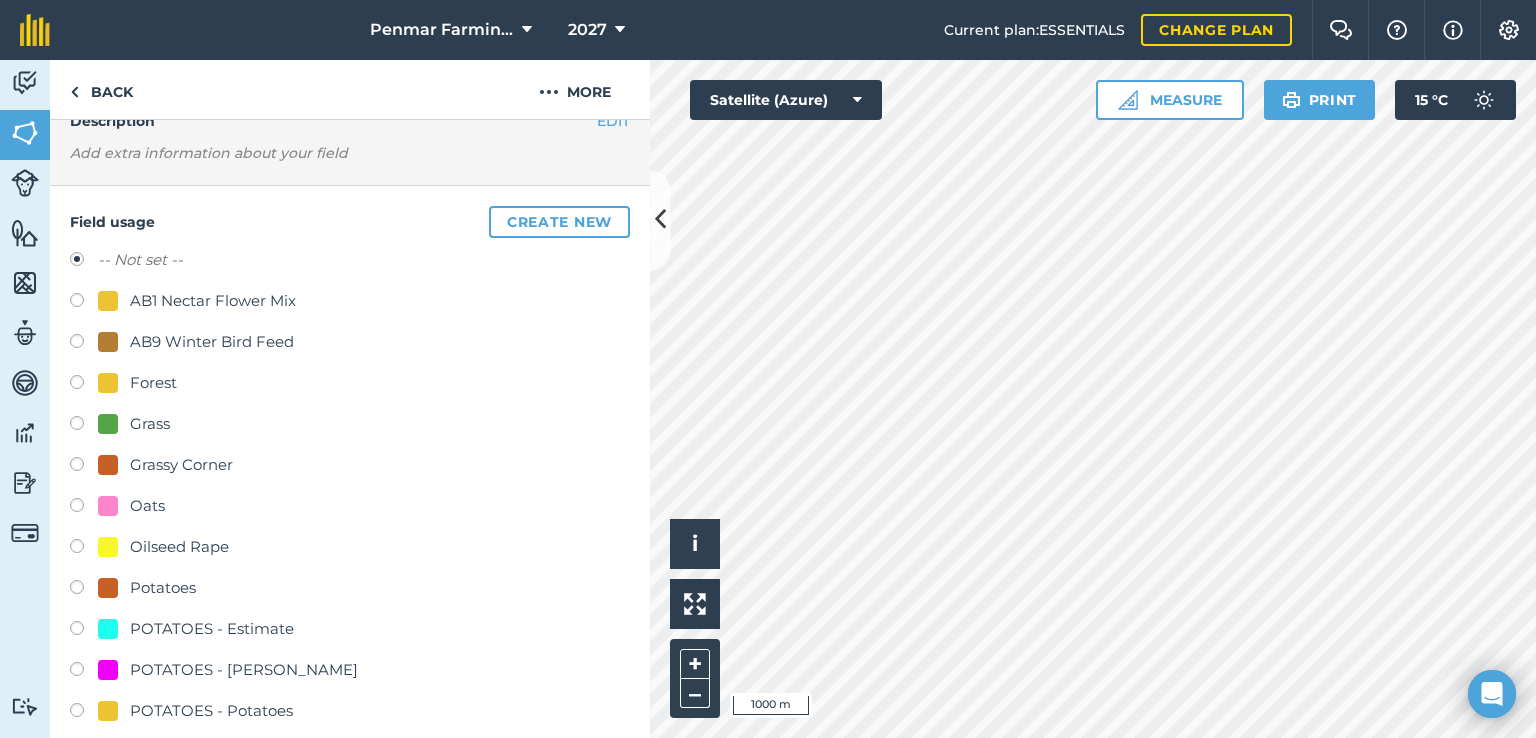 scroll, scrollTop: 600, scrollLeft: 0, axis: vertical 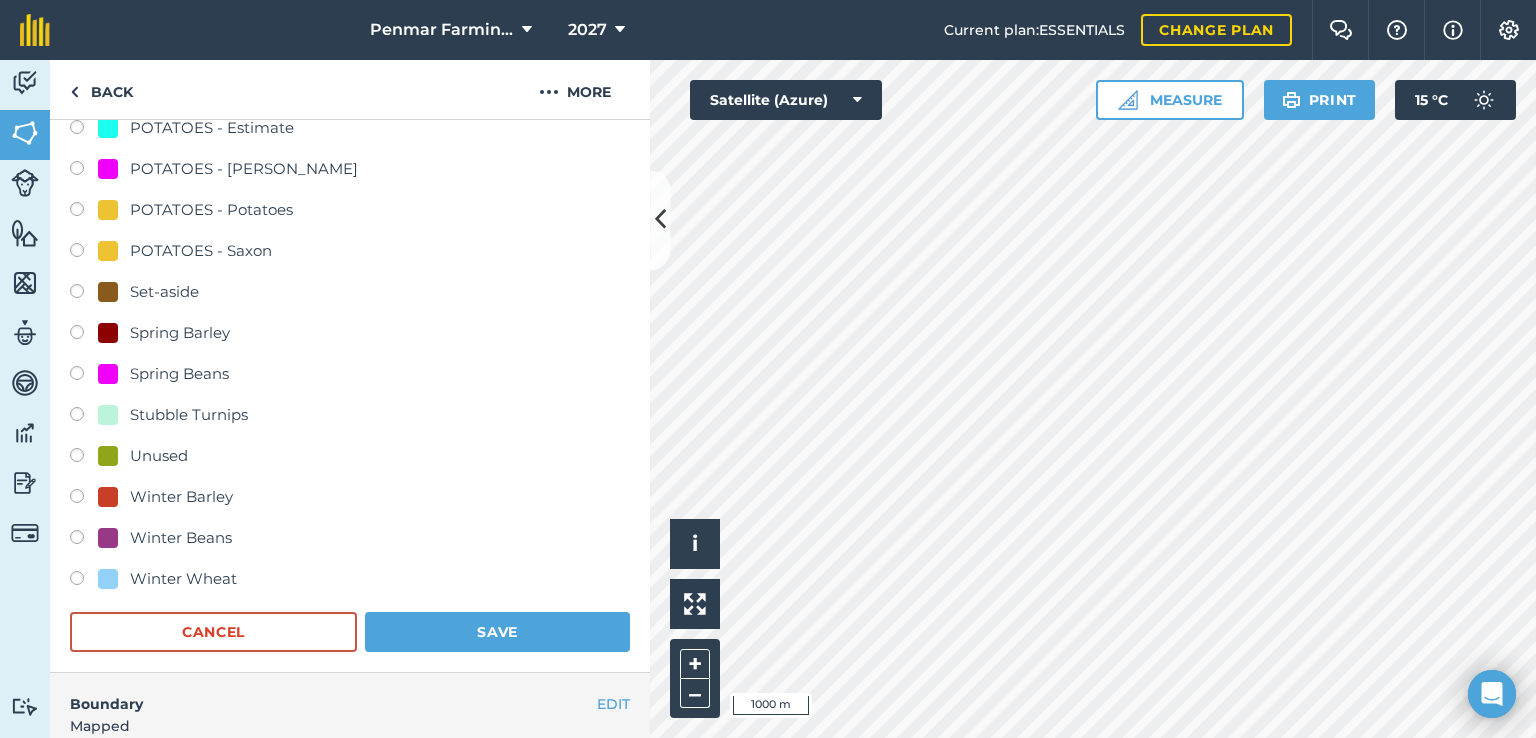 click on "Field usage   Create new -- Not set -- AB1 Nectar Flower Mix AB9 Winter Bird Feed Forest Grass Grassy Corner Oats Oilseed Rape Potatoes POTATOES - Estimate POTATOES - [PERSON_NAME] POTATOES - Potatoes POTATOES - Saxon Set-aside Spring Barley Spring Beans Stubble Turnips Unused Winter Barley Winter Beans Winter Wheat Cancel Save" at bounding box center [350, 179] 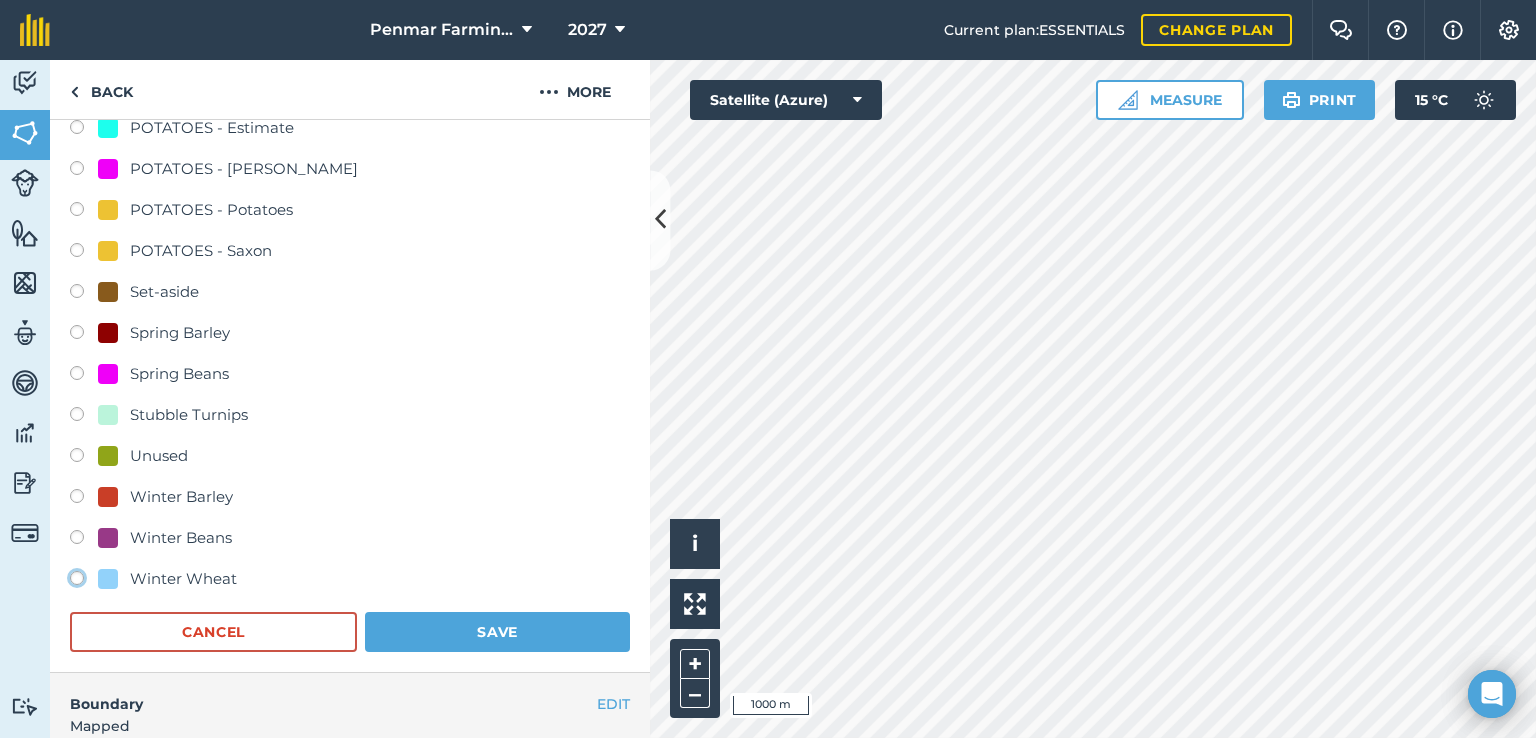 click on "Winter Wheat" at bounding box center (-9923, 577) 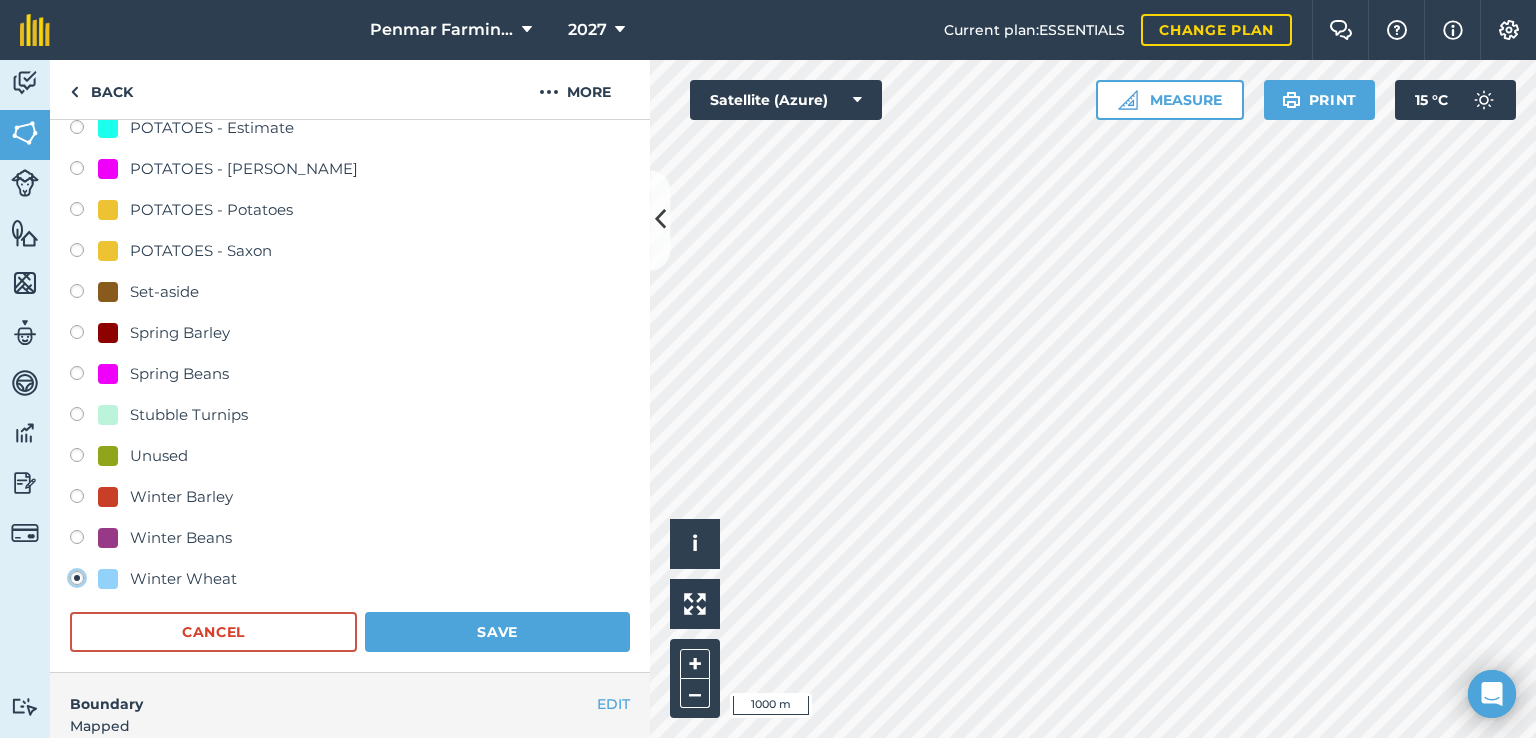 radio on "true" 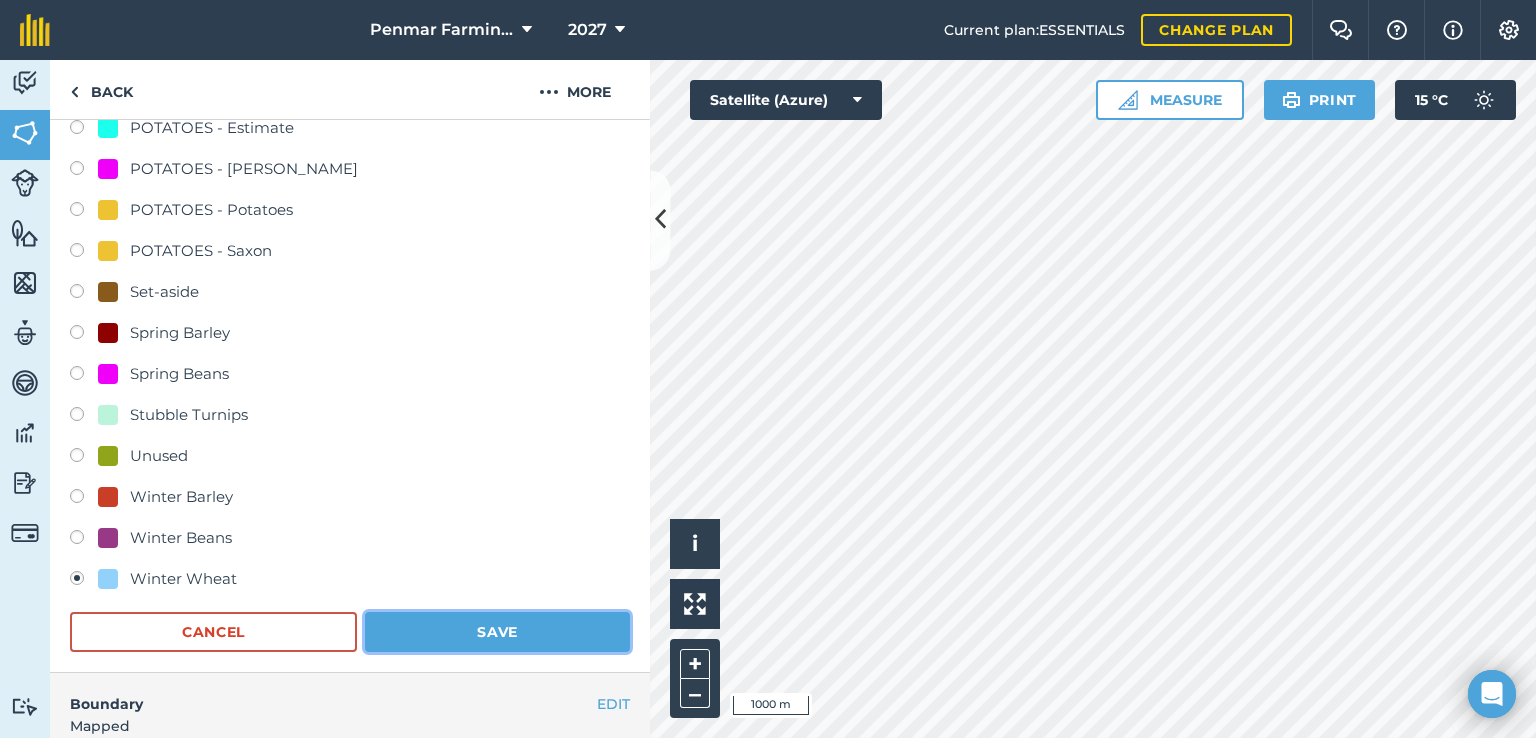 click on "Save" at bounding box center (497, 632) 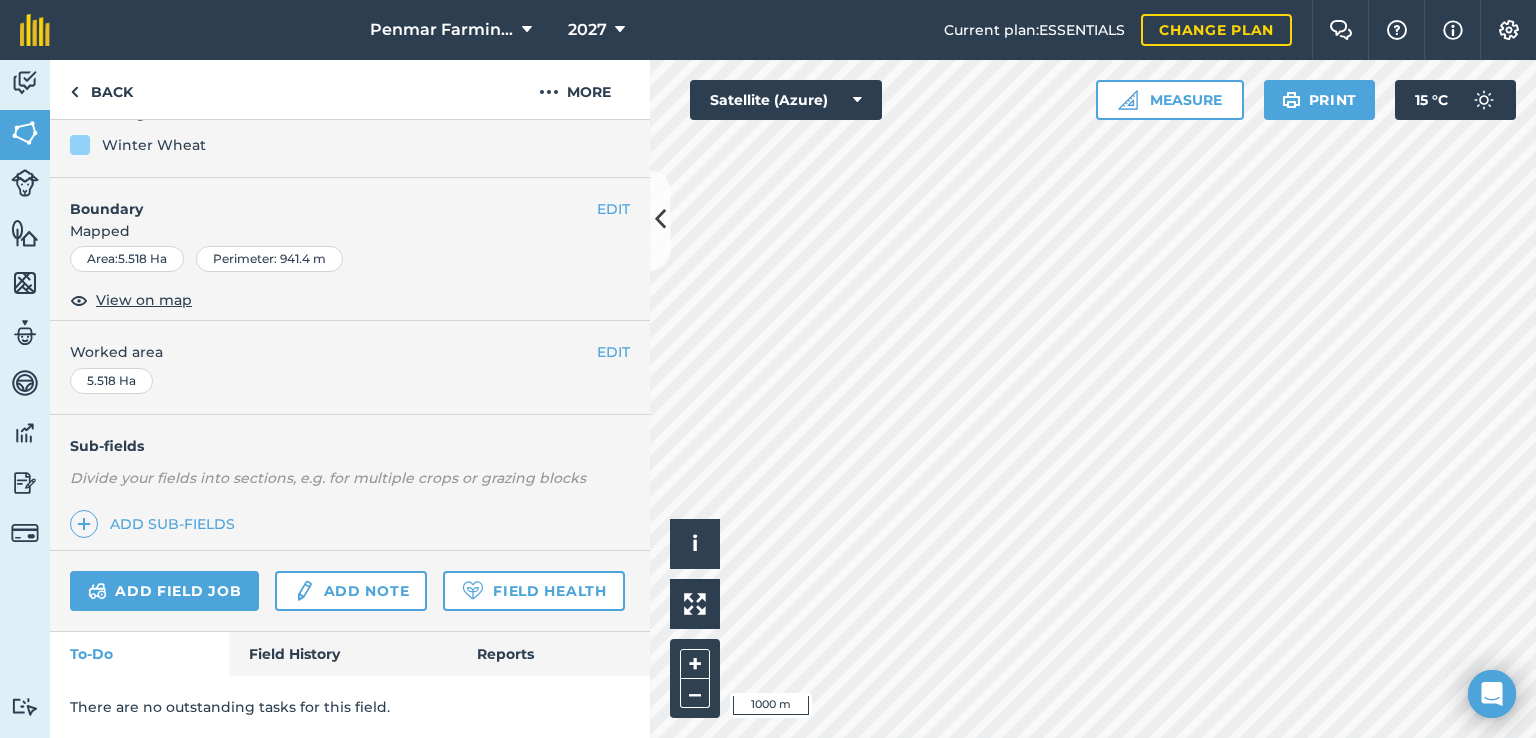 scroll, scrollTop: 256, scrollLeft: 0, axis: vertical 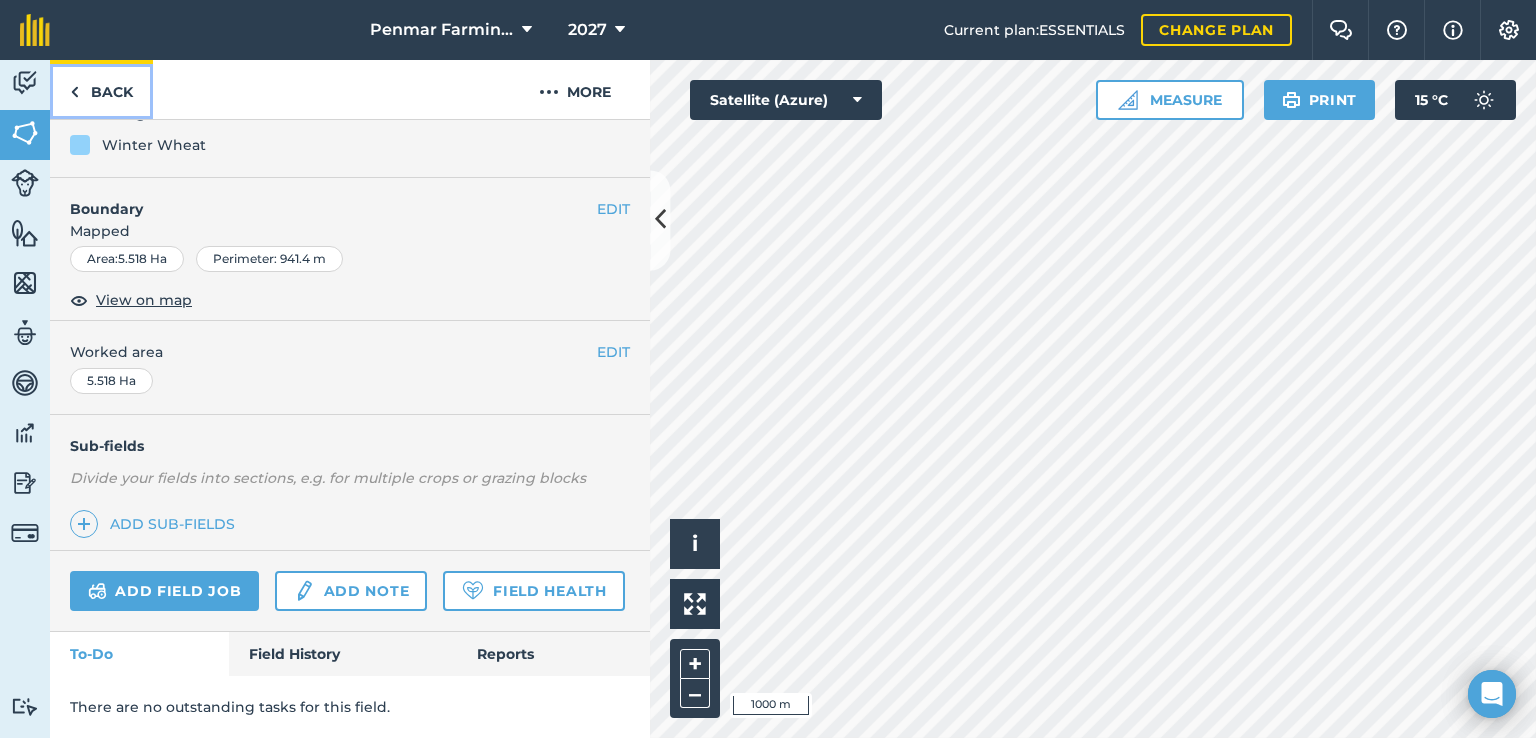 click on "Back" at bounding box center (101, 89) 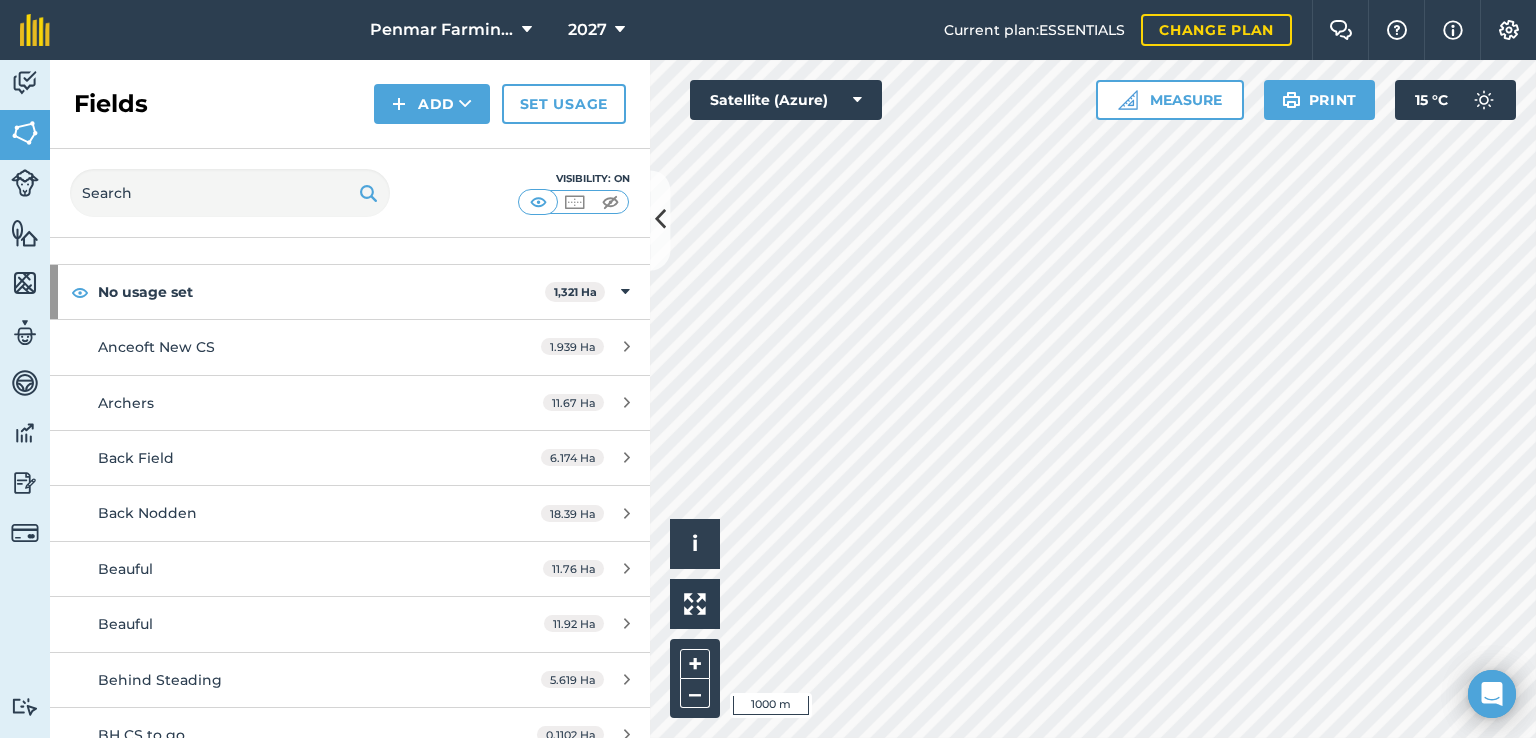 scroll, scrollTop: 100, scrollLeft: 0, axis: vertical 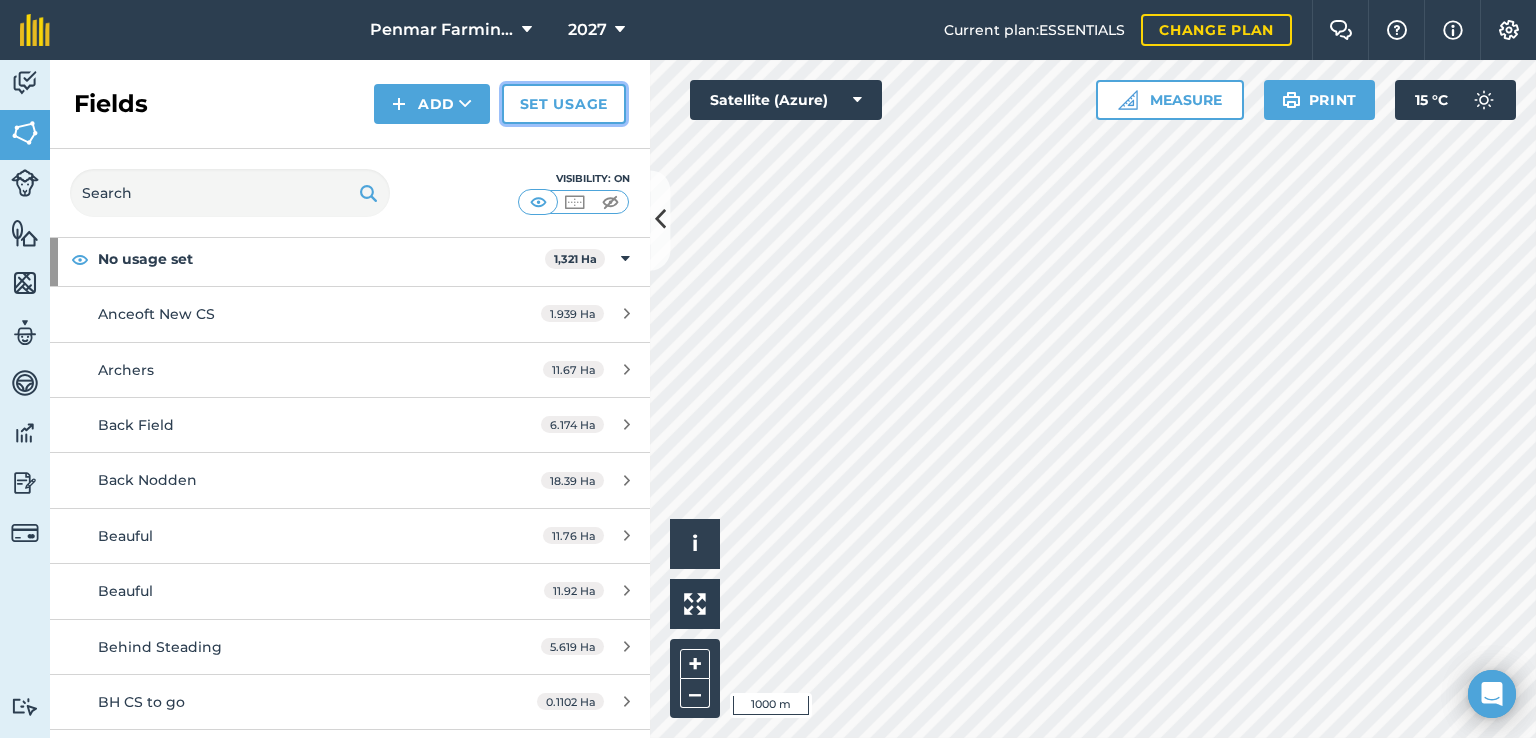 click on "Set usage" at bounding box center (564, 104) 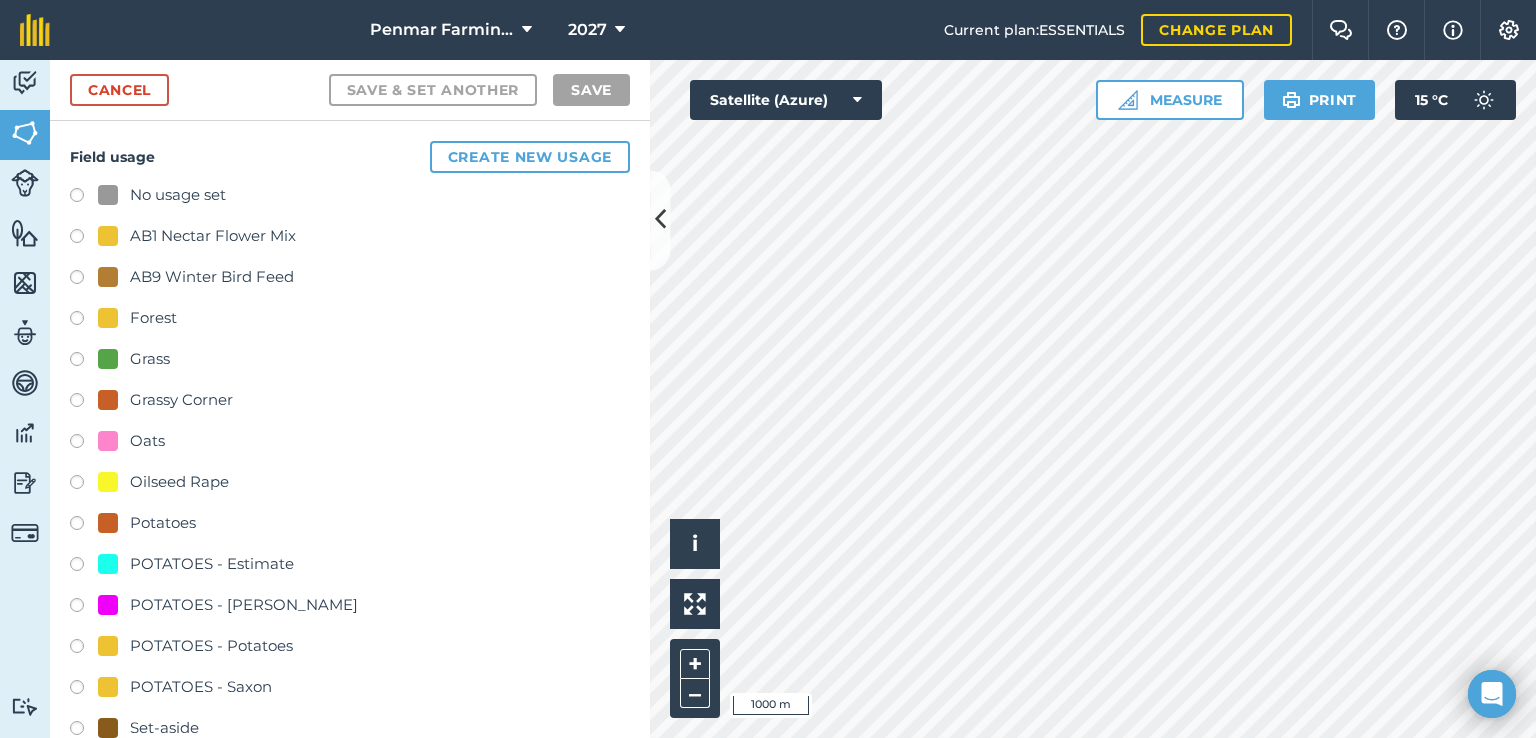 scroll, scrollTop: 700, scrollLeft: 0, axis: vertical 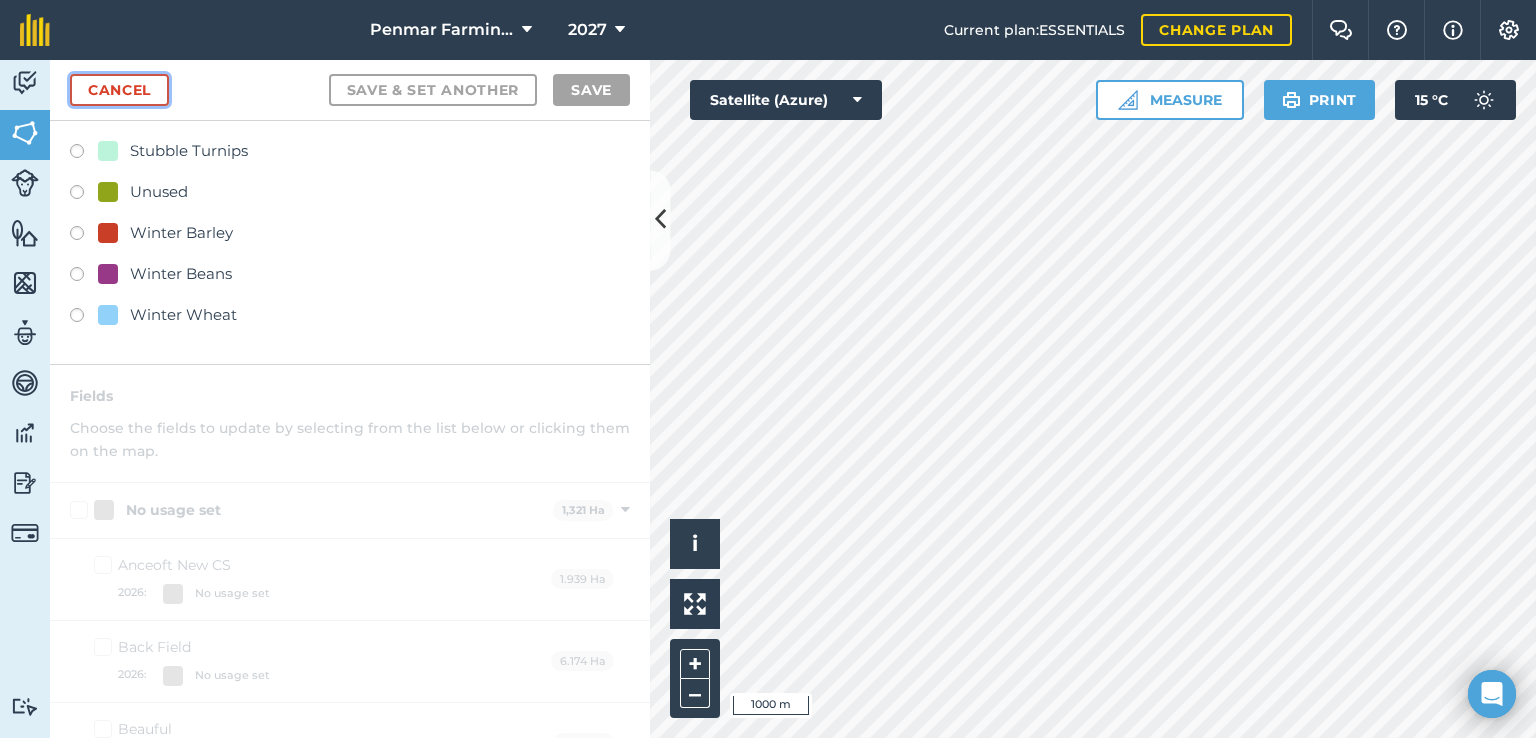 click on "Cancel" at bounding box center [119, 90] 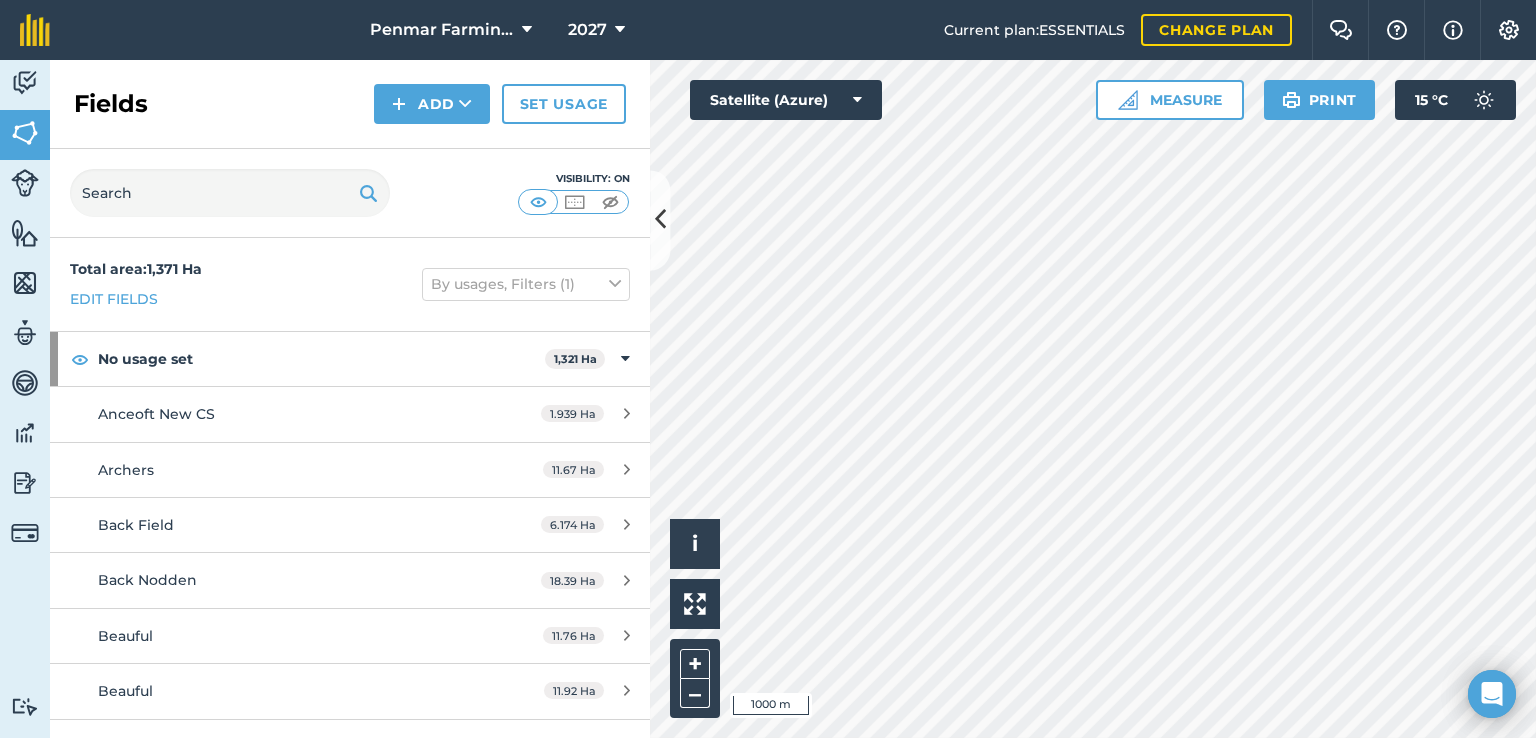 scroll, scrollTop: 100, scrollLeft: 0, axis: vertical 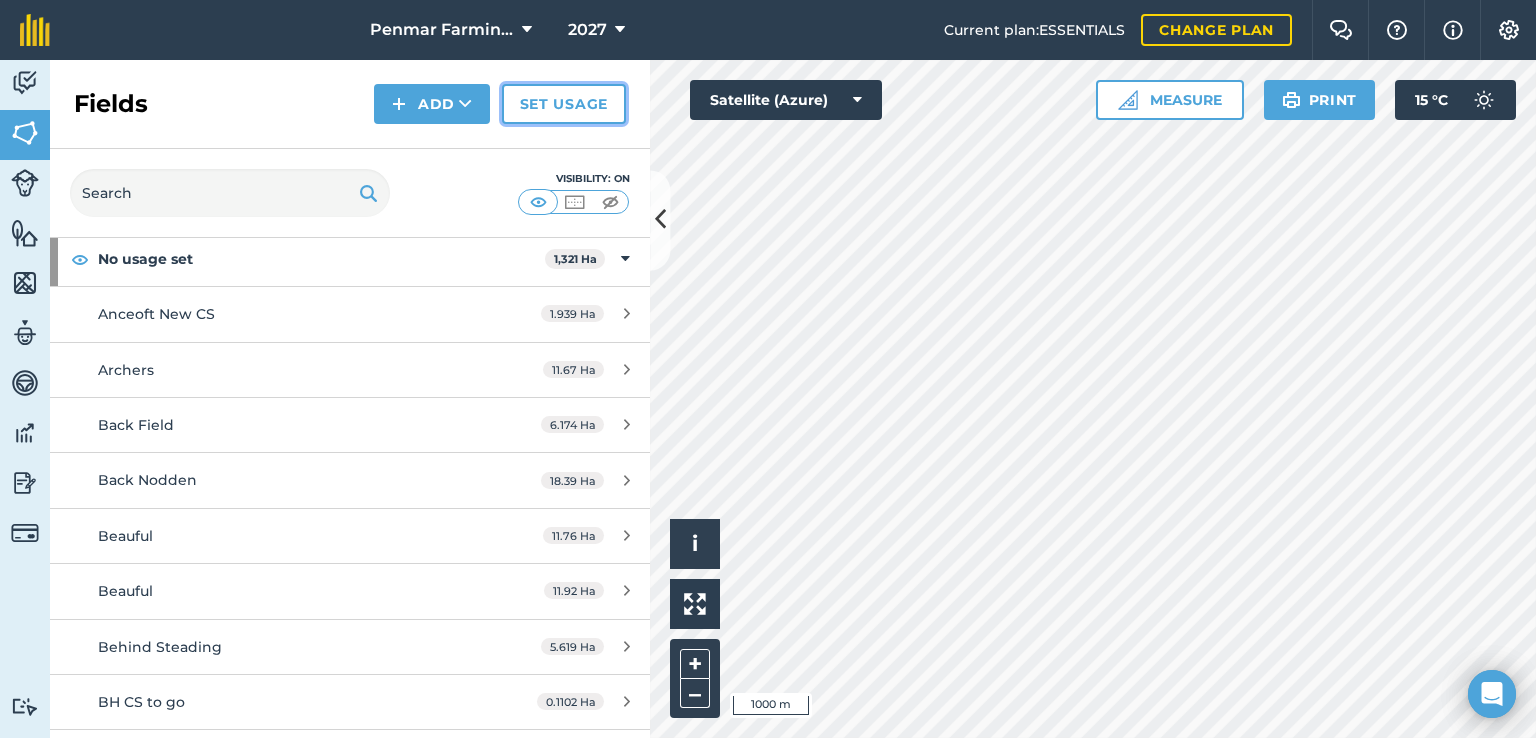 click on "Set usage" at bounding box center (564, 104) 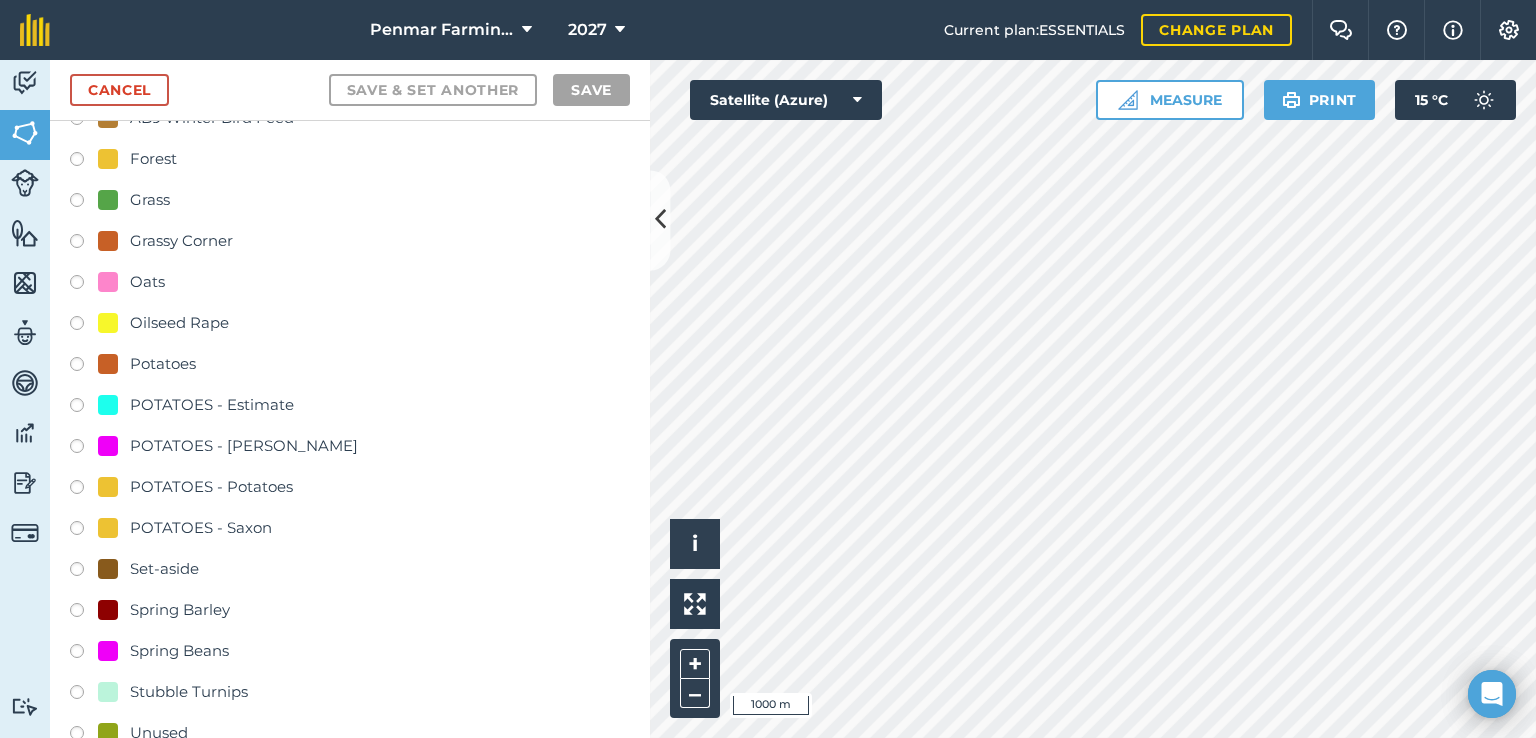 scroll, scrollTop: 400, scrollLeft: 0, axis: vertical 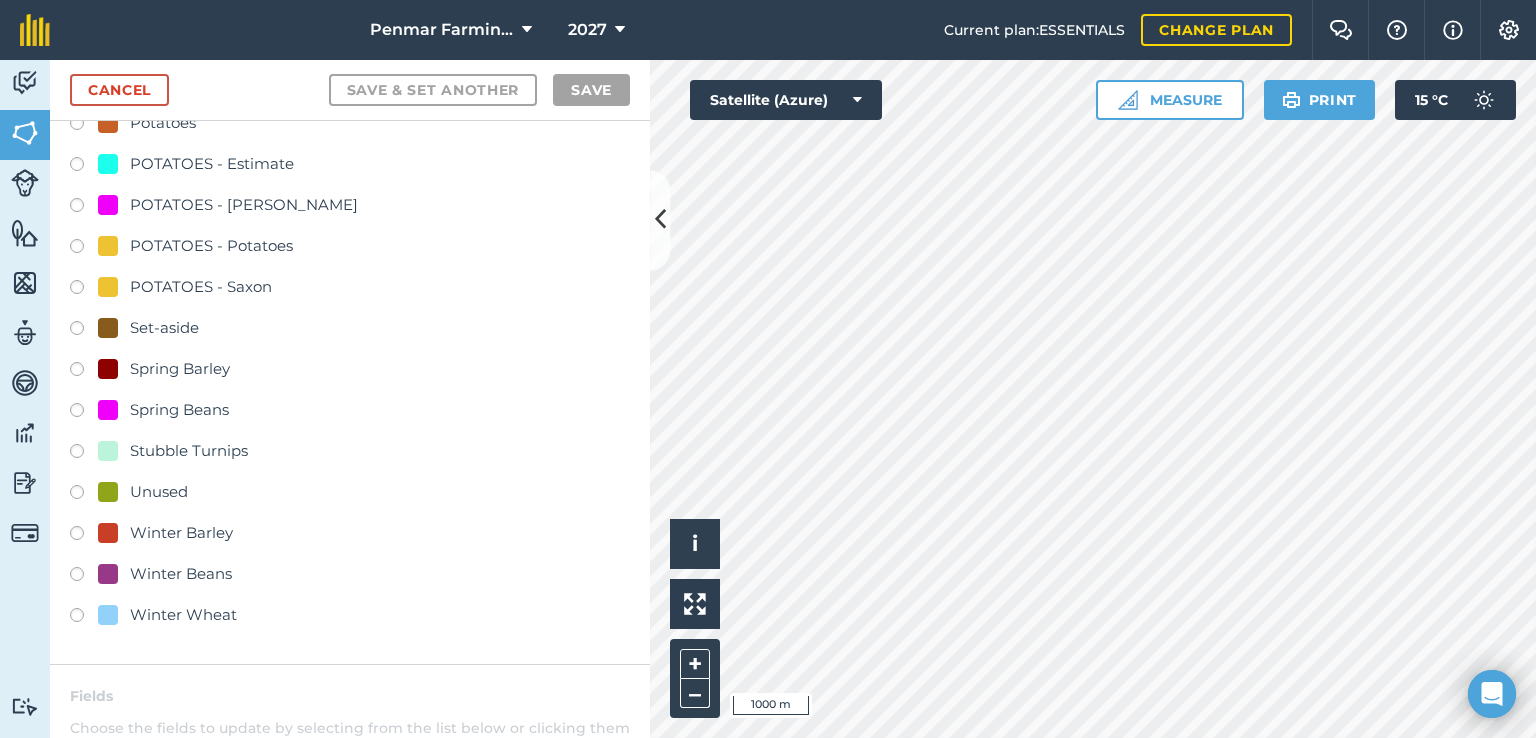 click at bounding box center (84, 618) 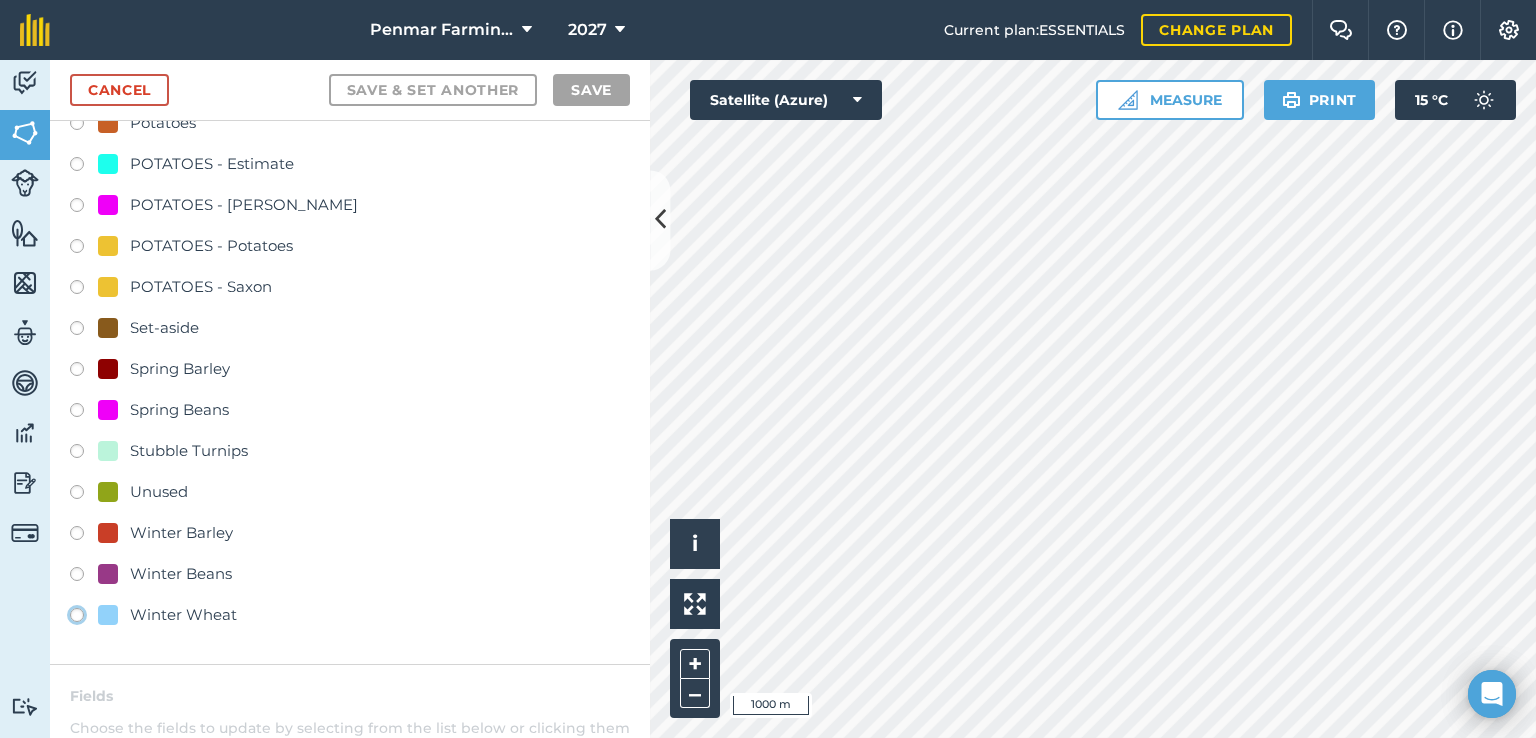 click on "Winter Wheat" at bounding box center (-9923, 614) 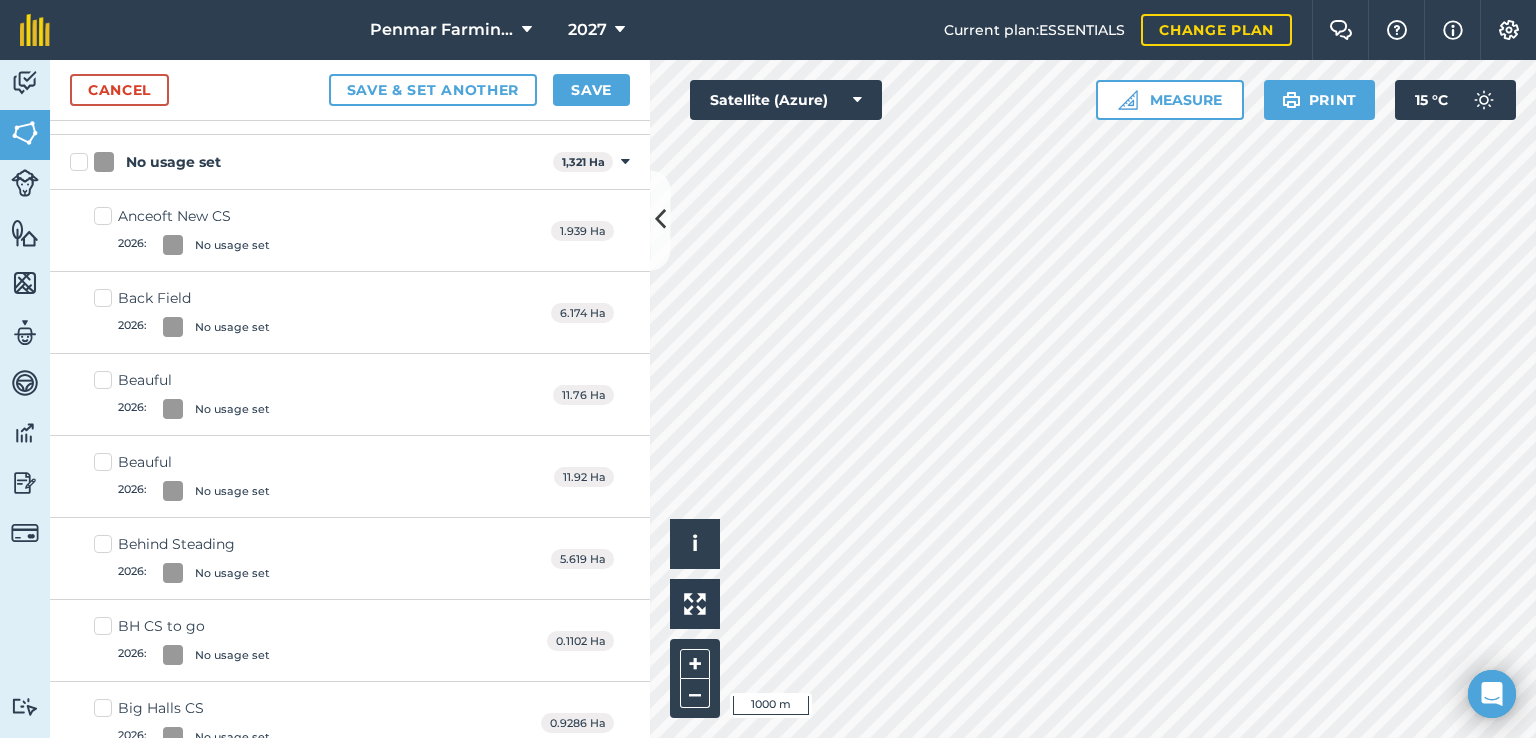 scroll, scrollTop: 0, scrollLeft: 0, axis: both 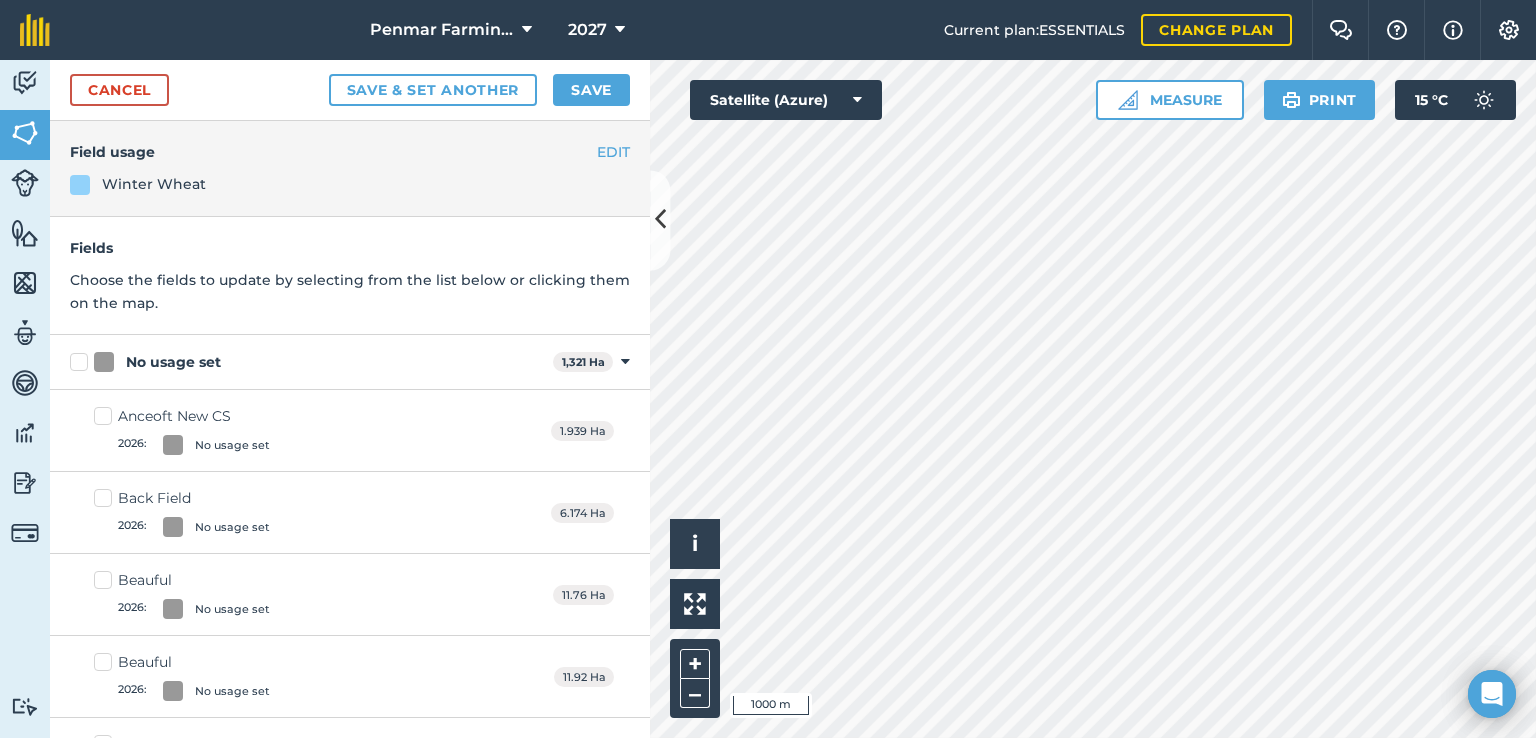 click on "No usage set 1,321   Ha Toggle showing  No usage set  fields" at bounding box center [350, 362] 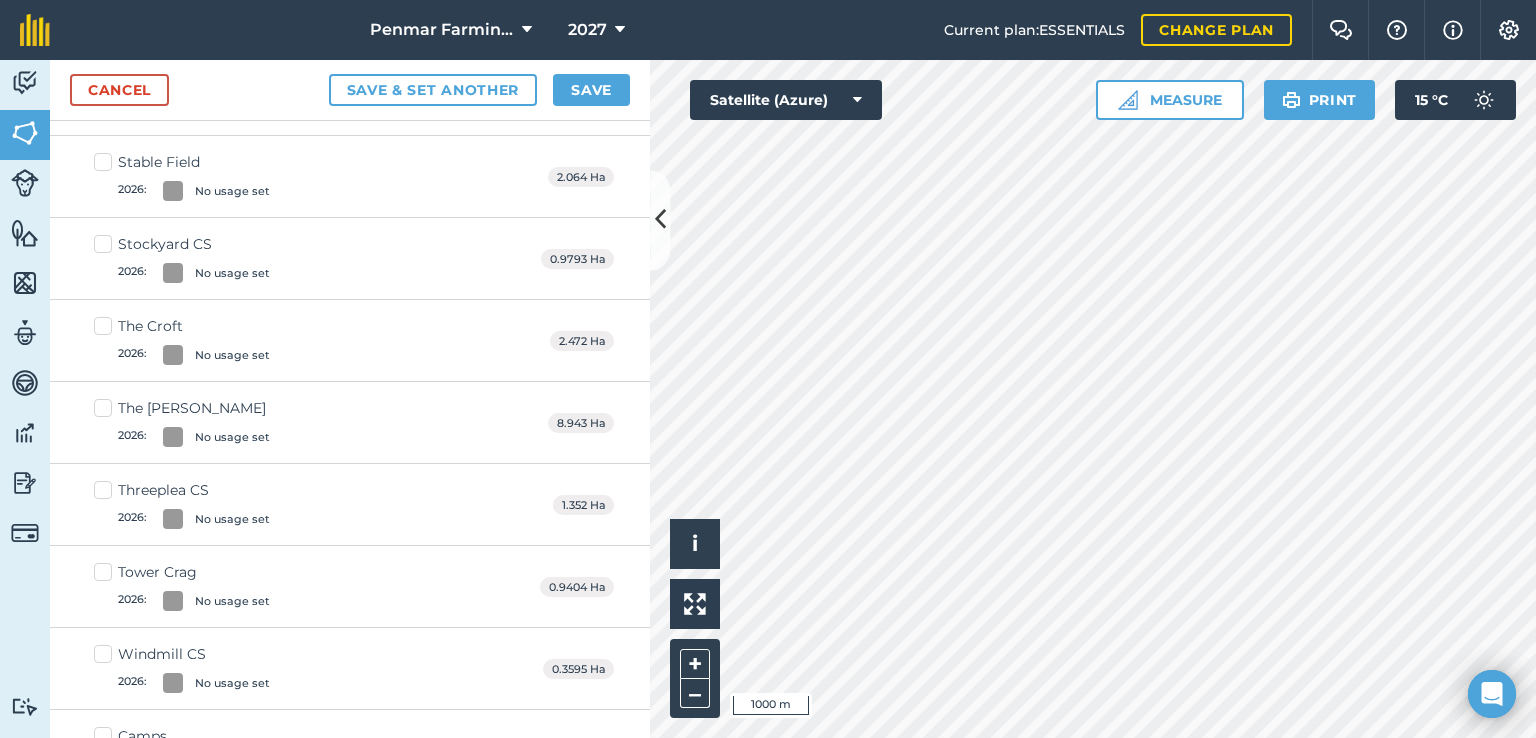 scroll, scrollTop: 5000, scrollLeft: 0, axis: vertical 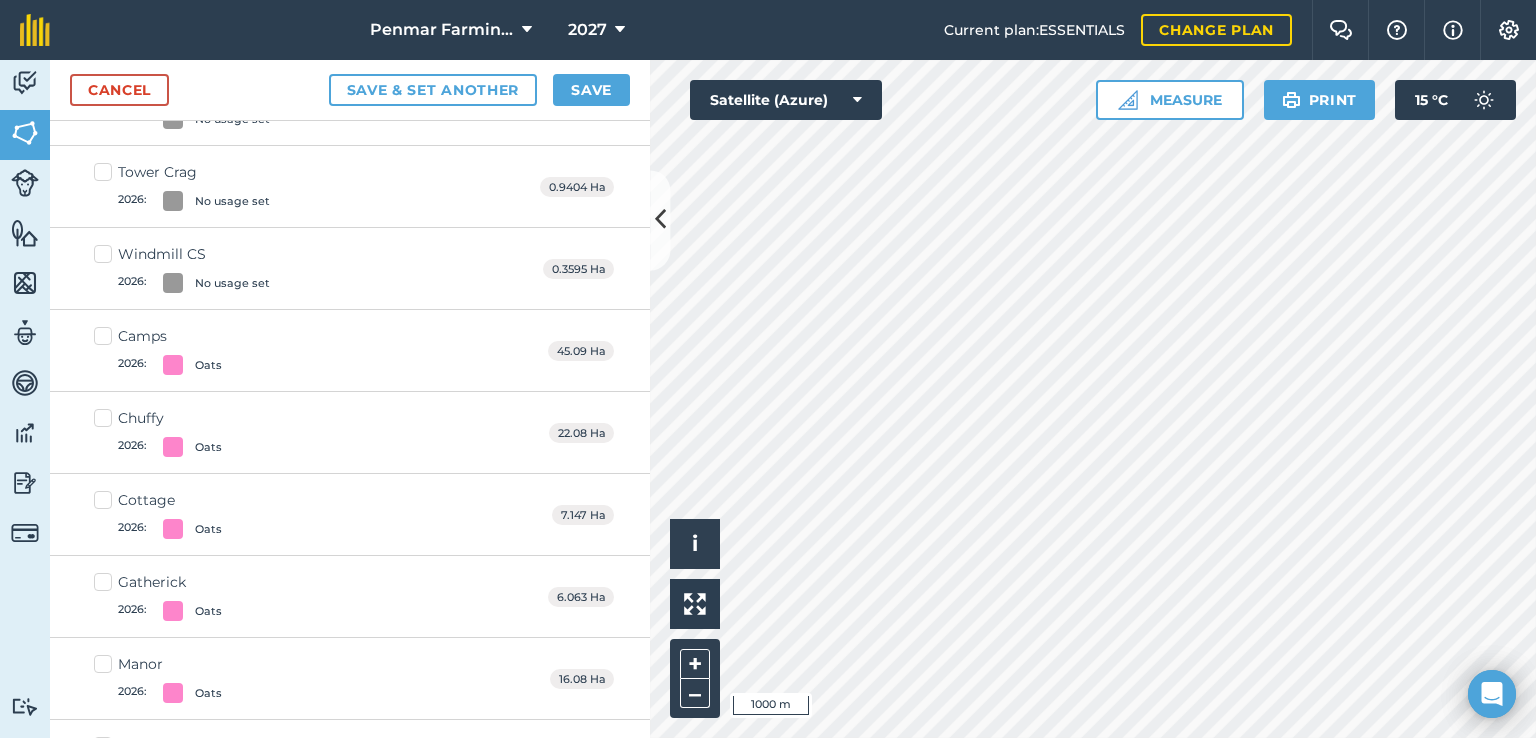 click on "Camps 2026 : Oats" at bounding box center (158, 350) 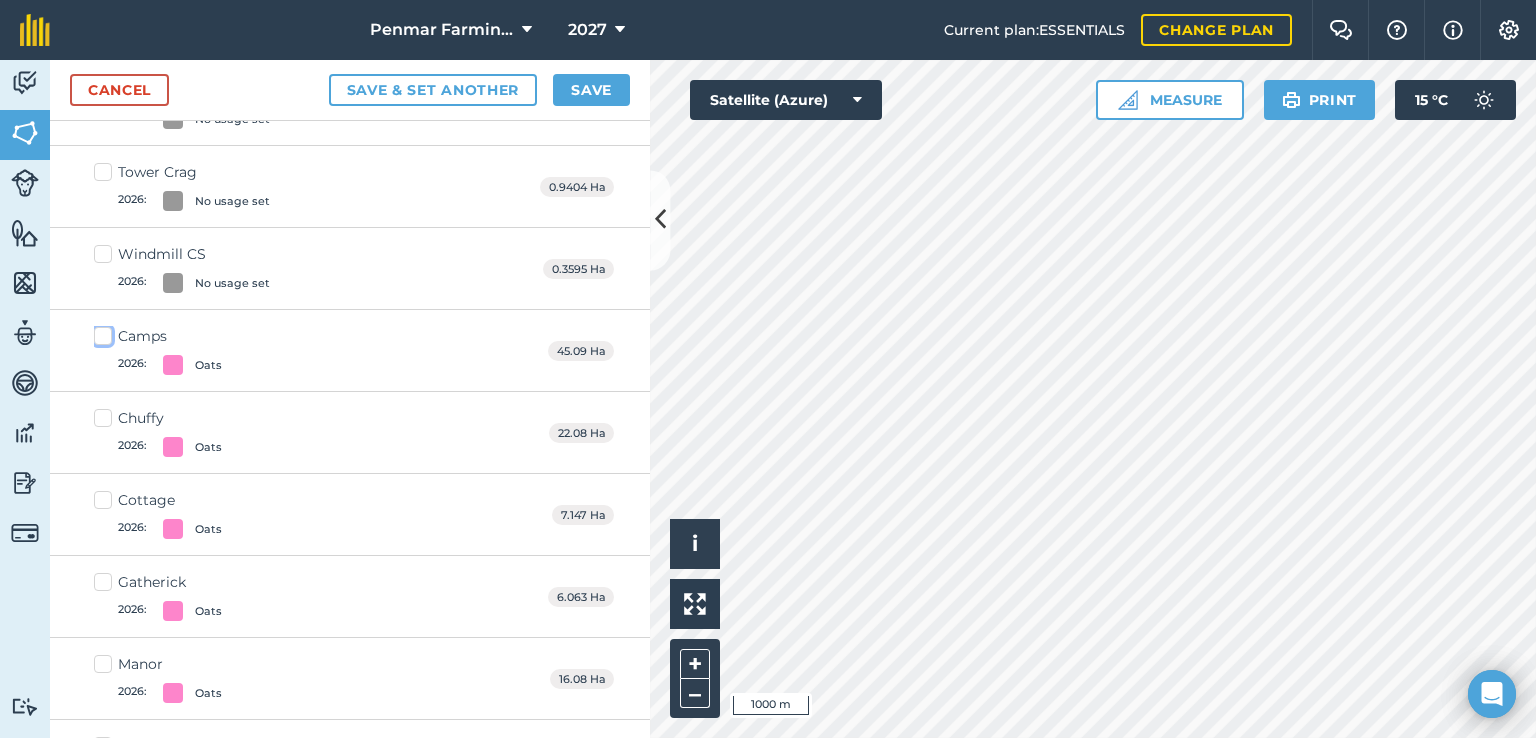 click on "Camps 2026 : Oats" at bounding box center [100, 332] 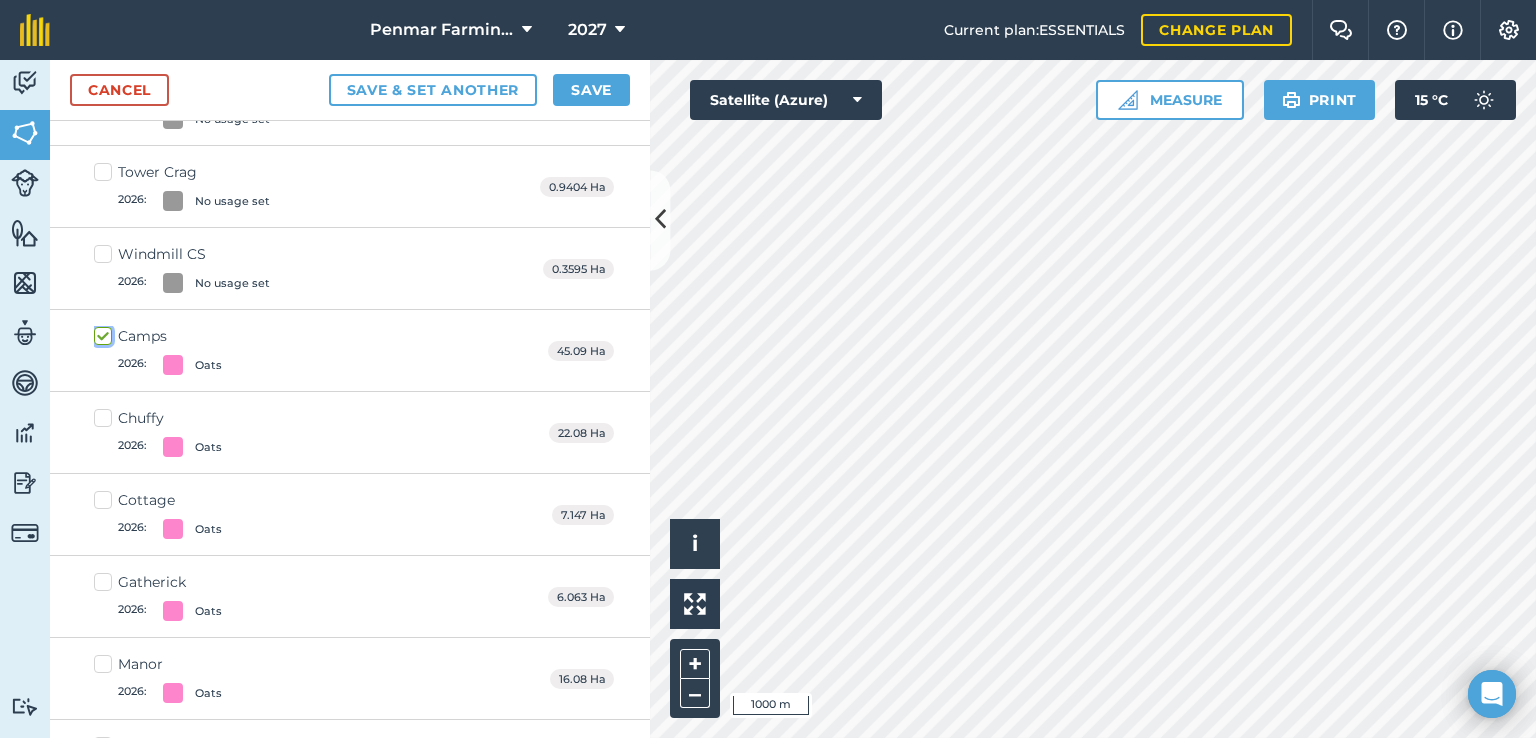checkbox on "true" 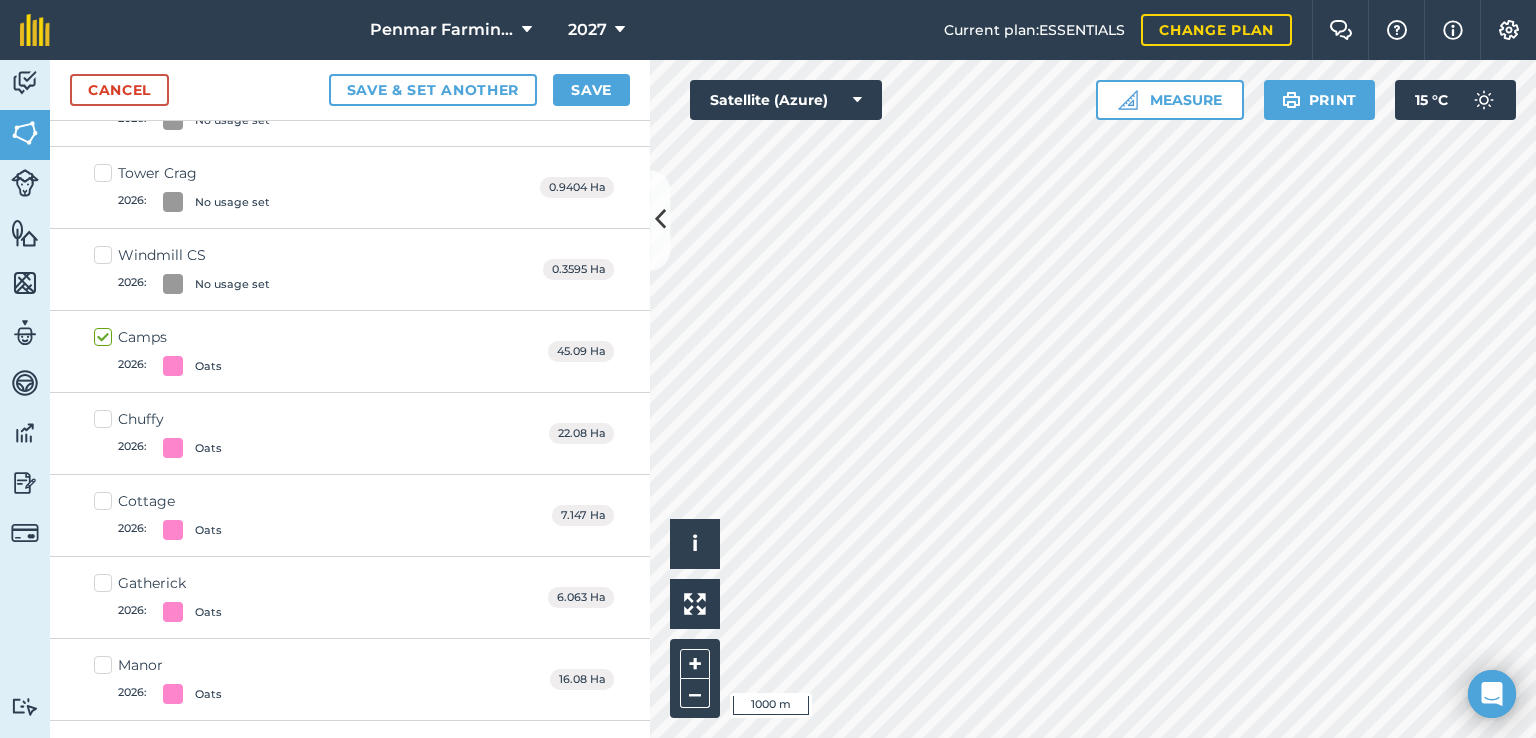 click on "Chuffy 2026 : Oats" at bounding box center (158, 433) 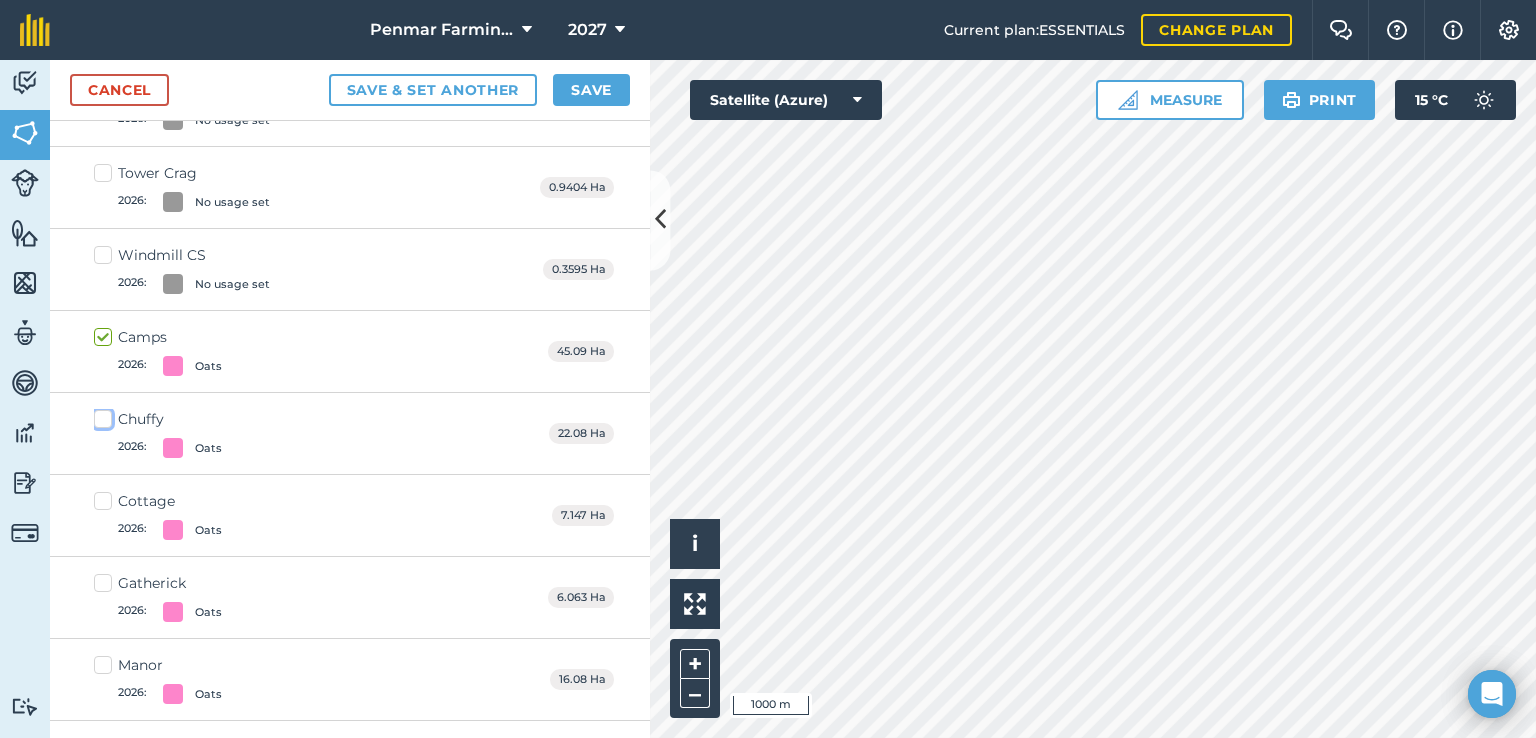 click on "Chuffy 2026 : Oats" at bounding box center [100, 415] 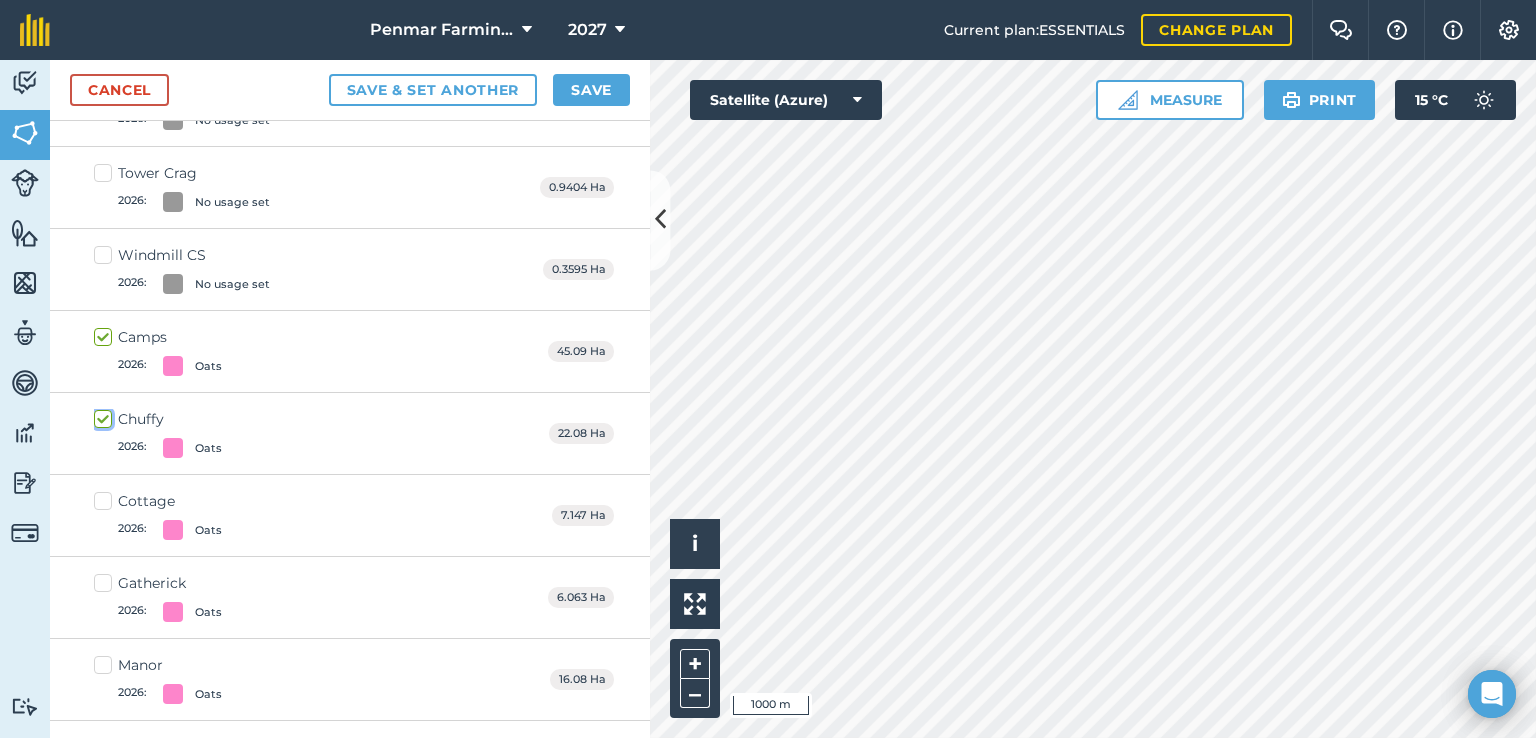 checkbox on "true" 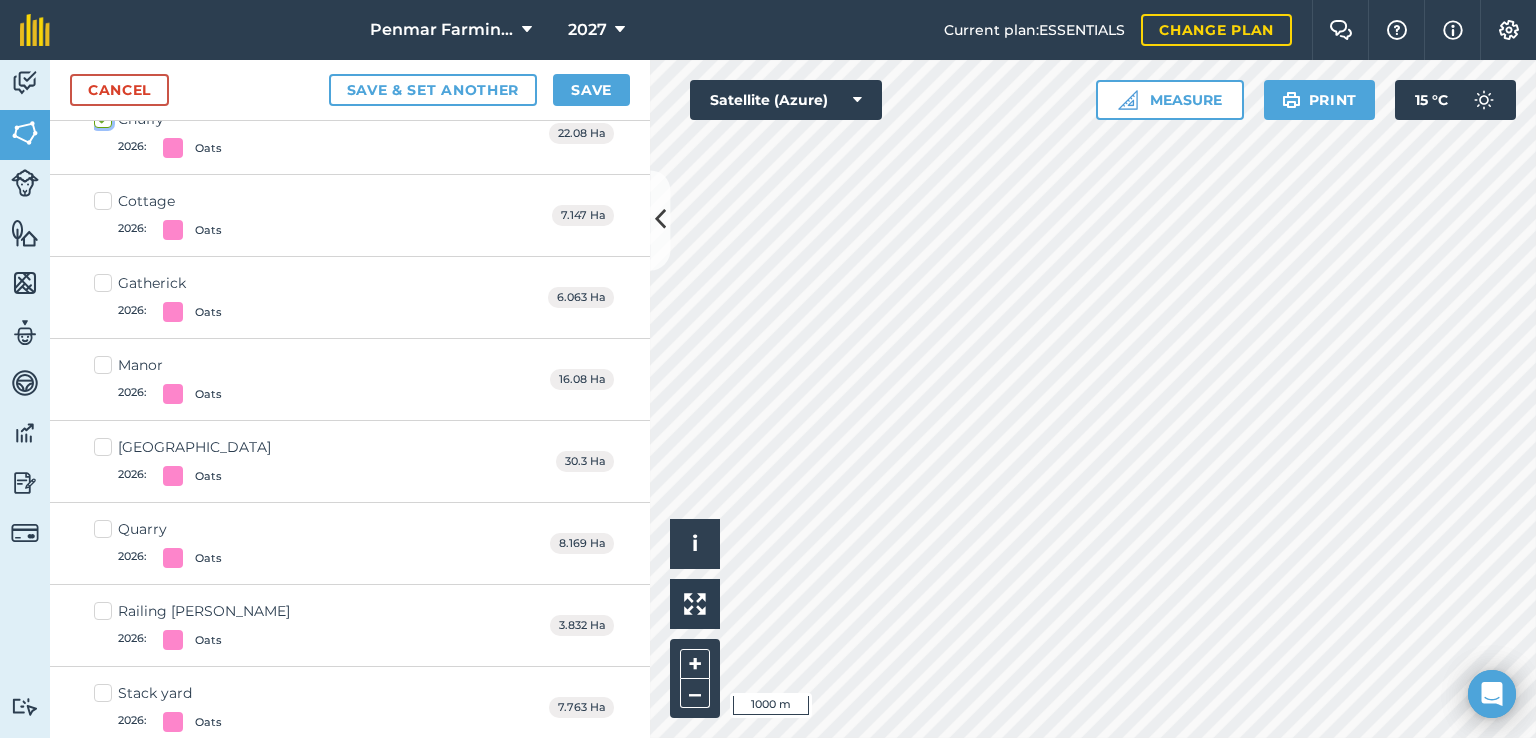scroll, scrollTop: 5177, scrollLeft: 0, axis: vertical 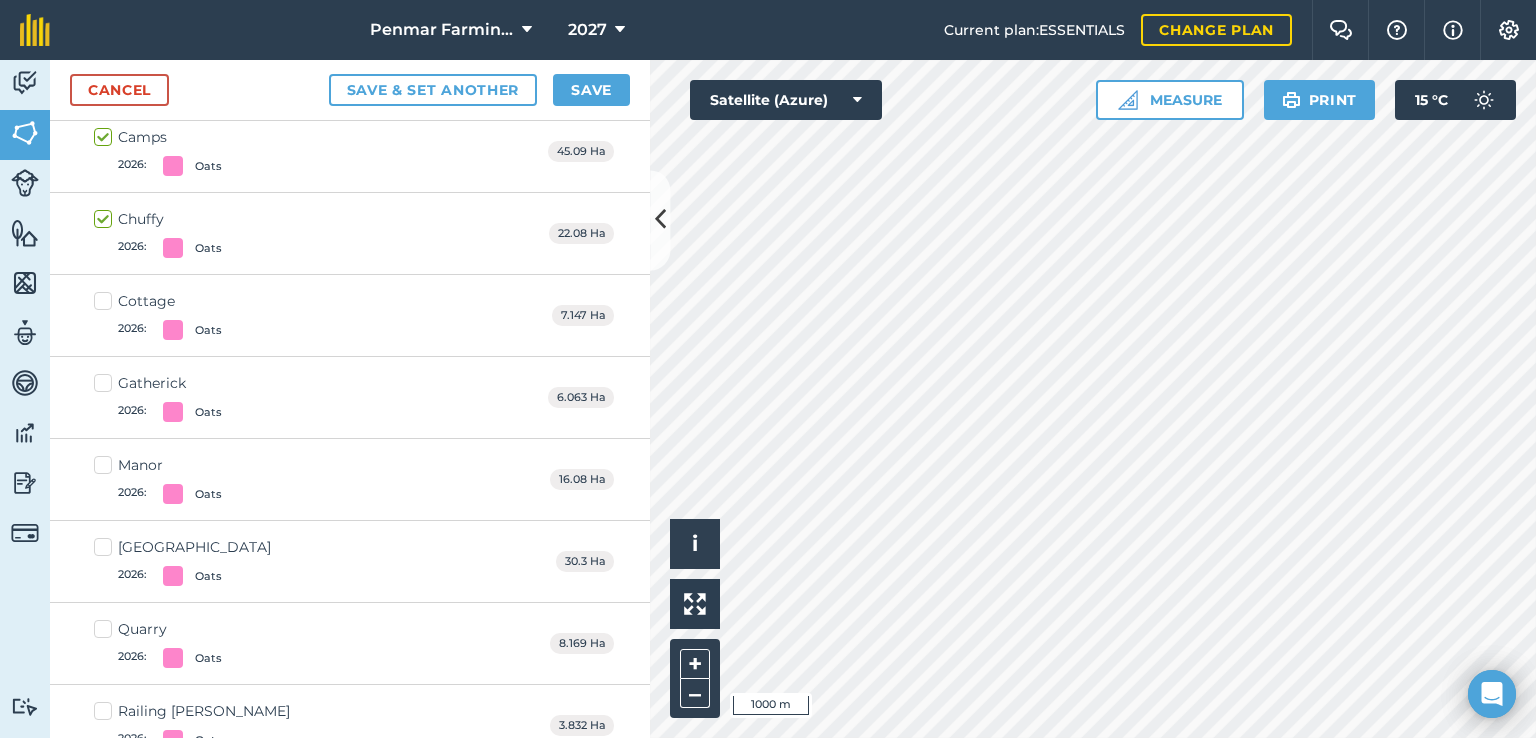 click on "Cottage 2026 : Oats" at bounding box center (158, 315) 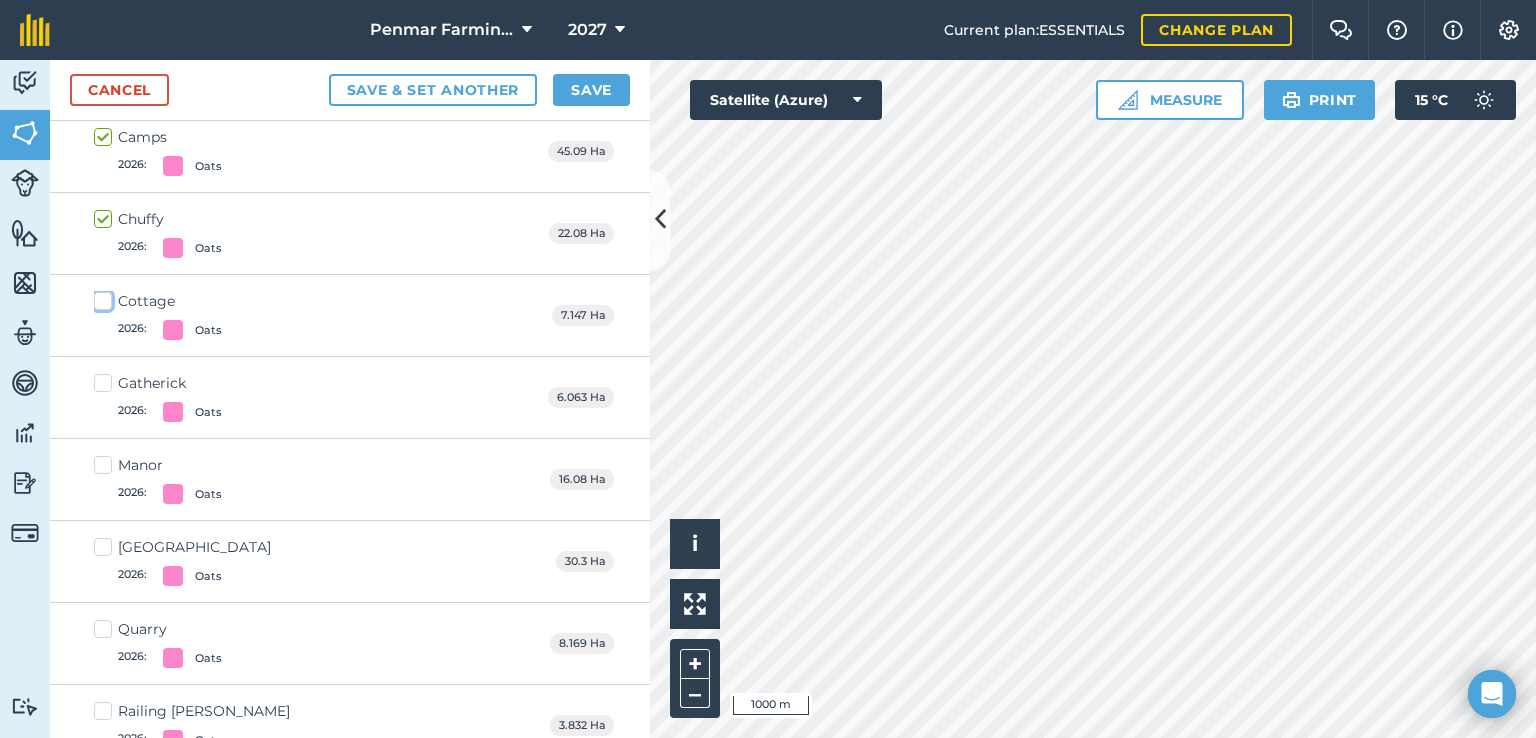 click on "Cottage 2026 : Oats" at bounding box center [100, 297] 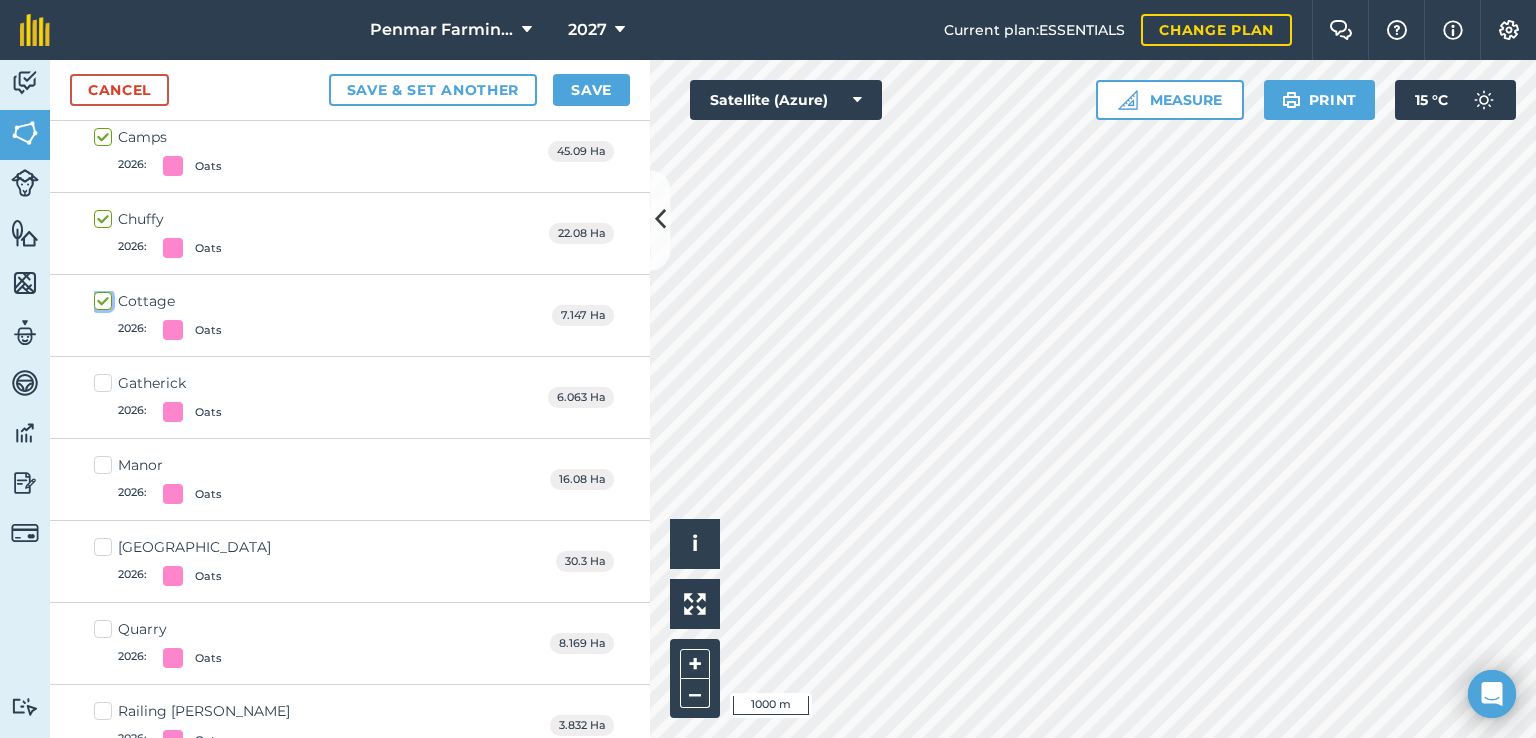 checkbox on "true" 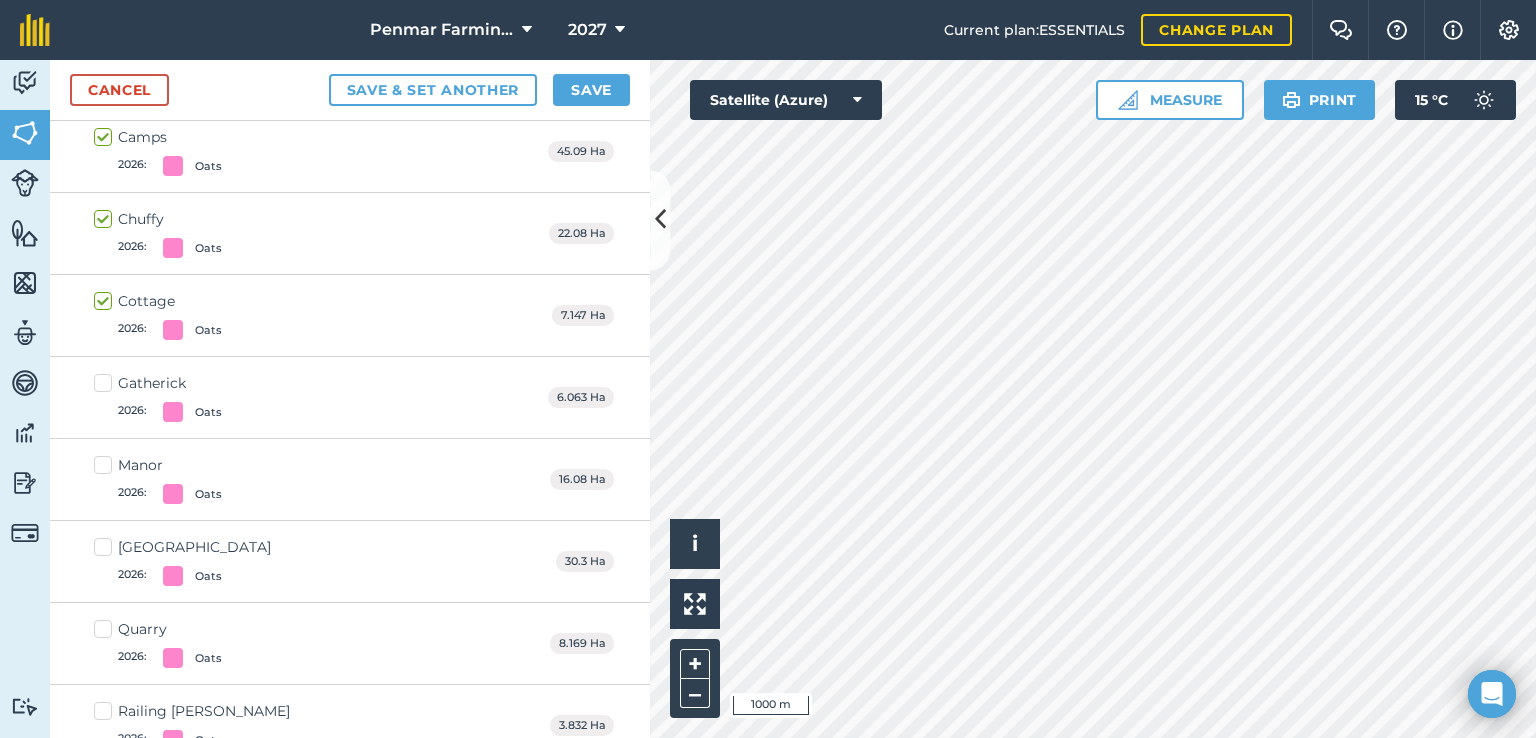 click on "Gatherick 2026 : Oats" at bounding box center (158, 397) 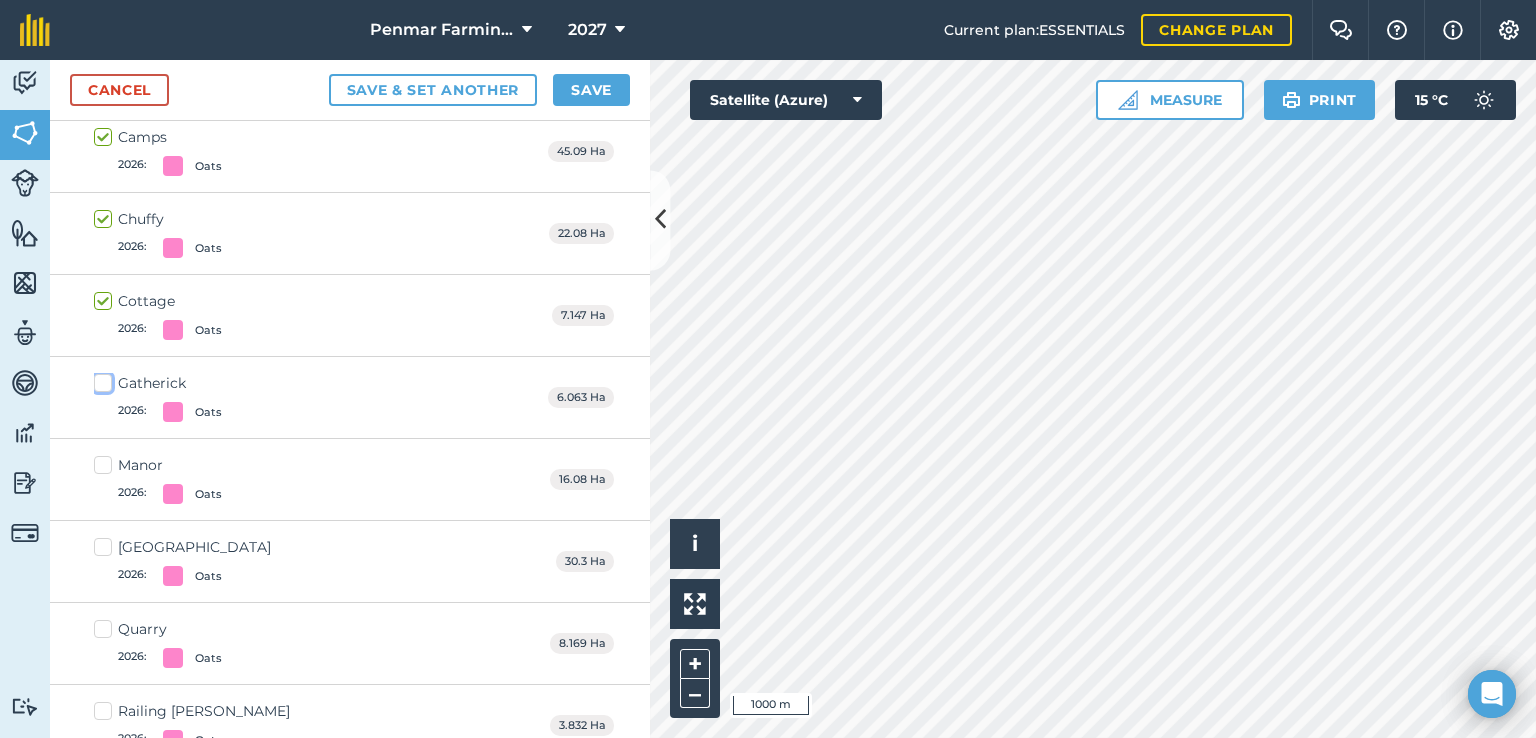 click on "Gatherick 2026 : Oats" at bounding box center [100, 379] 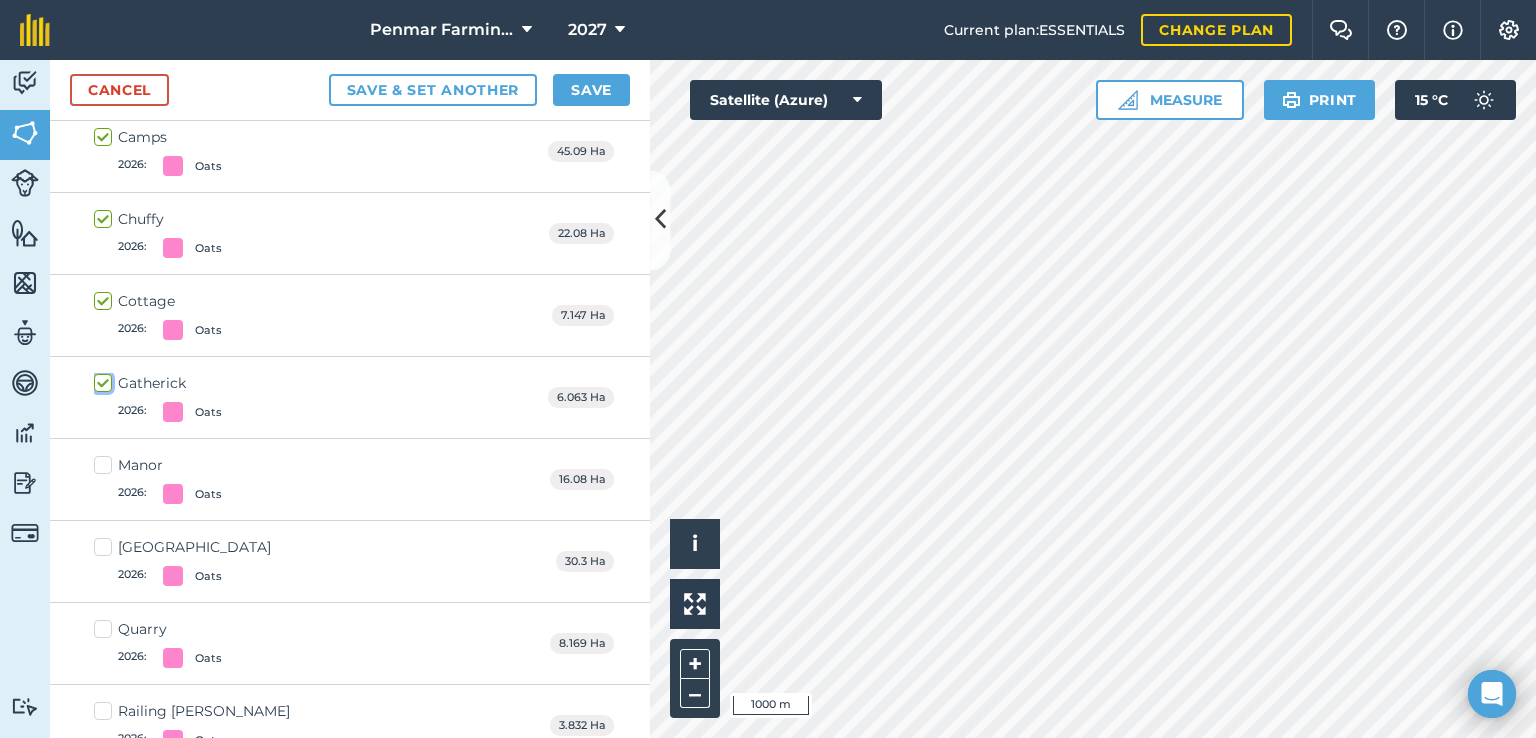 checkbox on "true" 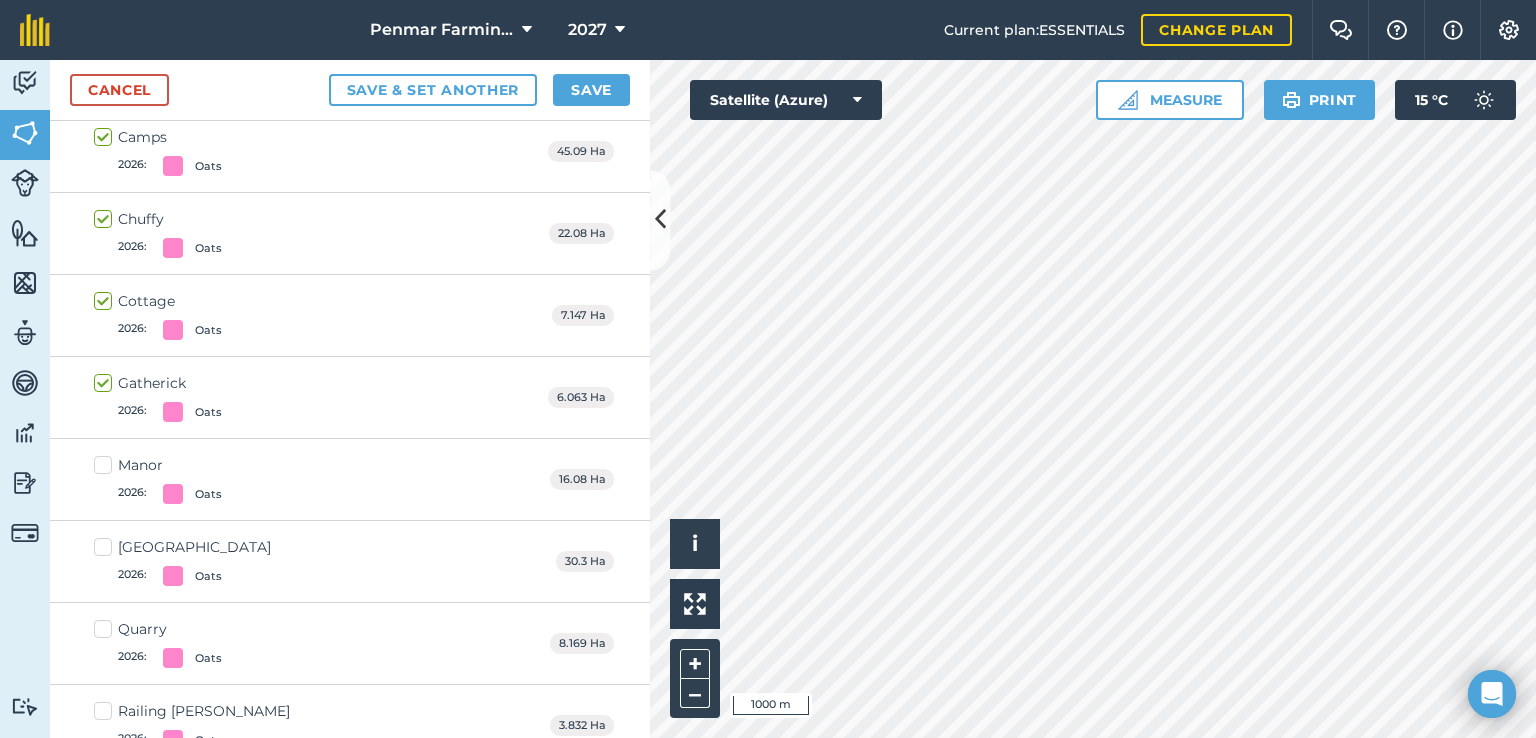 click on "Manor 2026 : Oats" at bounding box center (158, 479) 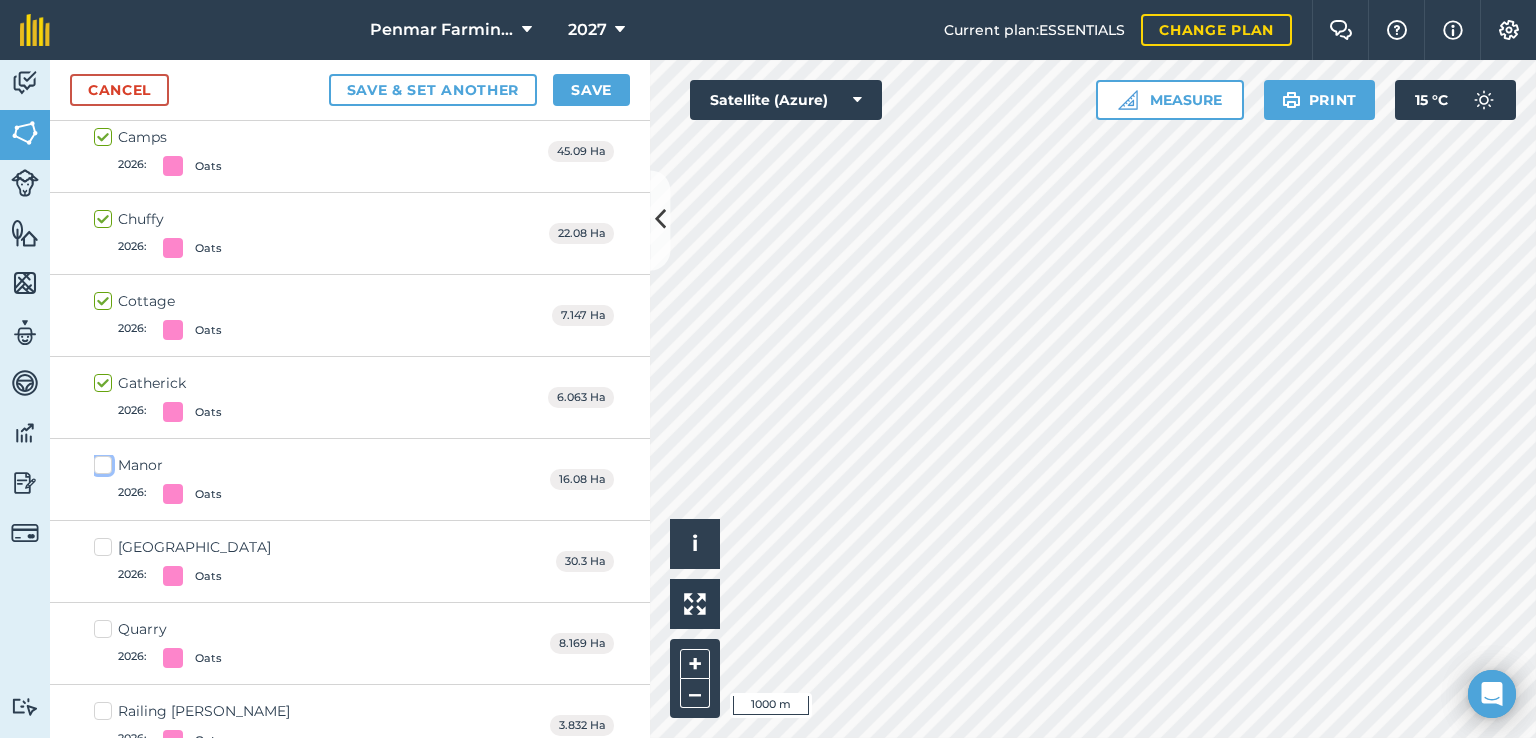 click on "Manor 2026 : Oats" at bounding box center (100, 461) 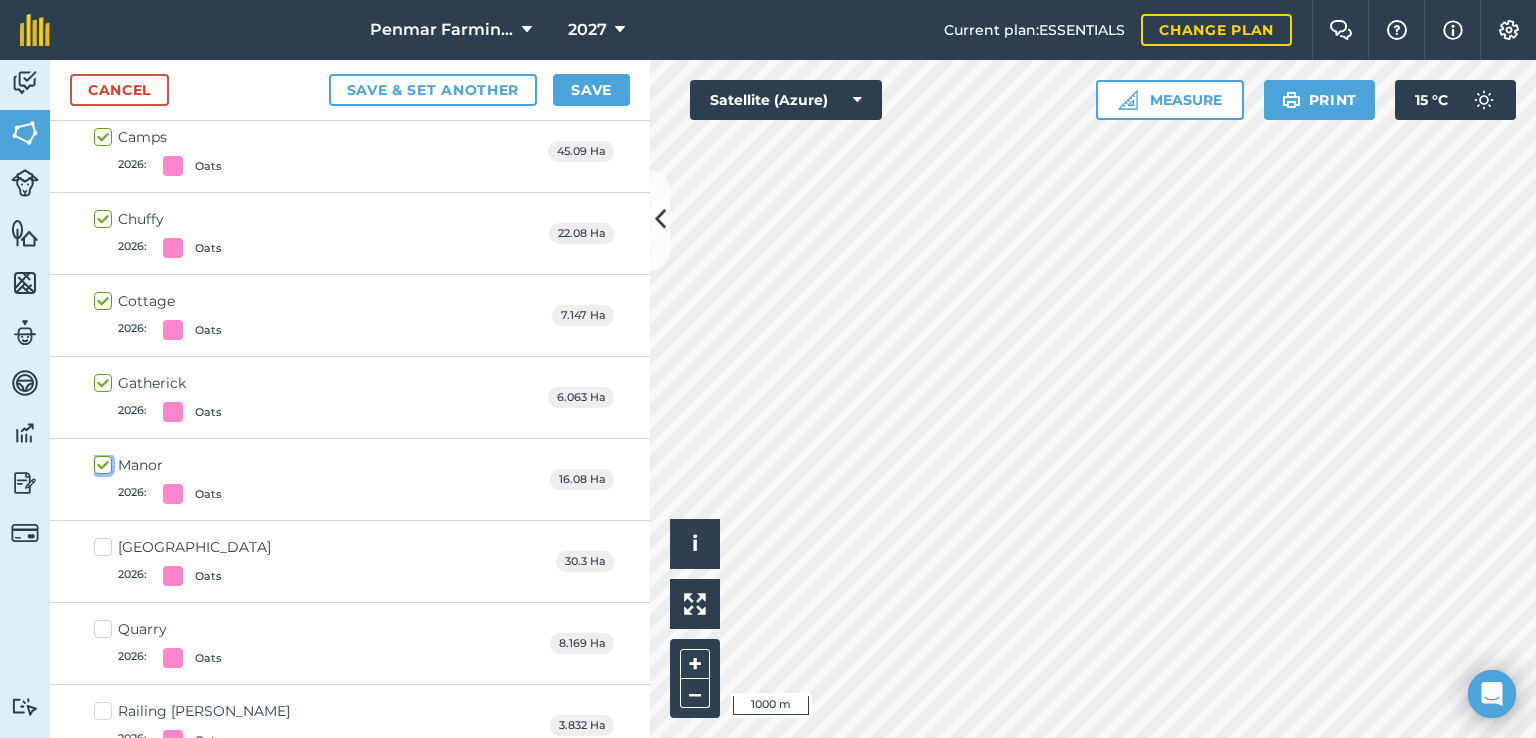 checkbox on "true" 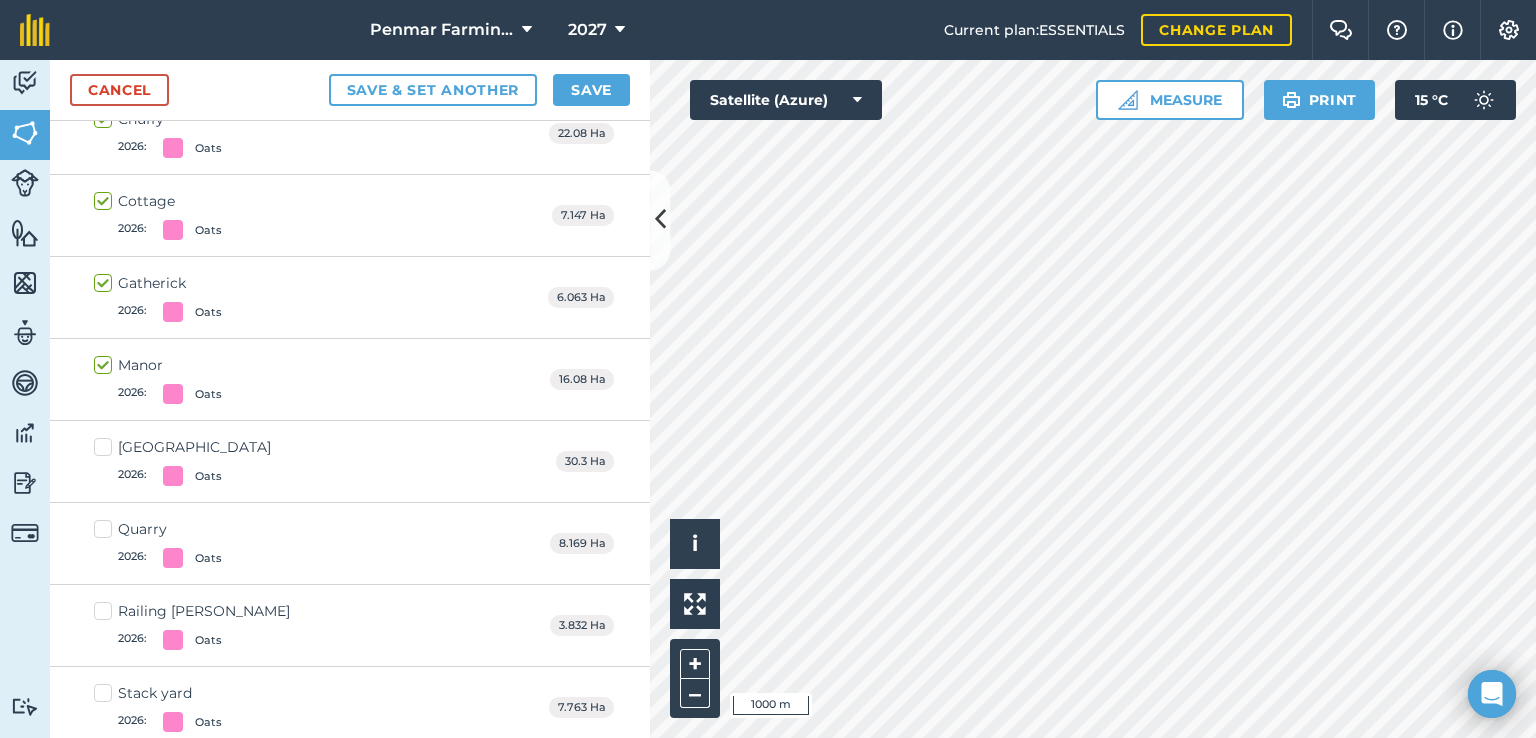 click on "North Marshland 2026 : Oats" at bounding box center [182, 461] 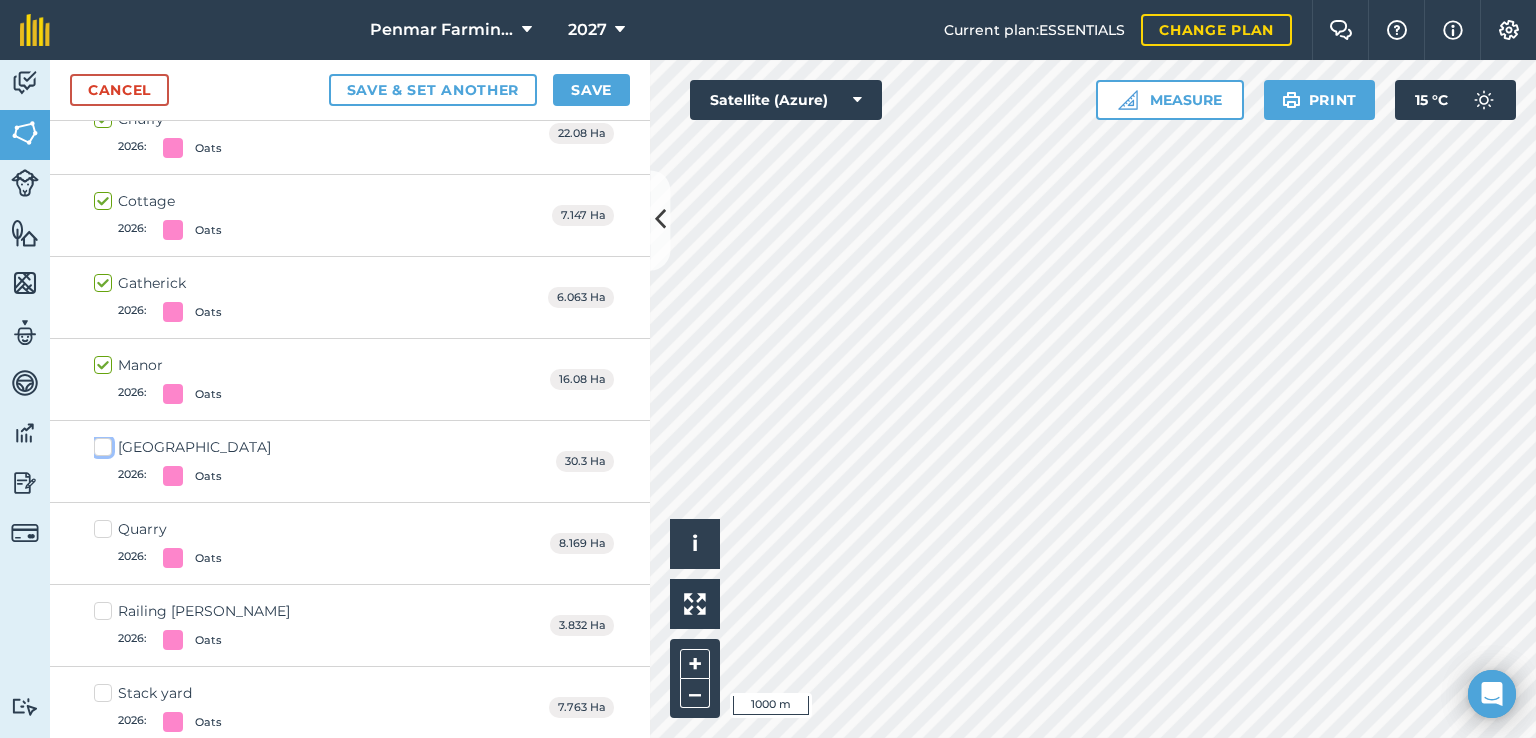 click on "North Marshland 2026 : Oats" at bounding box center [100, 443] 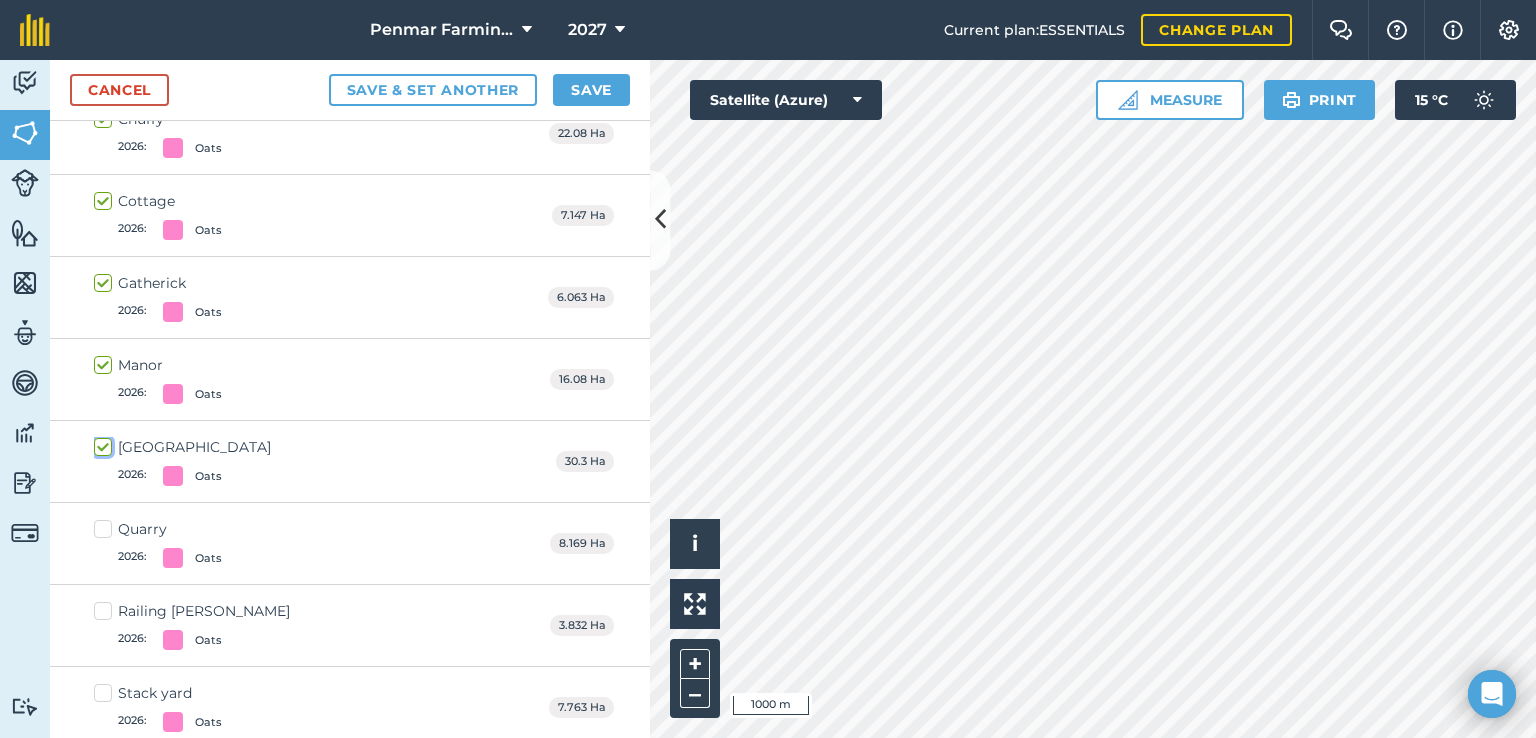 checkbox on "true" 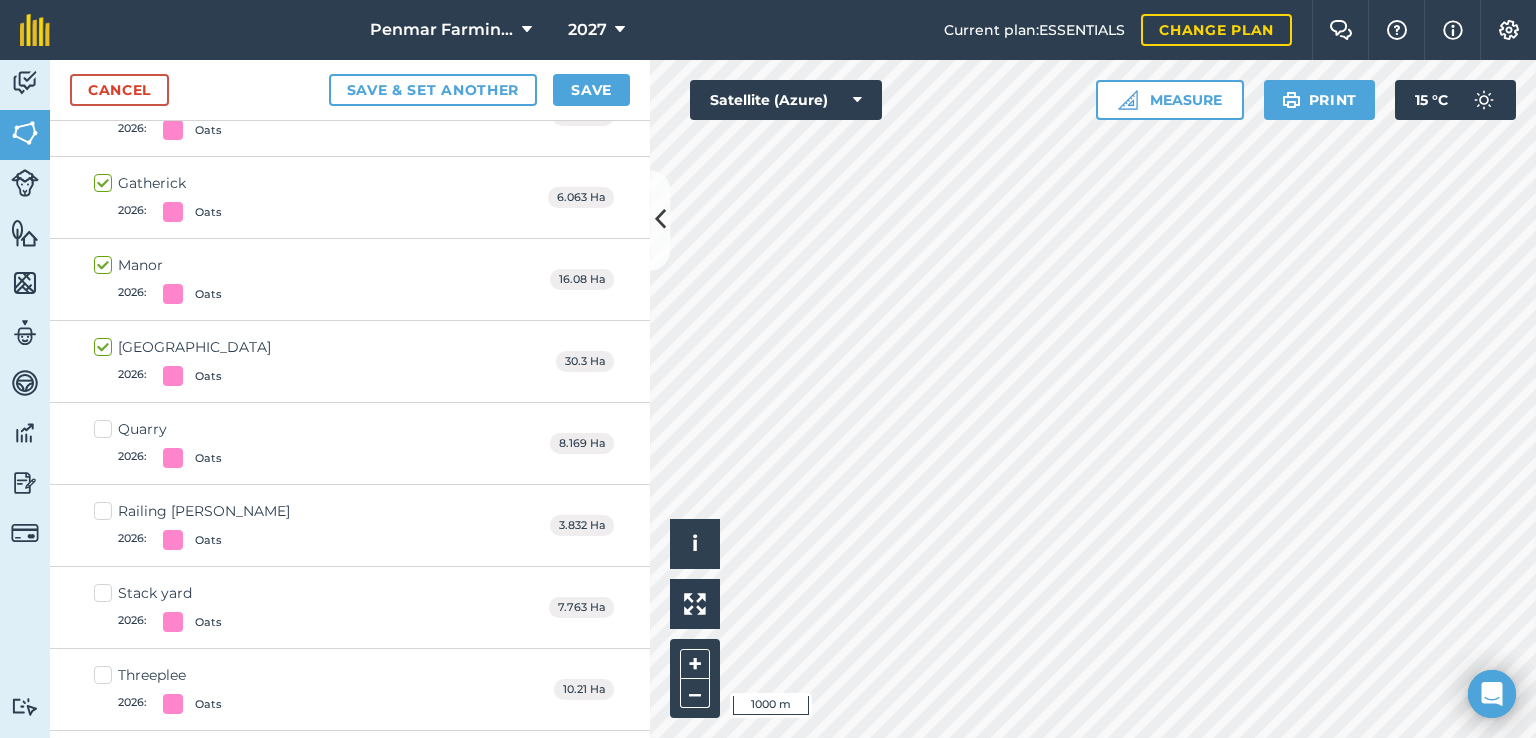 click on "Quarry 2026 : Oats" at bounding box center (158, 443) 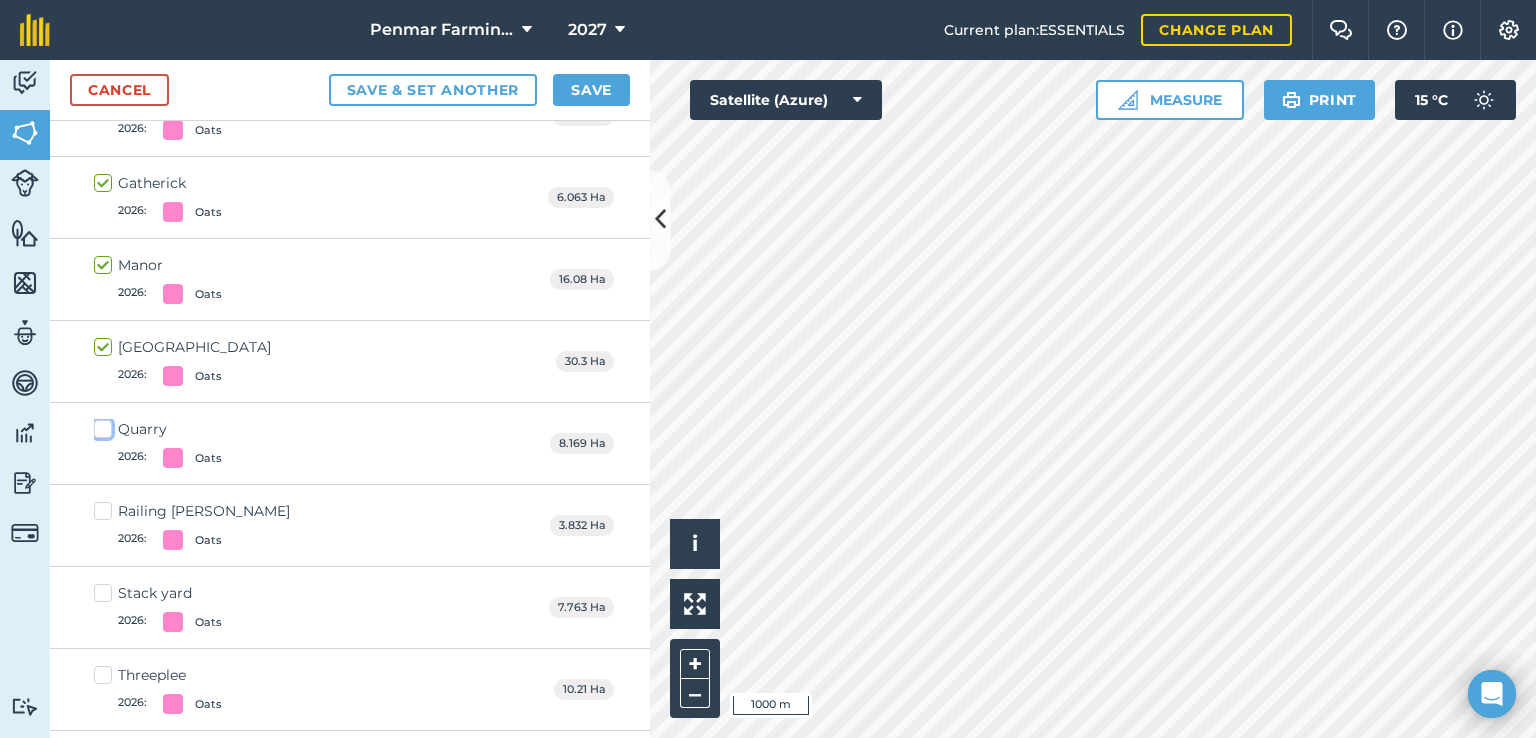 click on "Quarry 2026 : Oats" at bounding box center (100, 425) 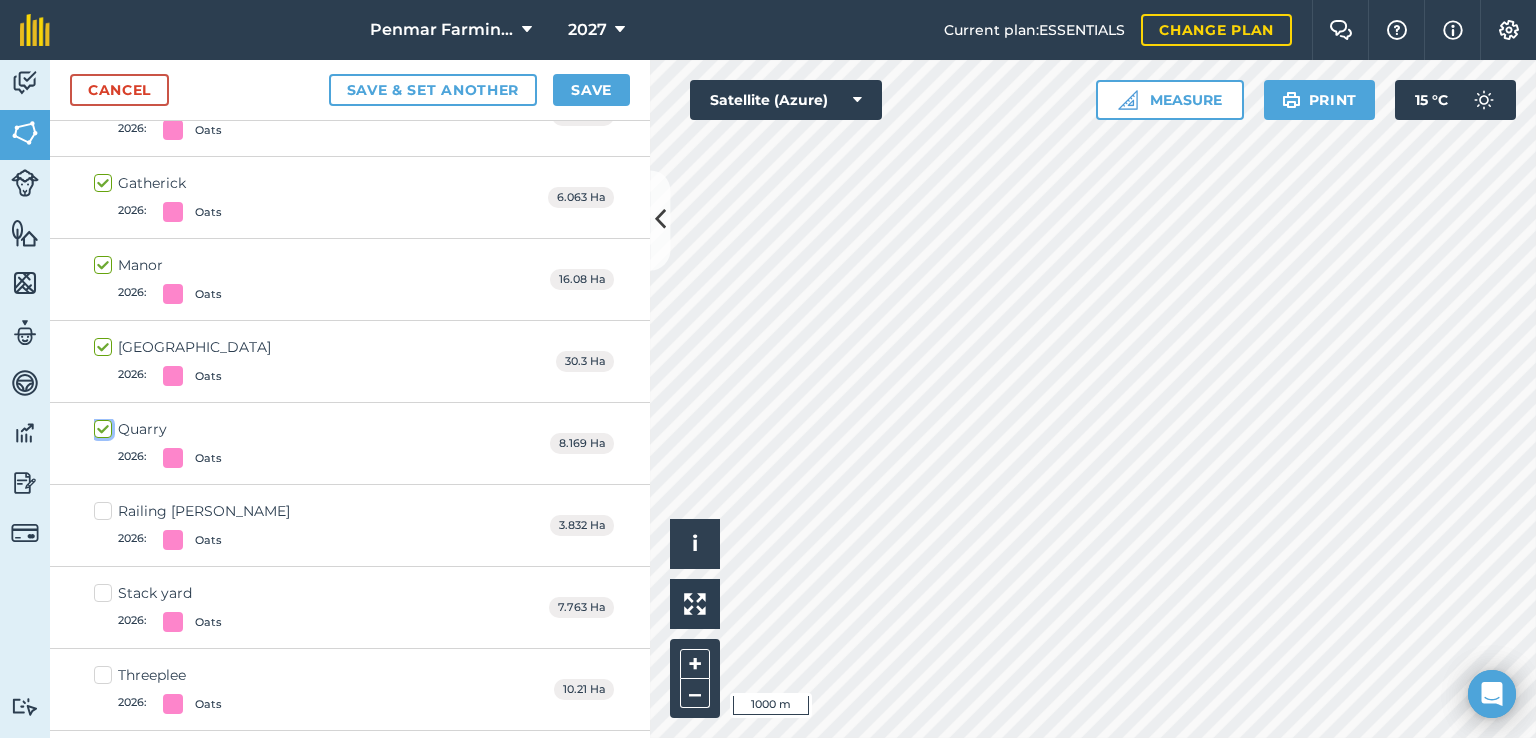 checkbox on "true" 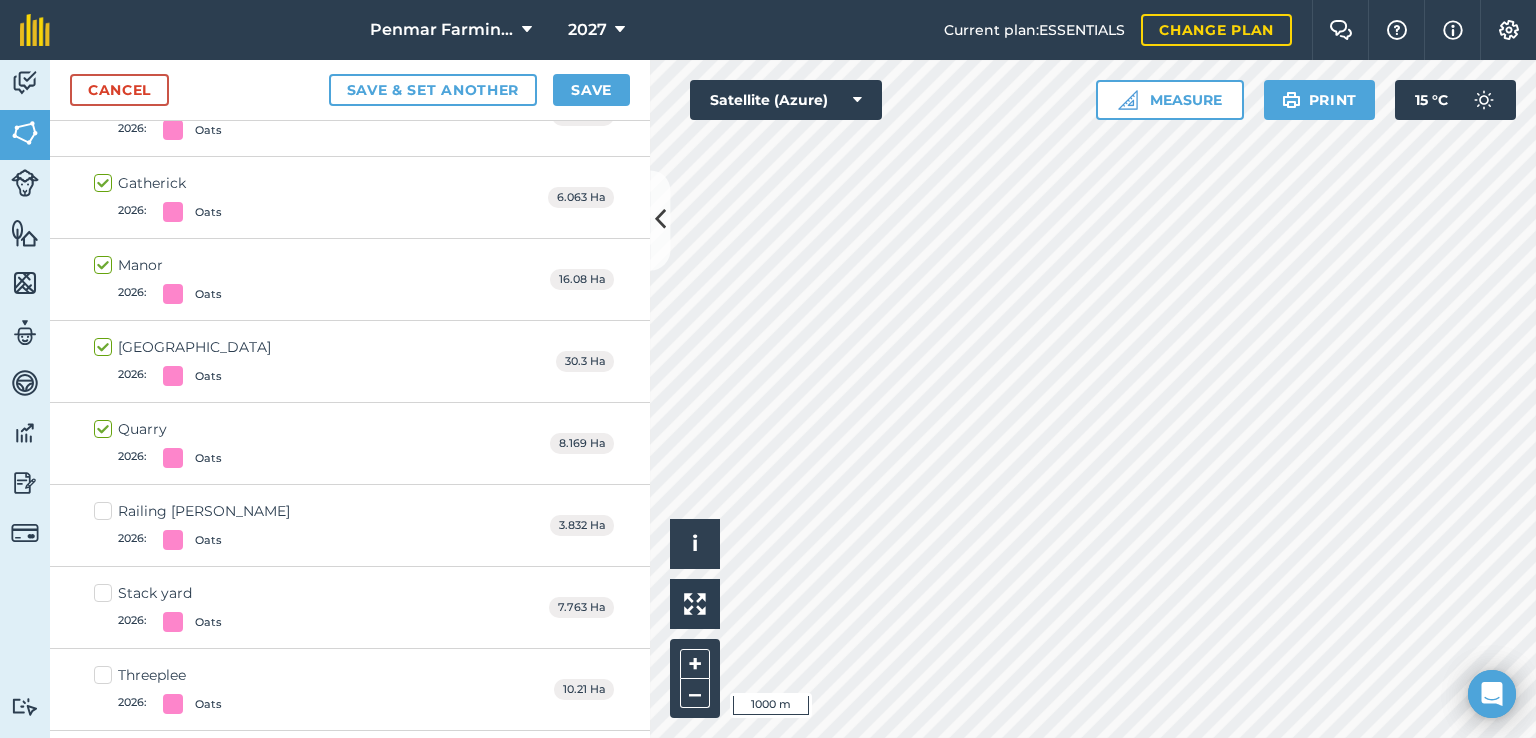 click on "Railing [PERSON_NAME] 2026 : Oats" at bounding box center (192, 525) 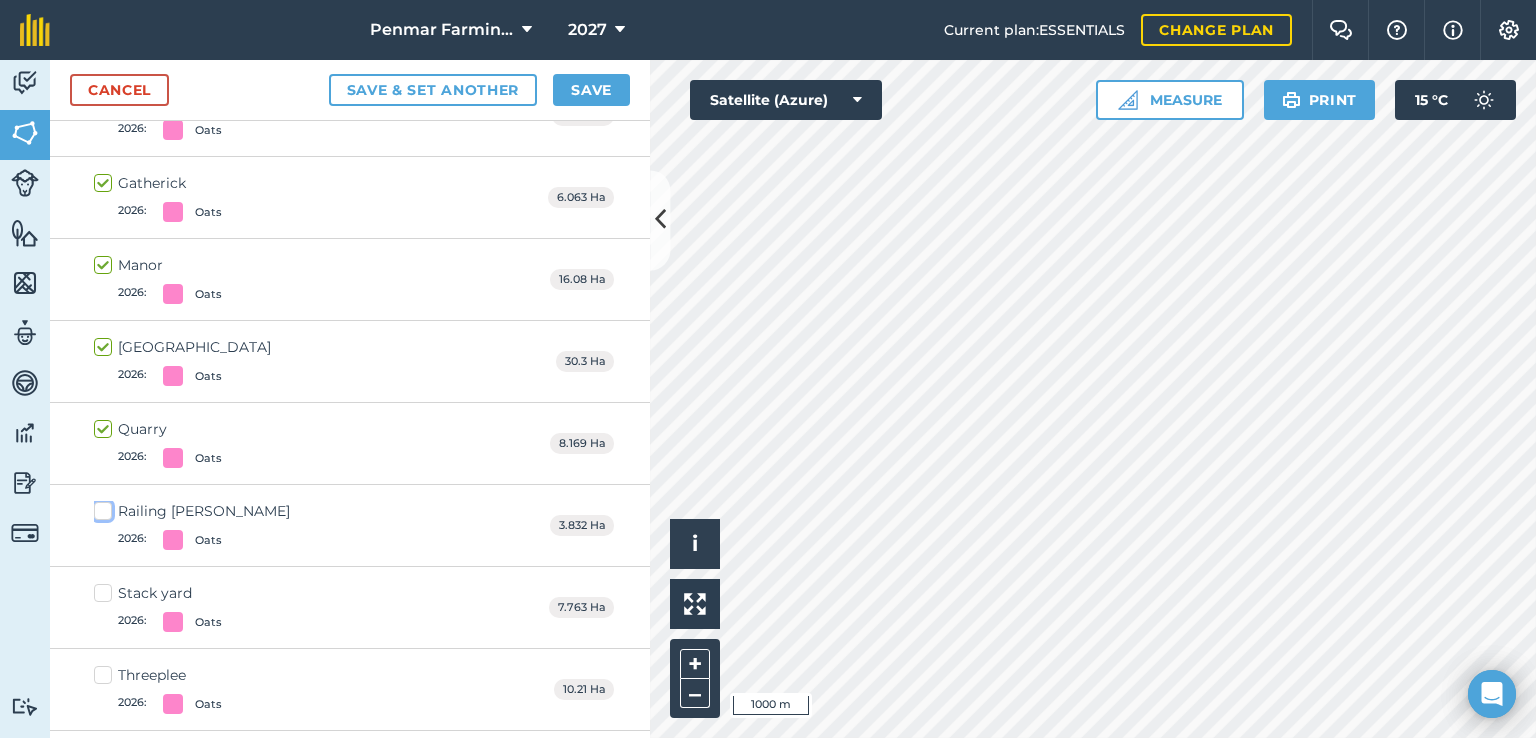 click on "Railing [PERSON_NAME] 2026 : Oats" at bounding box center (100, 507) 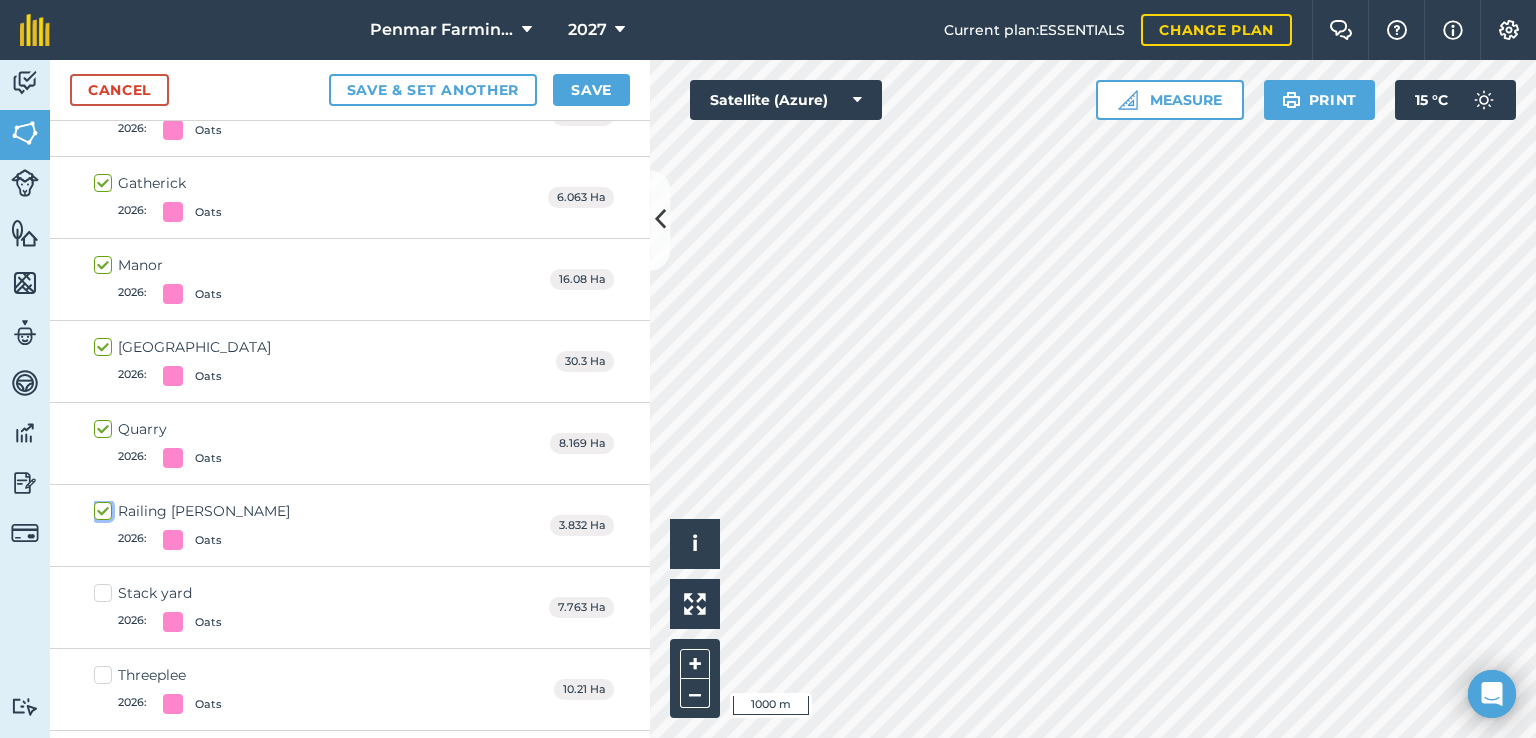 checkbox on "true" 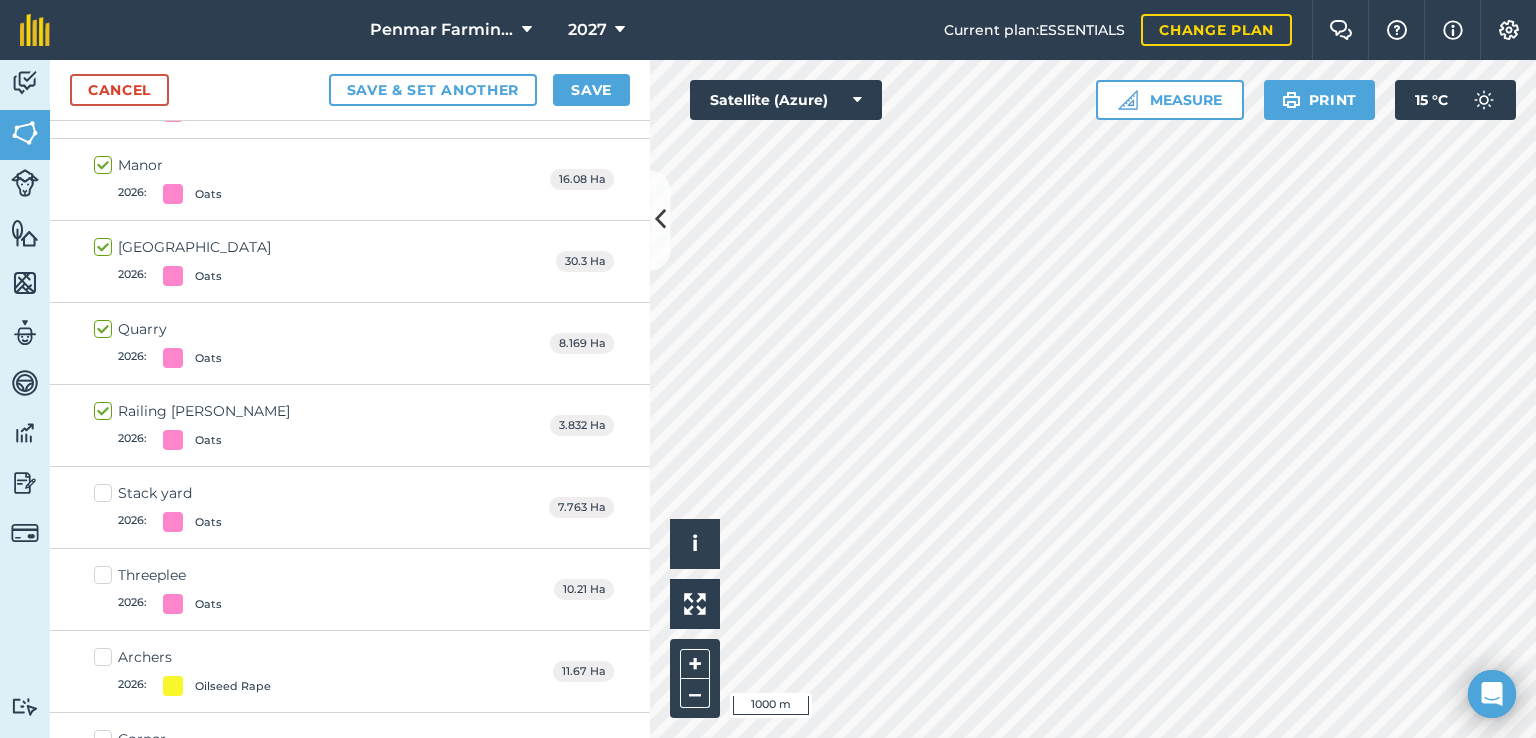 click on "Stack yard 2026 : Oats" at bounding box center [158, 507] 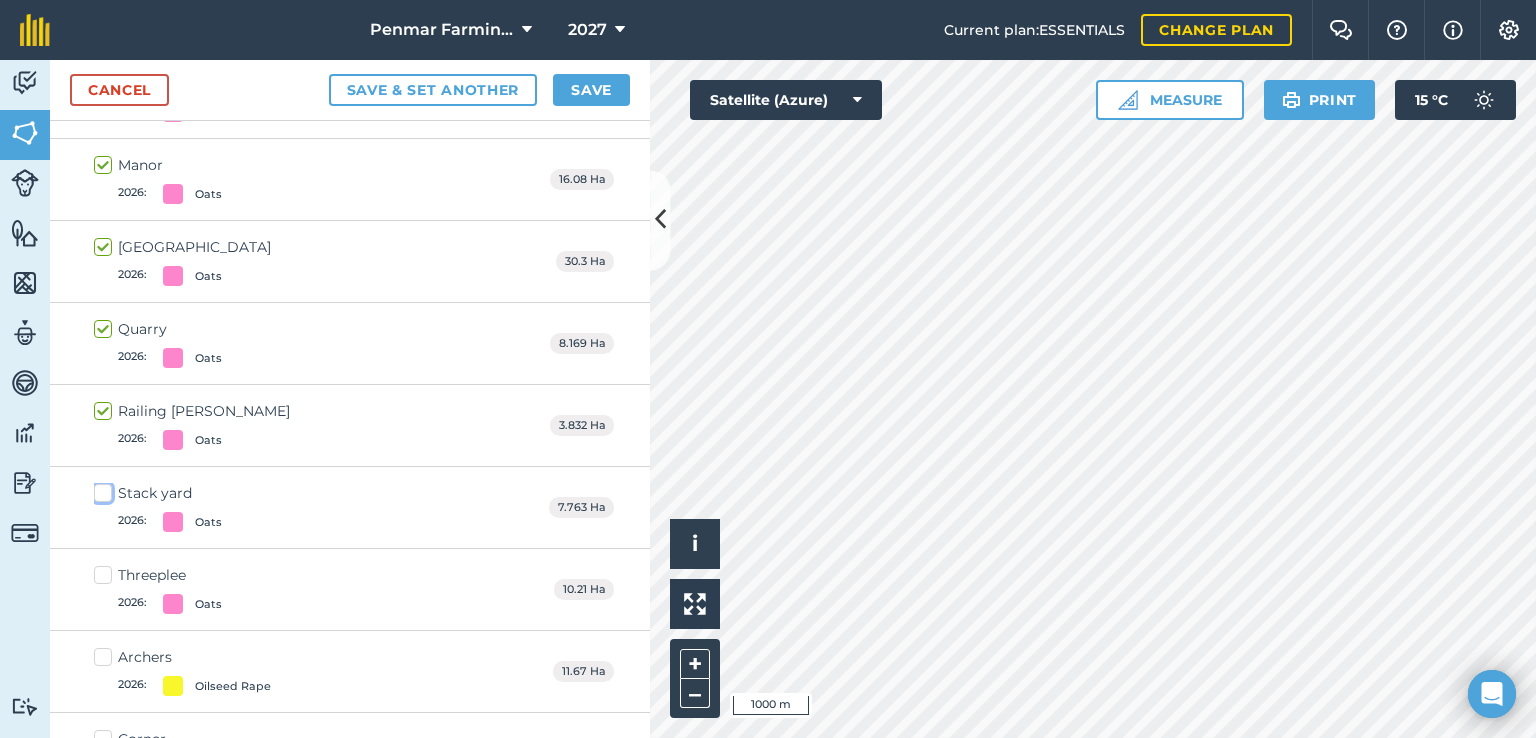 click on "Stack yard 2026 : Oats" at bounding box center [100, 489] 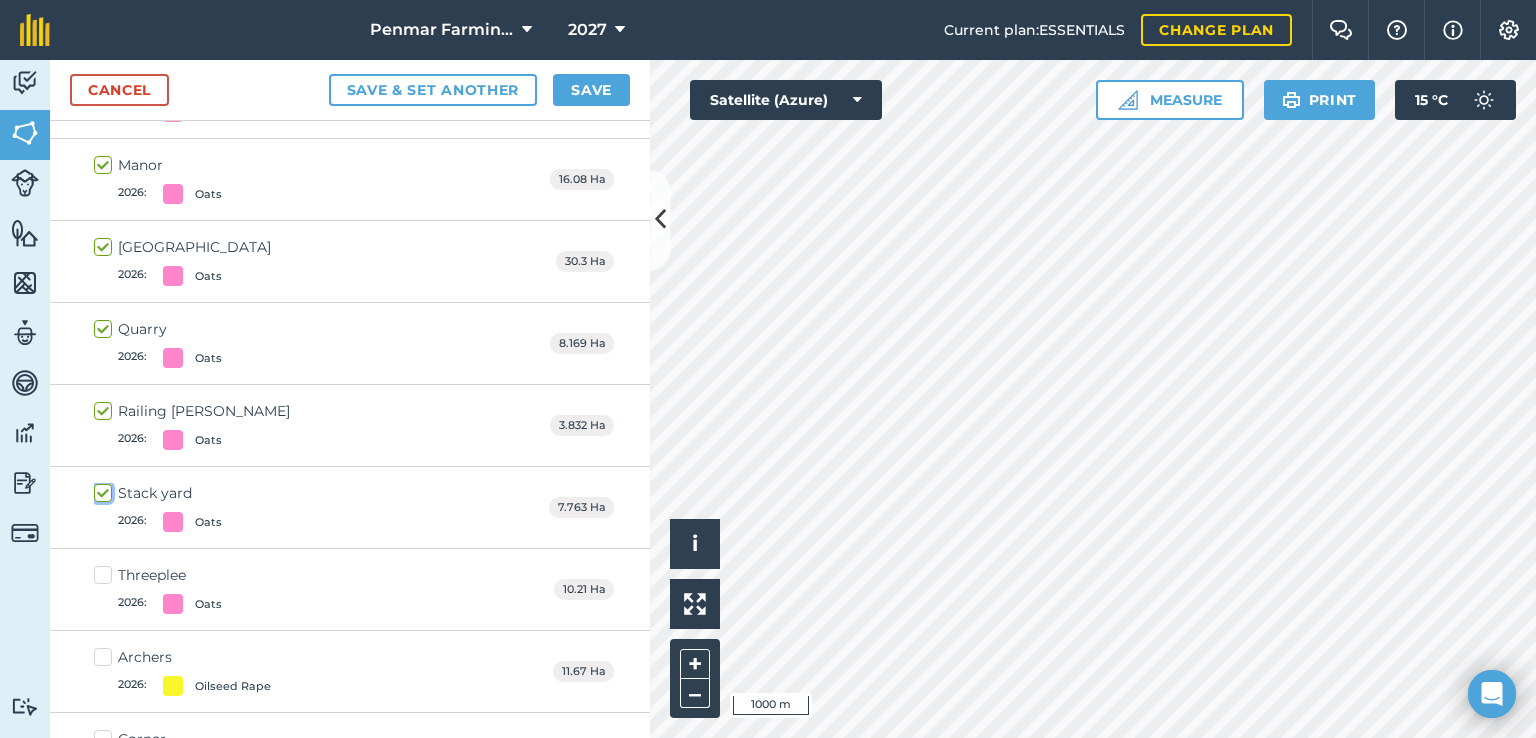 checkbox on "true" 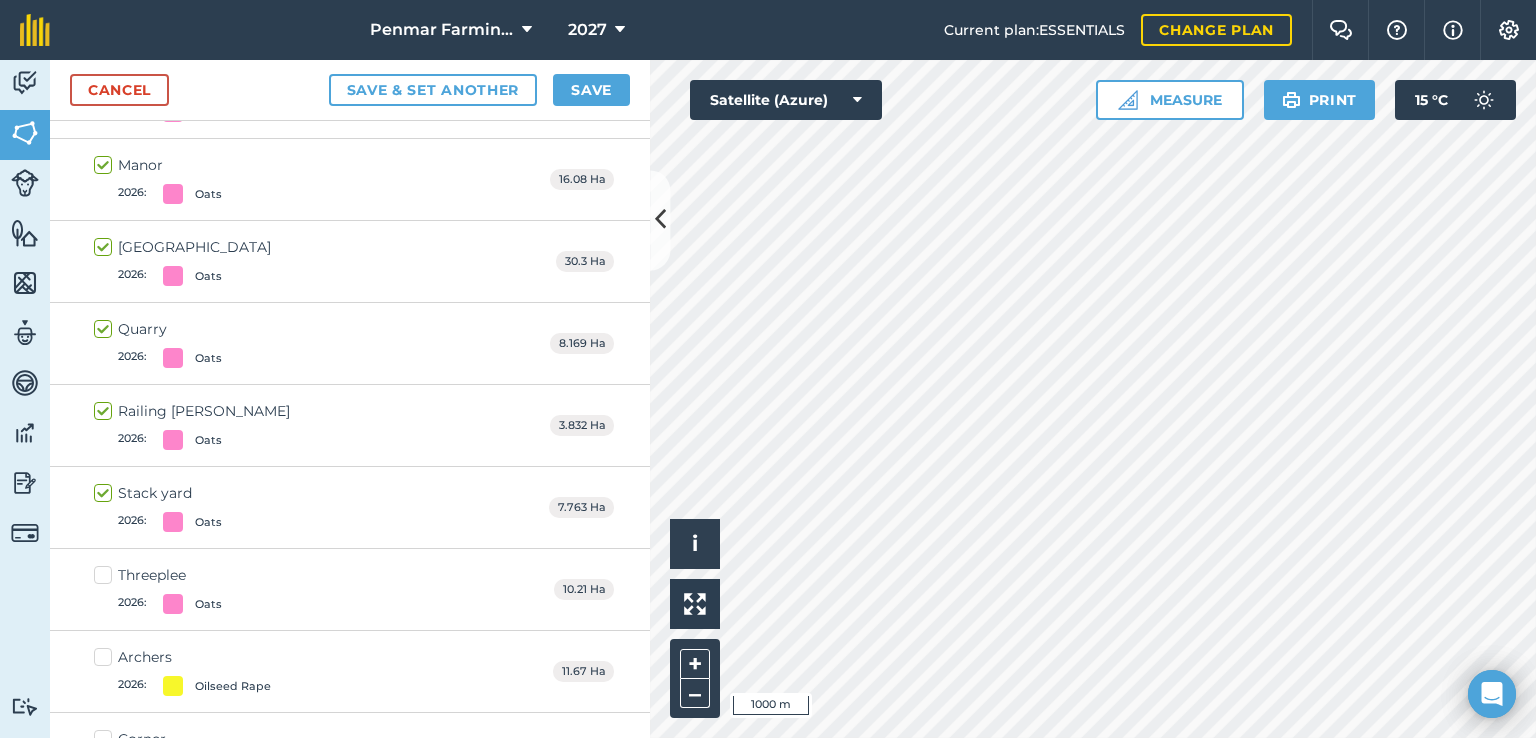 click on "Threeplee 2026 : Oats" at bounding box center [158, 589] 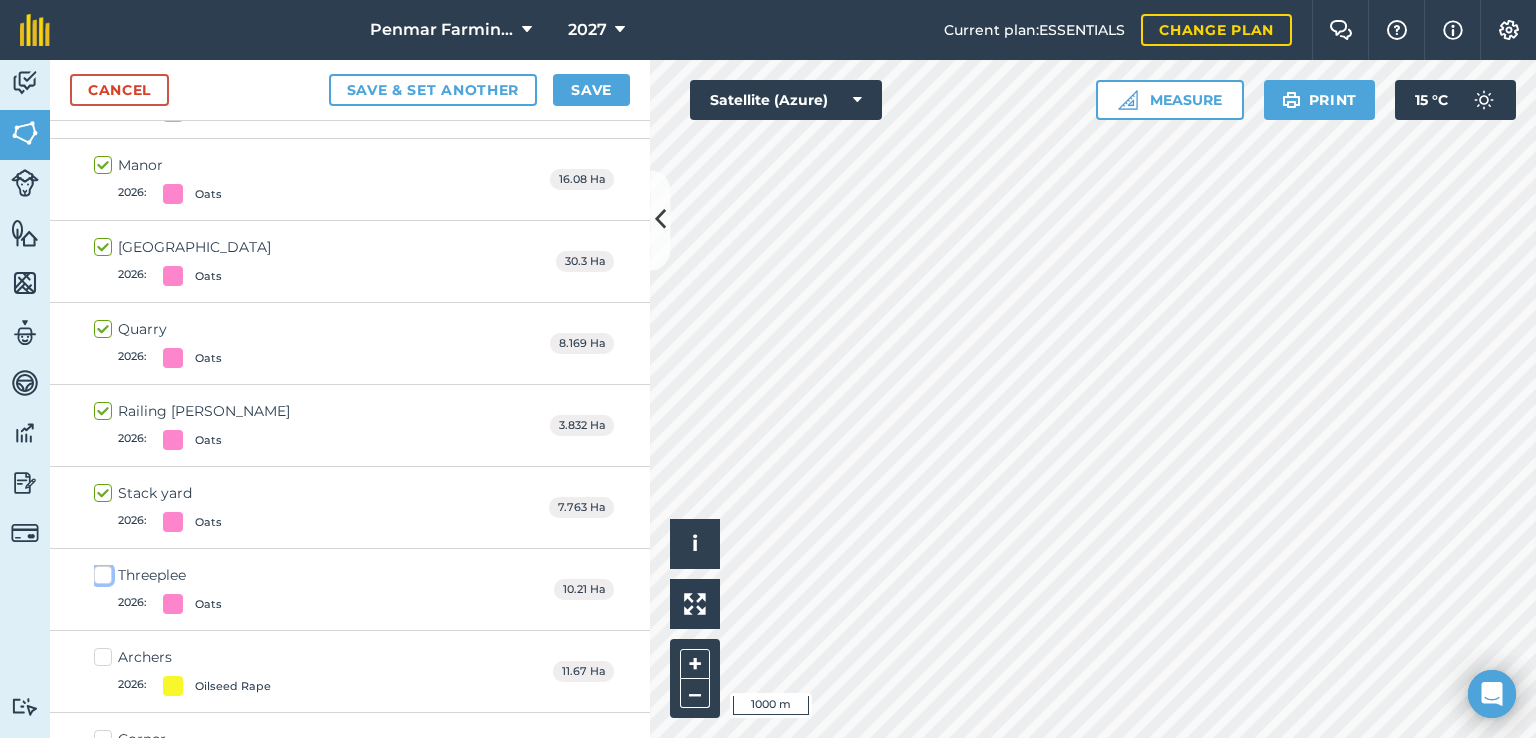 click on "Threeplee 2026 : Oats" at bounding box center [100, 571] 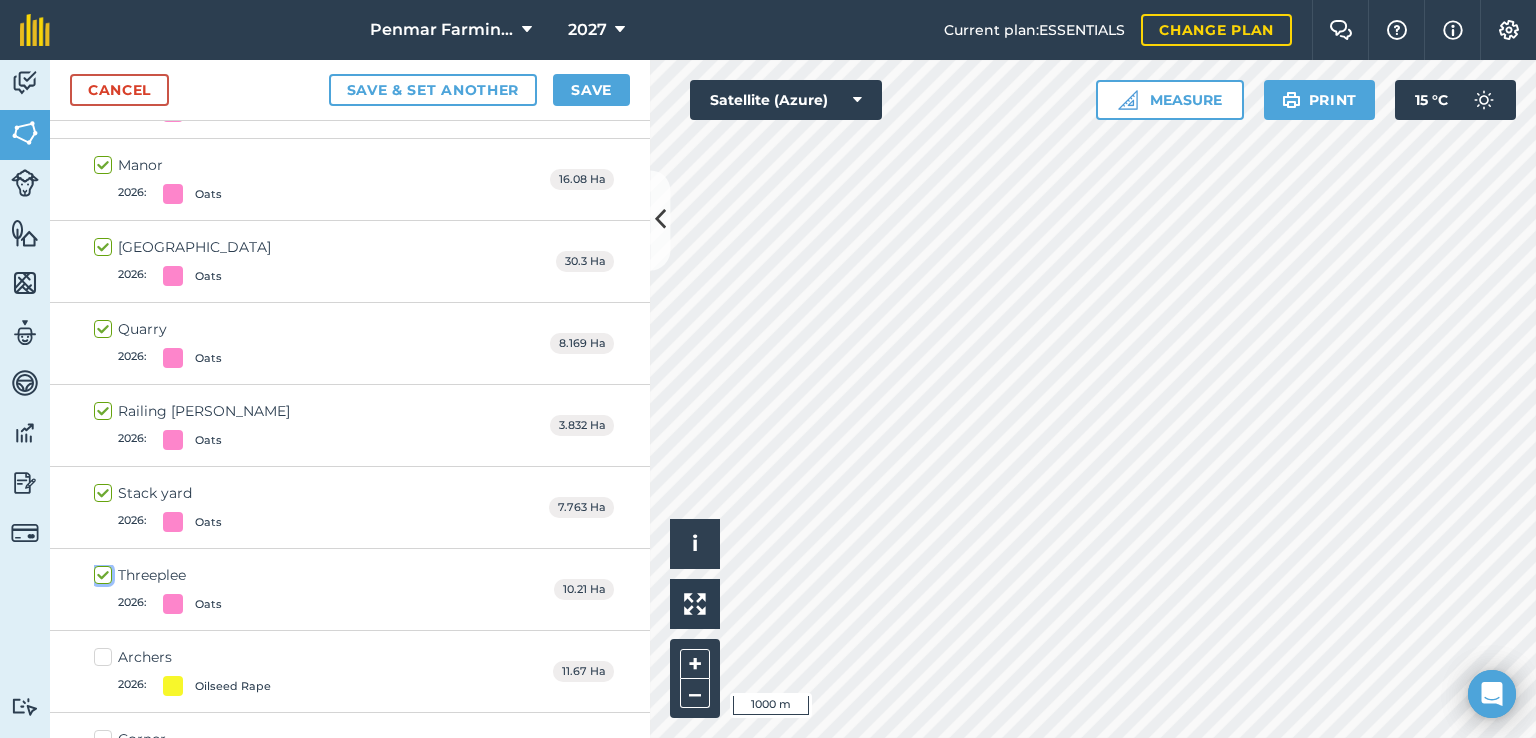 checkbox on "true" 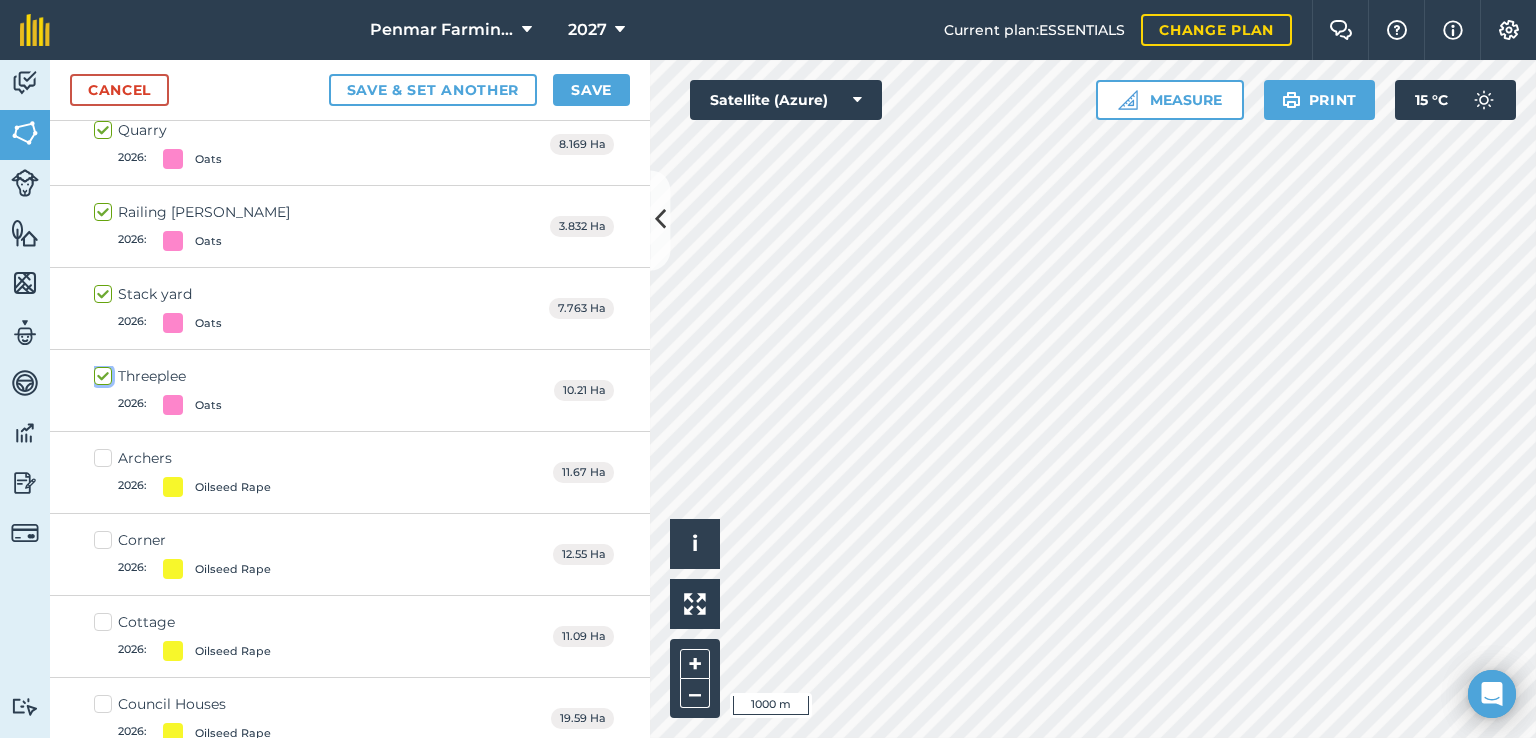 scroll, scrollTop: 5677, scrollLeft: 0, axis: vertical 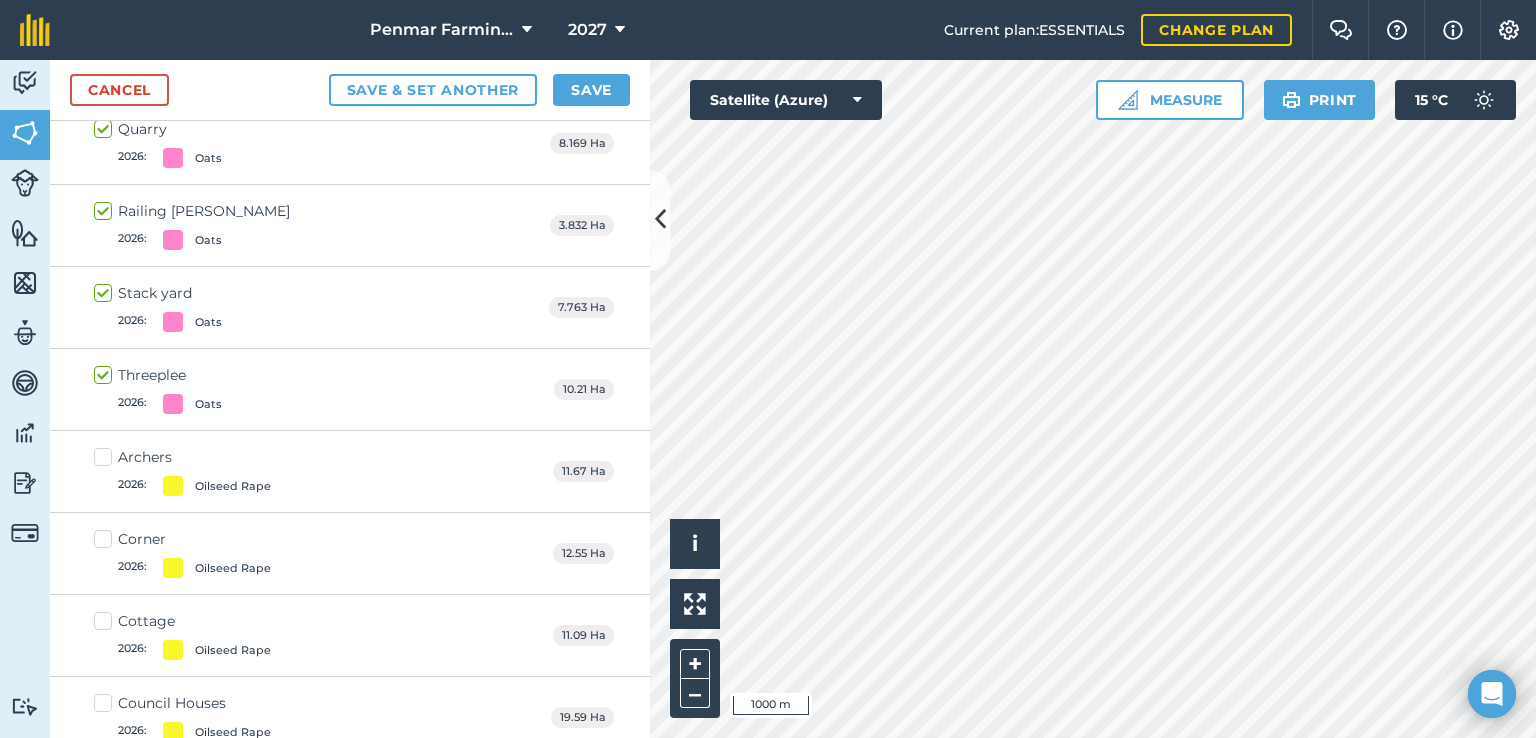 click on "Archers 2026 : Oilseed Rape" at bounding box center (182, 471) 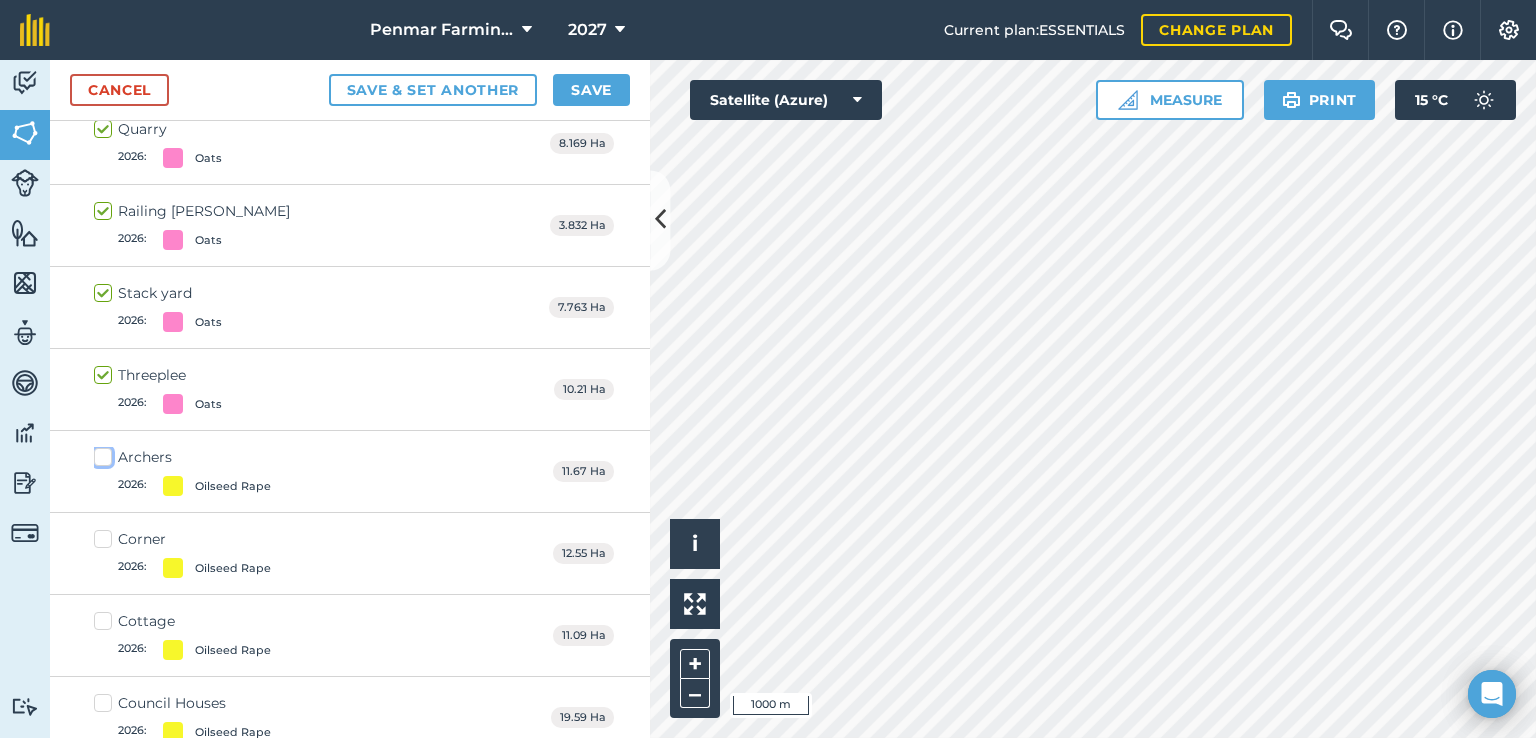 click on "Archers 2026 : Oilseed Rape" at bounding box center (100, 453) 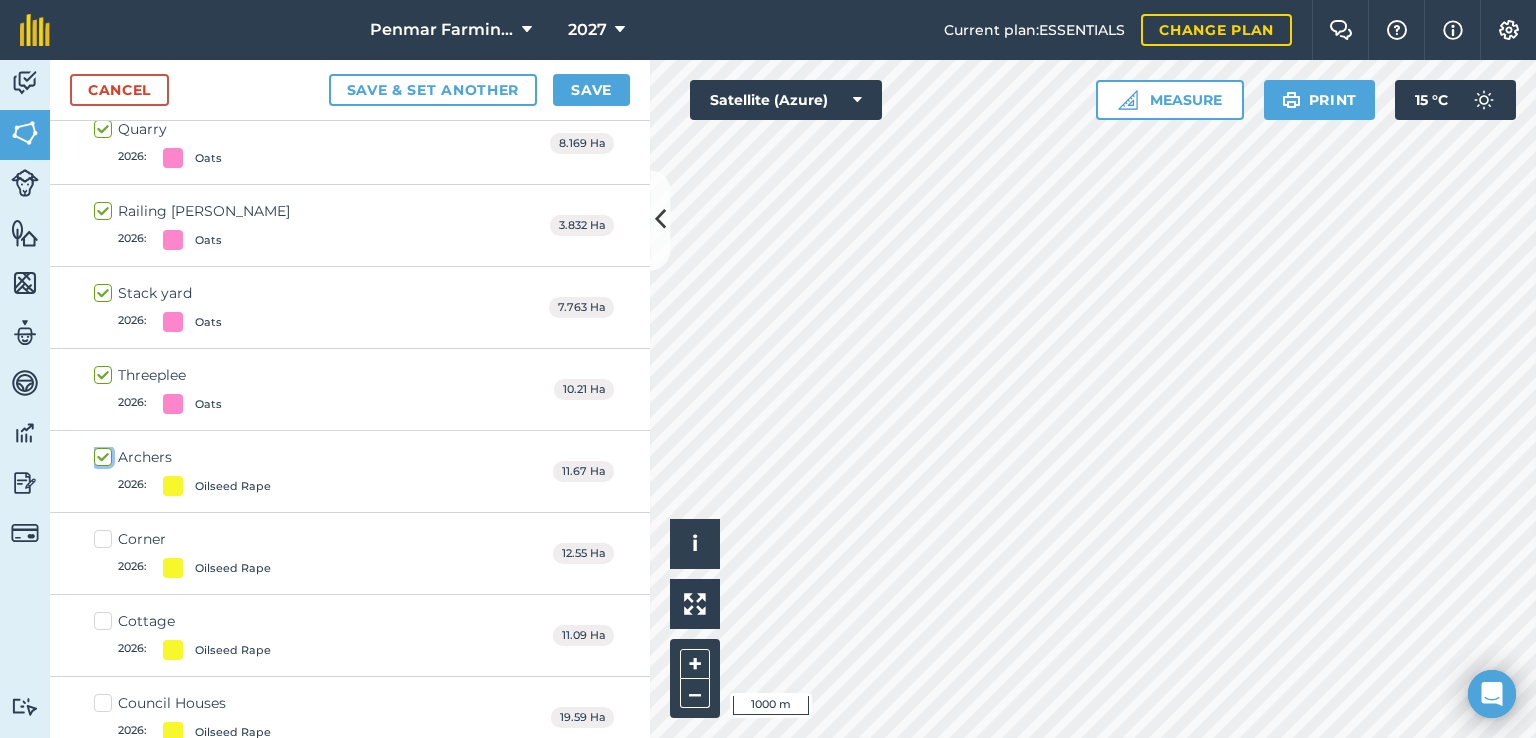 checkbox on "true" 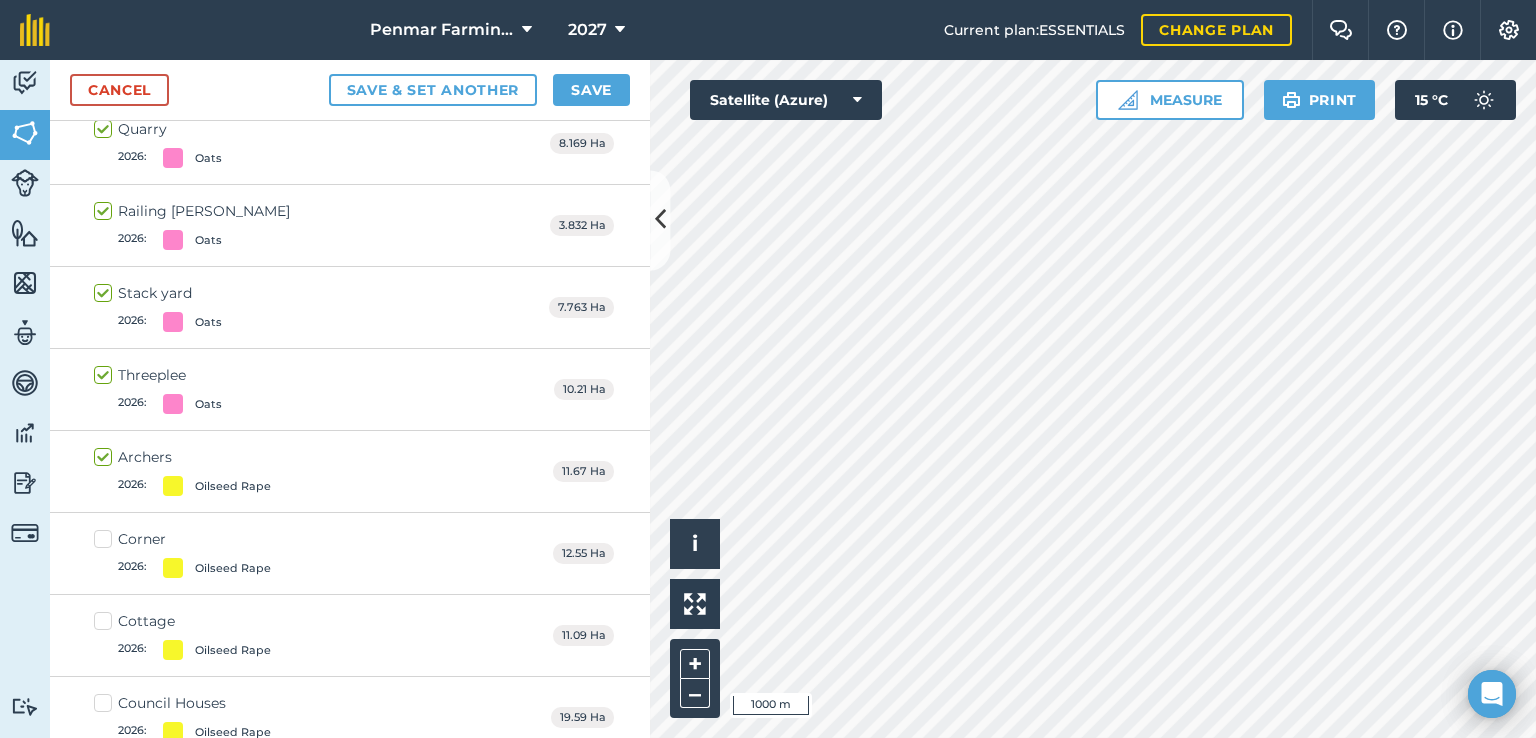 click on "Corner 2026 : Oilseed Rape 12.55   Ha" at bounding box center [350, 554] 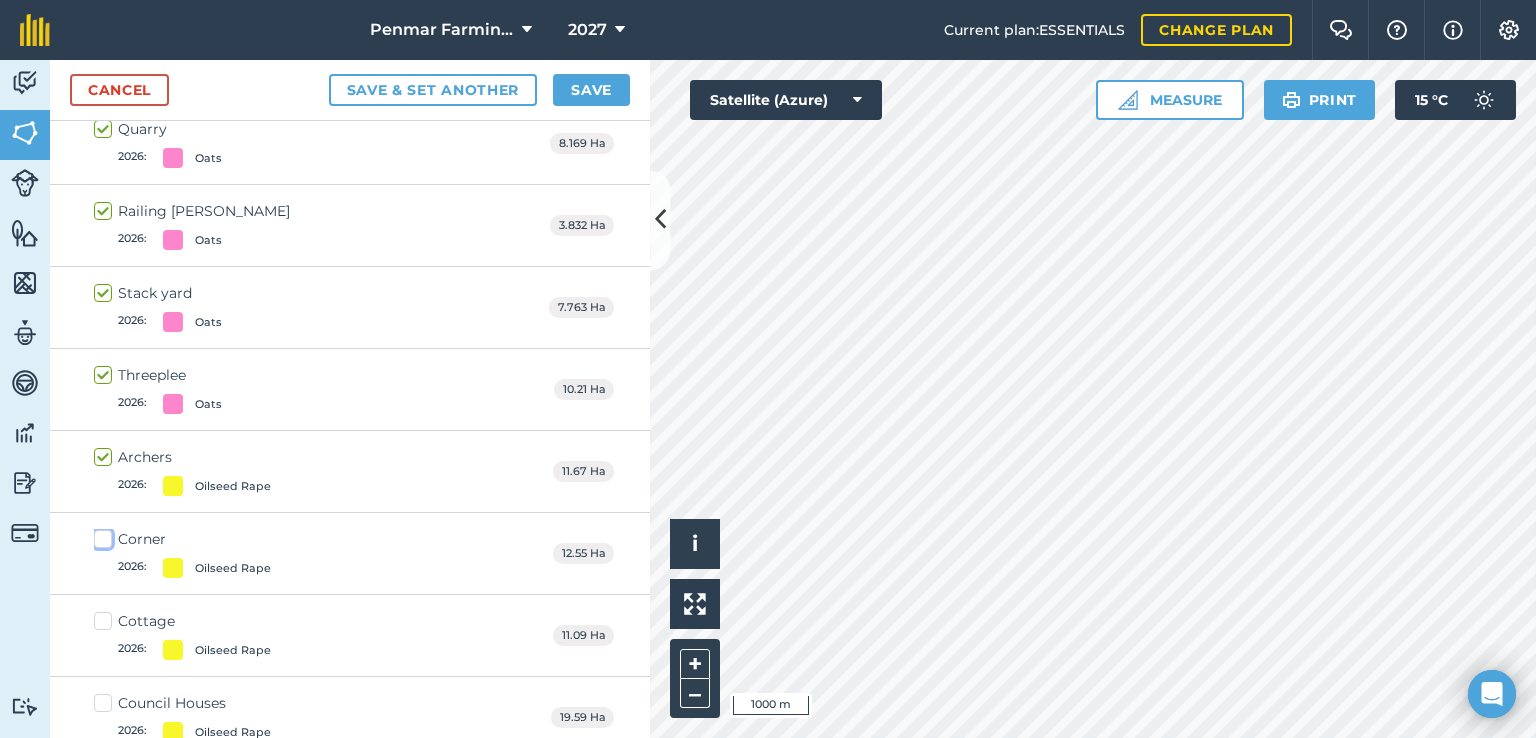 click on "Corner 2026 : Oilseed Rape" at bounding box center [100, 535] 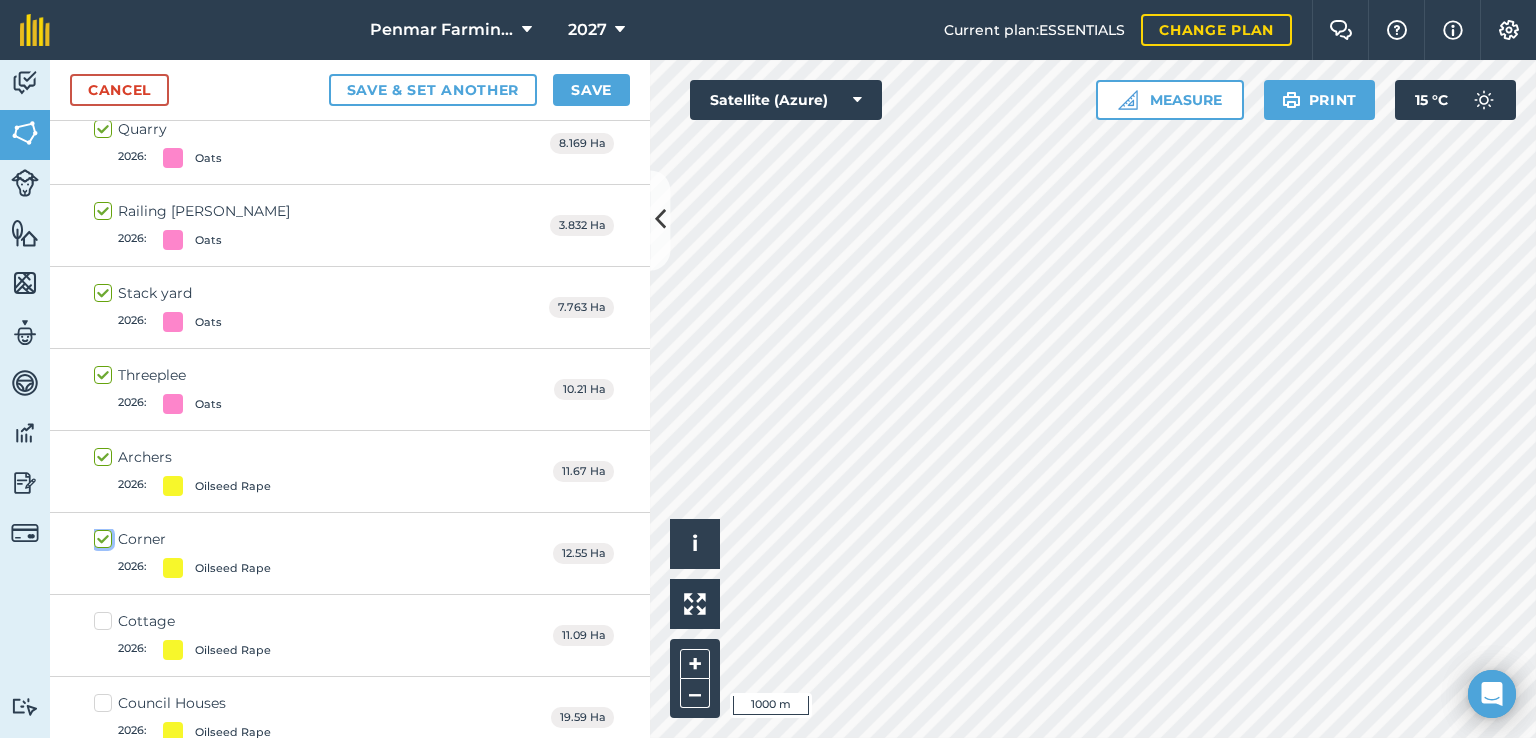 checkbox on "true" 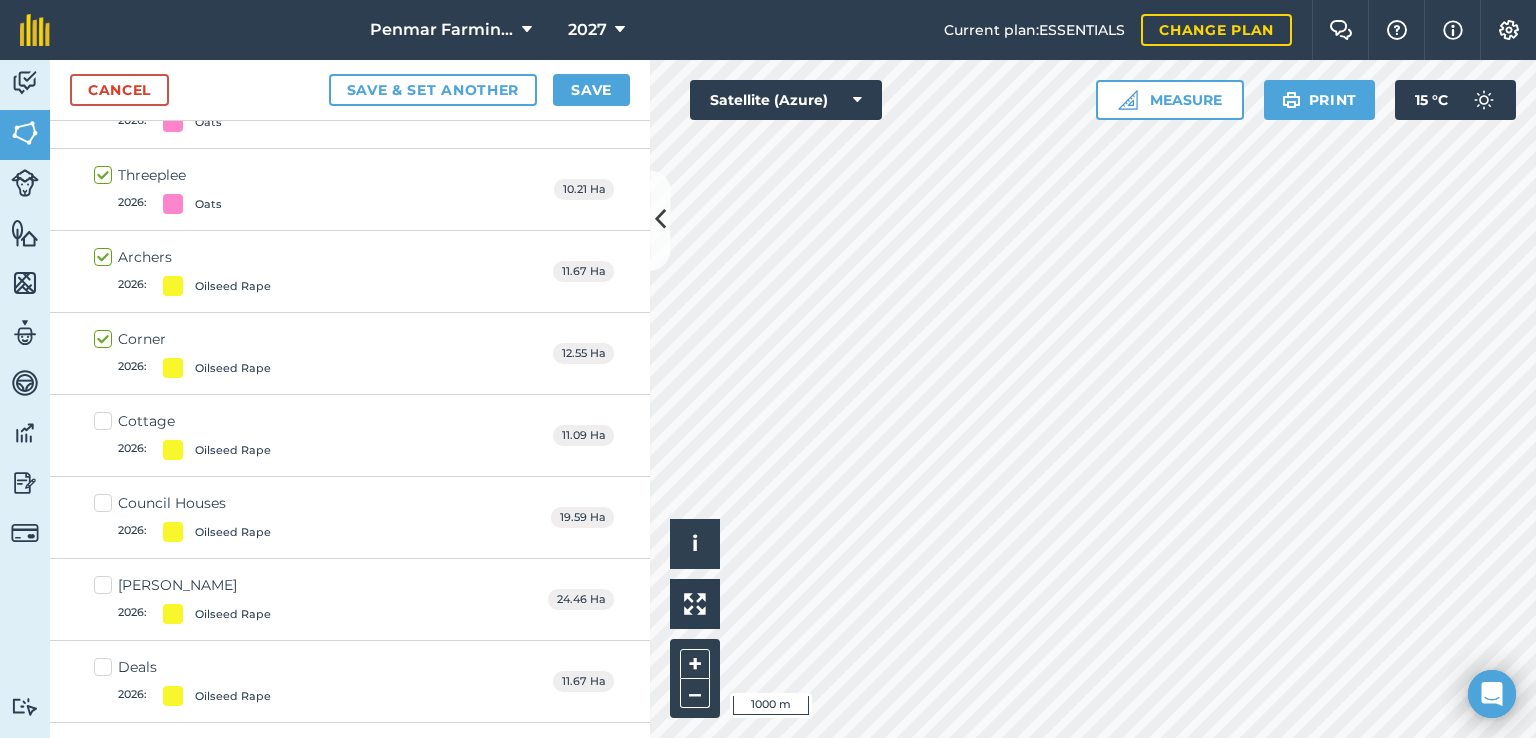 click on "Cottage 2026 : Oilseed Rape" at bounding box center [182, 435] 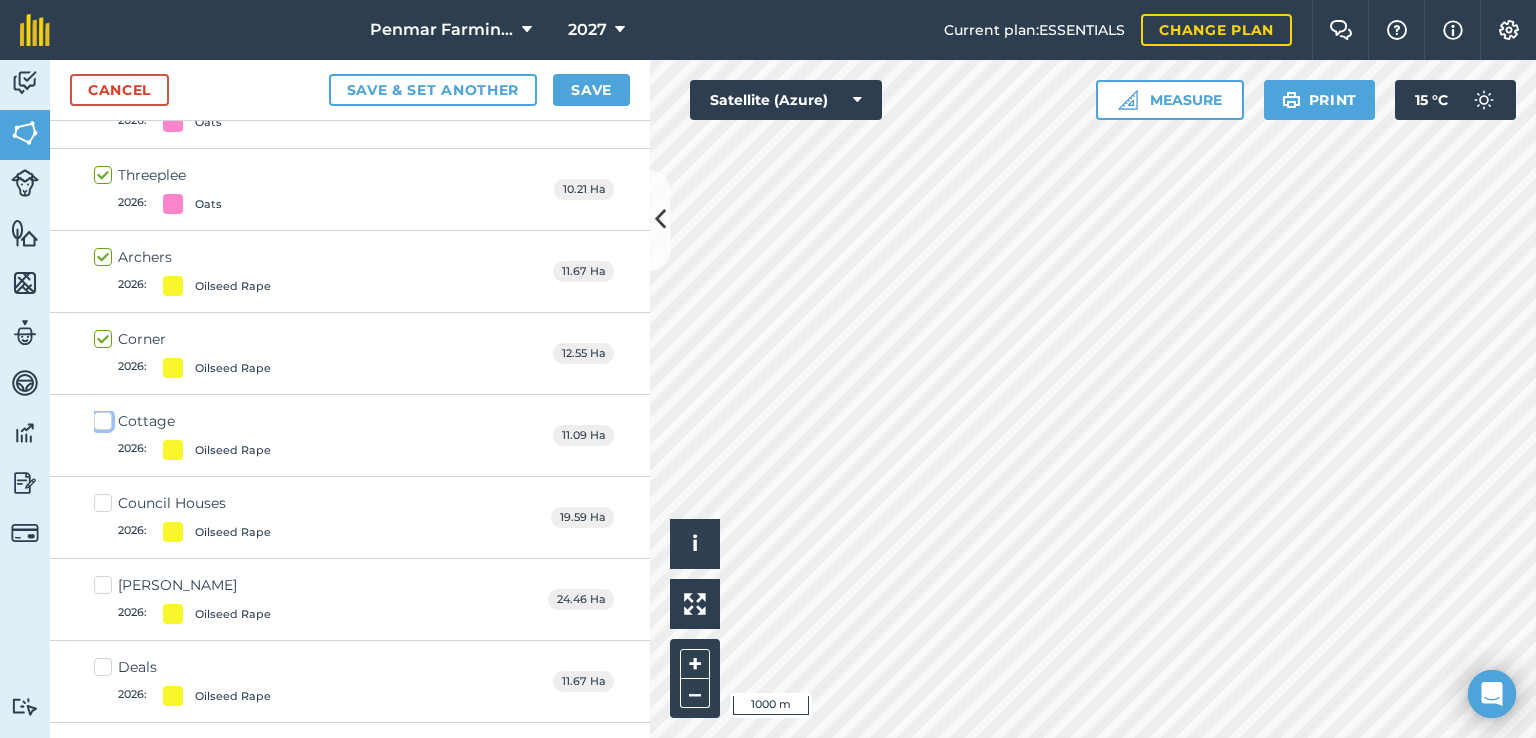 click on "Cottage 2026 : Oilseed Rape" at bounding box center (100, 417) 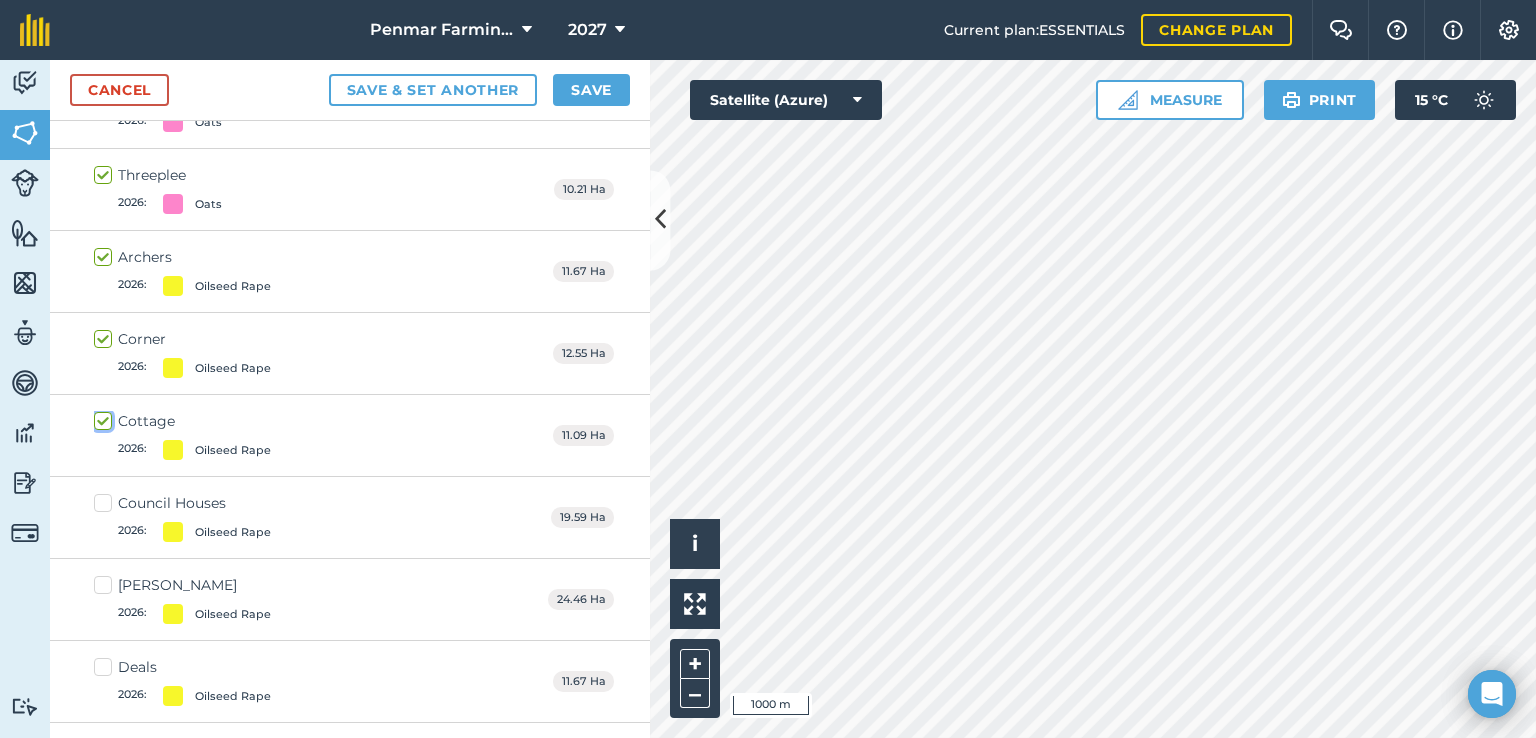 checkbox on "true" 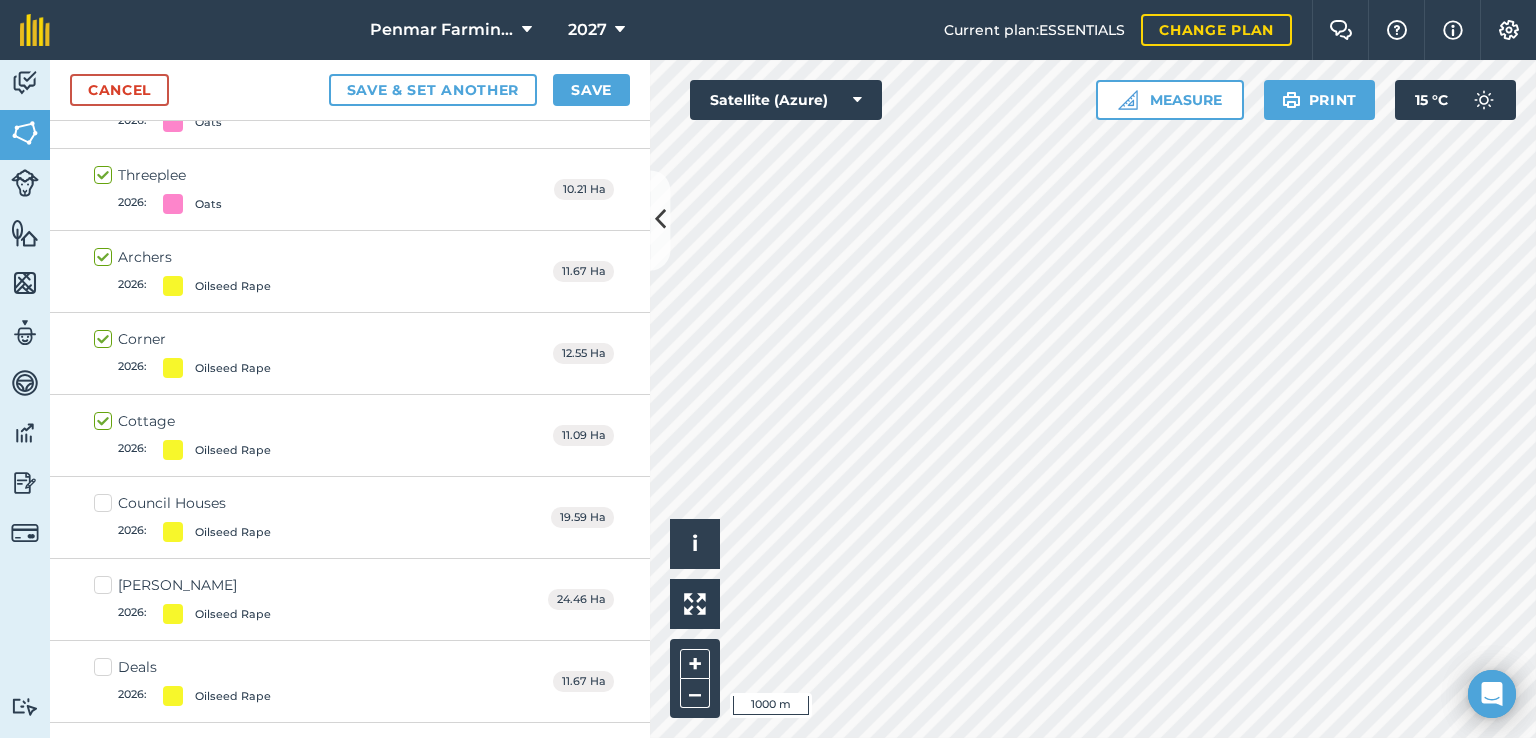 click on "Council Houses 2026 : Oilseed Rape" at bounding box center (182, 517) 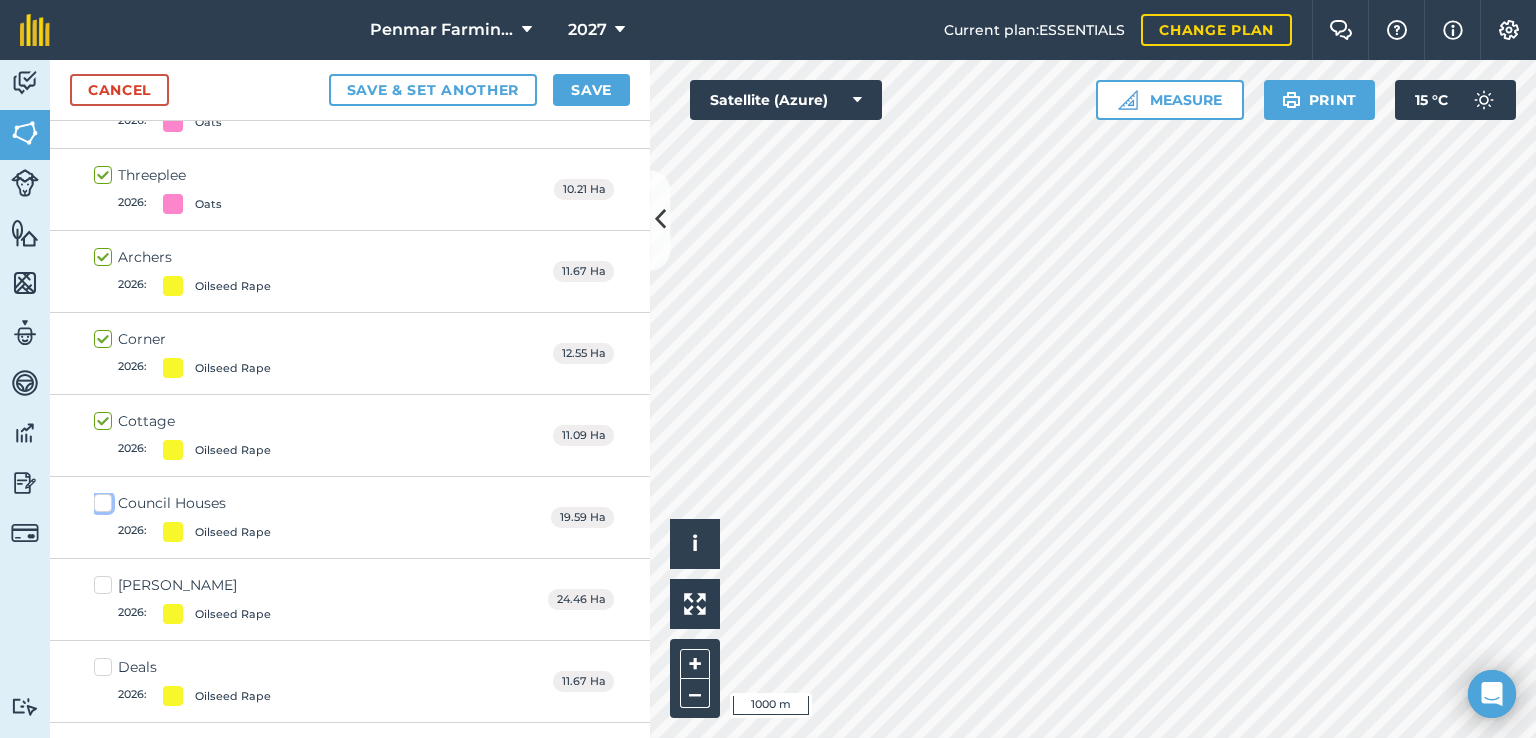 click on "Council Houses 2026 : Oilseed Rape" at bounding box center [100, 499] 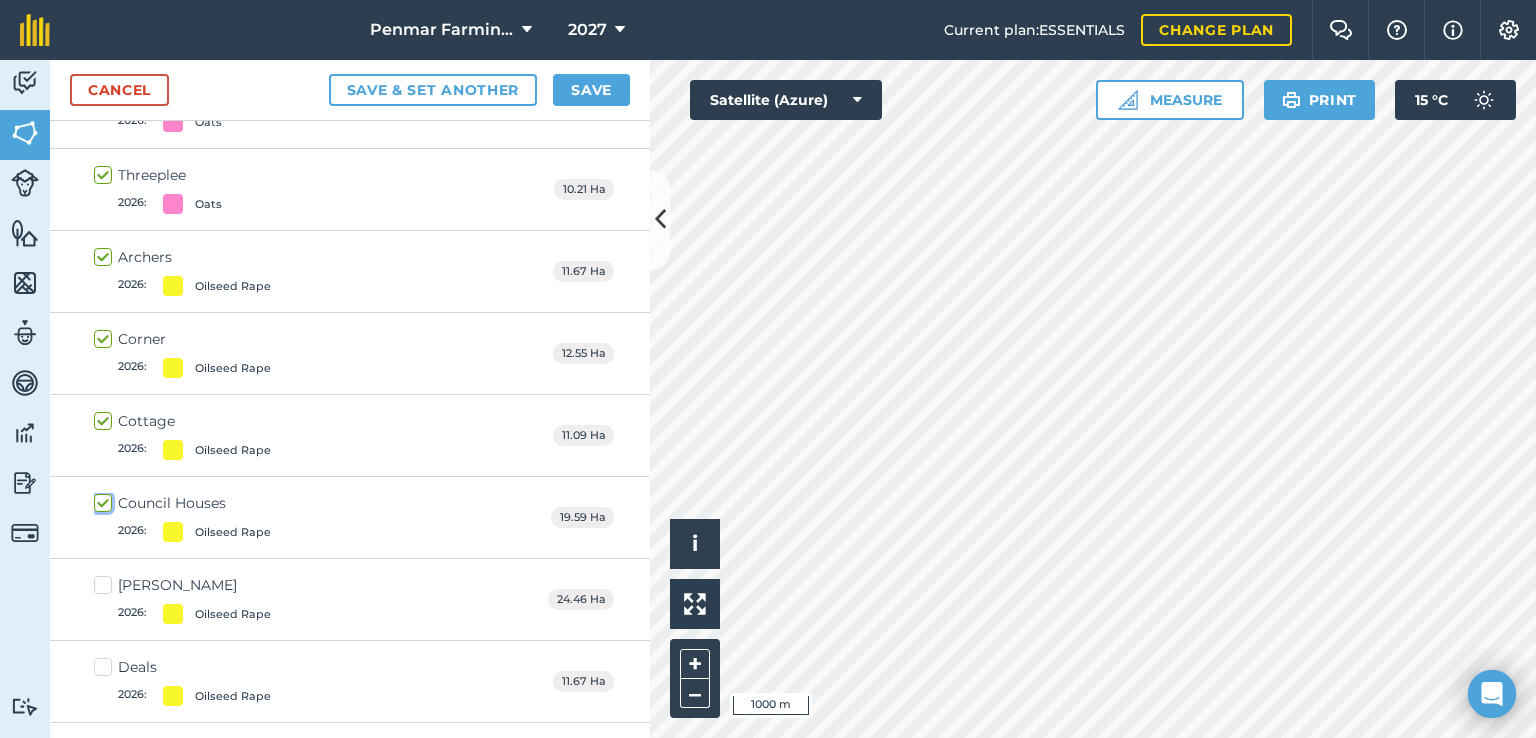 checkbox on "true" 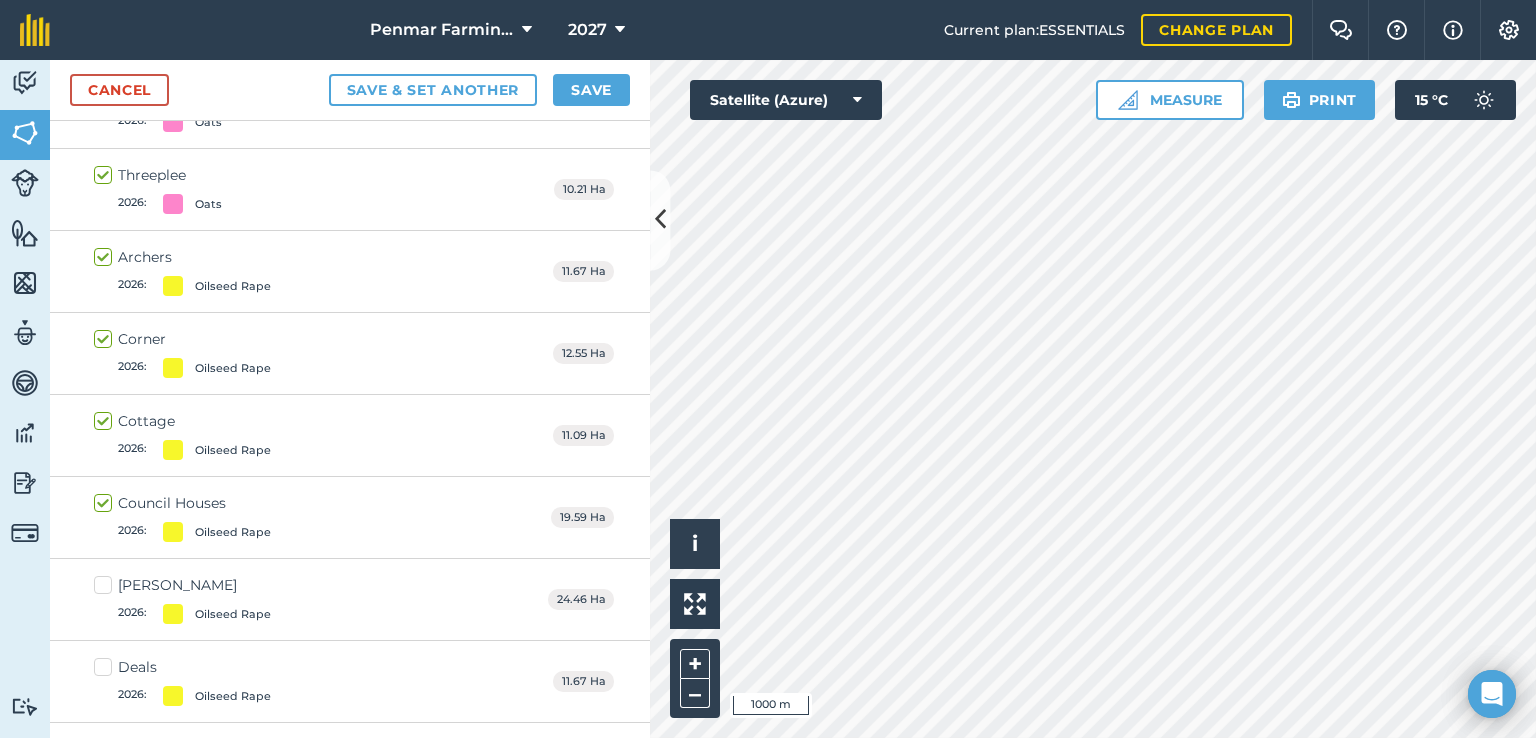 click on "[PERSON_NAME] 2026 : Oilseed Rape" at bounding box center (182, 599) 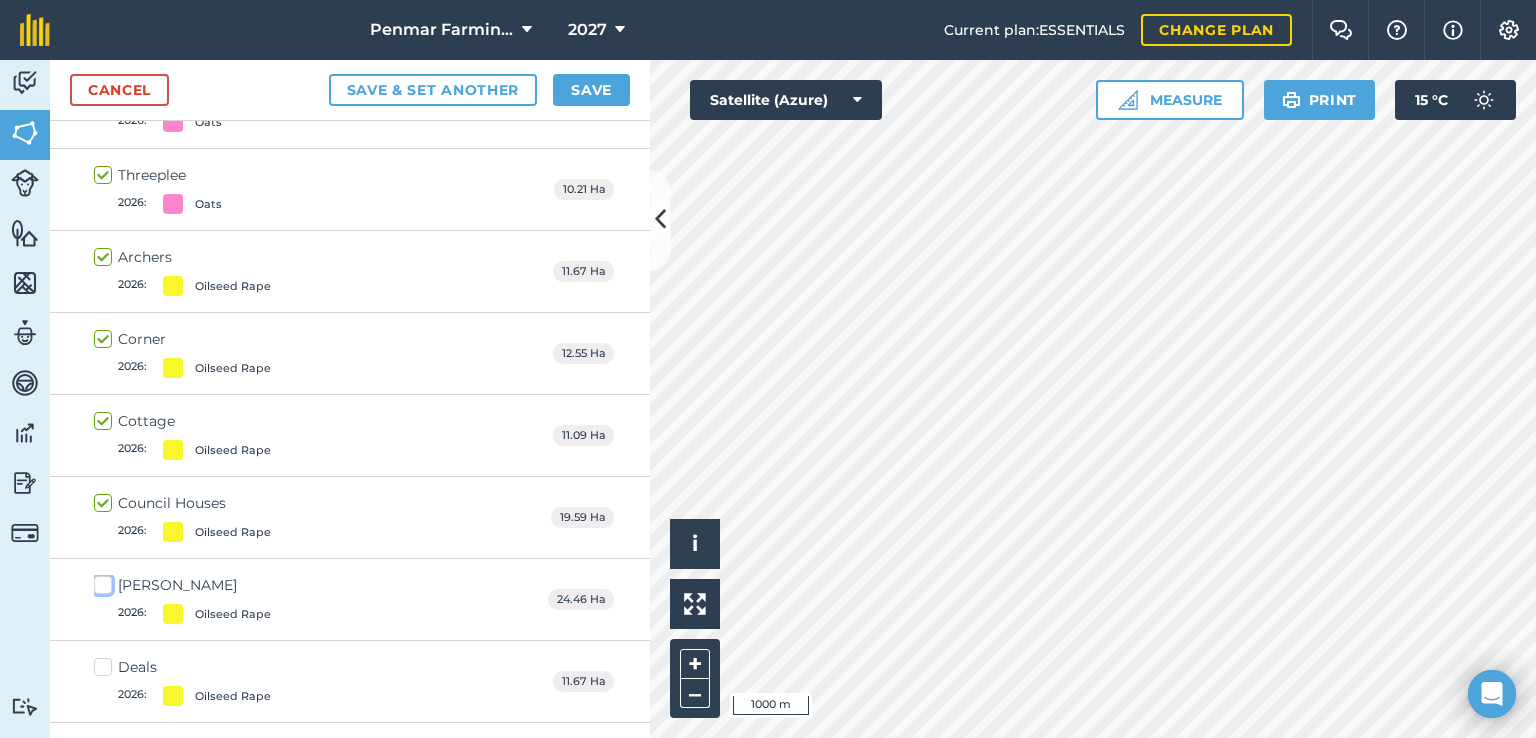 click on "[PERSON_NAME] 2026 : Oilseed Rape" at bounding box center [100, 581] 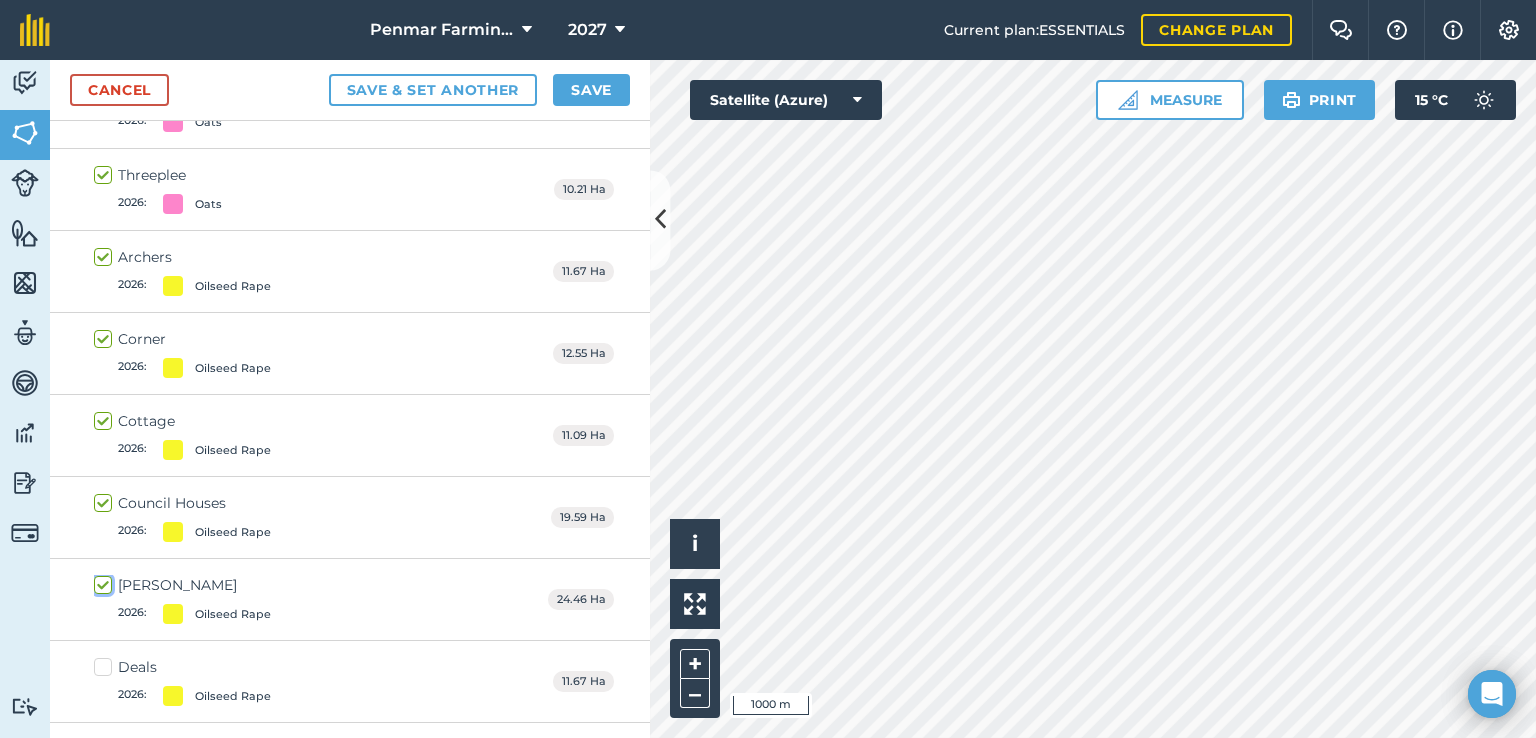 checkbox on "true" 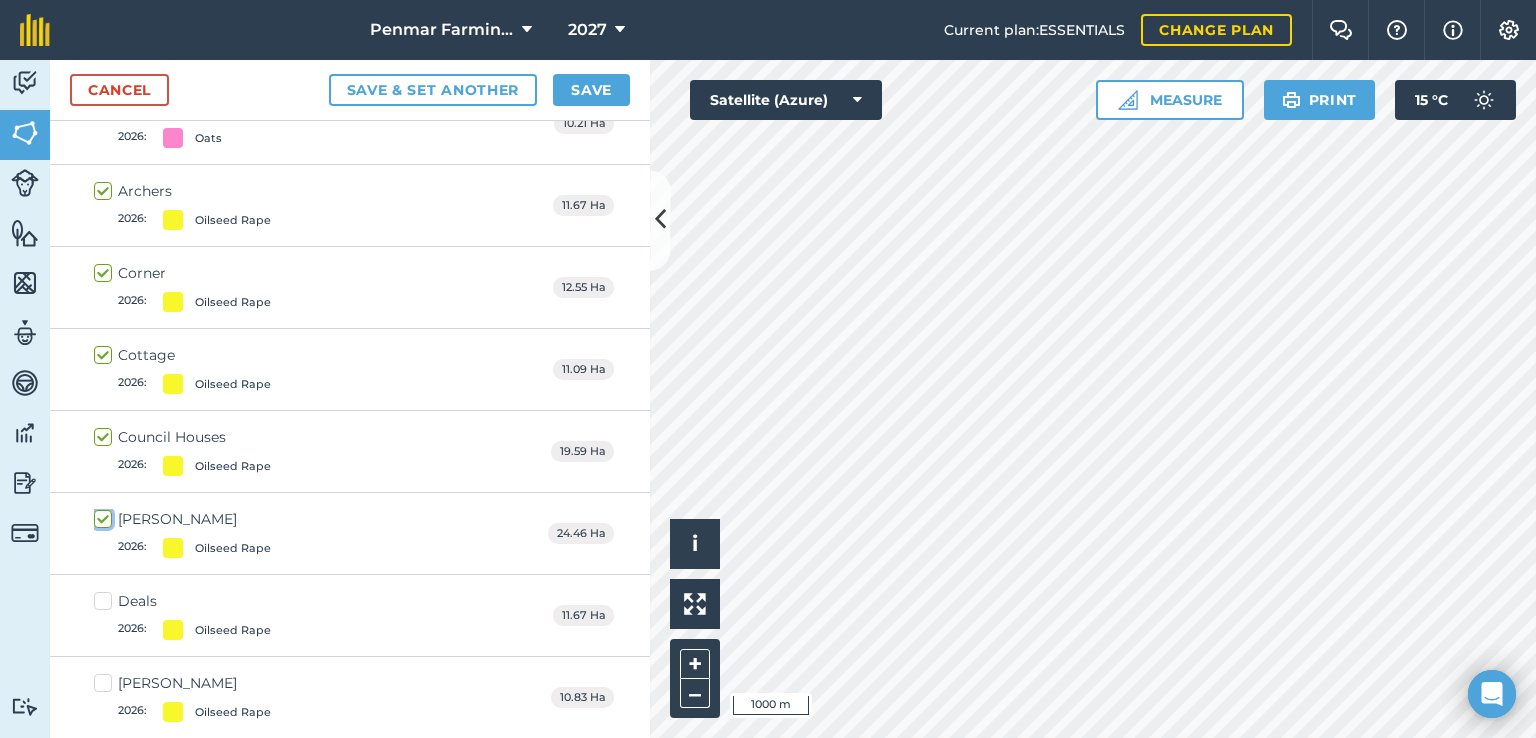 scroll, scrollTop: 5977, scrollLeft: 0, axis: vertical 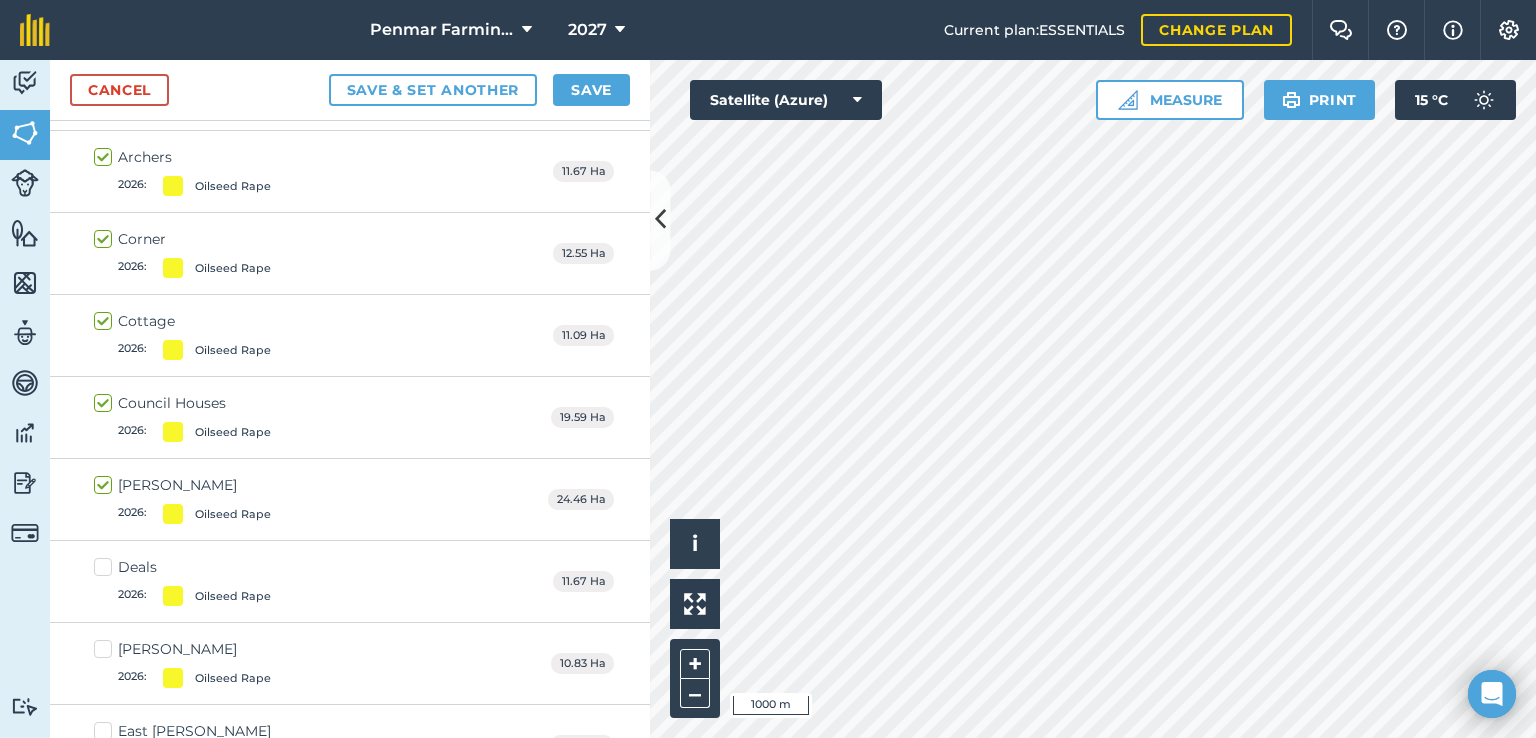 click on "Deals 2026 : Oilseed Rape" at bounding box center [182, 581] 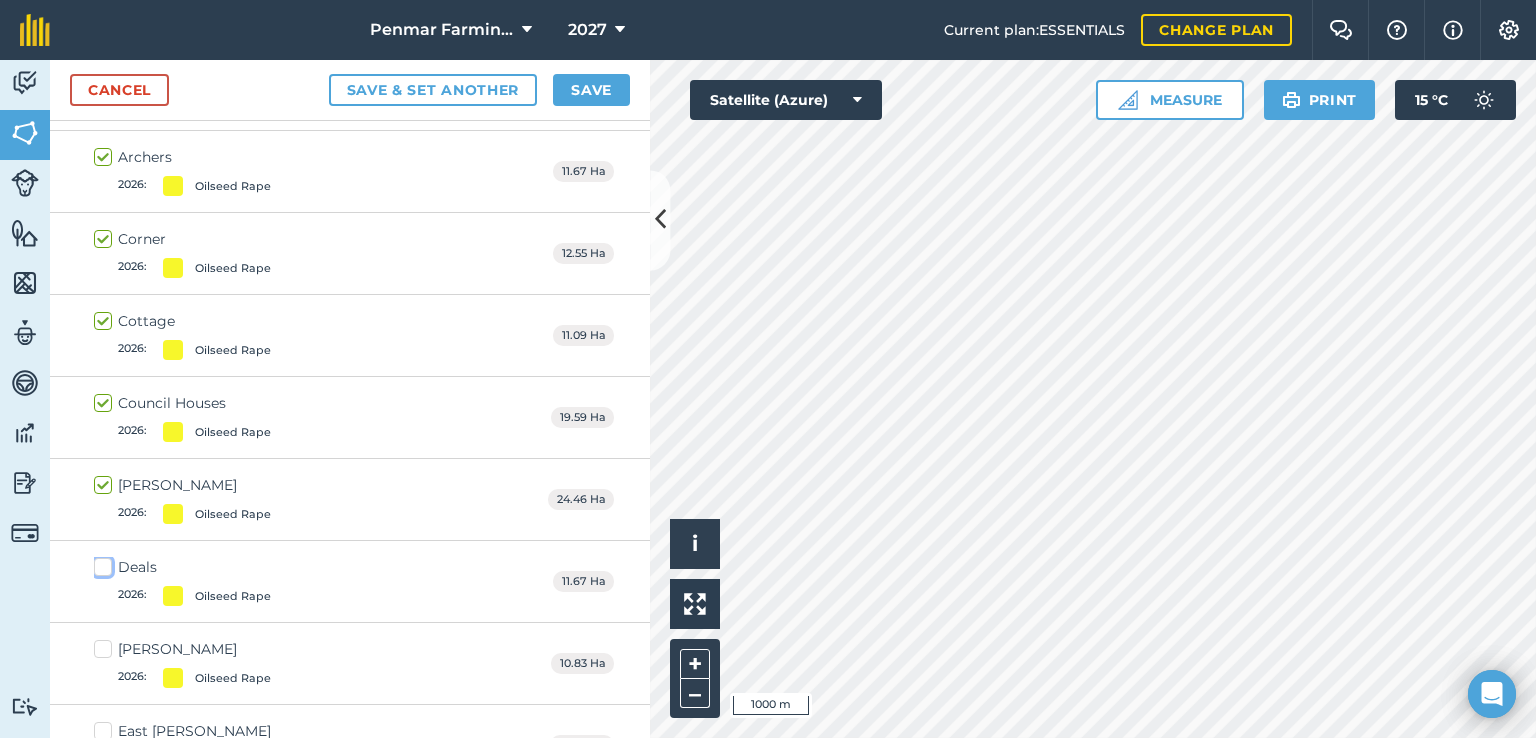 click on "Deals 2026 : Oilseed Rape" at bounding box center (100, 563) 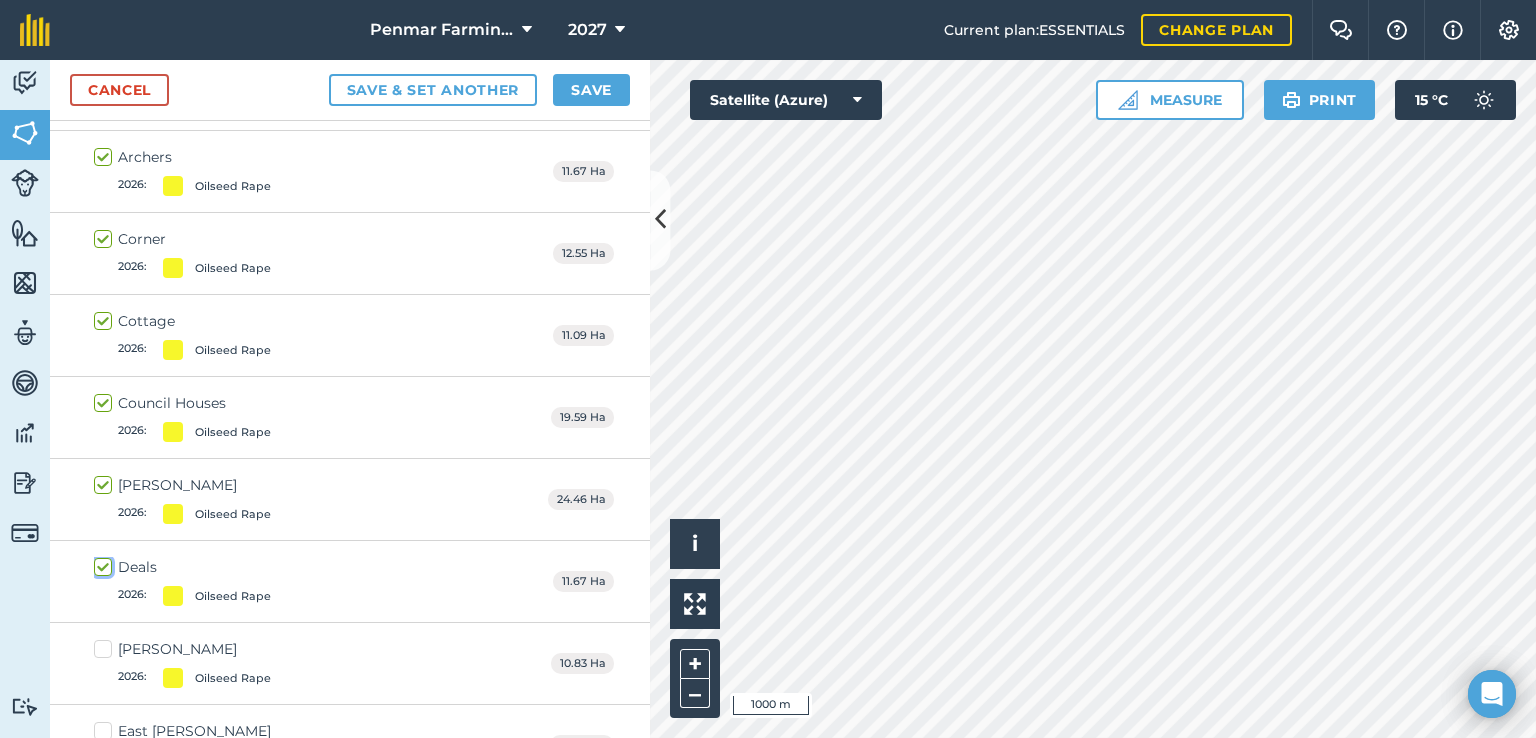checkbox on "true" 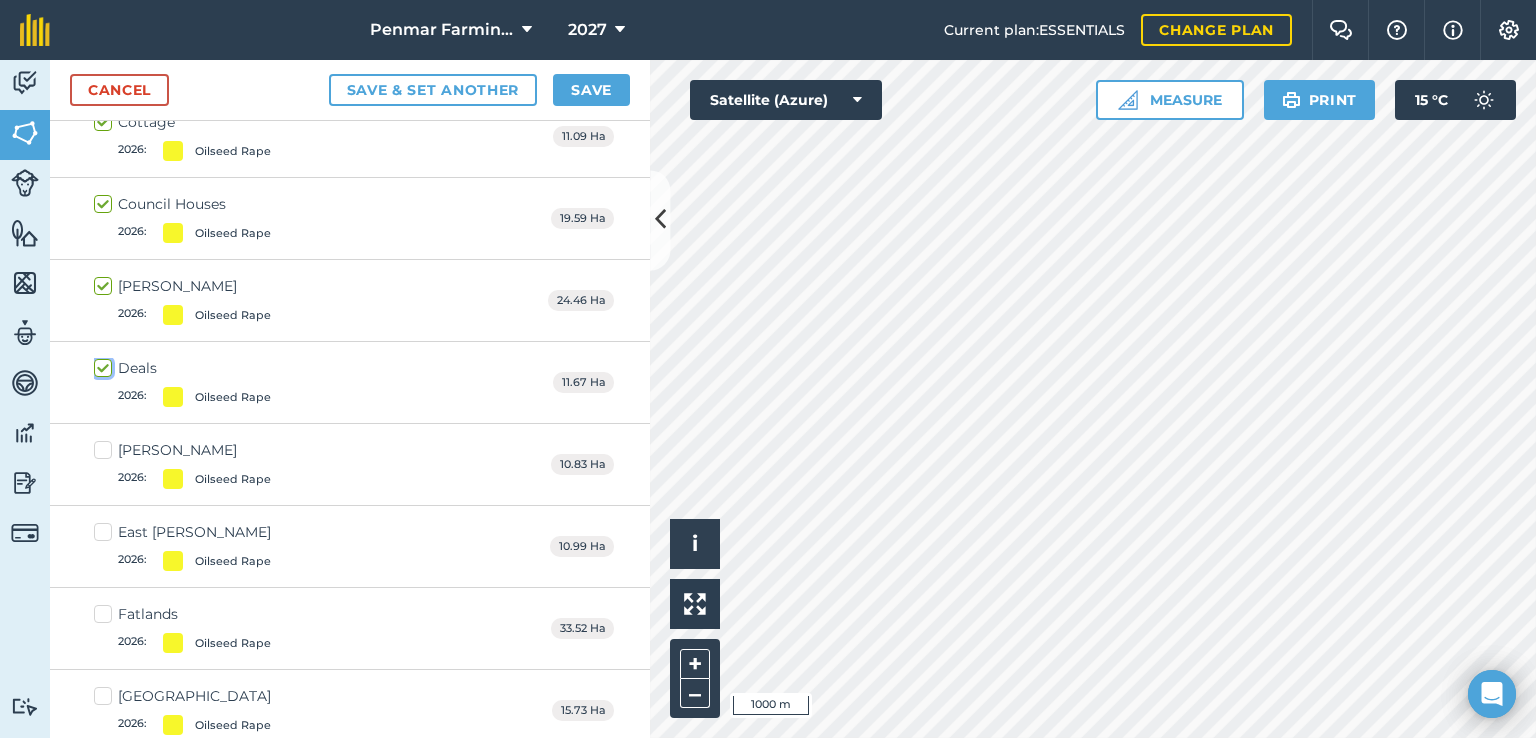 scroll, scrollTop: 6177, scrollLeft: 0, axis: vertical 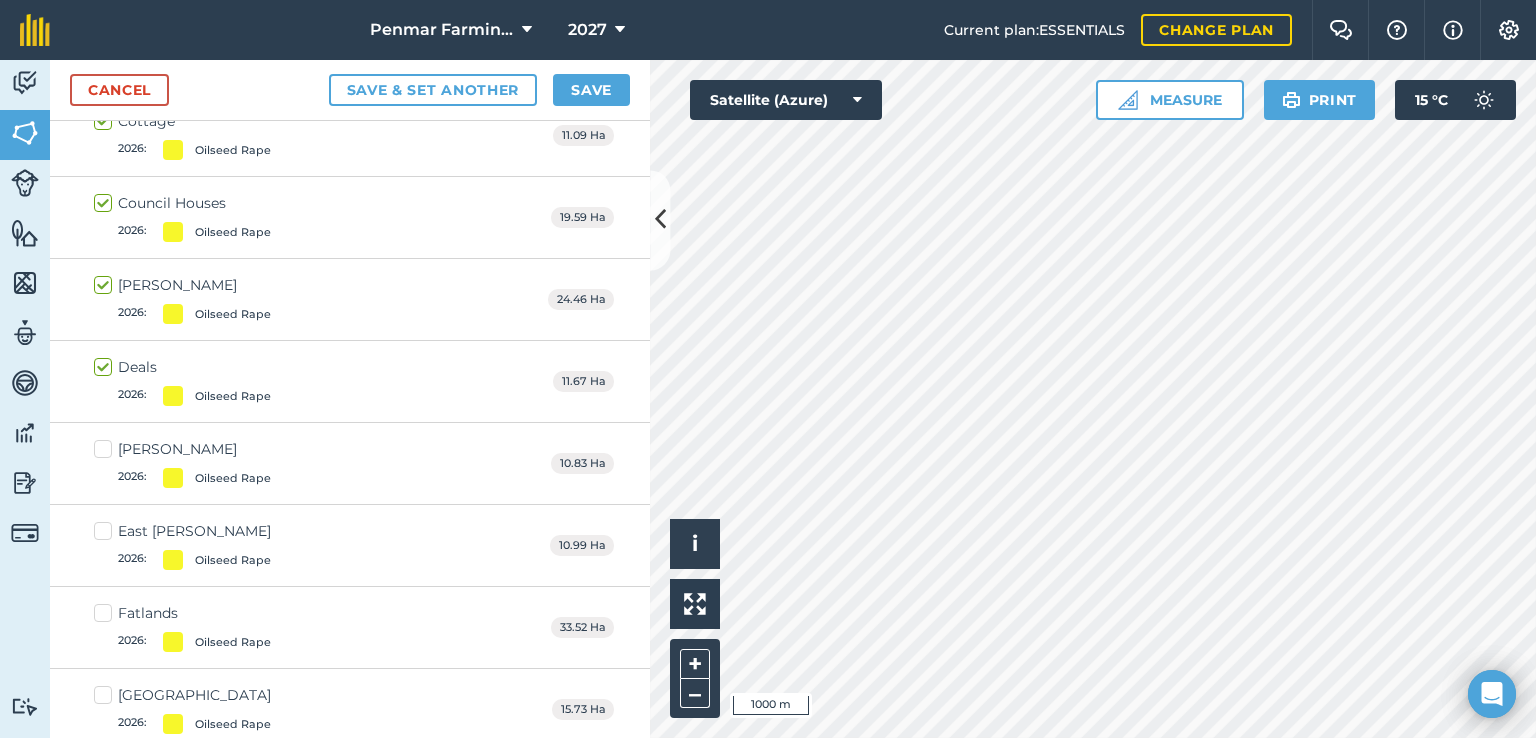 click on "[PERSON_NAME] 2026 : Oilseed Rape" at bounding box center [182, 463] 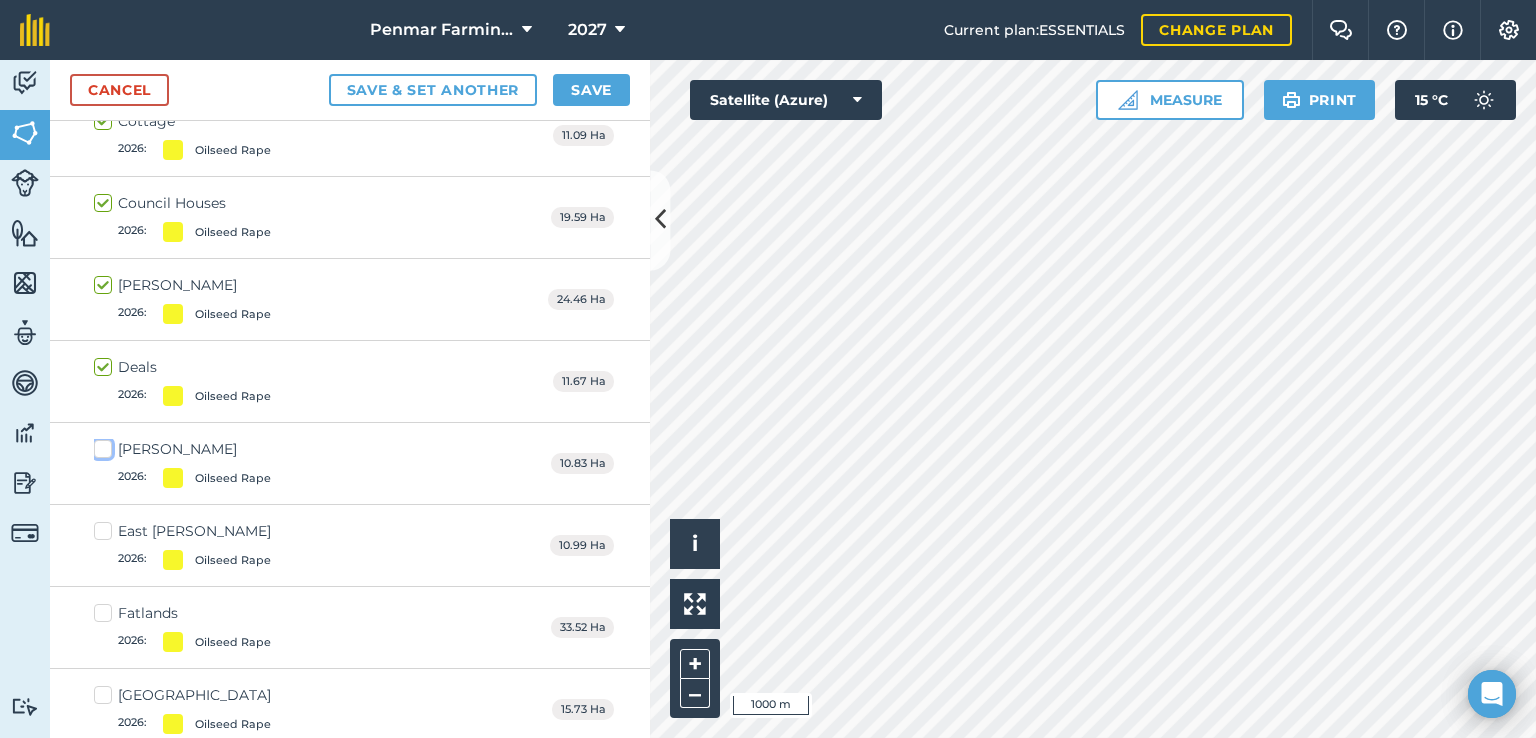 click on "[PERSON_NAME] 2026 : Oilseed Rape" at bounding box center [100, 445] 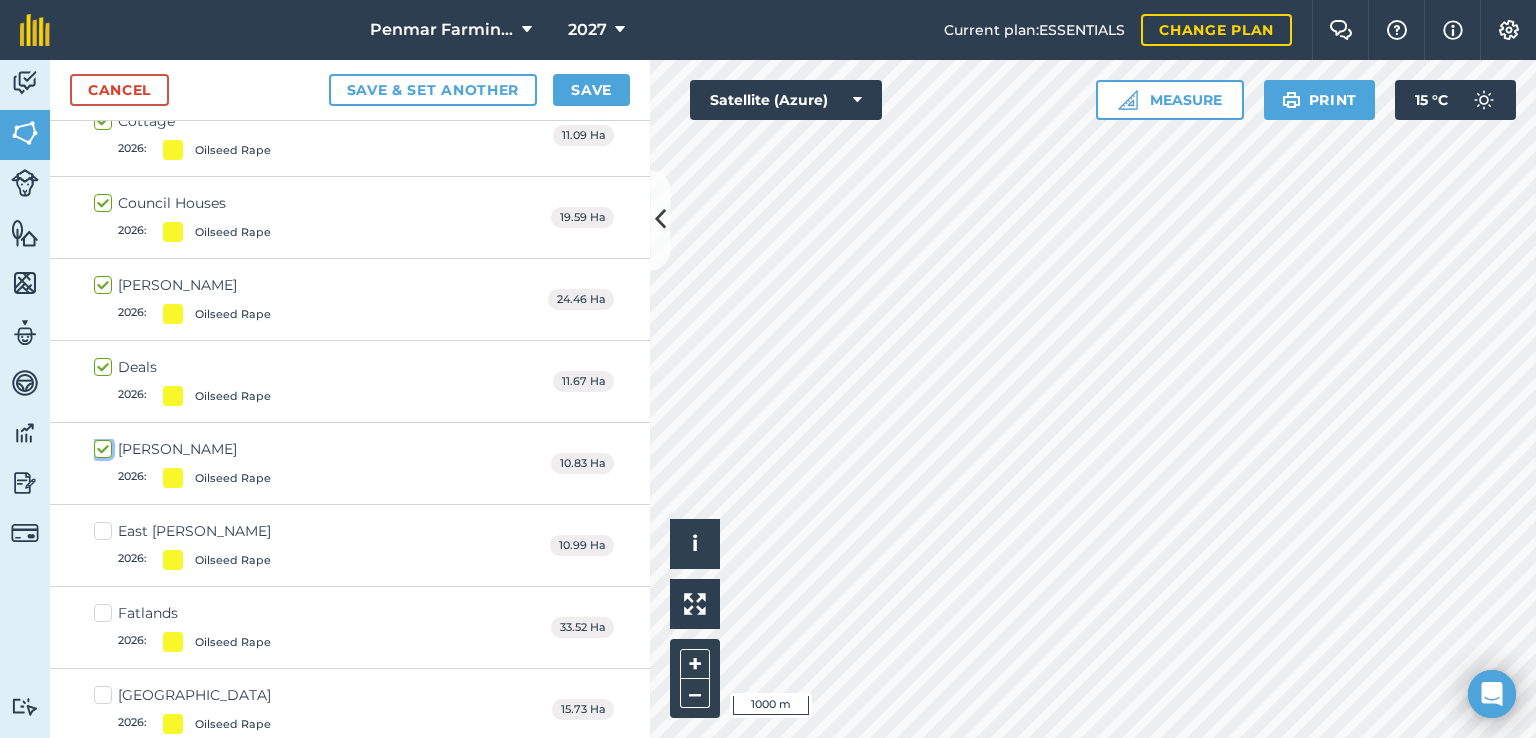 checkbox on "true" 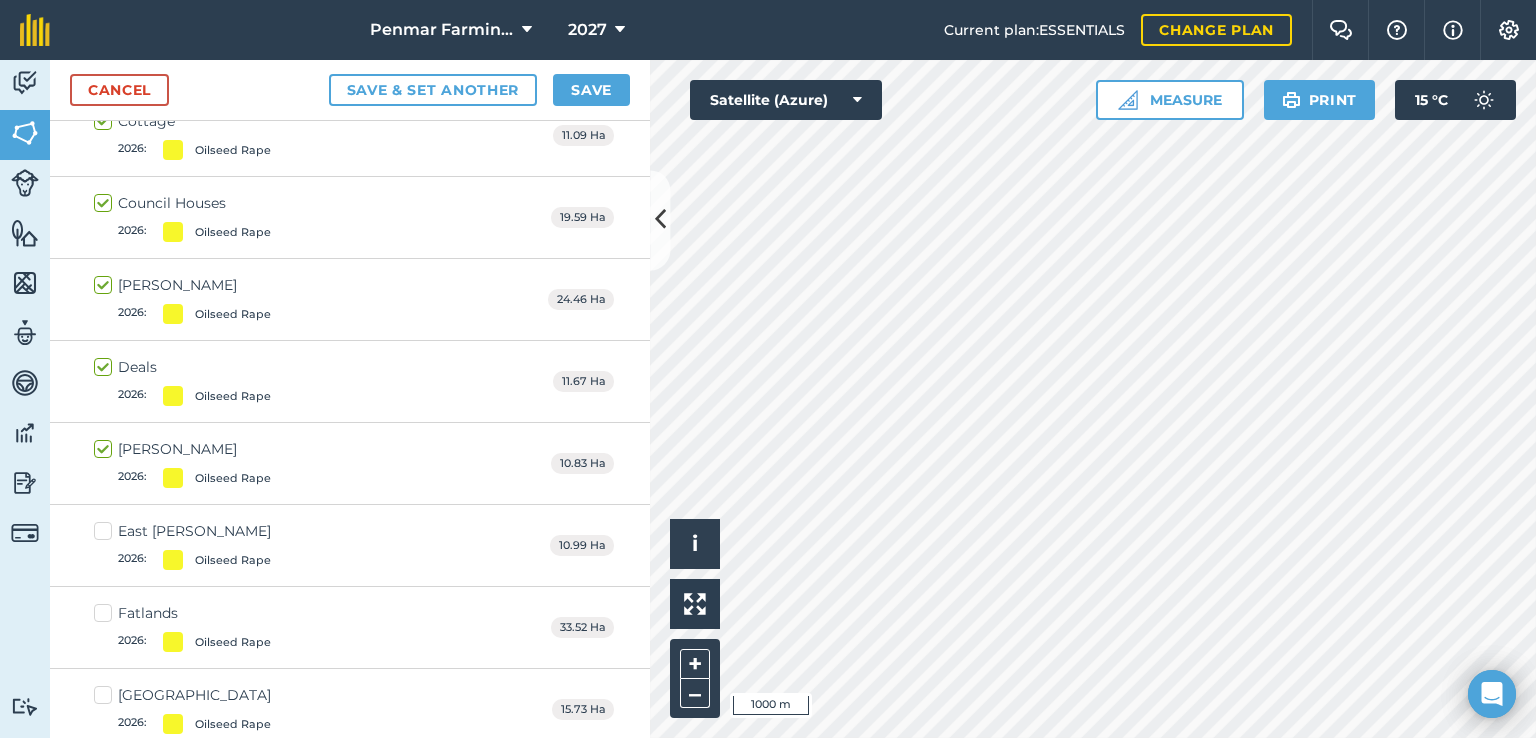 click on "East [PERSON_NAME] 2026 : Oilseed Rape" at bounding box center (182, 545) 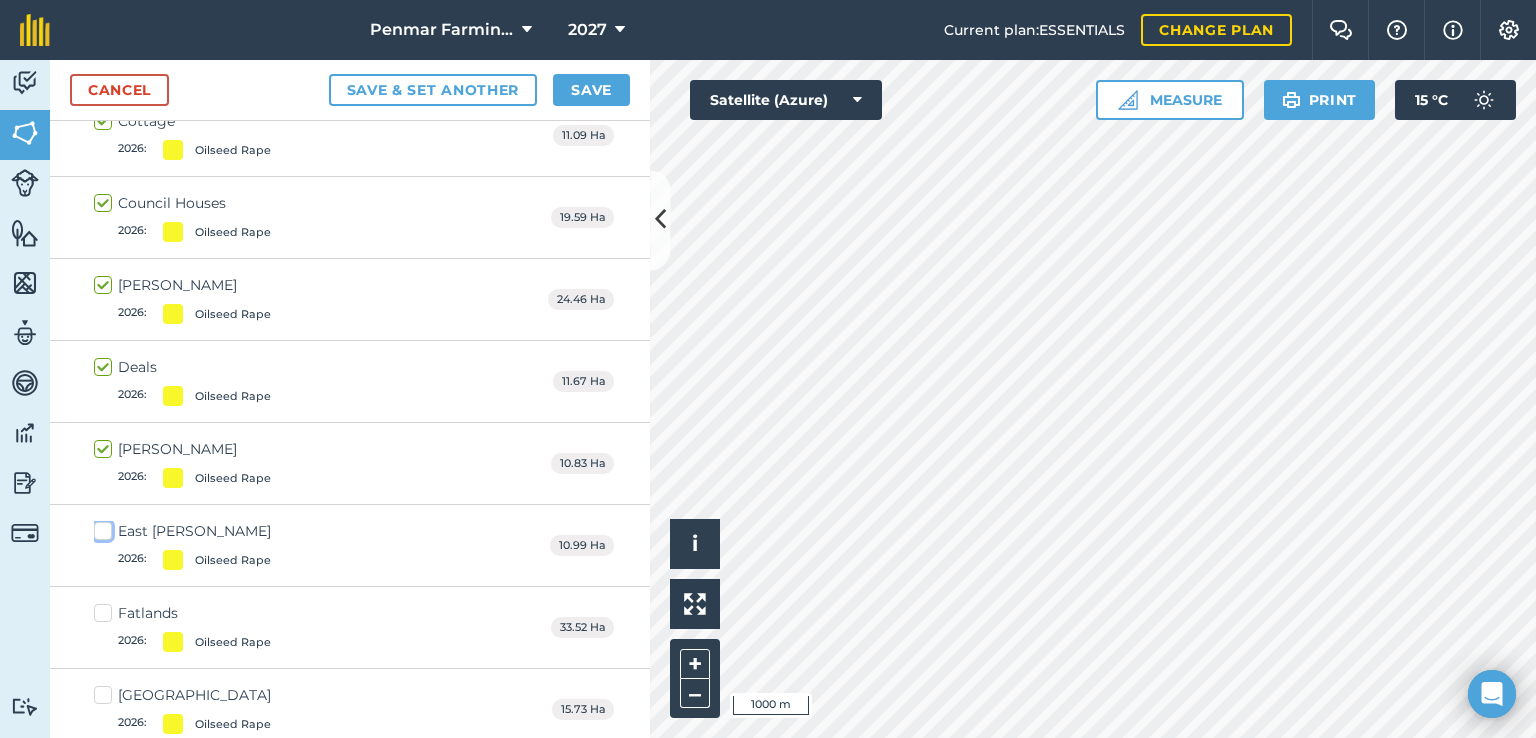 click on "East [PERSON_NAME] 2026 : Oilseed Rape" at bounding box center [100, 527] 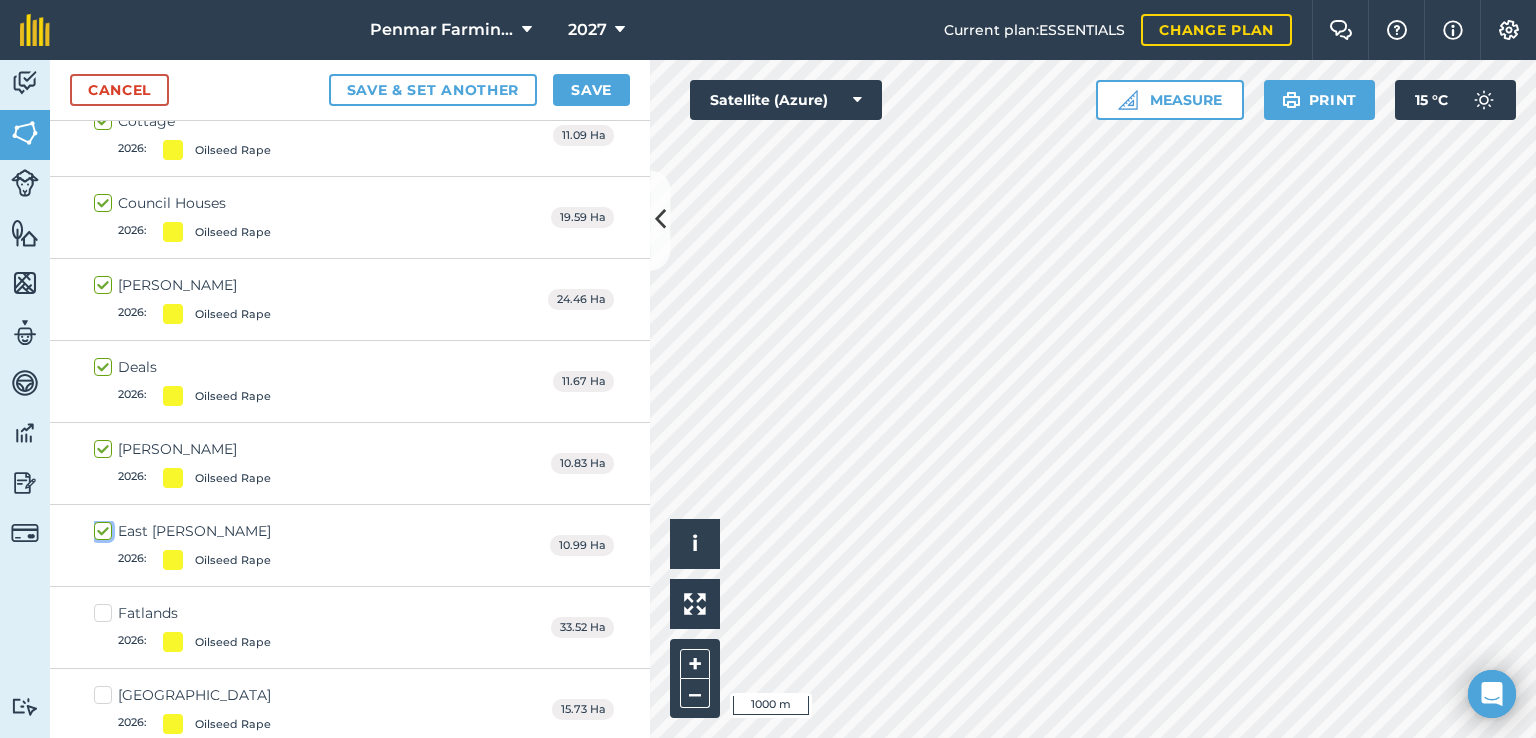 checkbox on "true" 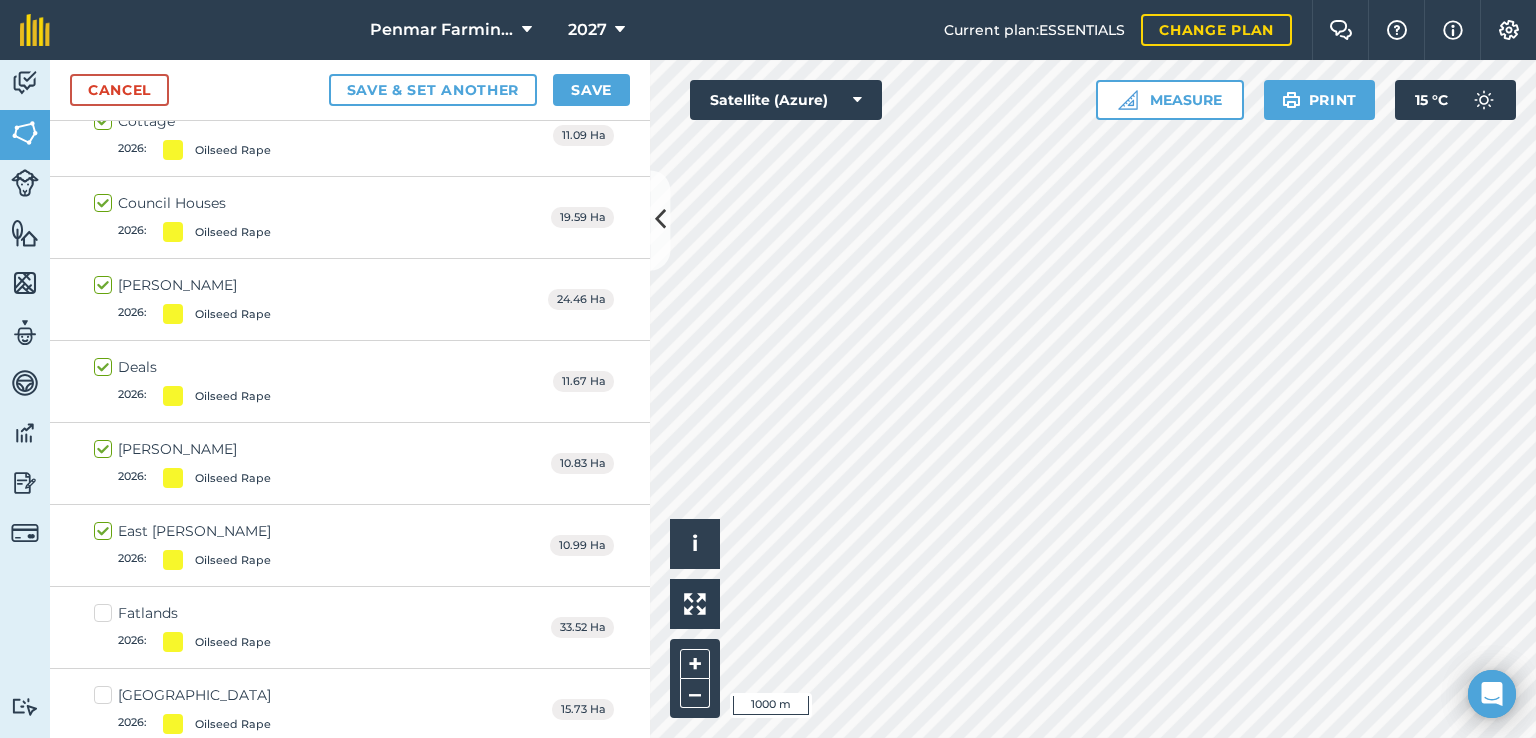 drag, startPoint x: 105, startPoint y: 610, endPoint x: 109, endPoint y: 597, distance: 13.601471 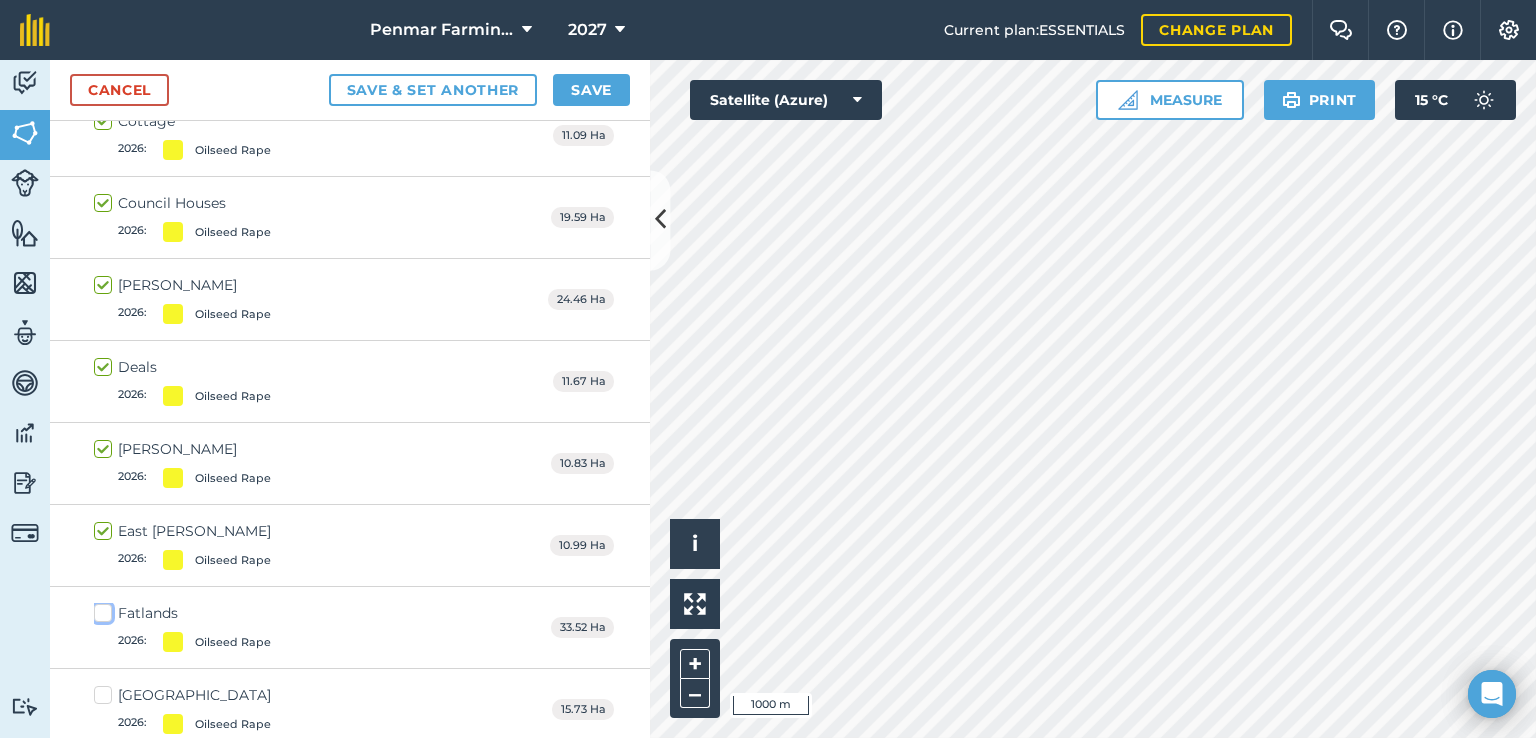 click on "Fatlands 2026 : Oilseed Rape" at bounding box center [100, 609] 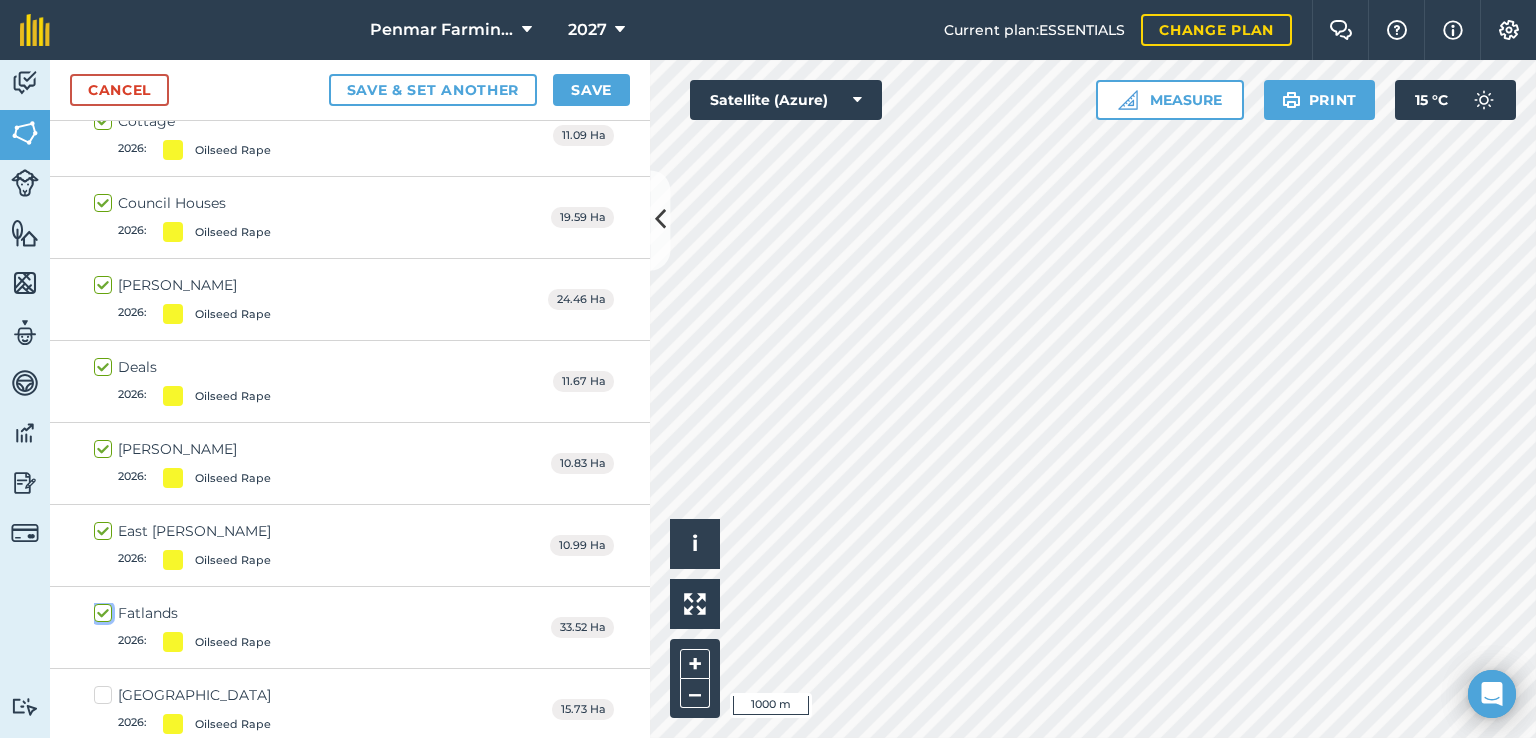 checkbox on "true" 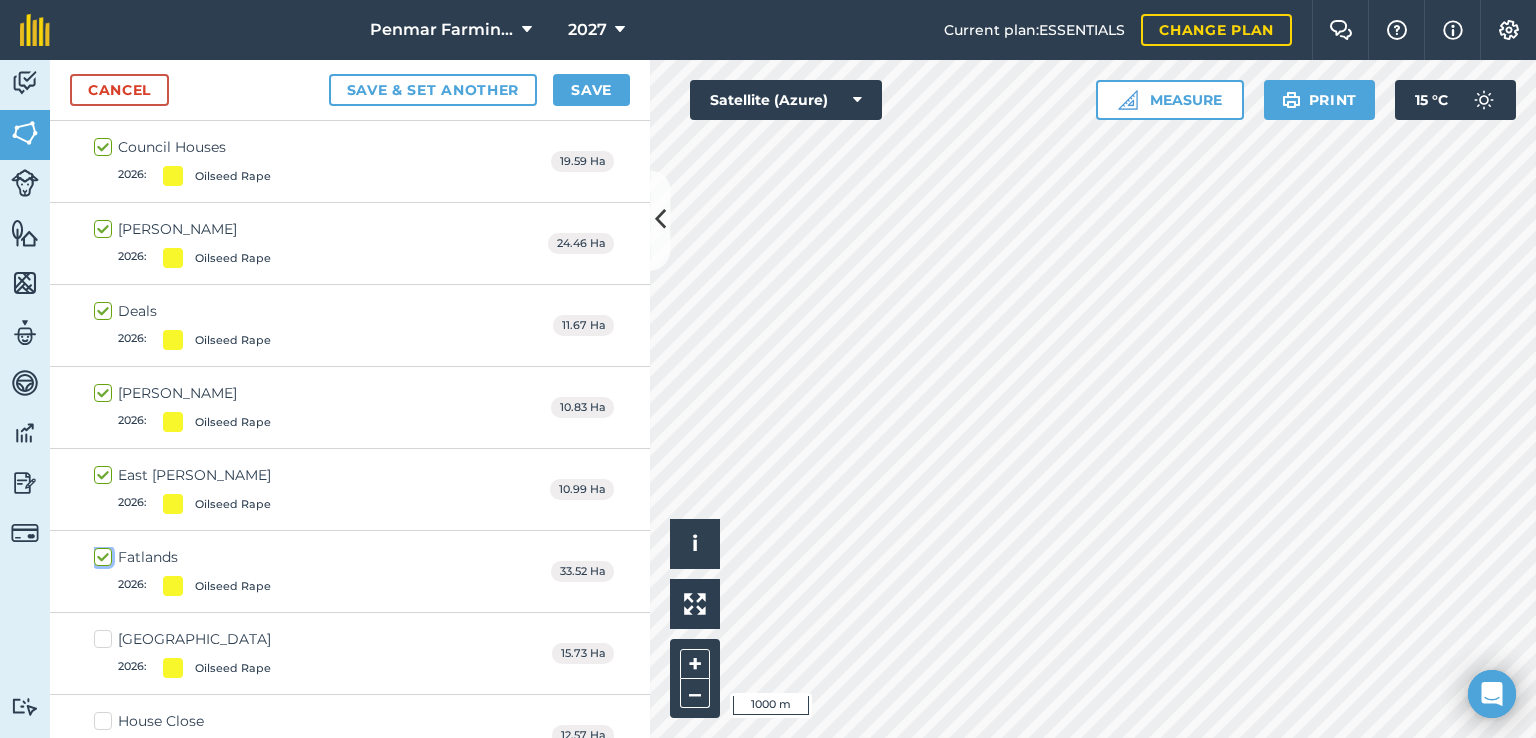 scroll, scrollTop: 6277, scrollLeft: 0, axis: vertical 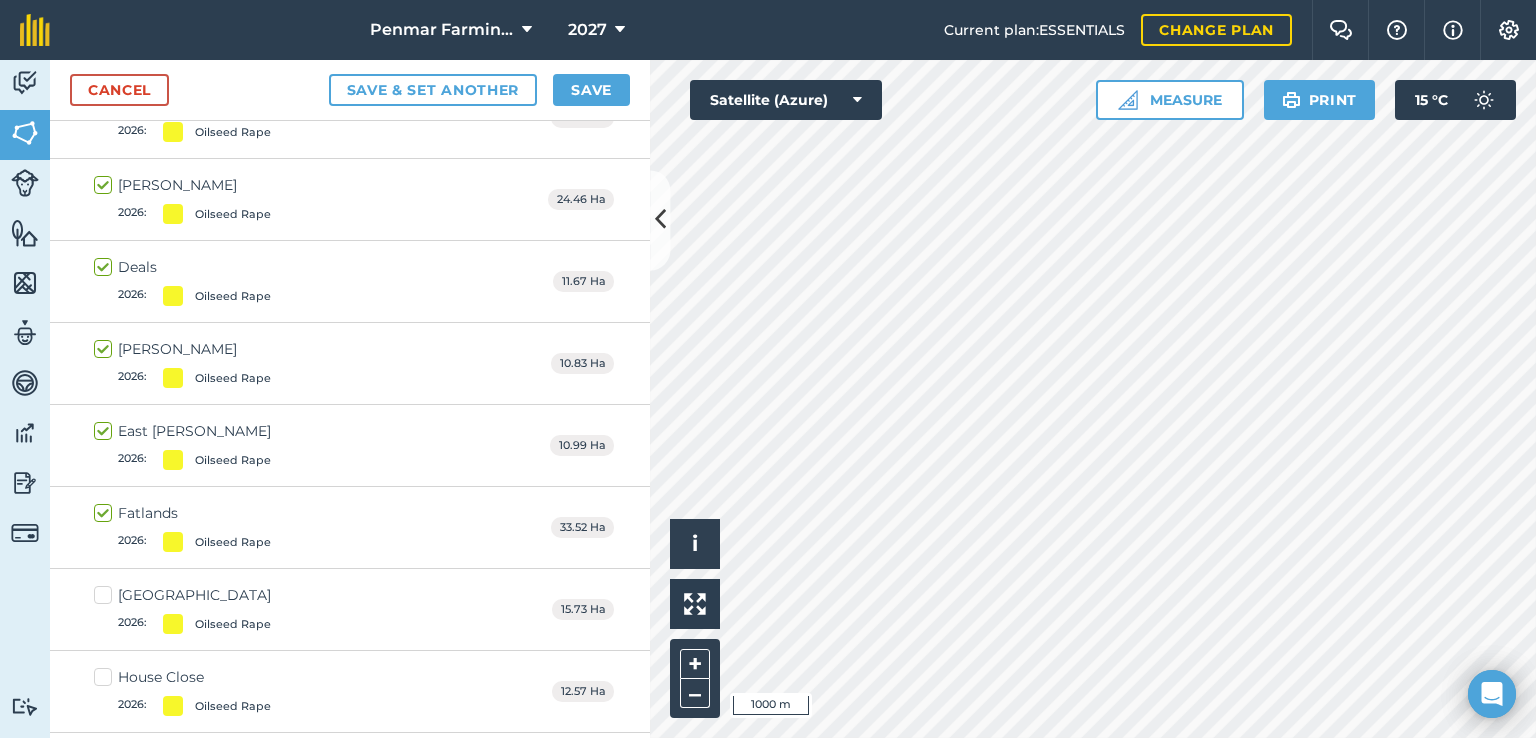 click on "Guinea Hill 2026 : Oilseed Rape" at bounding box center [182, 609] 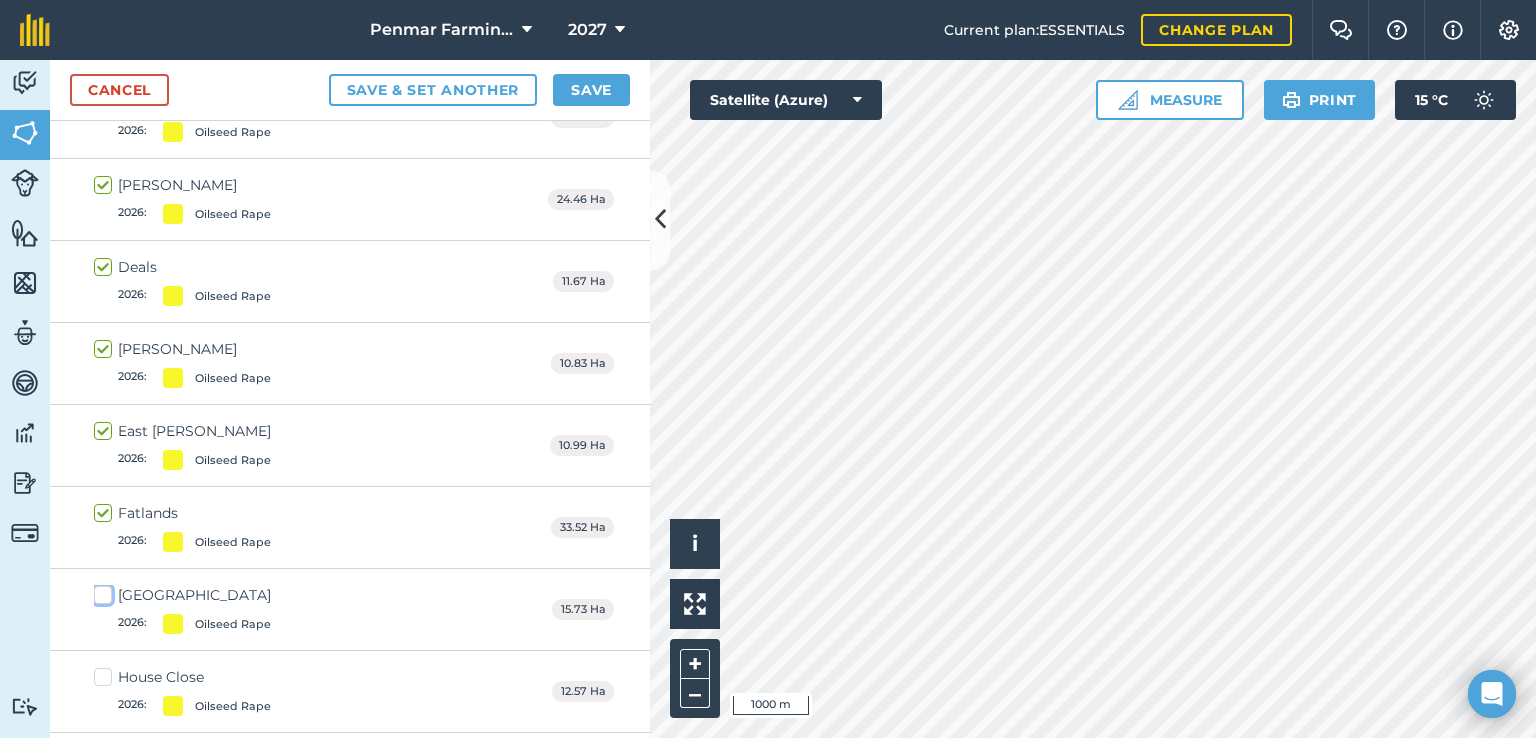 click on "Guinea Hill 2026 : Oilseed Rape" at bounding box center (100, 591) 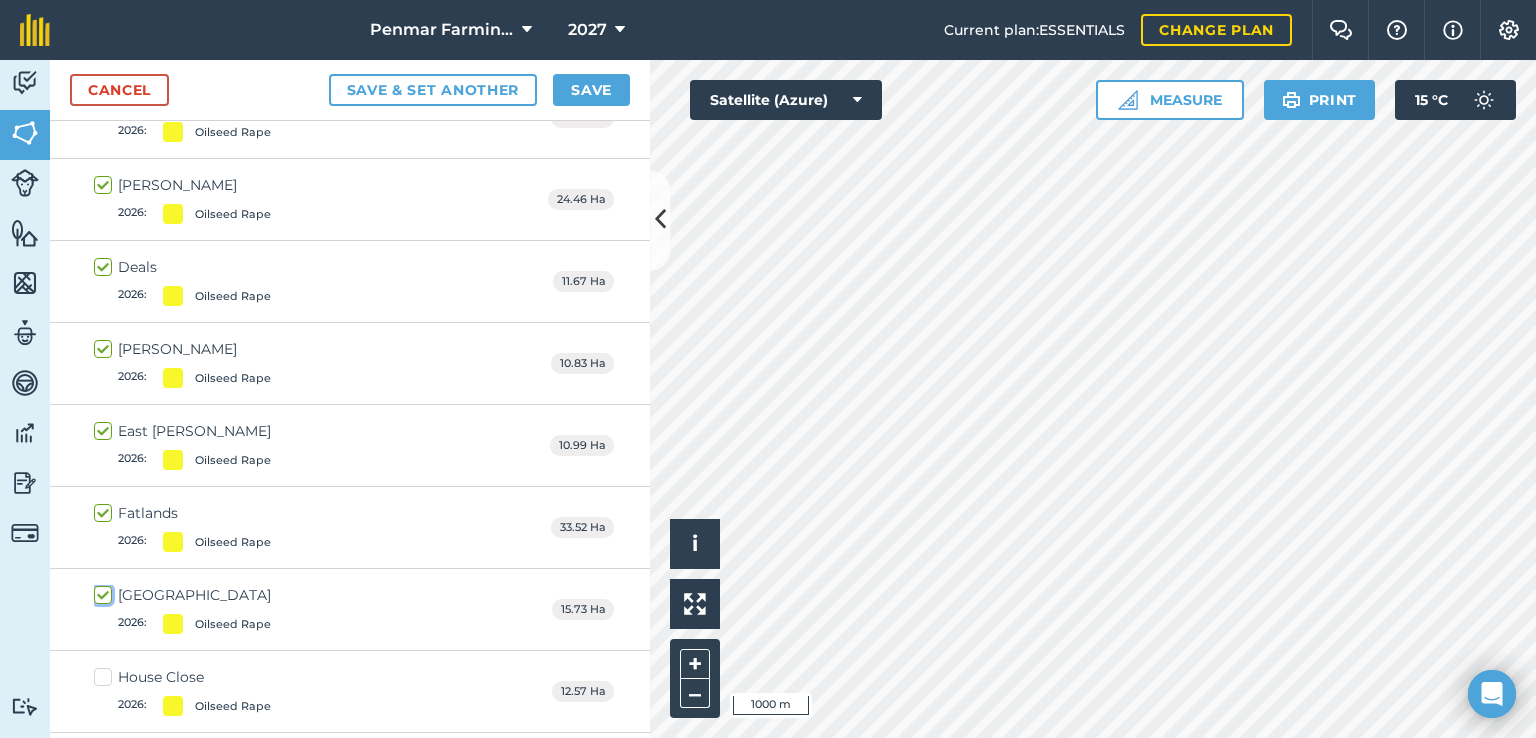 checkbox on "true" 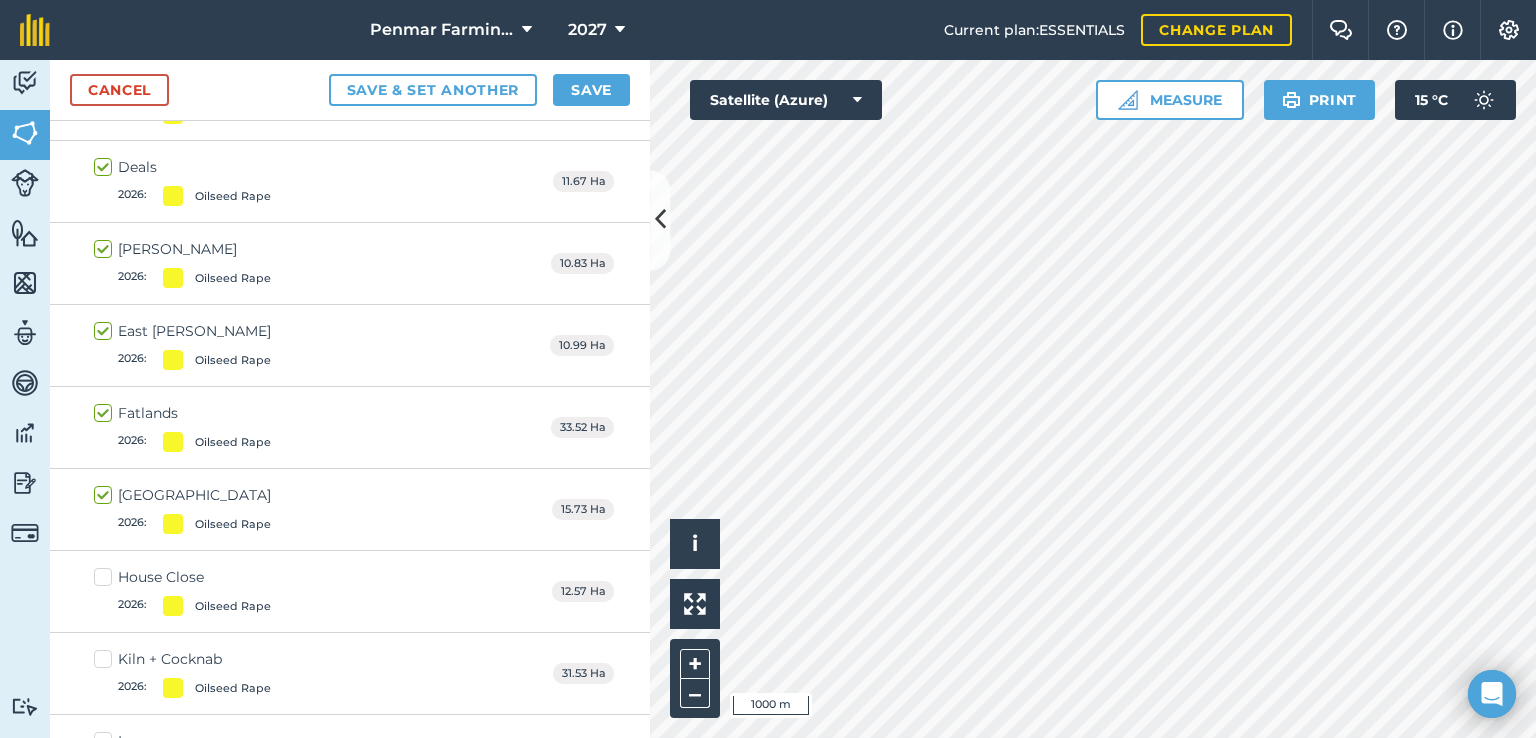 click on "House Close 2026 : Oilseed Rape" at bounding box center [182, 591] 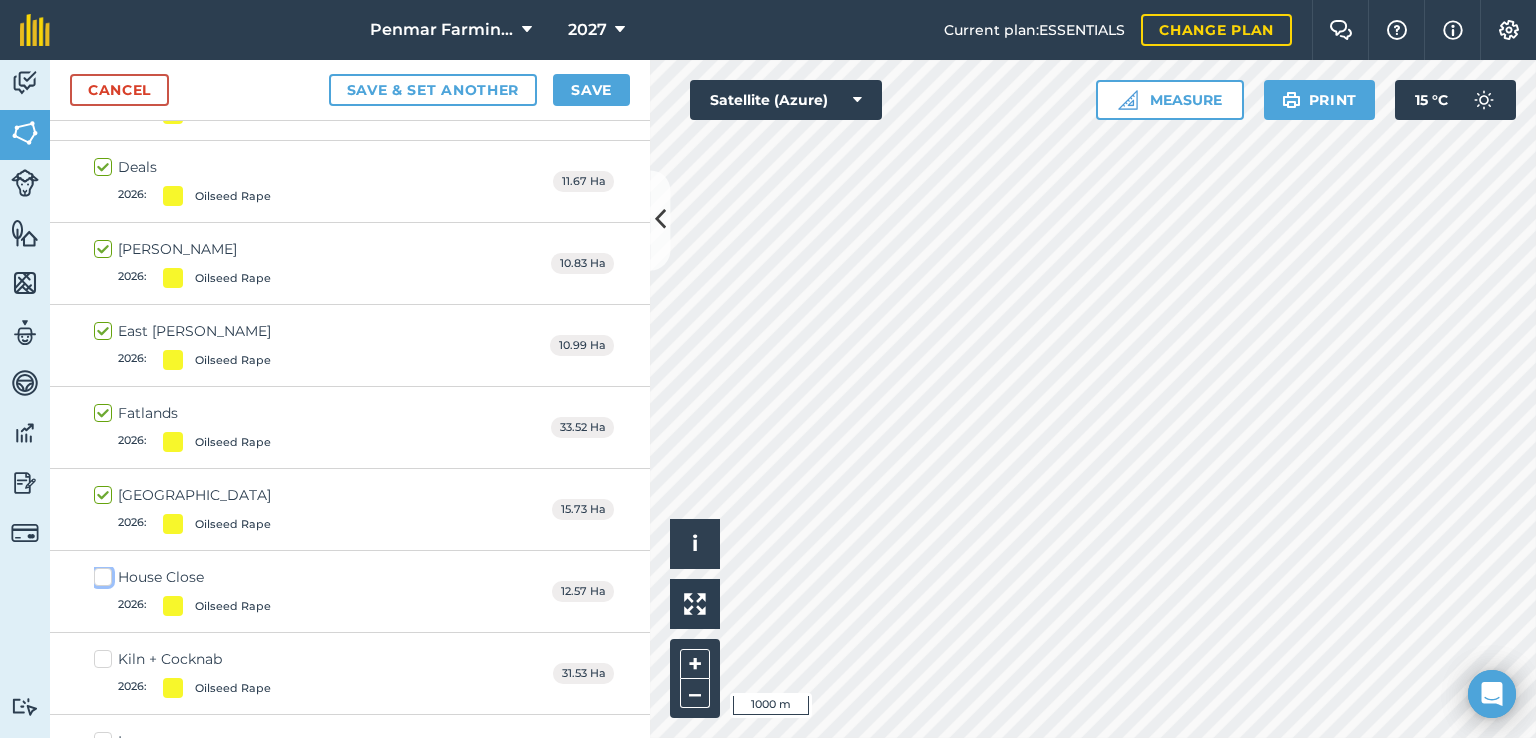 click on "House Close 2026 : Oilseed Rape" at bounding box center (100, 573) 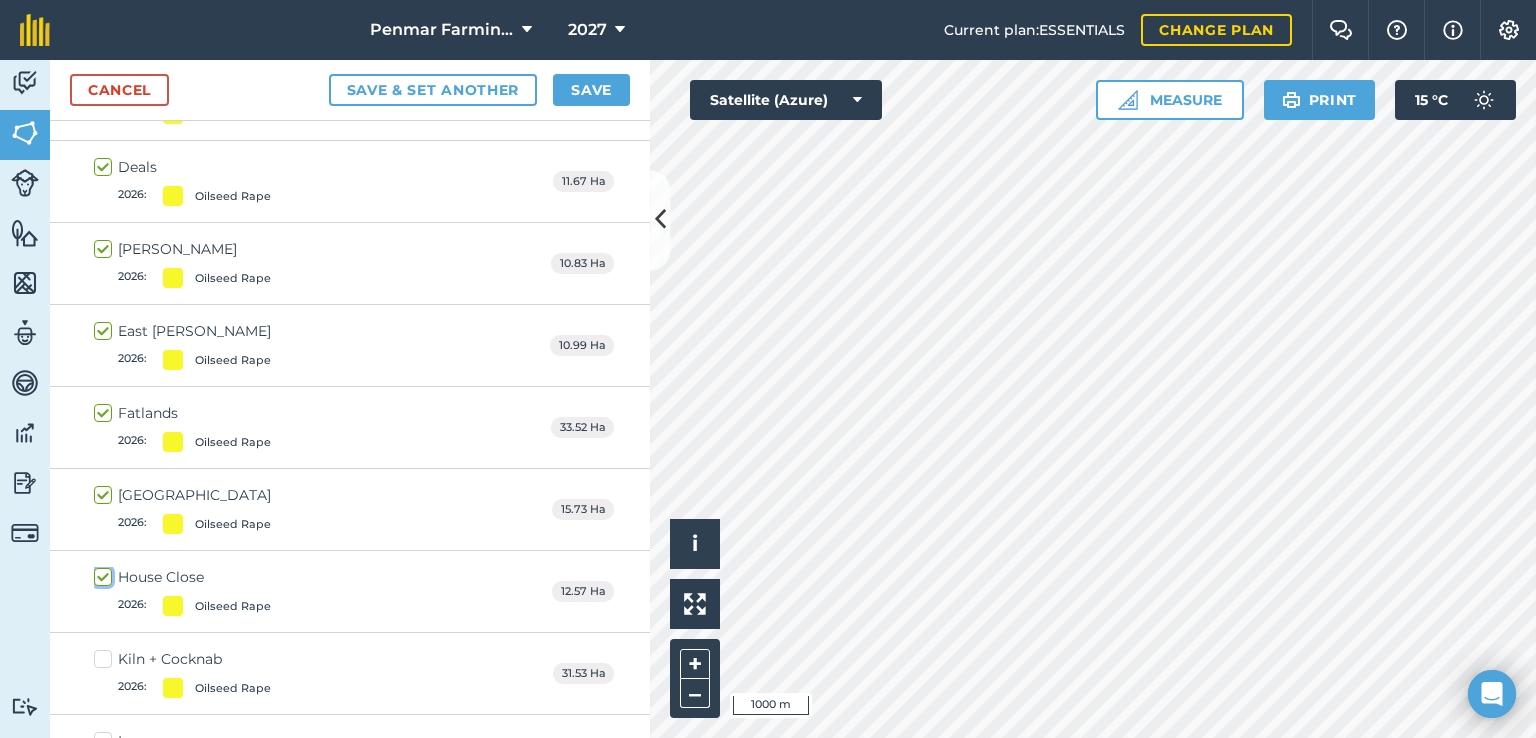 checkbox on "true" 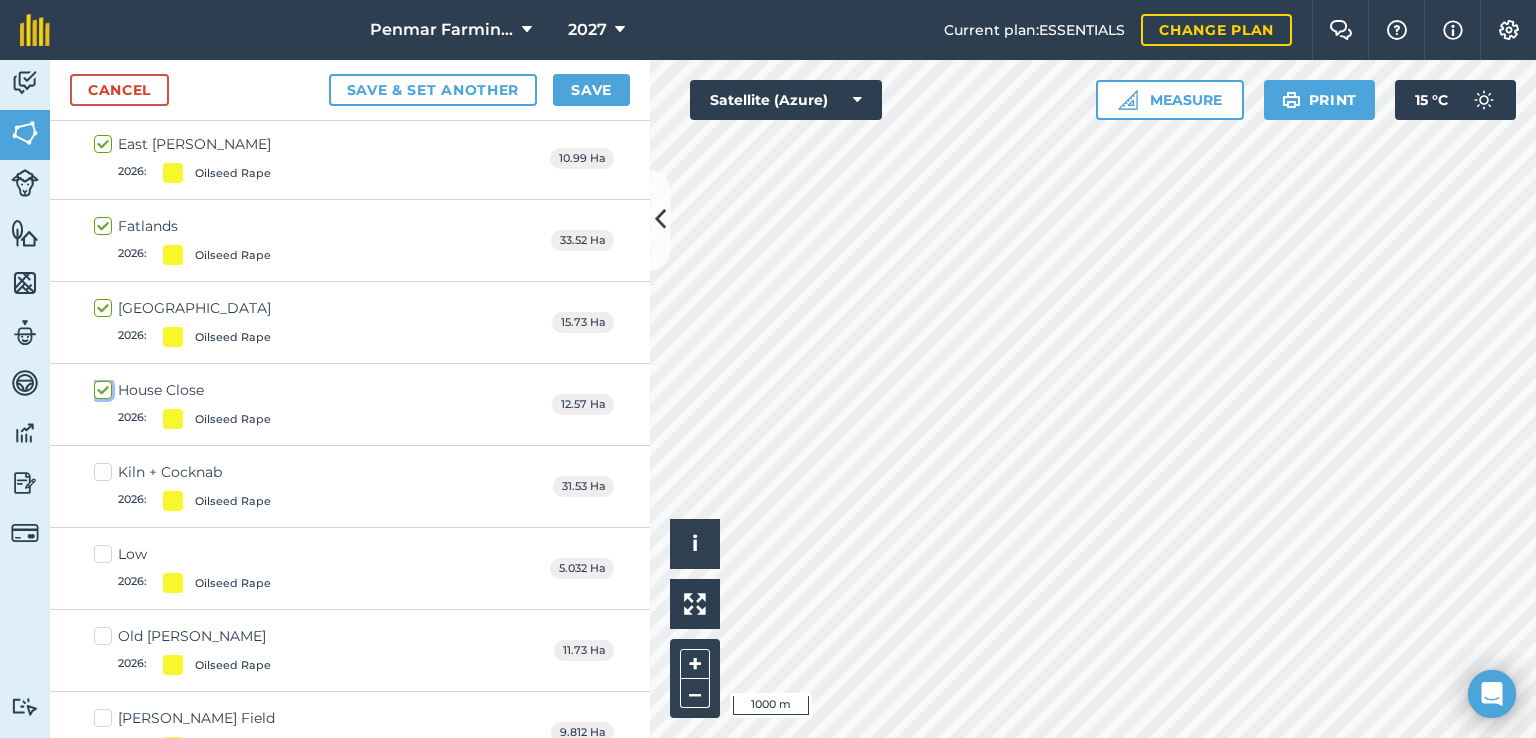 scroll, scrollTop: 6577, scrollLeft: 0, axis: vertical 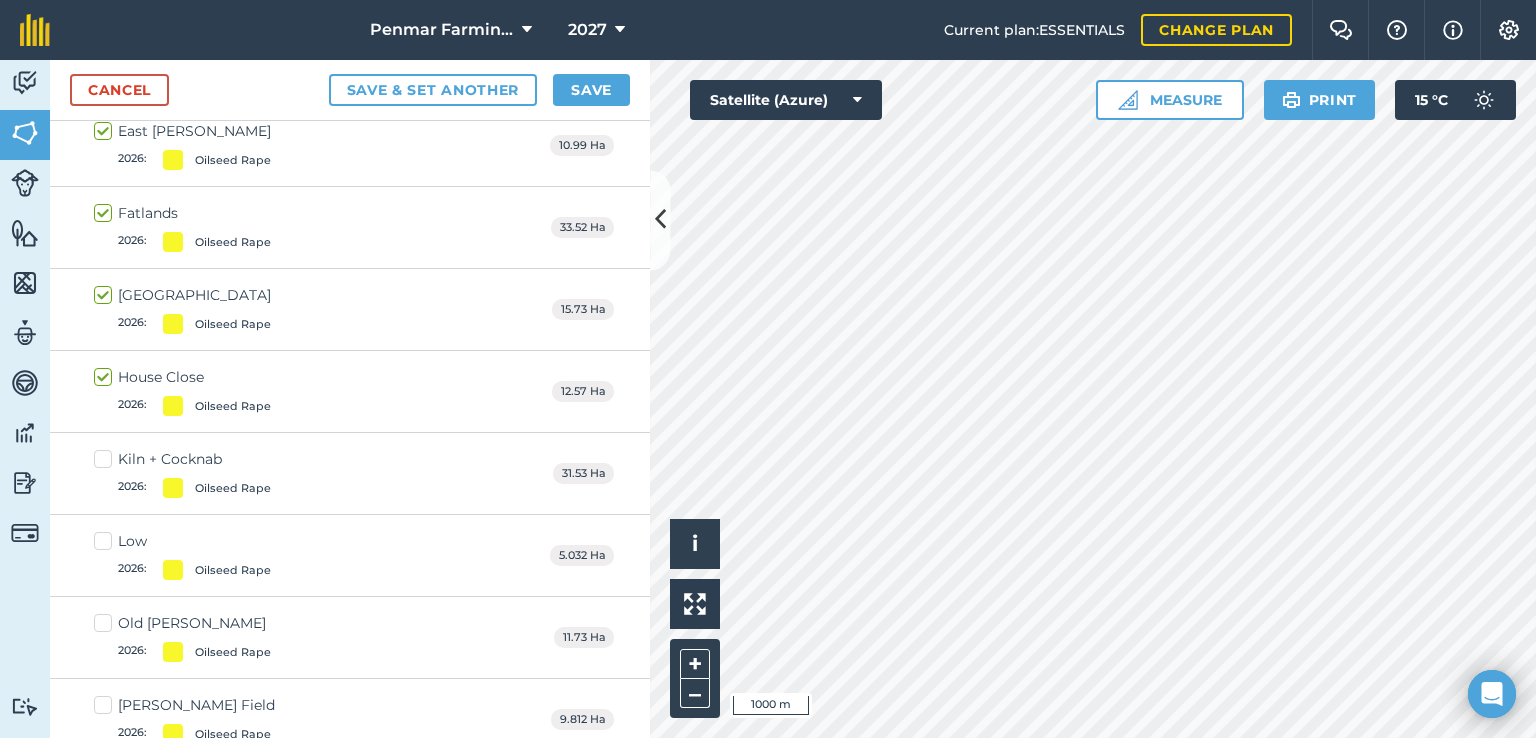 click on "Kiln + Cocknab 2026 : Oilseed Rape" at bounding box center [182, 473] 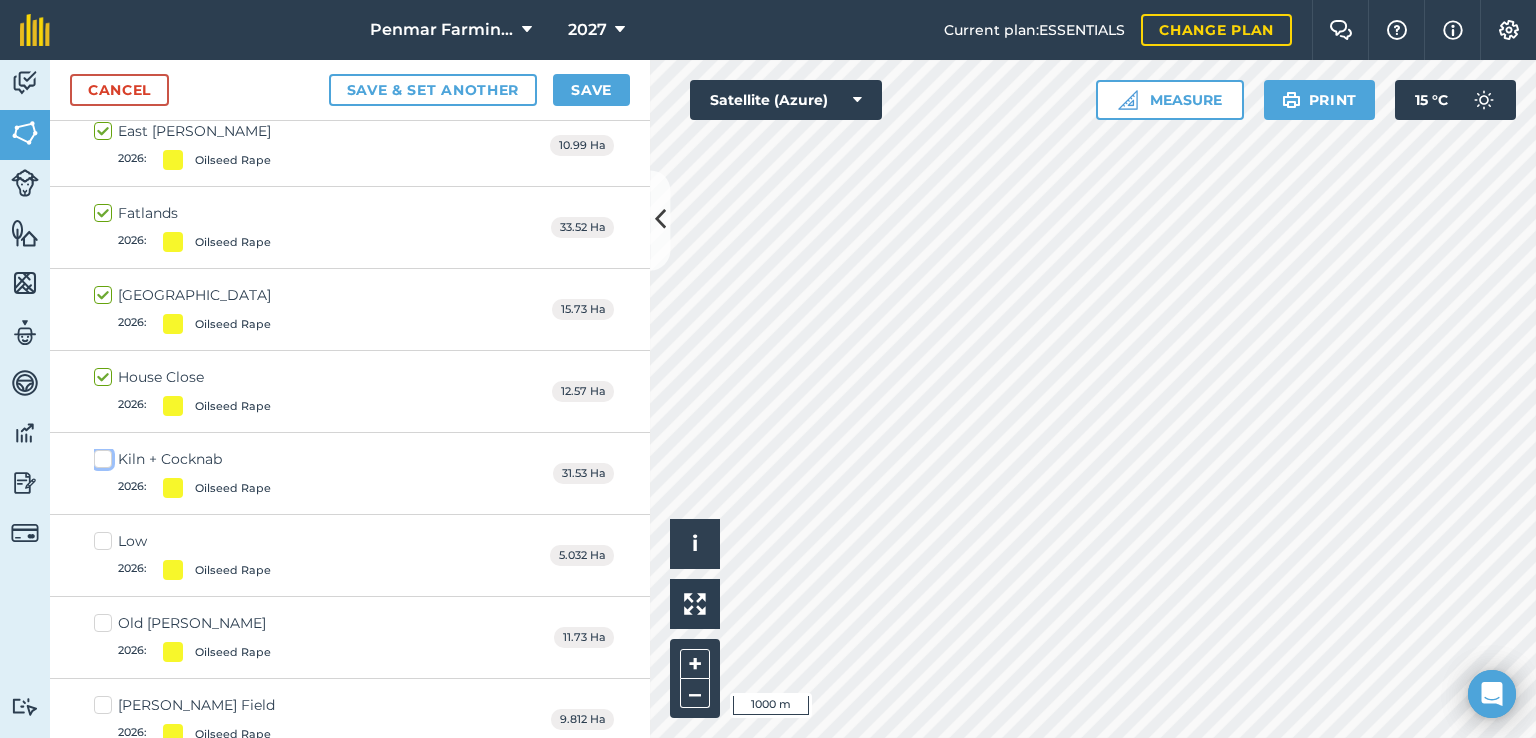 click on "Kiln + Cocknab 2026 : Oilseed Rape" at bounding box center [100, 455] 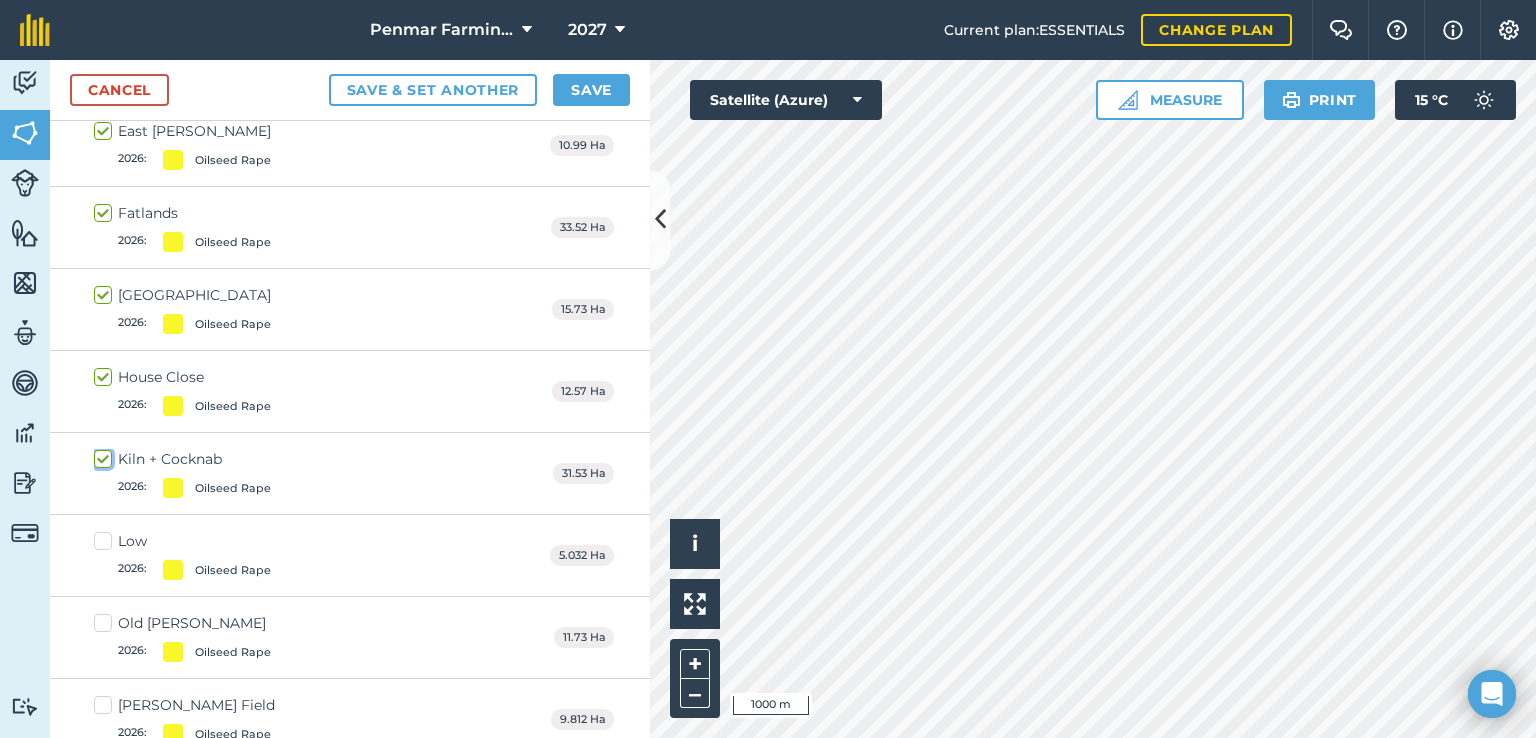checkbox on "true" 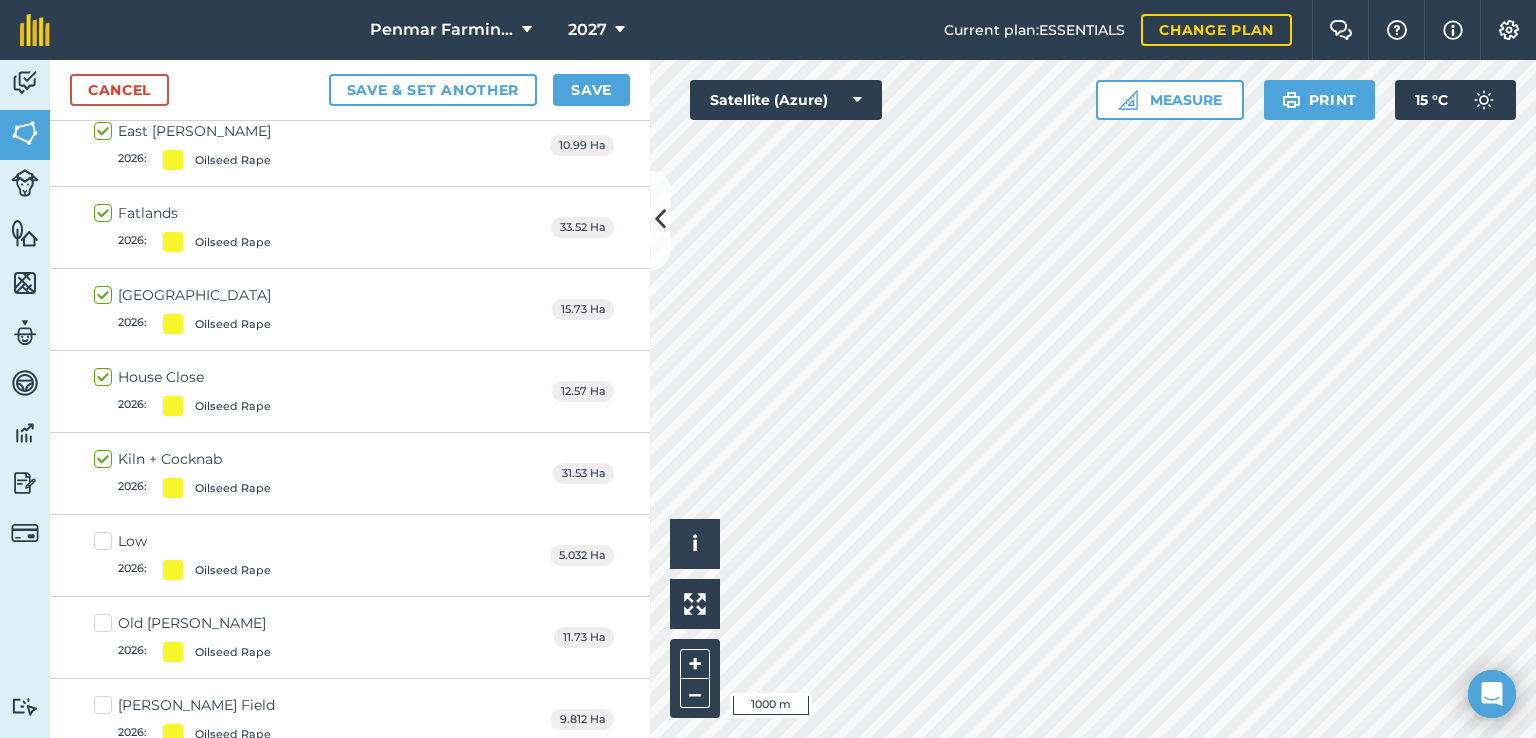 click on "Low 2026 : Oilseed Rape" at bounding box center (182, 555) 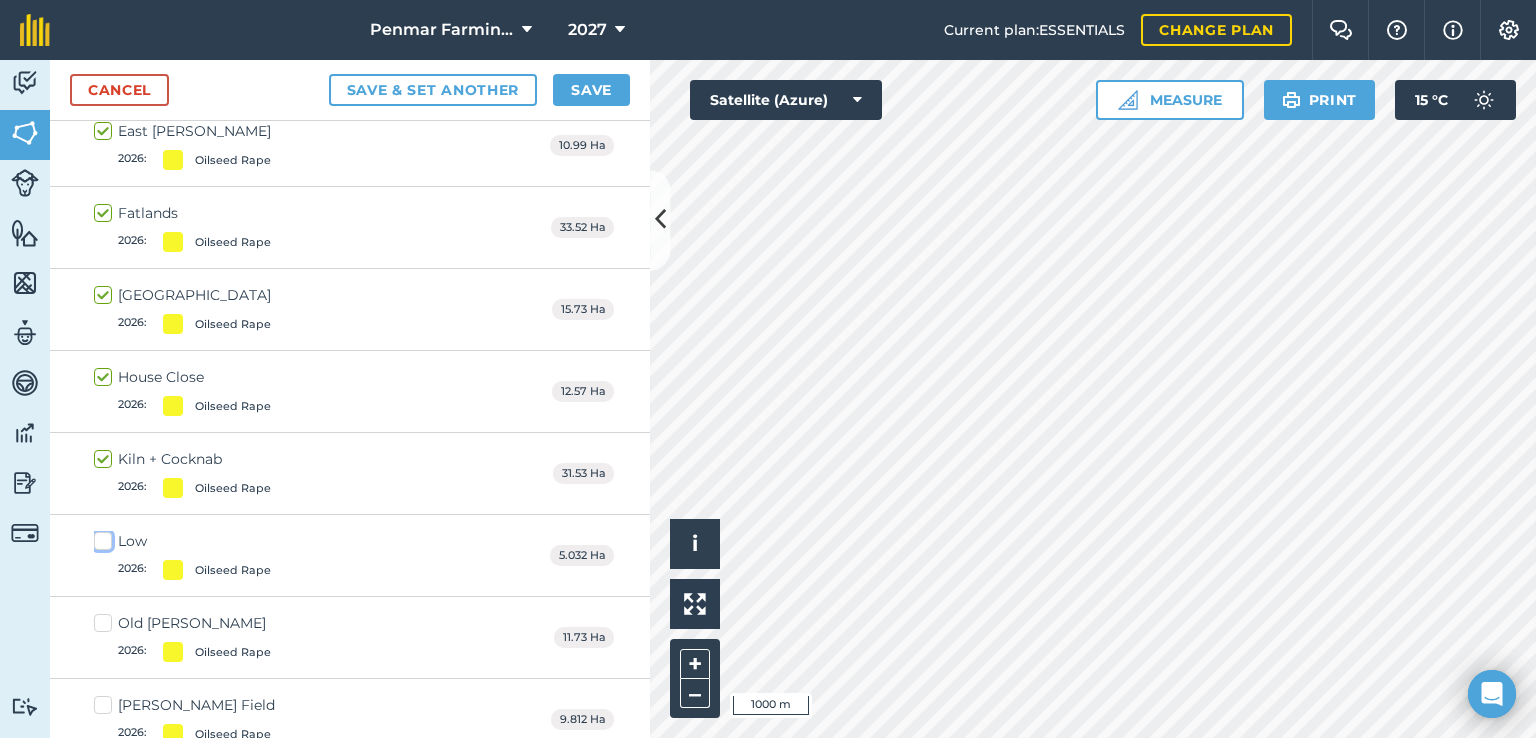 click on "Low 2026 : Oilseed Rape" at bounding box center (100, 537) 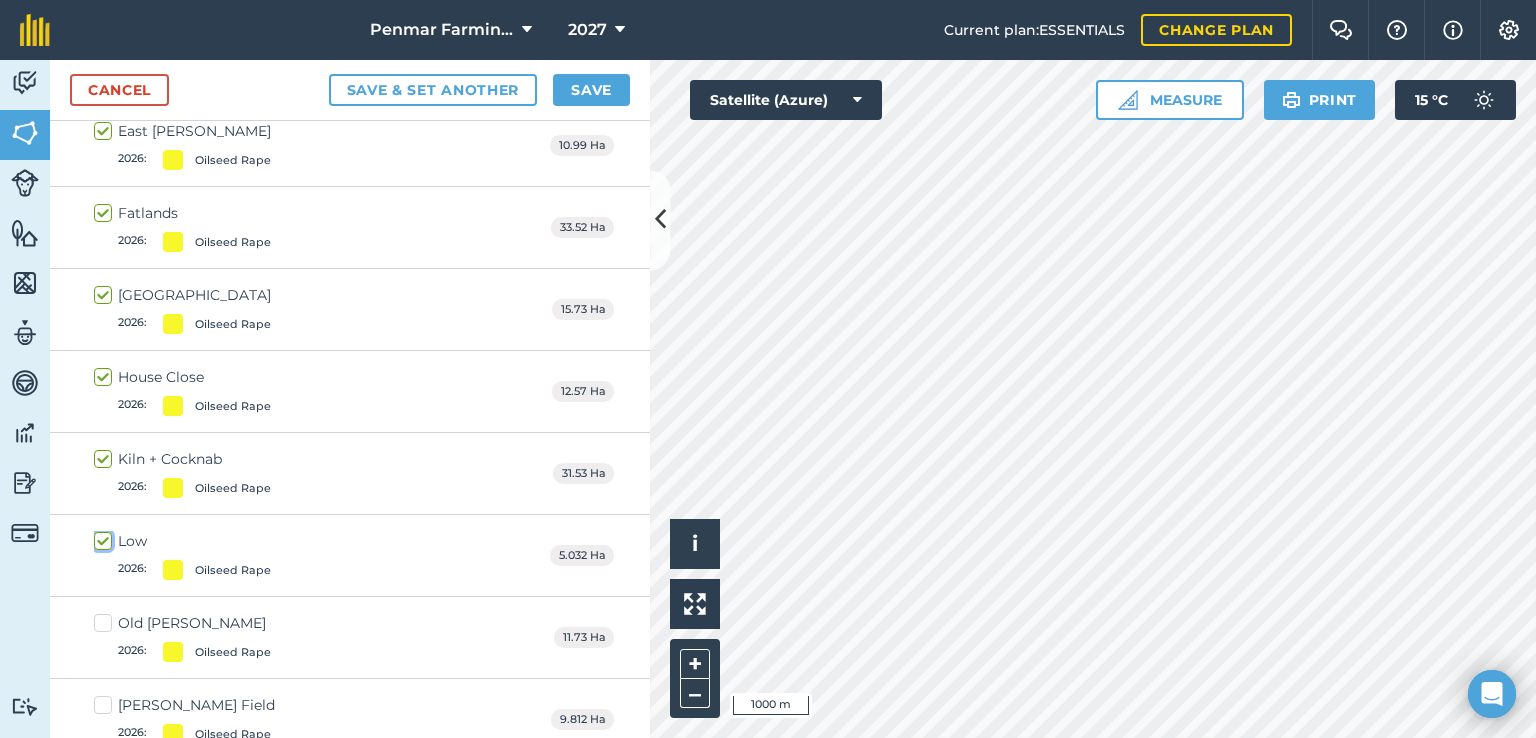 checkbox on "true" 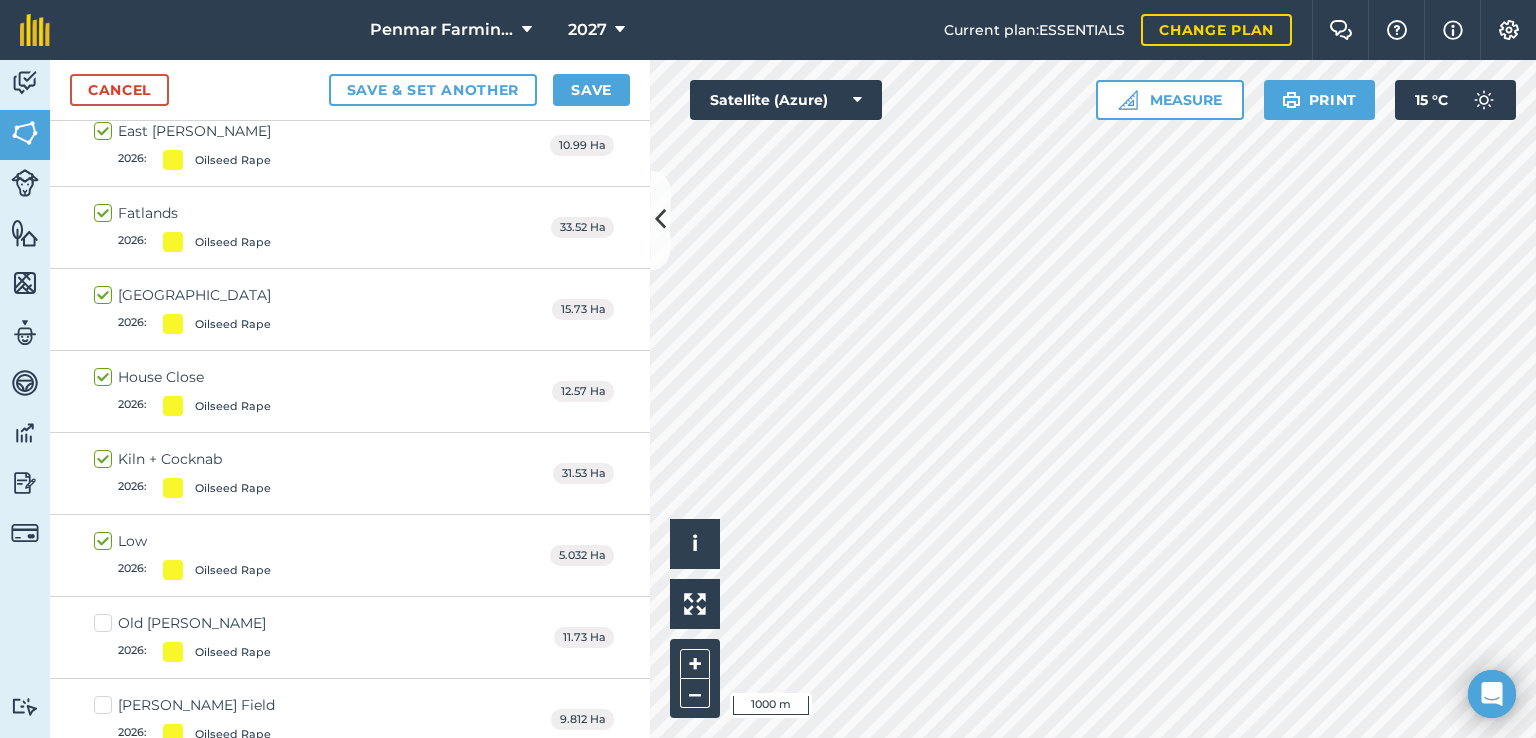click on "Old [PERSON_NAME] 2026 : Oilseed Rape" at bounding box center [182, 637] 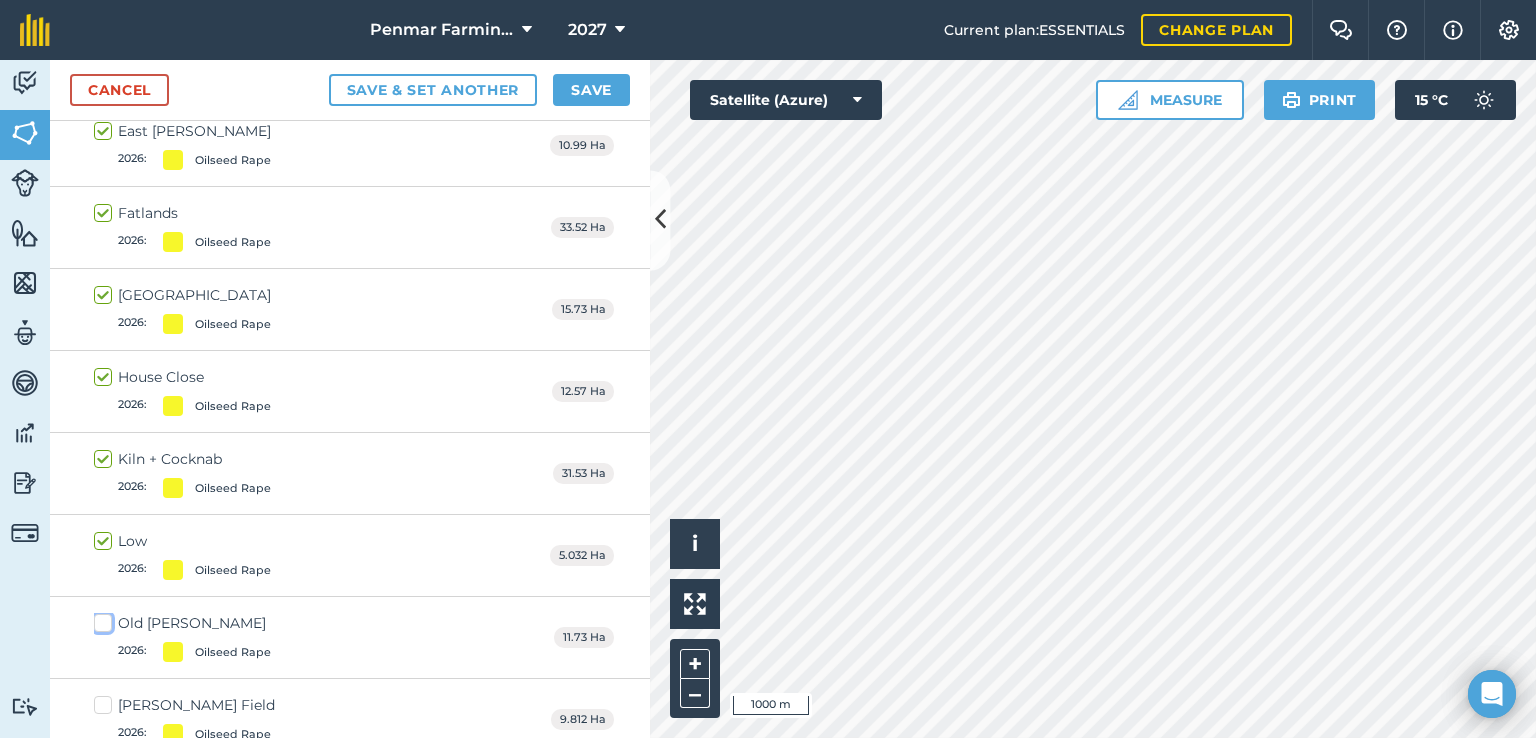 click on "Old [PERSON_NAME] 2026 : Oilseed Rape" at bounding box center [100, 619] 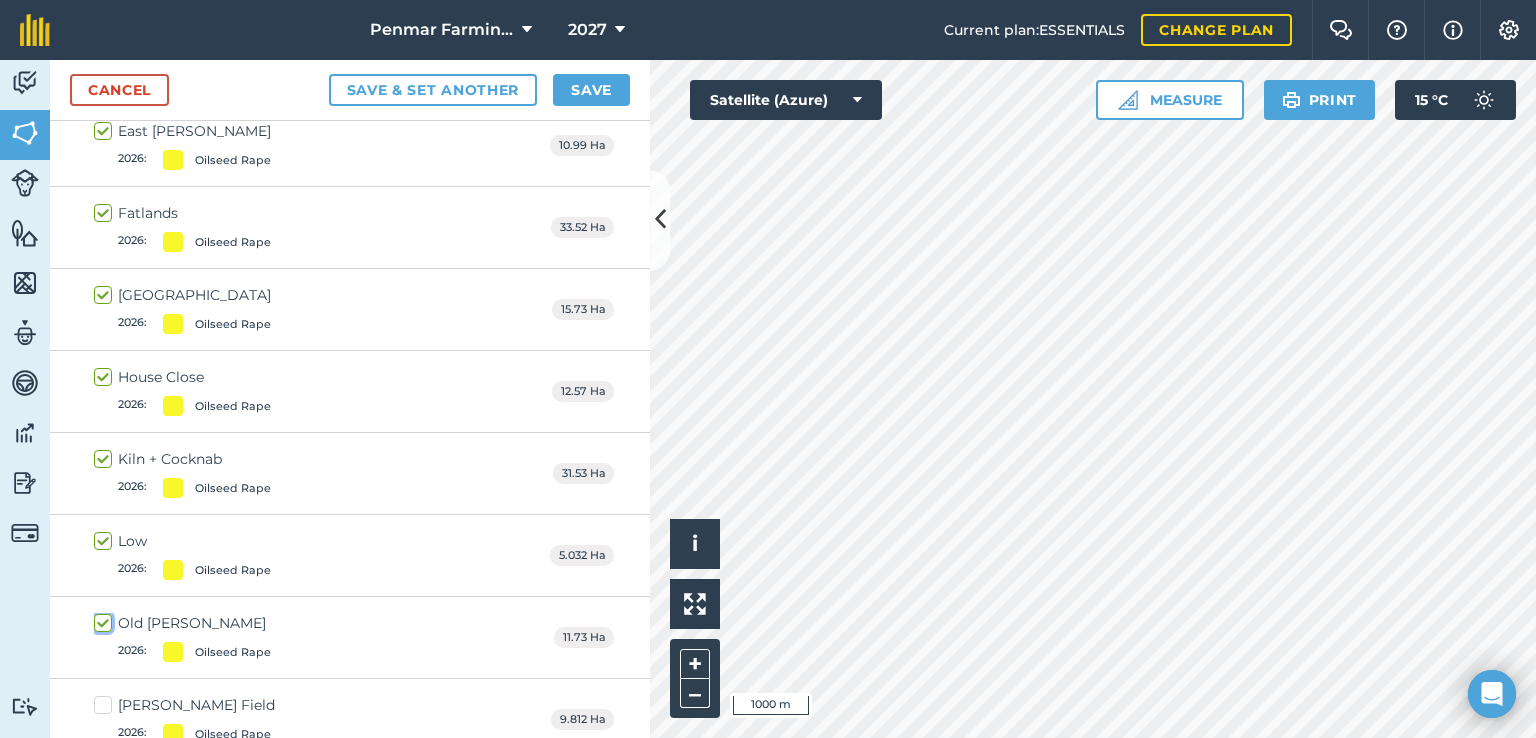 checkbox on "true" 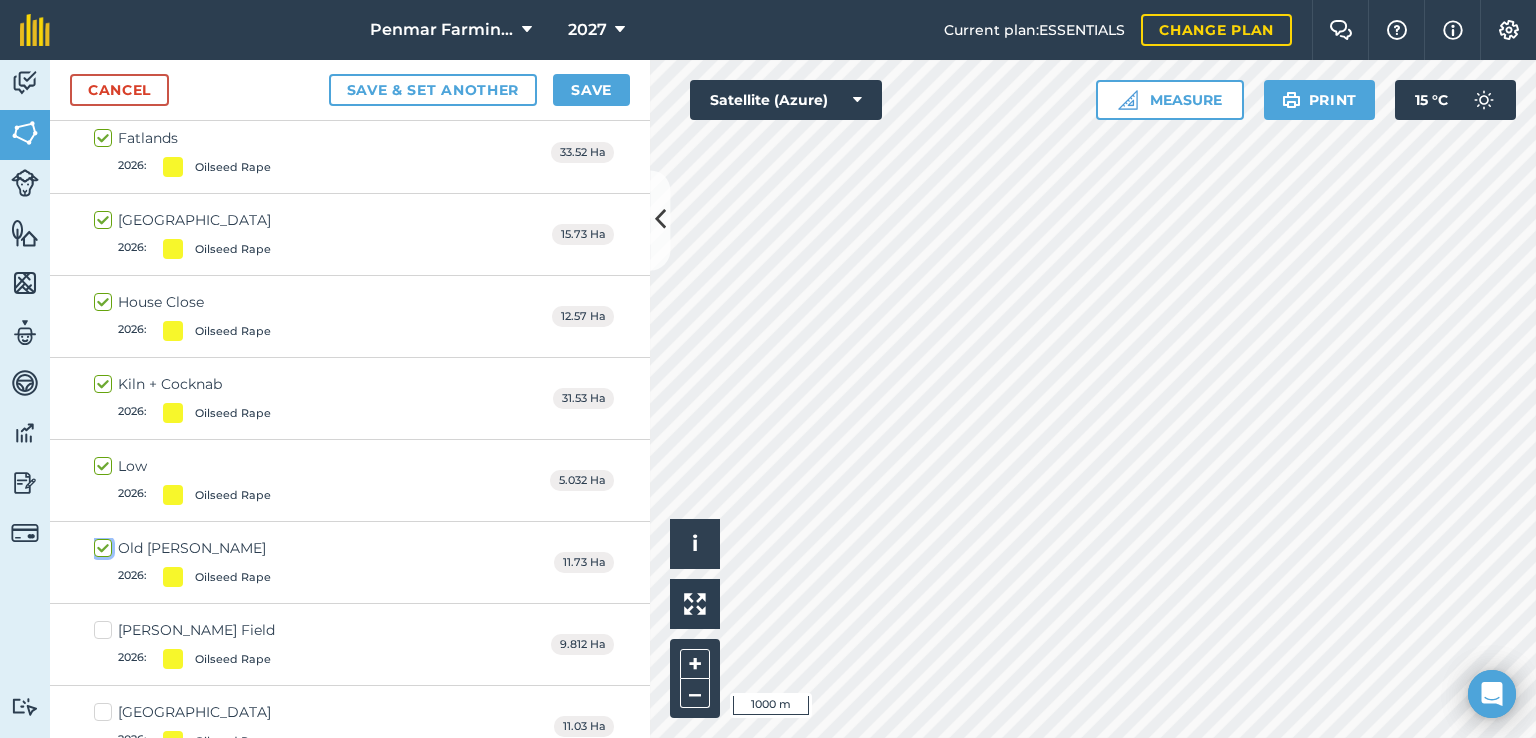 scroll, scrollTop: 6777, scrollLeft: 0, axis: vertical 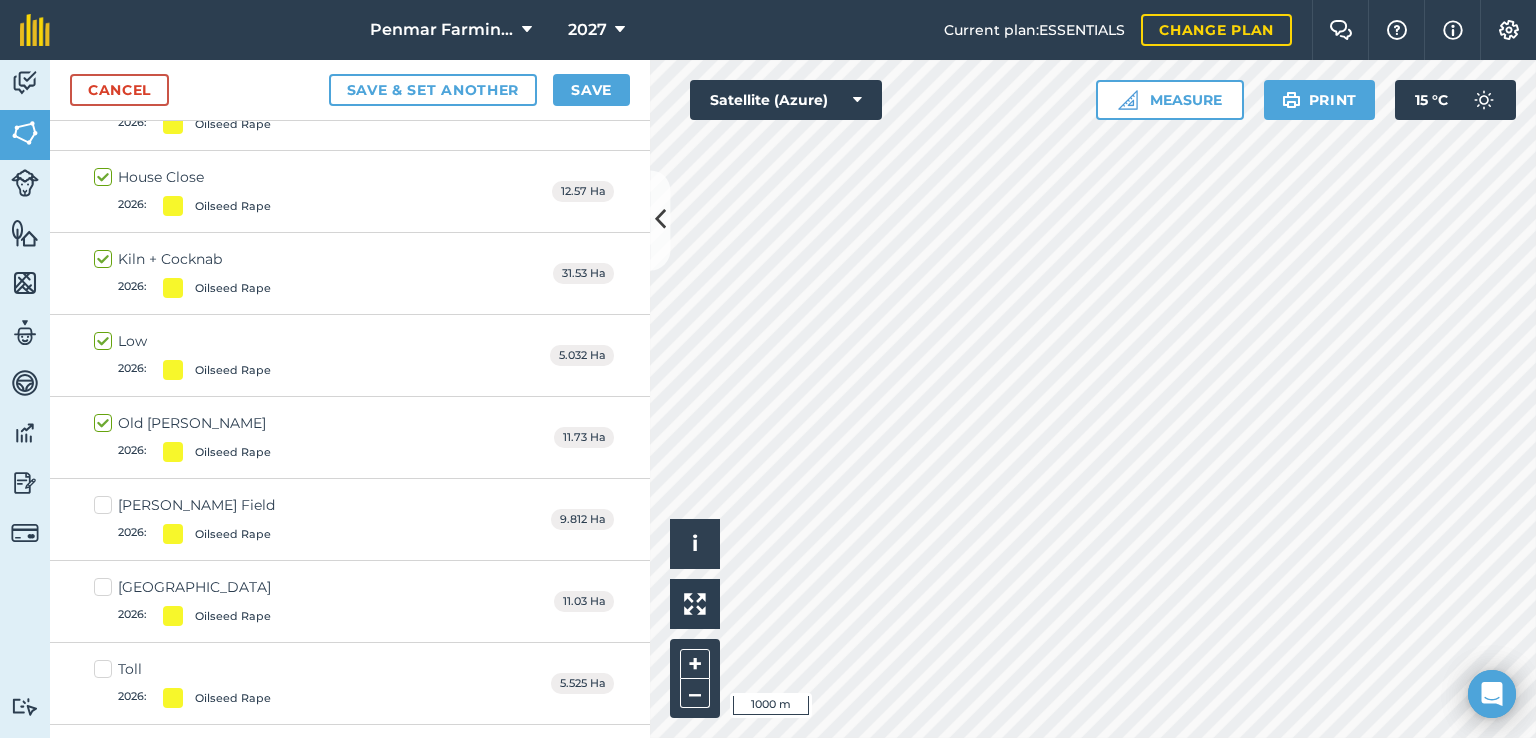 click on "[PERSON_NAME] Field 2026 : Oilseed Rape" at bounding box center [184, 519] 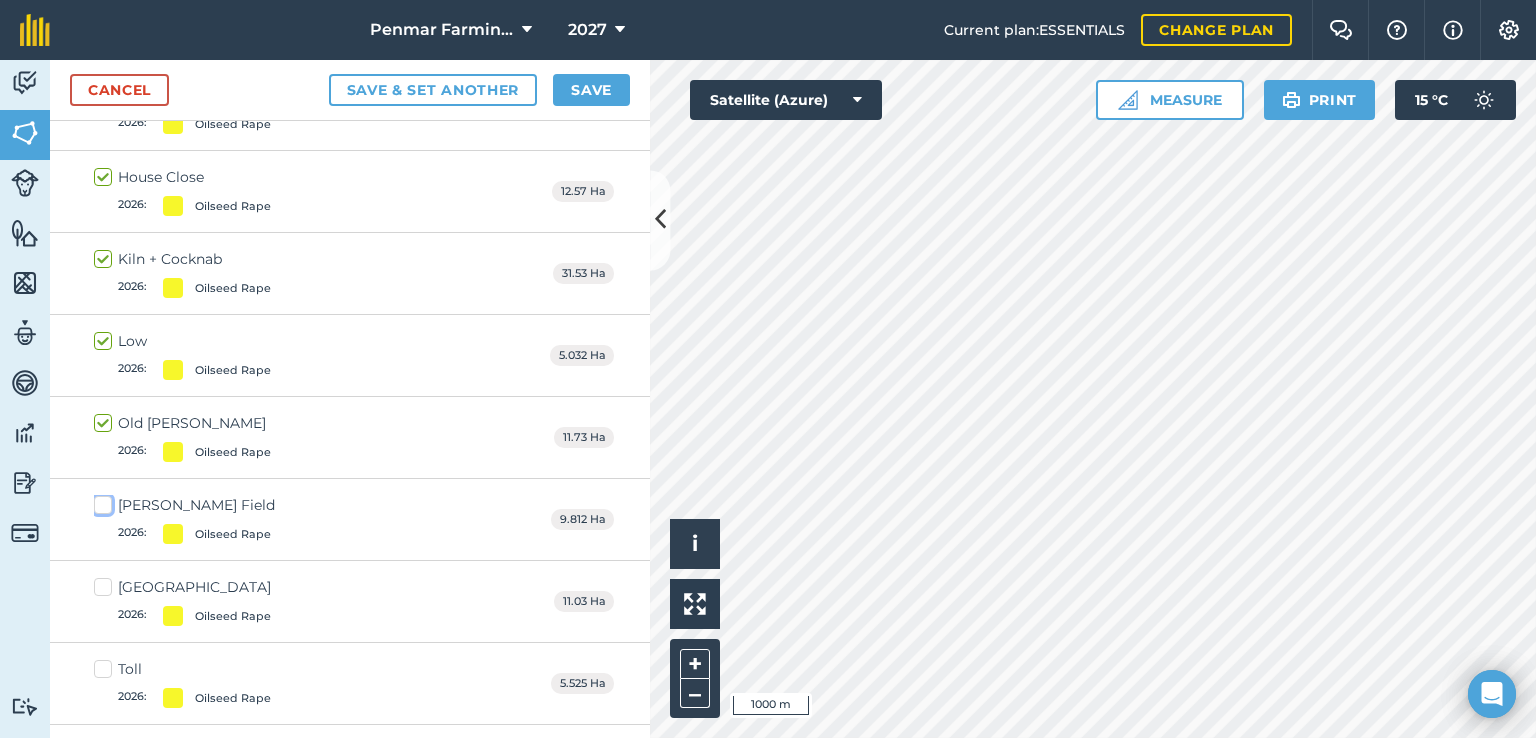 click on "[PERSON_NAME] Field 2026 : Oilseed Rape" at bounding box center [100, 501] 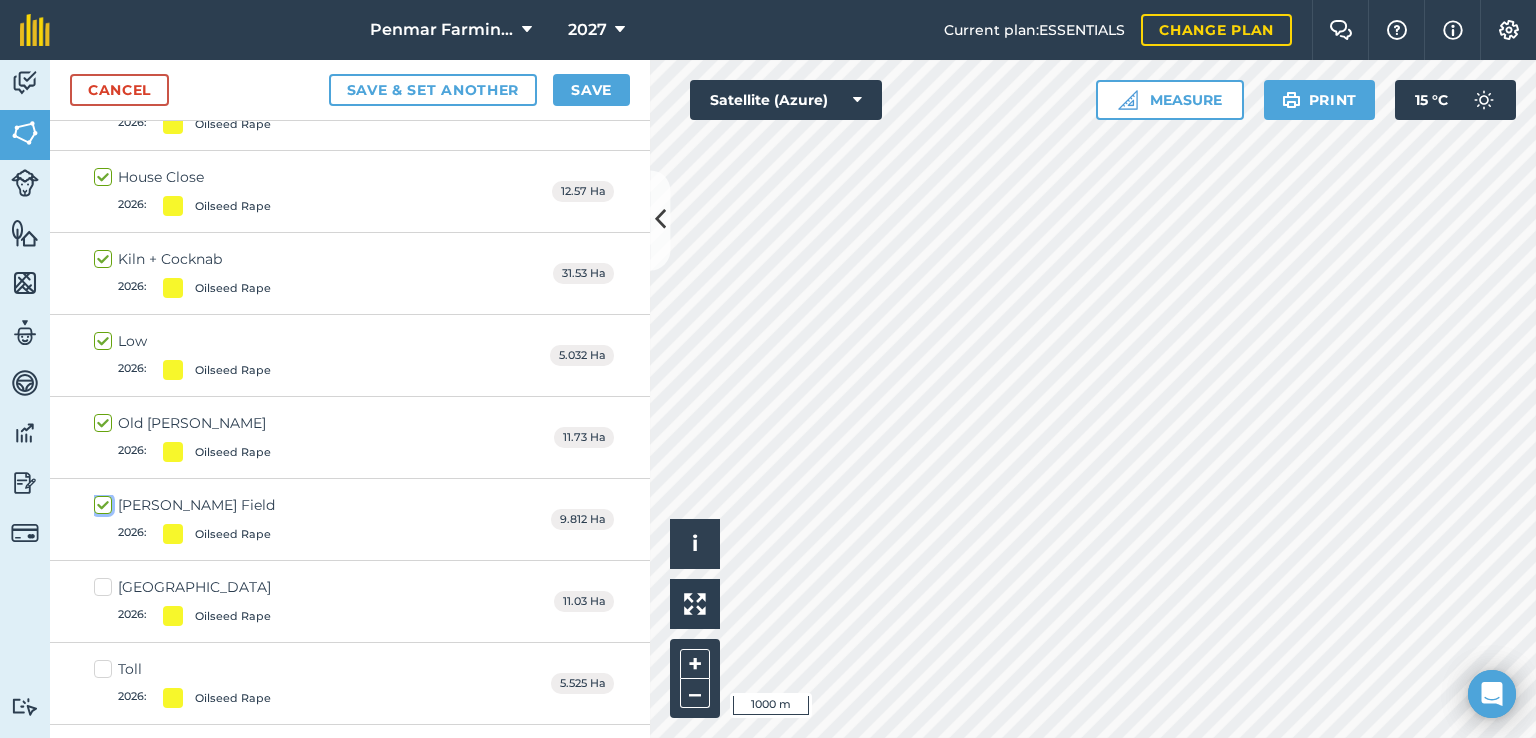 checkbox on "true" 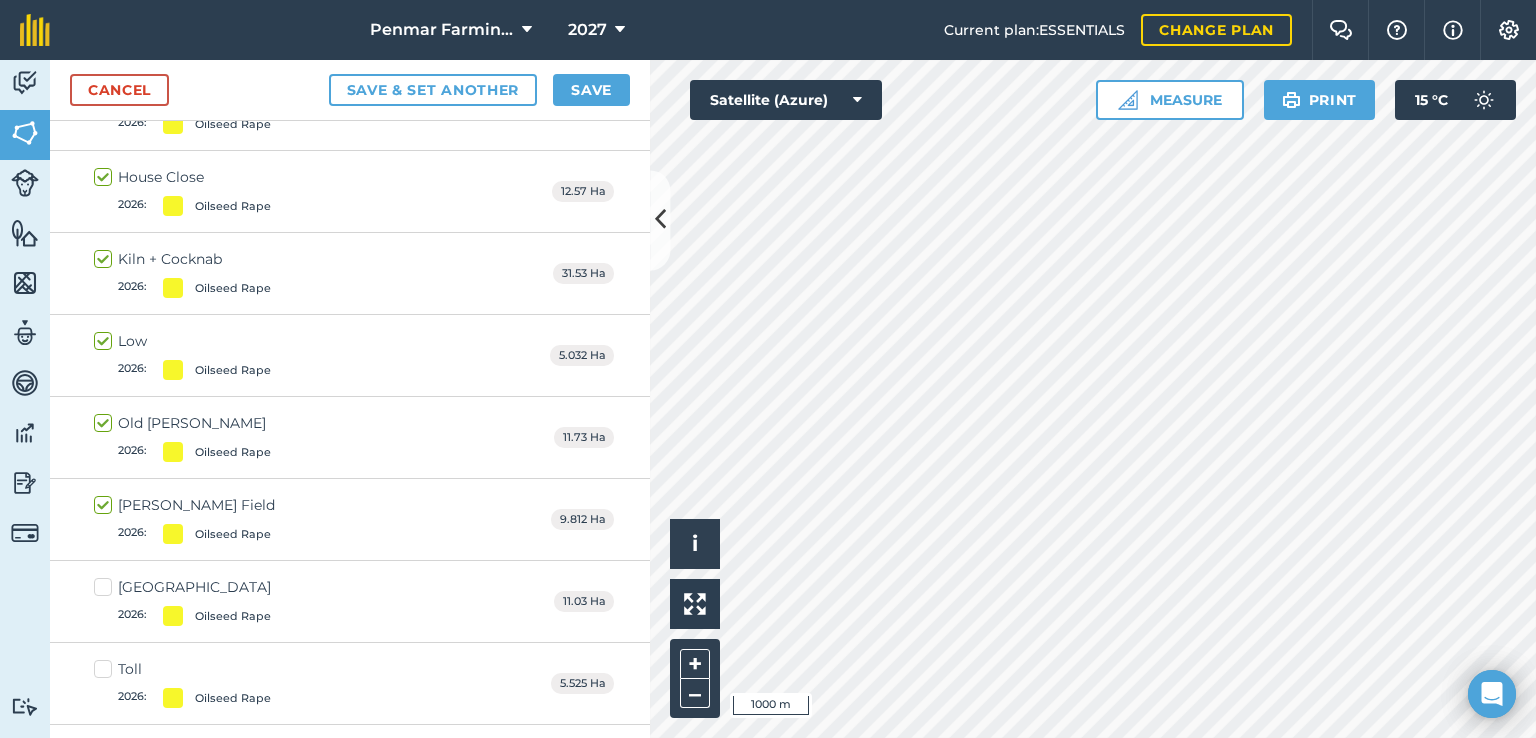 click on "[GEOGRAPHIC_DATA] 2026 : Oilseed Rape" at bounding box center (182, 601) 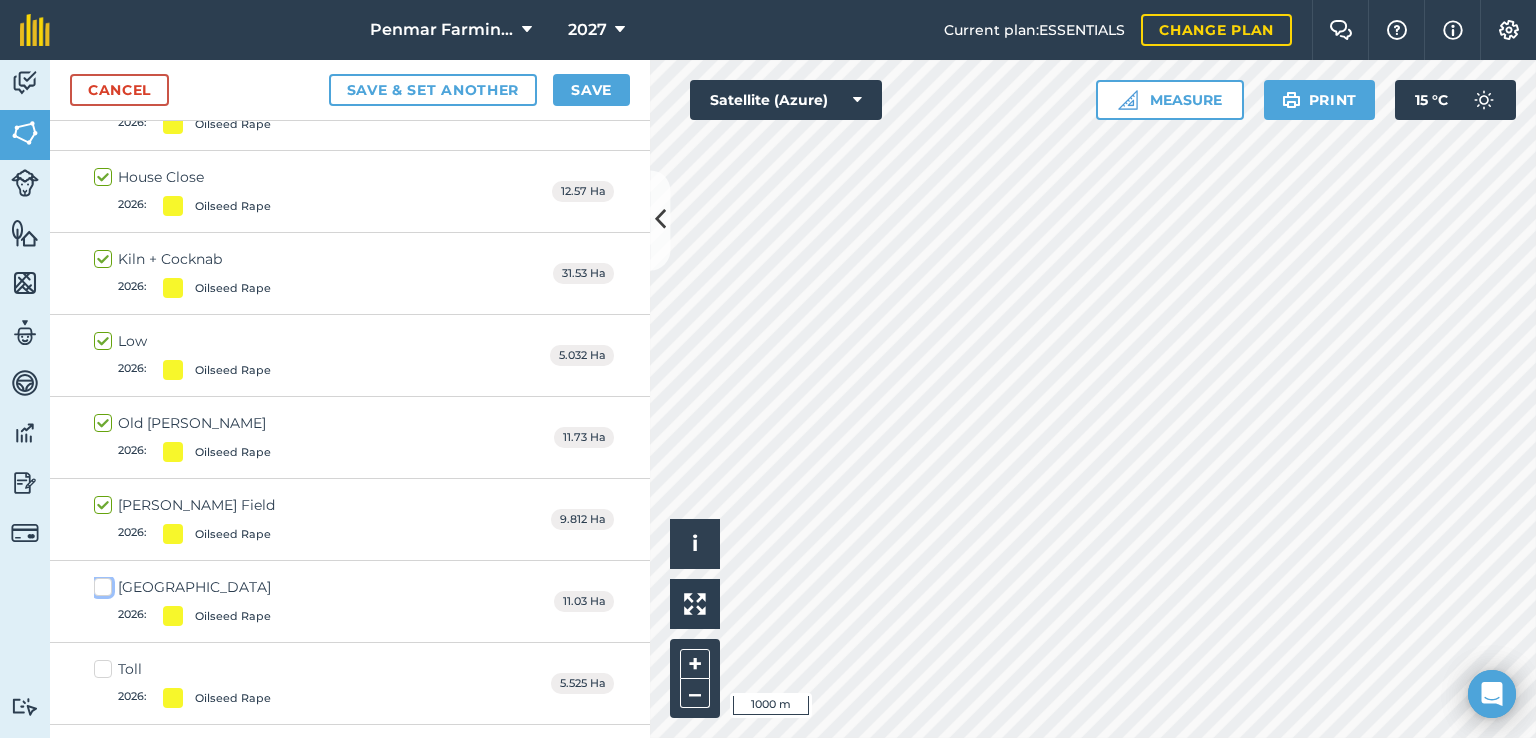 click on "[GEOGRAPHIC_DATA] 2026 : Oilseed Rape" at bounding box center [100, 583] 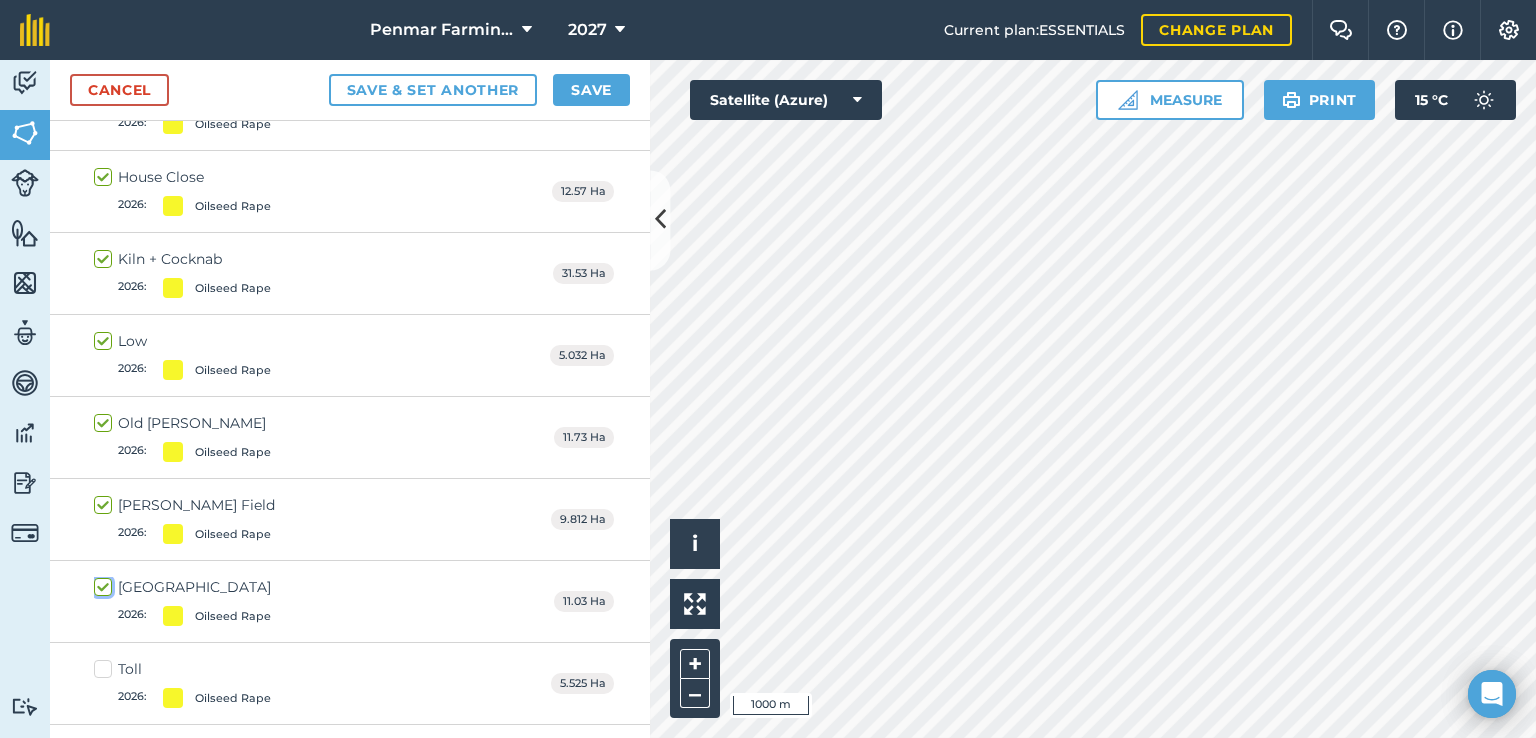 checkbox on "true" 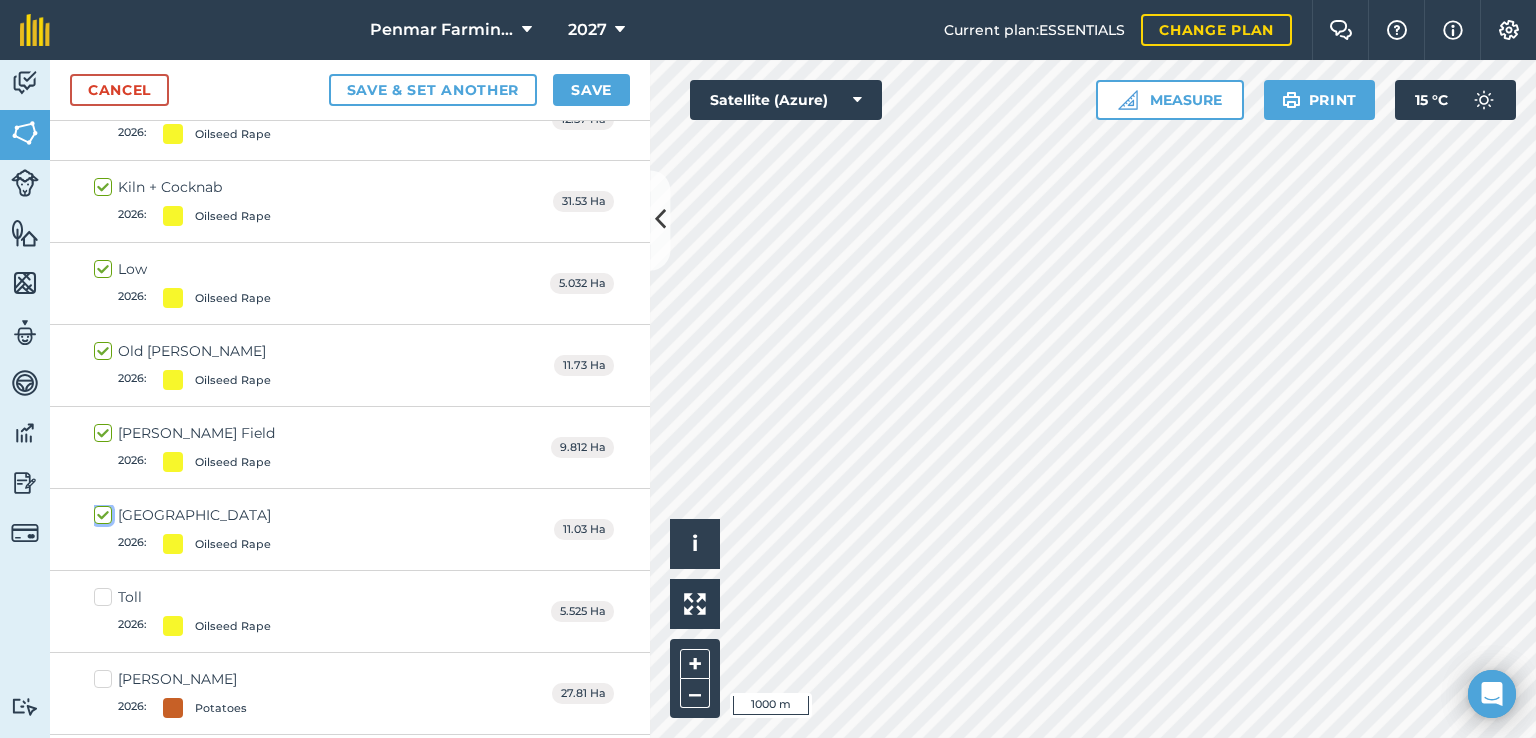 scroll, scrollTop: 6977, scrollLeft: 0, axis: vertical 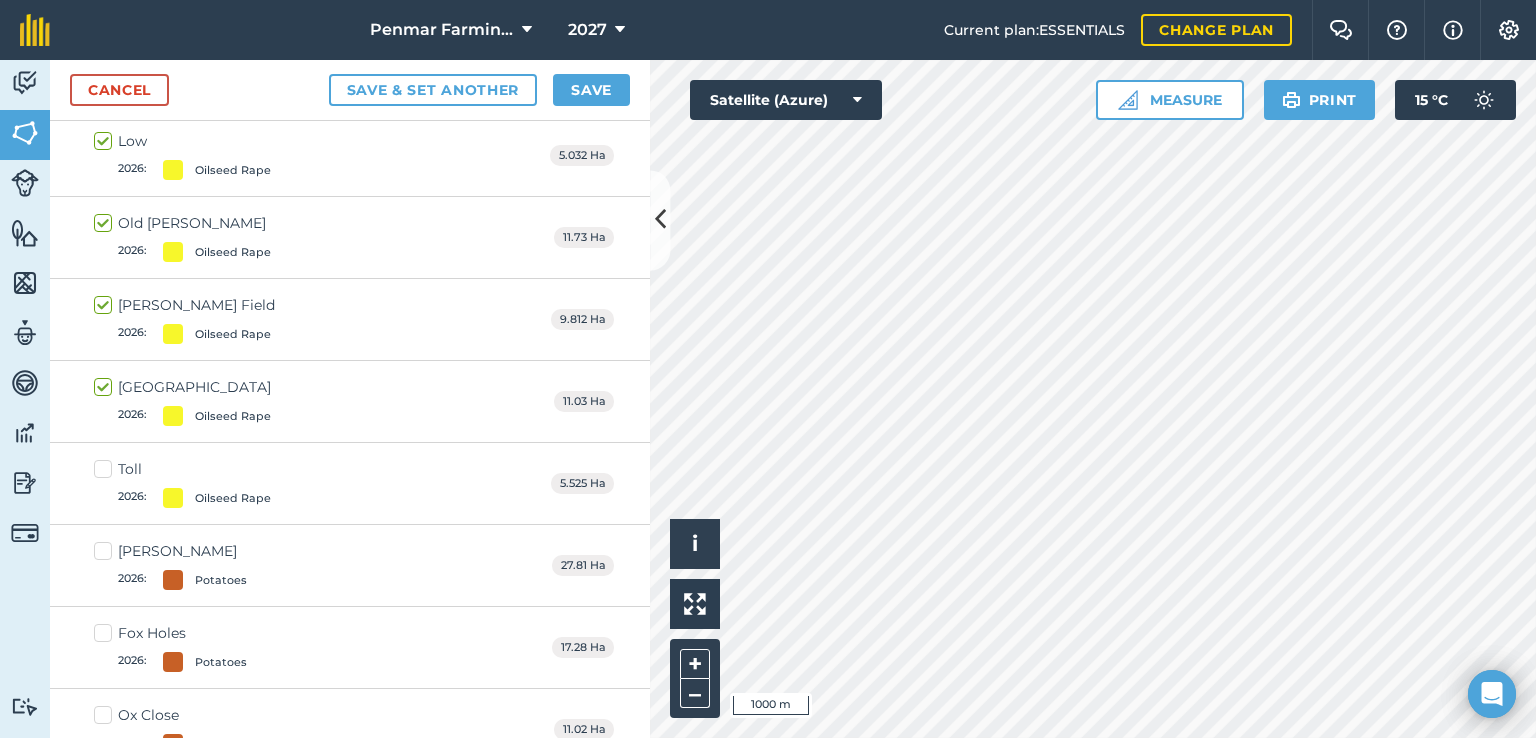 click on "Toll 2026 : Oilseed Rape" at bounding box center [182, 483] 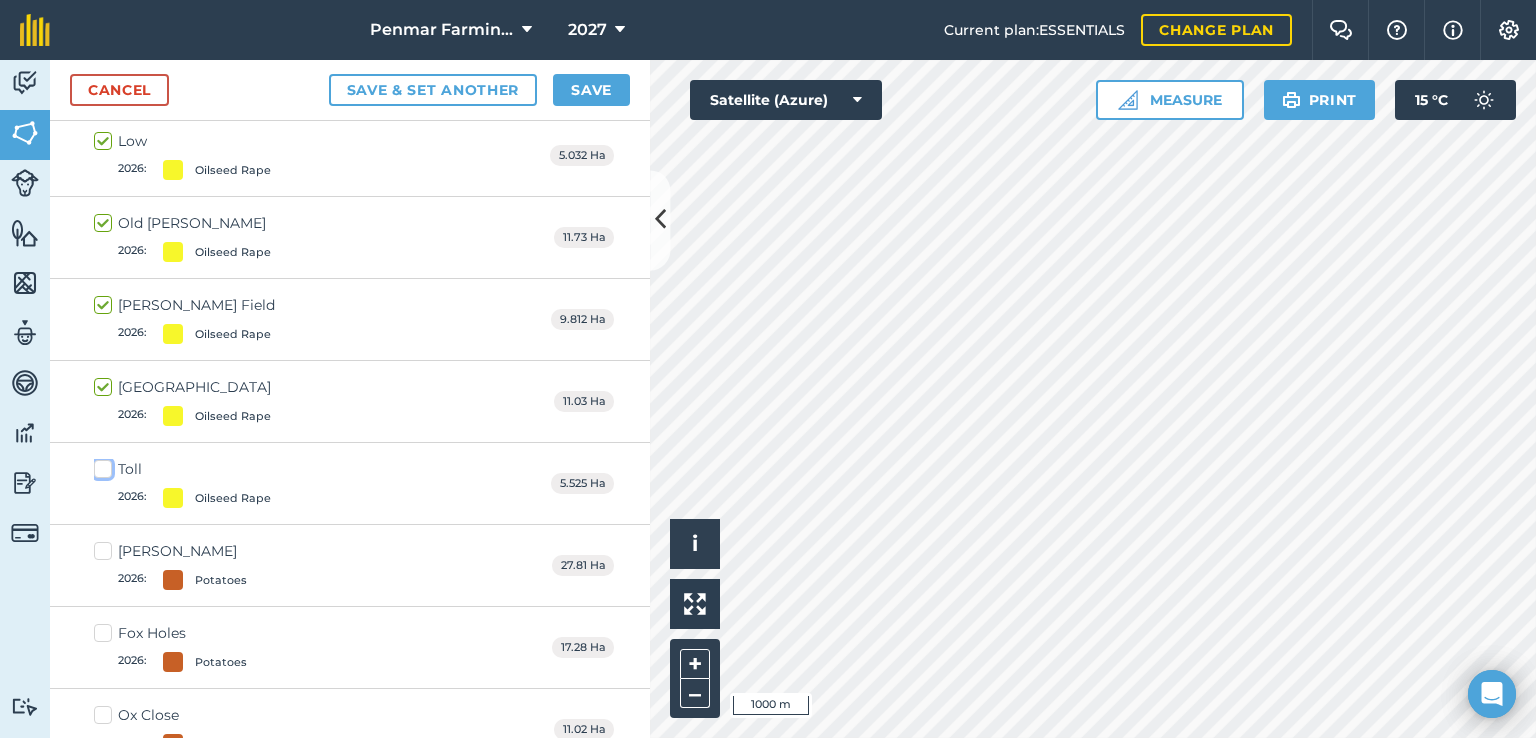 click on "Toll 2026 : Oilseed Rape" at bounding box center [100, 465] 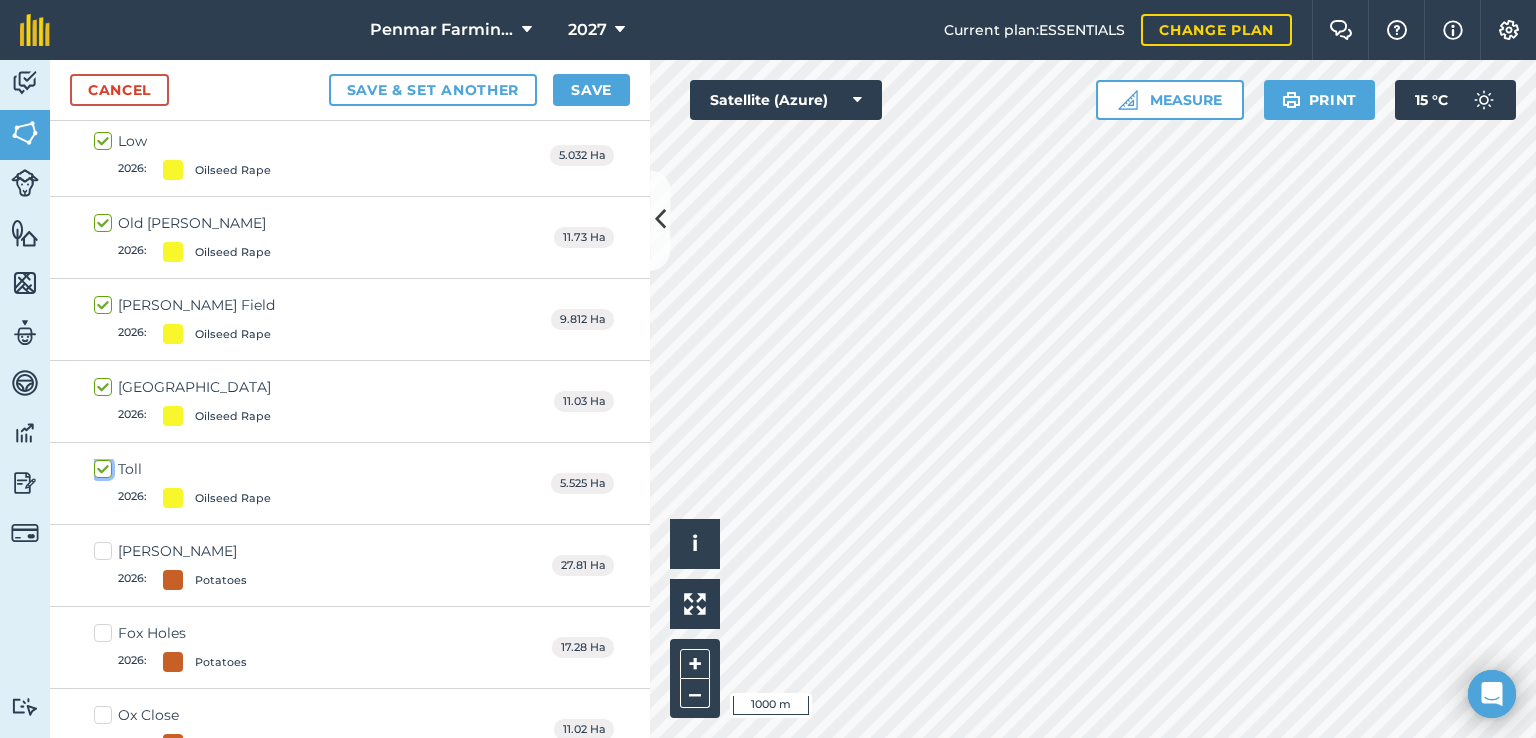 checkbox on "true" 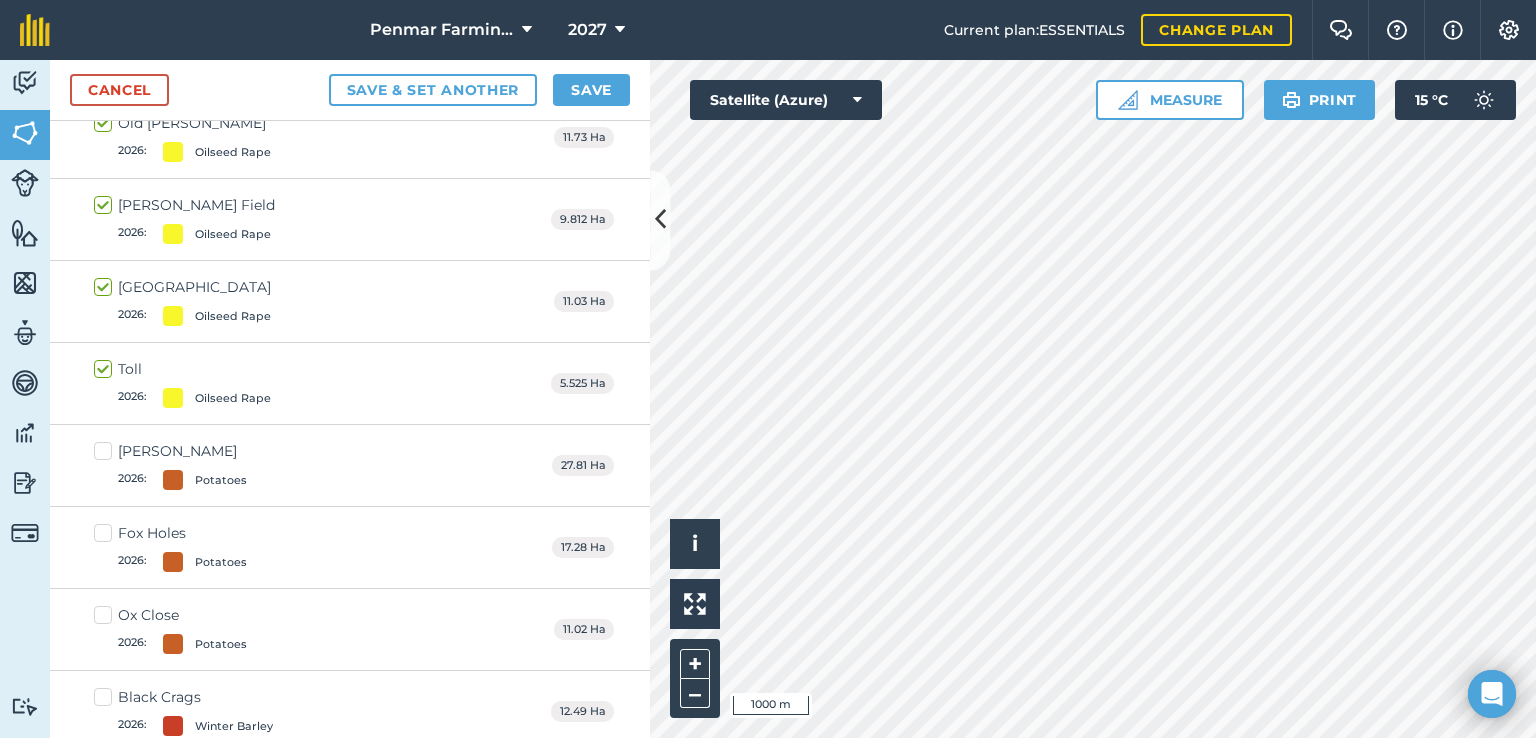 click on "[PERSON_NAME] 2026 : Potatoes" at bounding box center [170, 465] 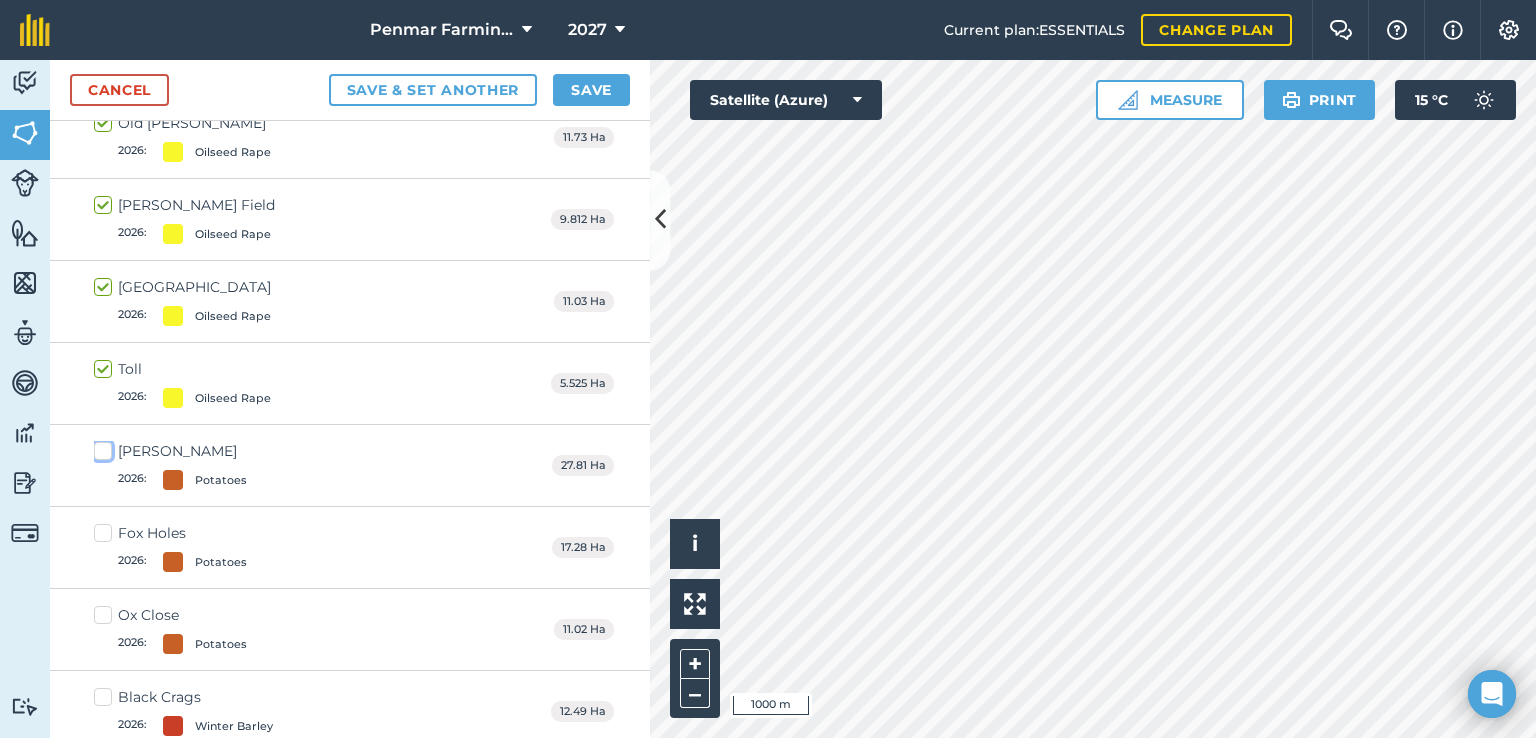click on "[PERSON_NAME] 2026 : Potatoes" at bounding box center (100, 447) 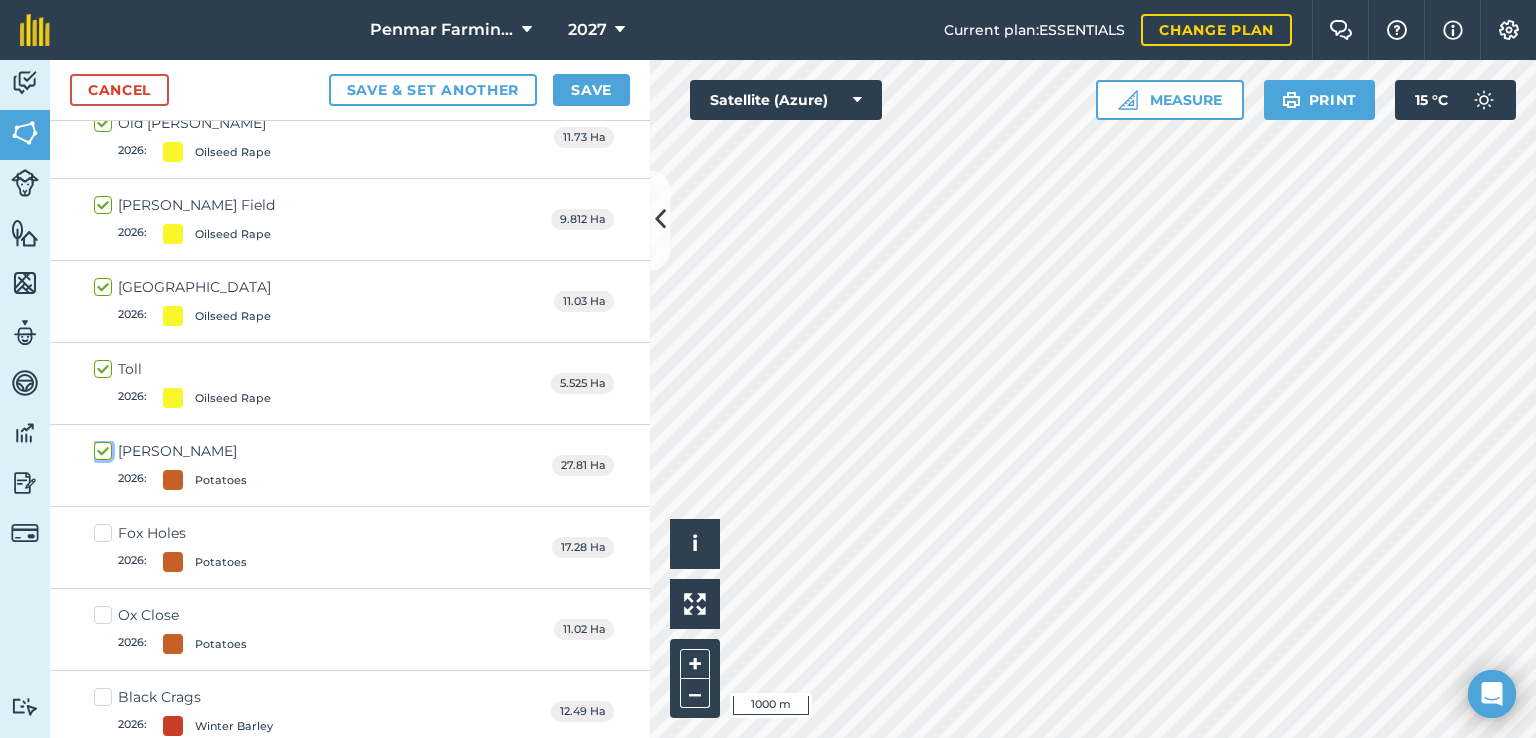 checkbox on "true" 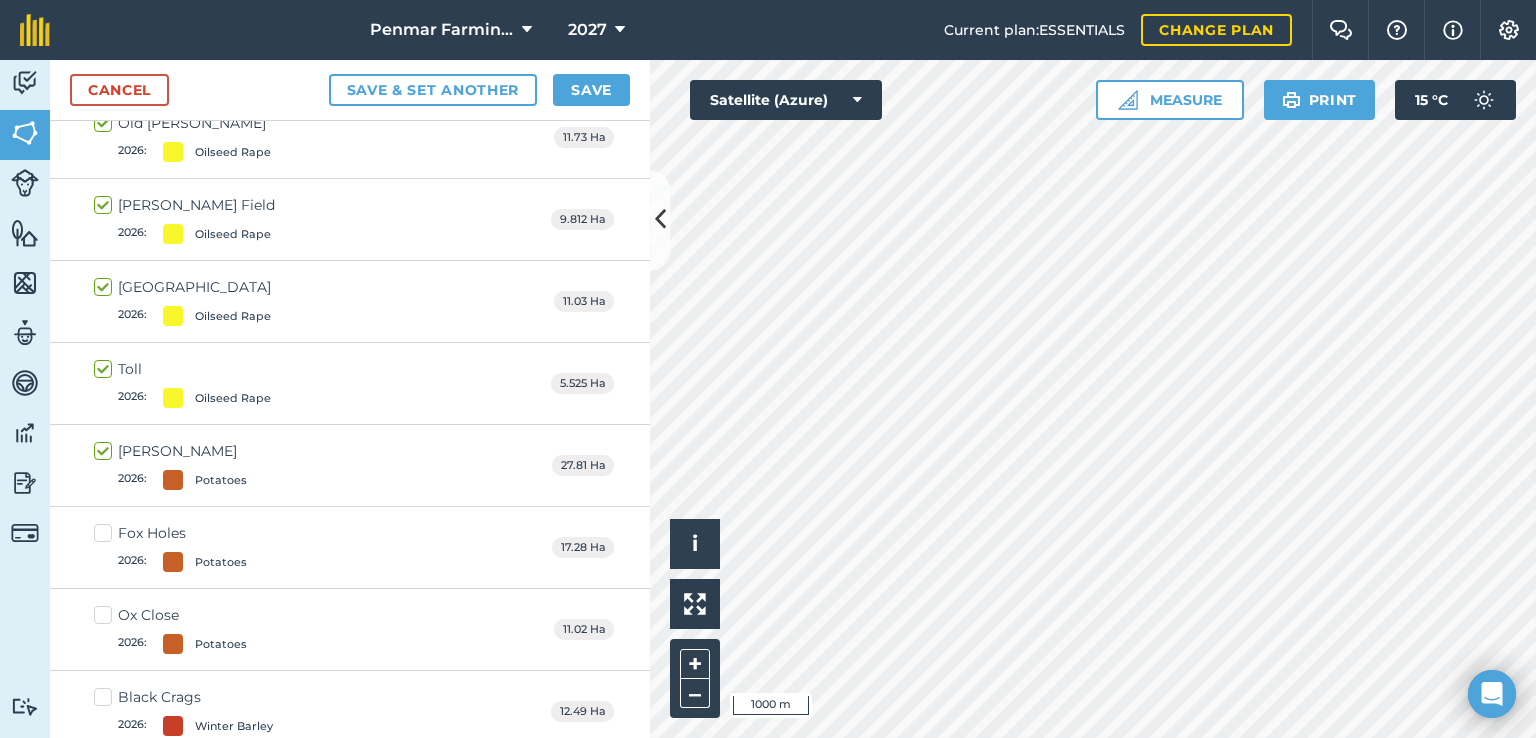 click on "Fox Holes 2026 : Potatoes" at bounding box center (170, 547) 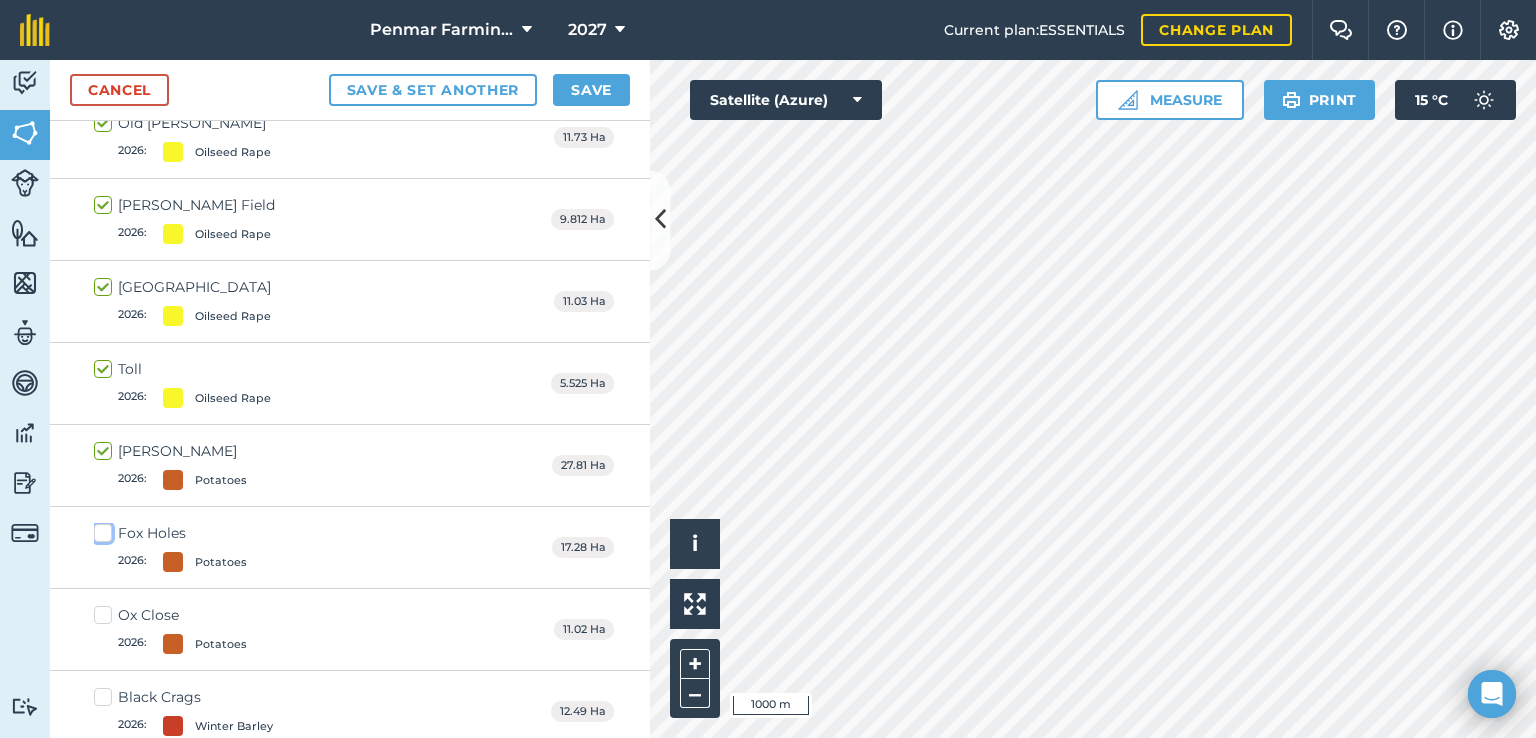 click on "Fox Holes 2026 : Potatoes" at bounding box center [100, 529] 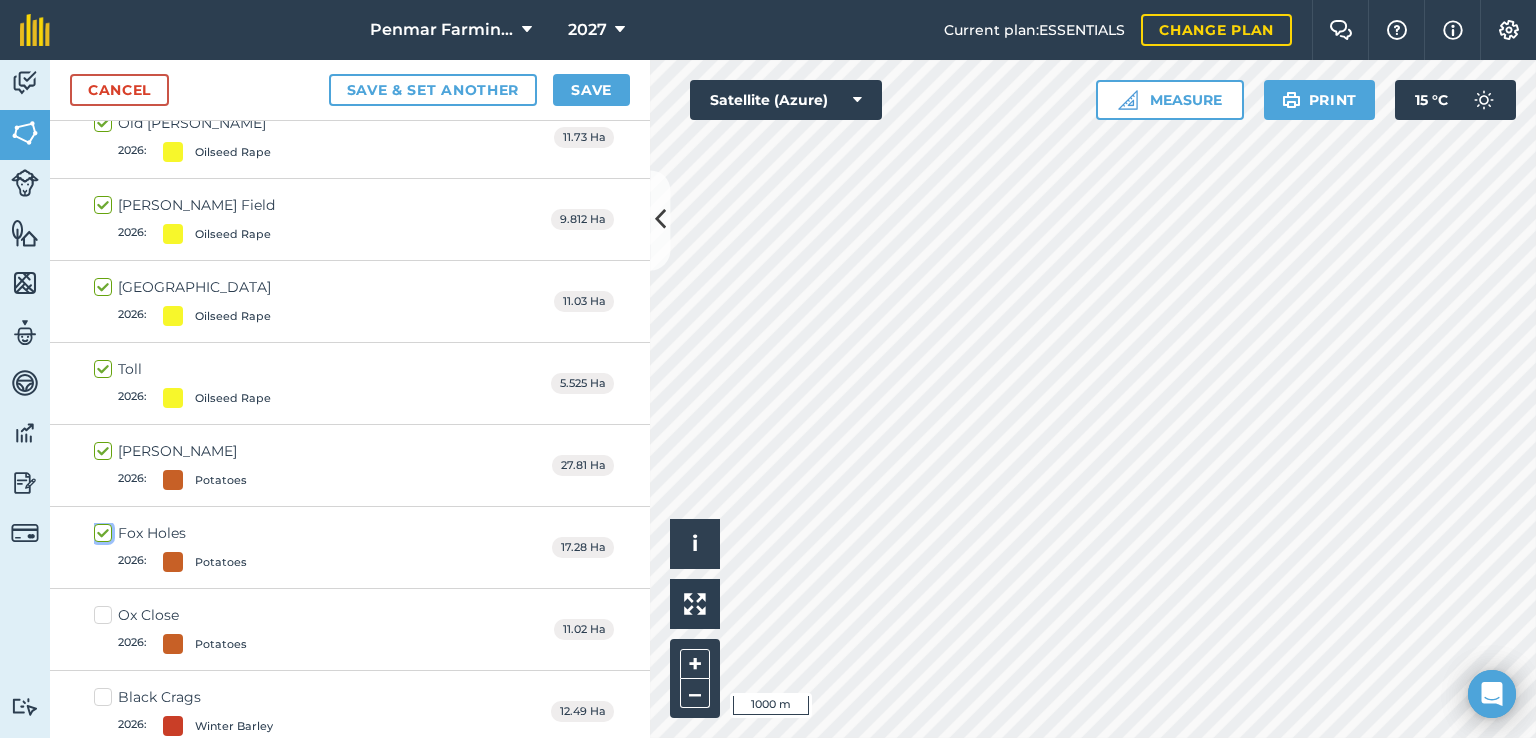 checkbox on "true" 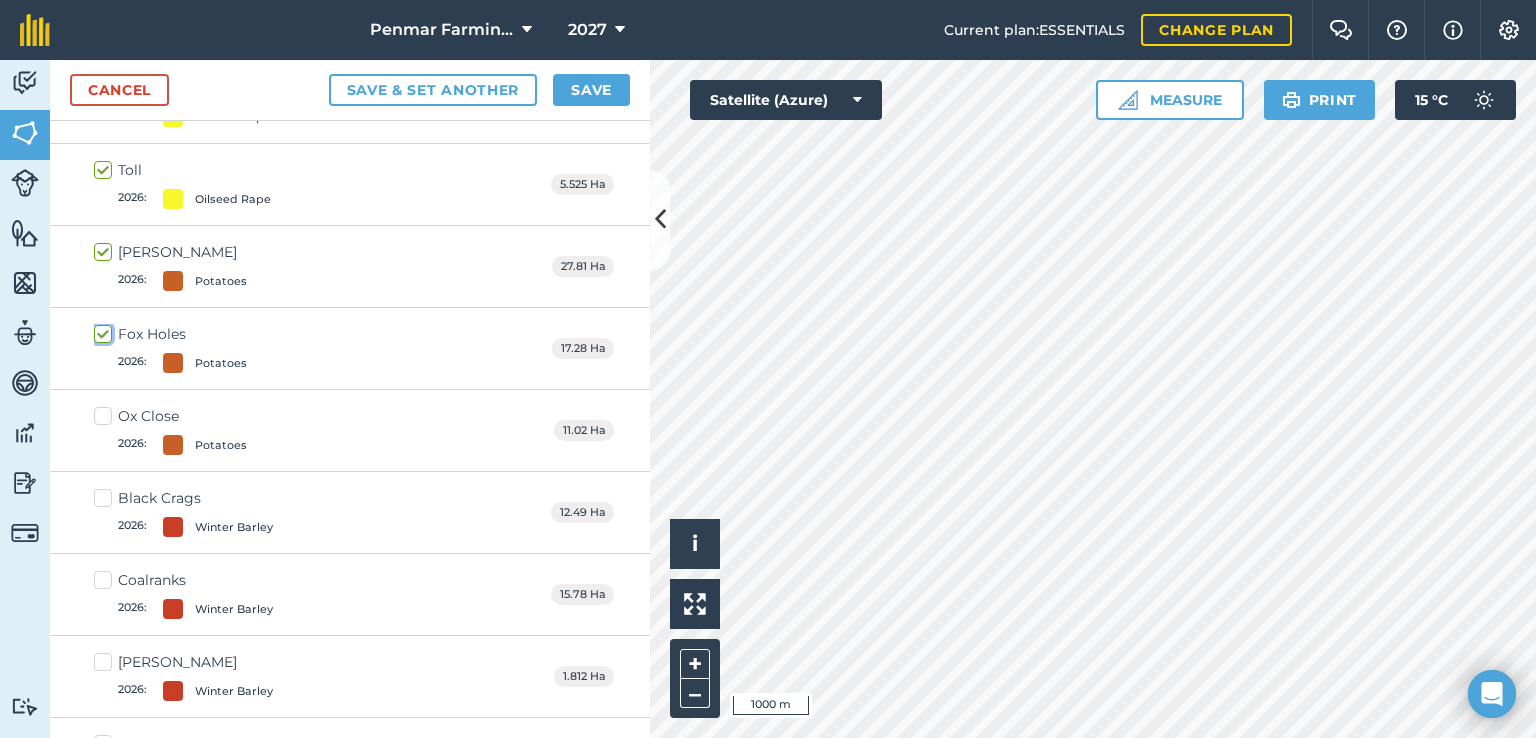 scroll, scrollTop: 7277, scrollLeft: 0, axis: vertical 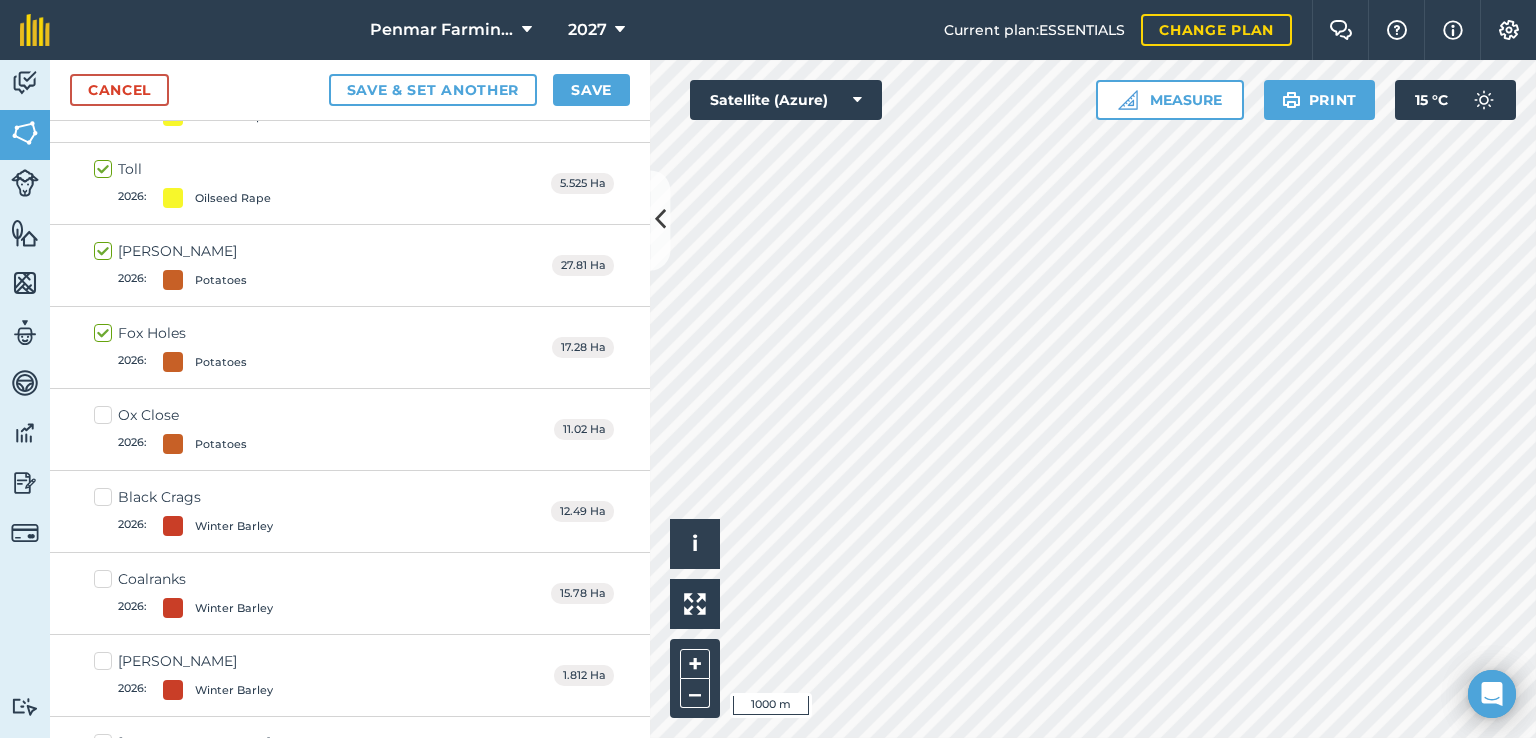 click on "Ox Close 2026 : Potatoes" at bounding box center [170, 429] 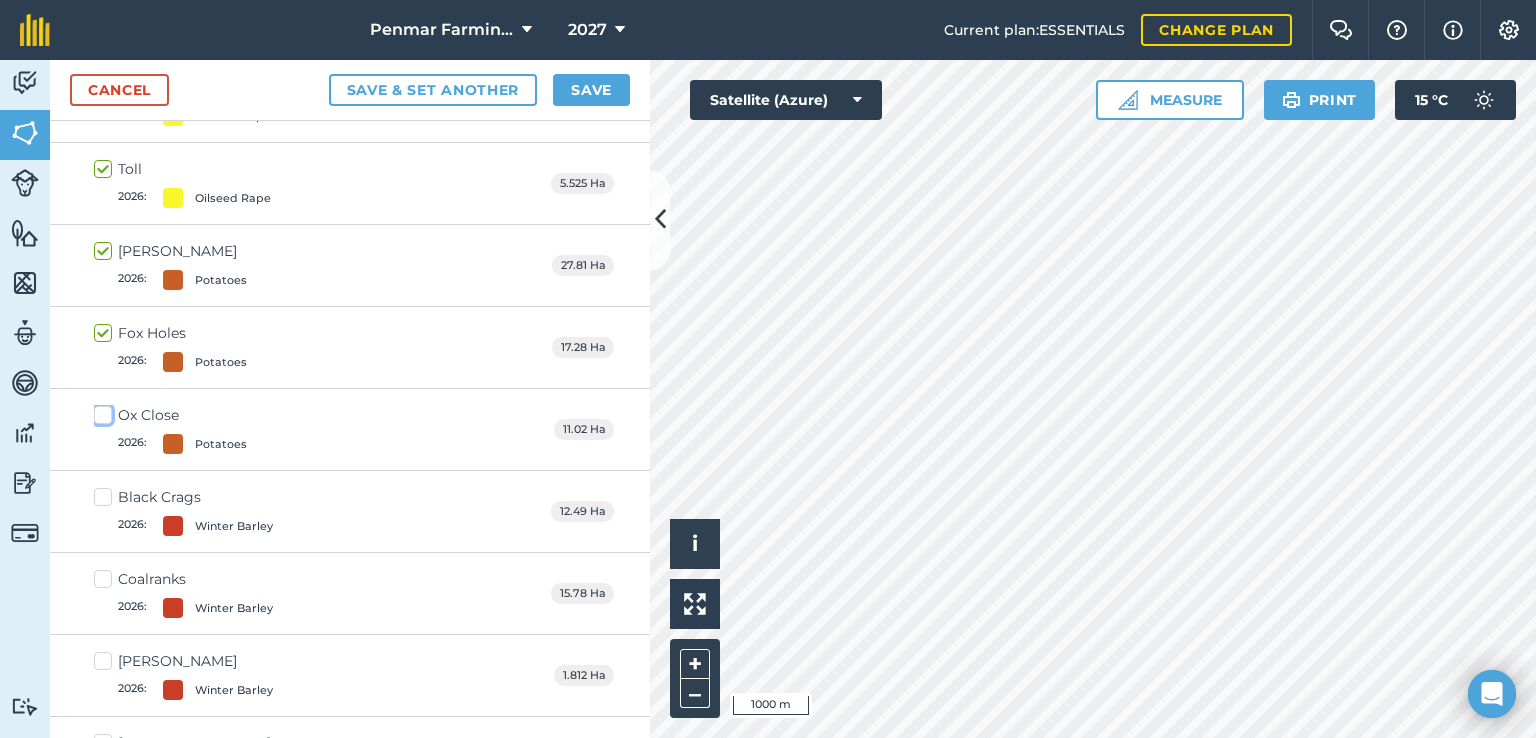 click on "Ox Close 2026 : Potatoes" at bounding box center (100, 411) 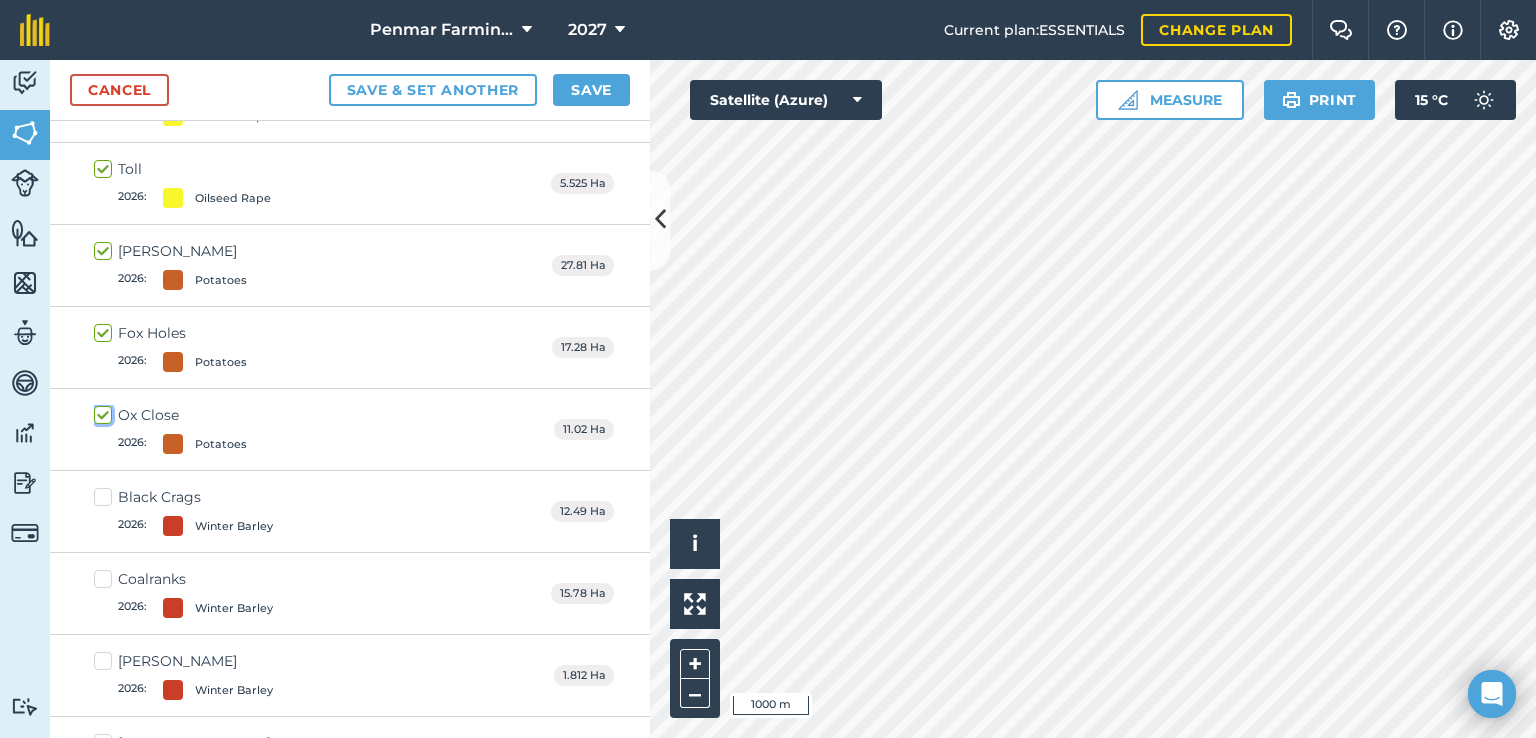 checkbox on "true" 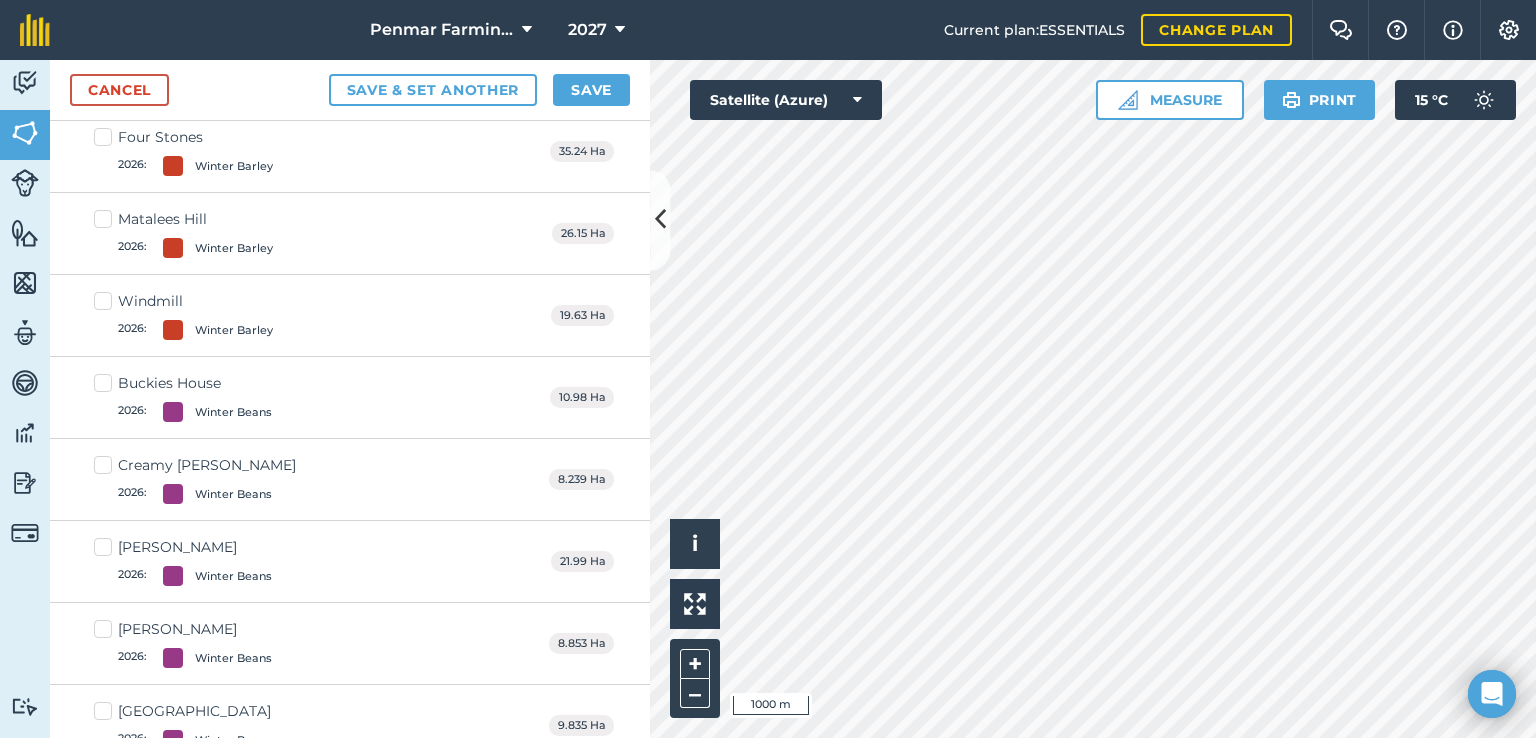 scroll, scrollTop: 7977, scrollLeft: 0, axis: vertical 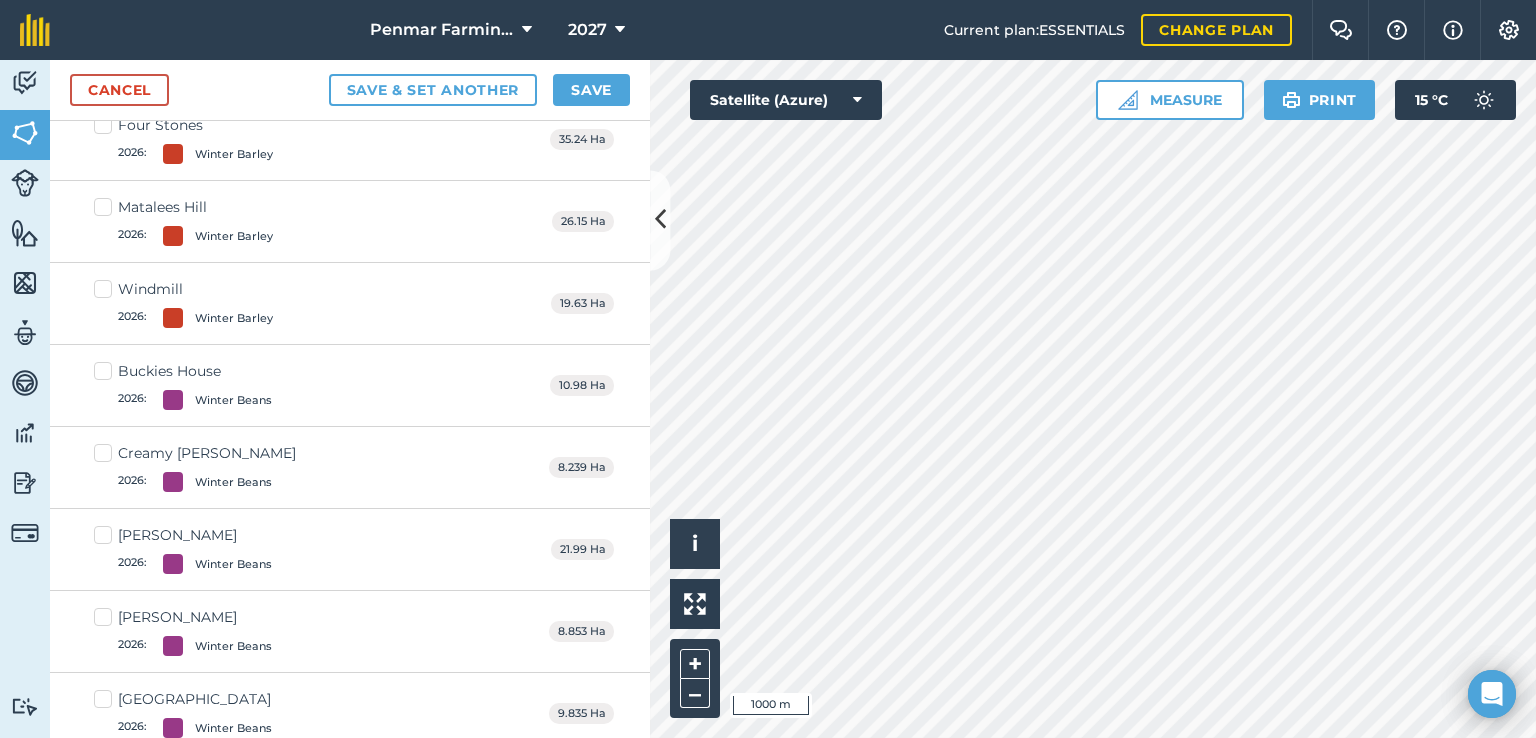 click on "Buckies House 2026 : Winter Beans" at bounding box center (183, 385) 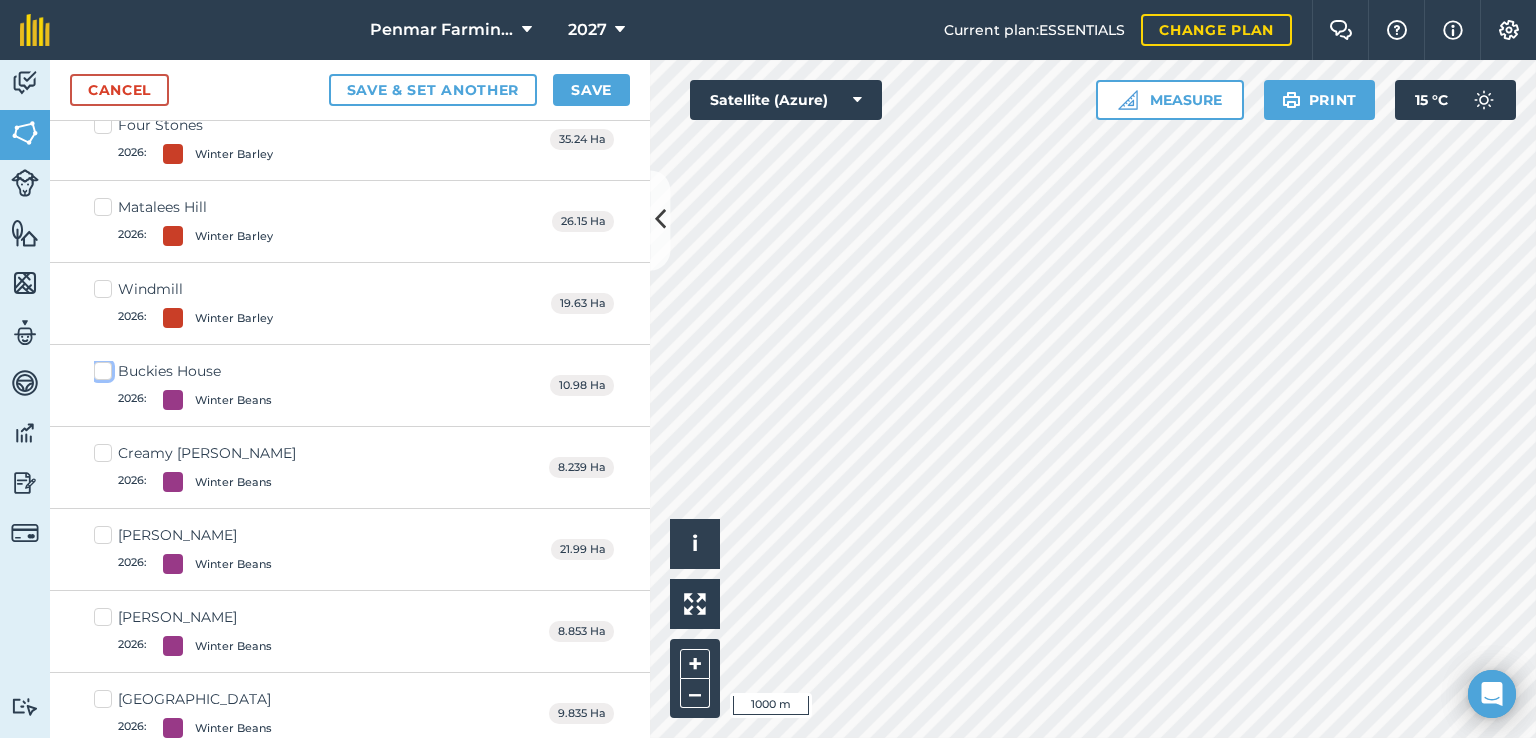 click on "Buckies House 2026 : Winter Beans" at bounding box center (100, 367) 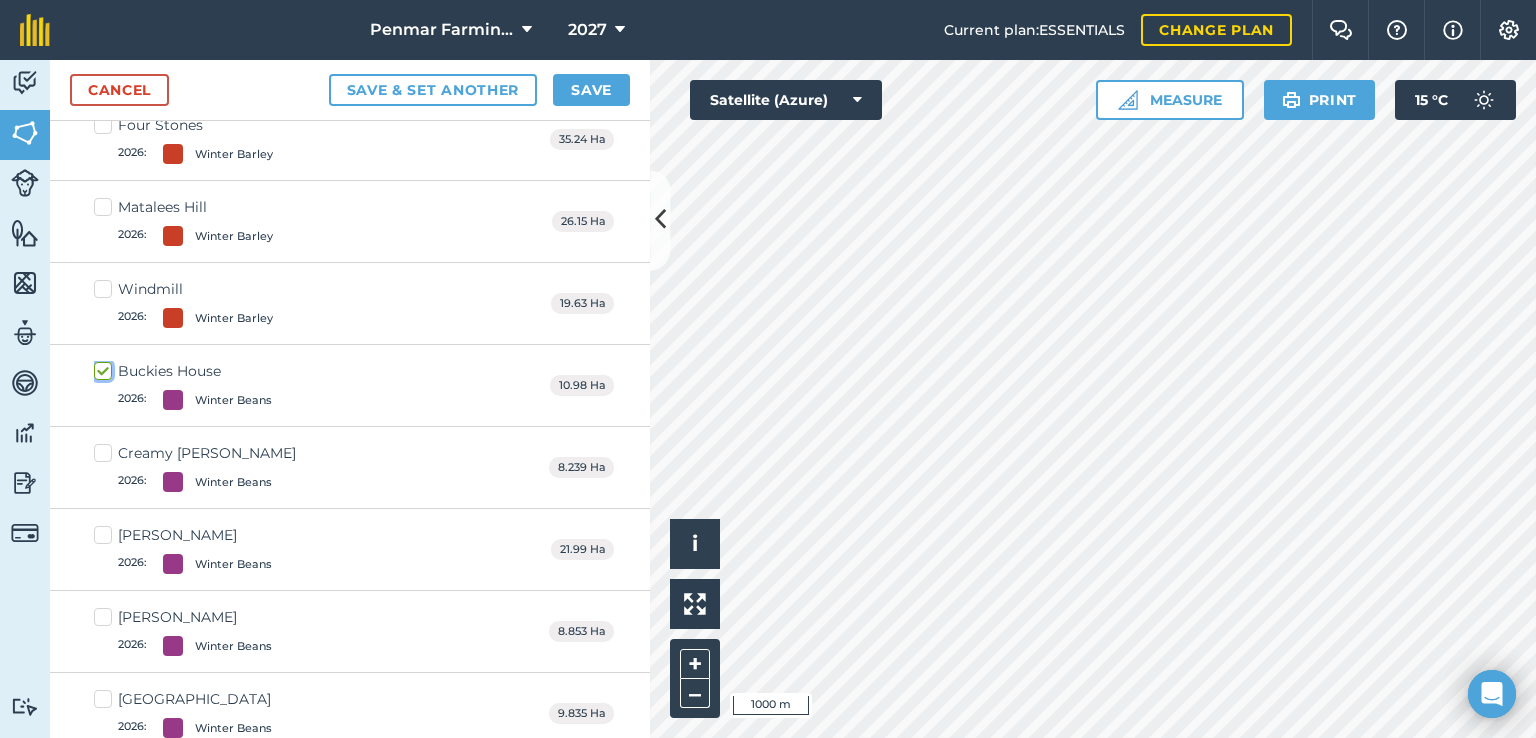 checkbox on "true" 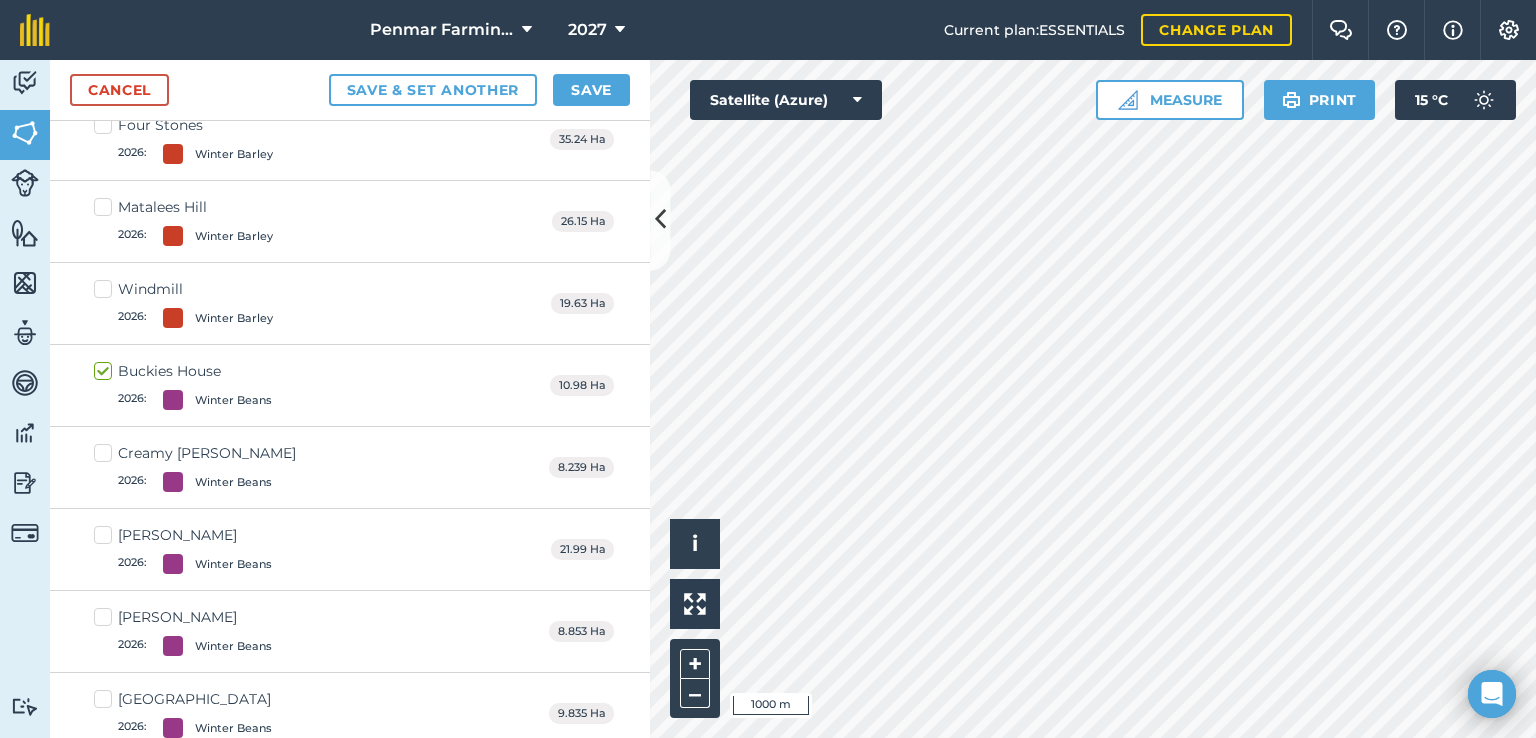 click on "Creamy [PERSON_NAME] 2026 : Winter Beans" at bounding box center [195, 467] 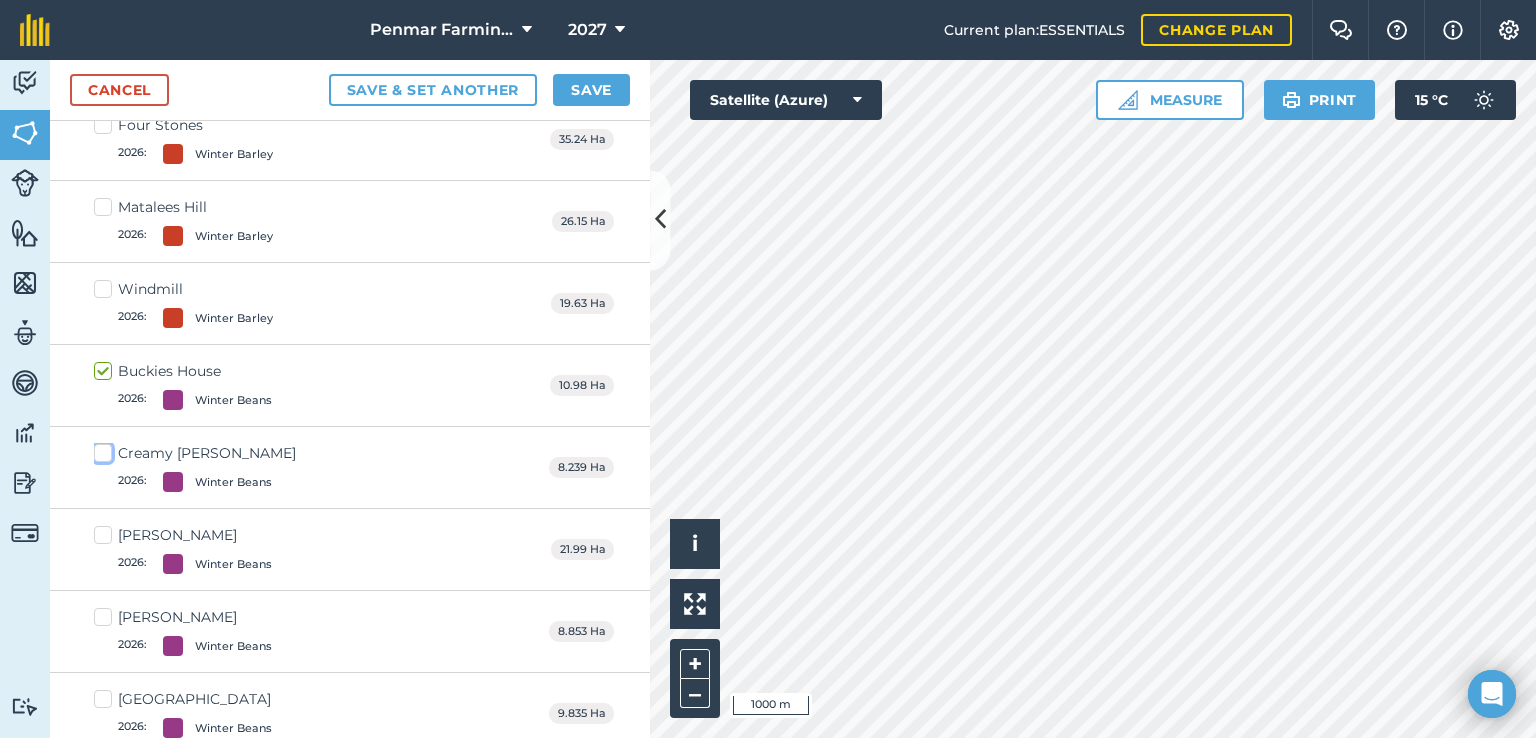 click on "Creamy [PERSON_NAME] 2026 : Winter Beans" at bounding box center (100, 449) 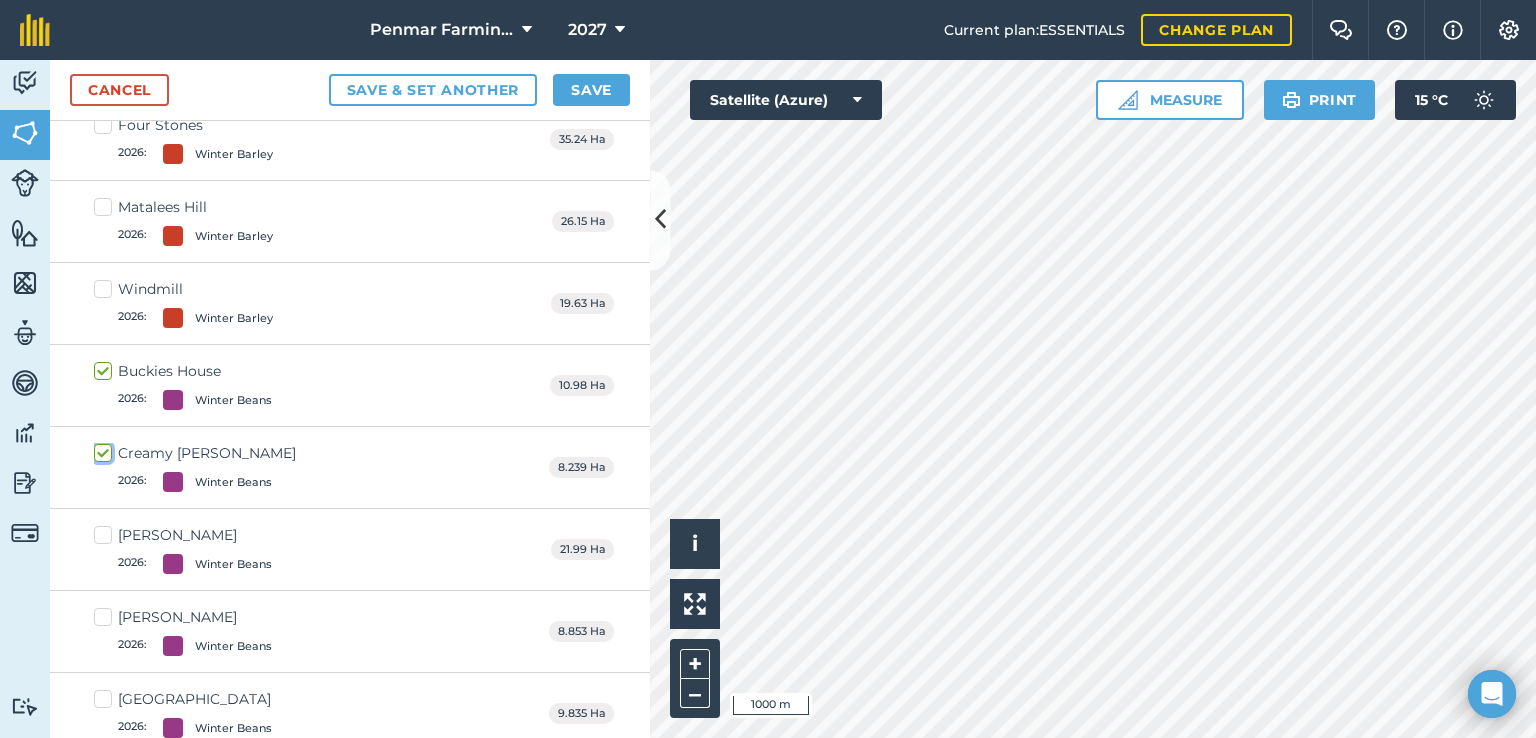checkbox on "true" 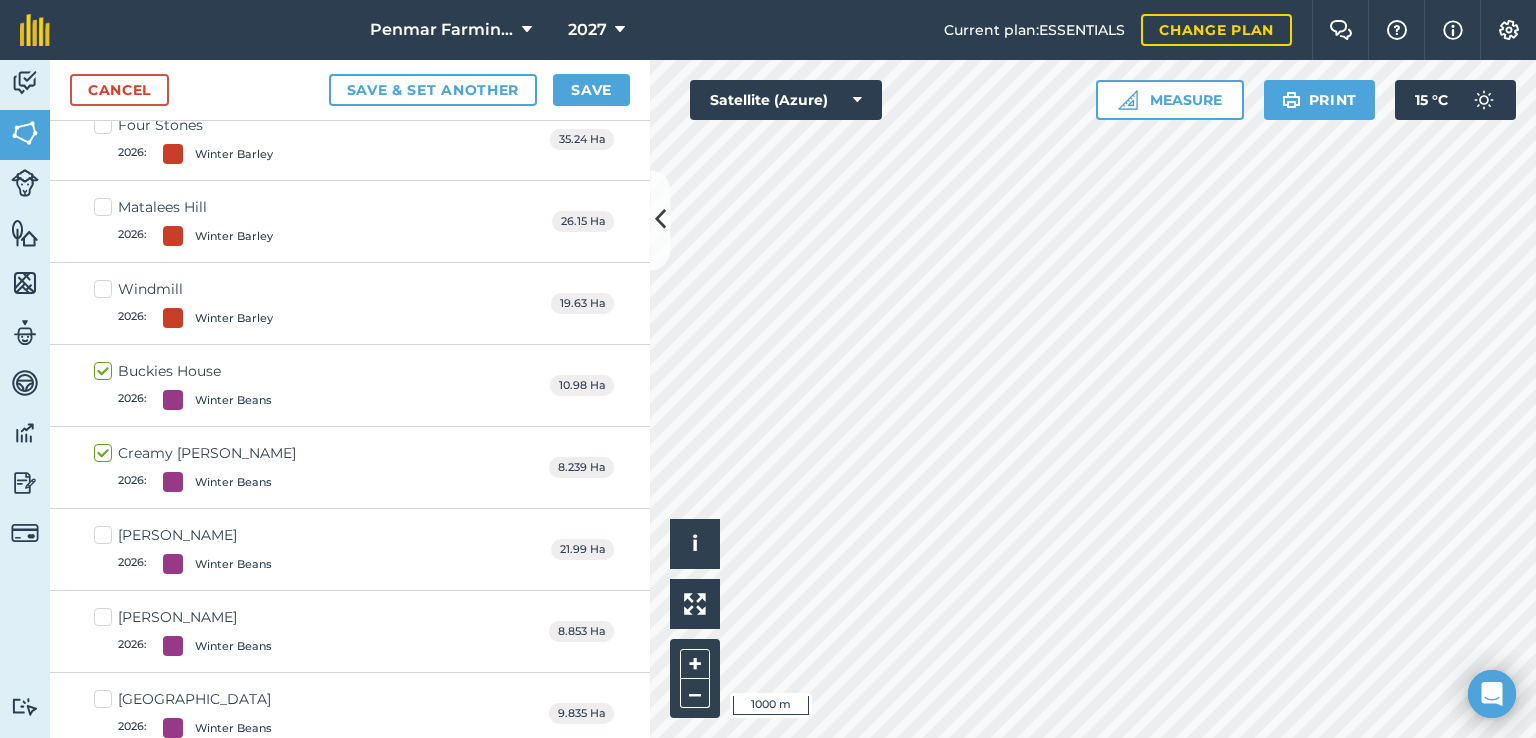 click on "[PERSON_NAME] 2026 : Winter Beans" at bounding box center [183, 549] 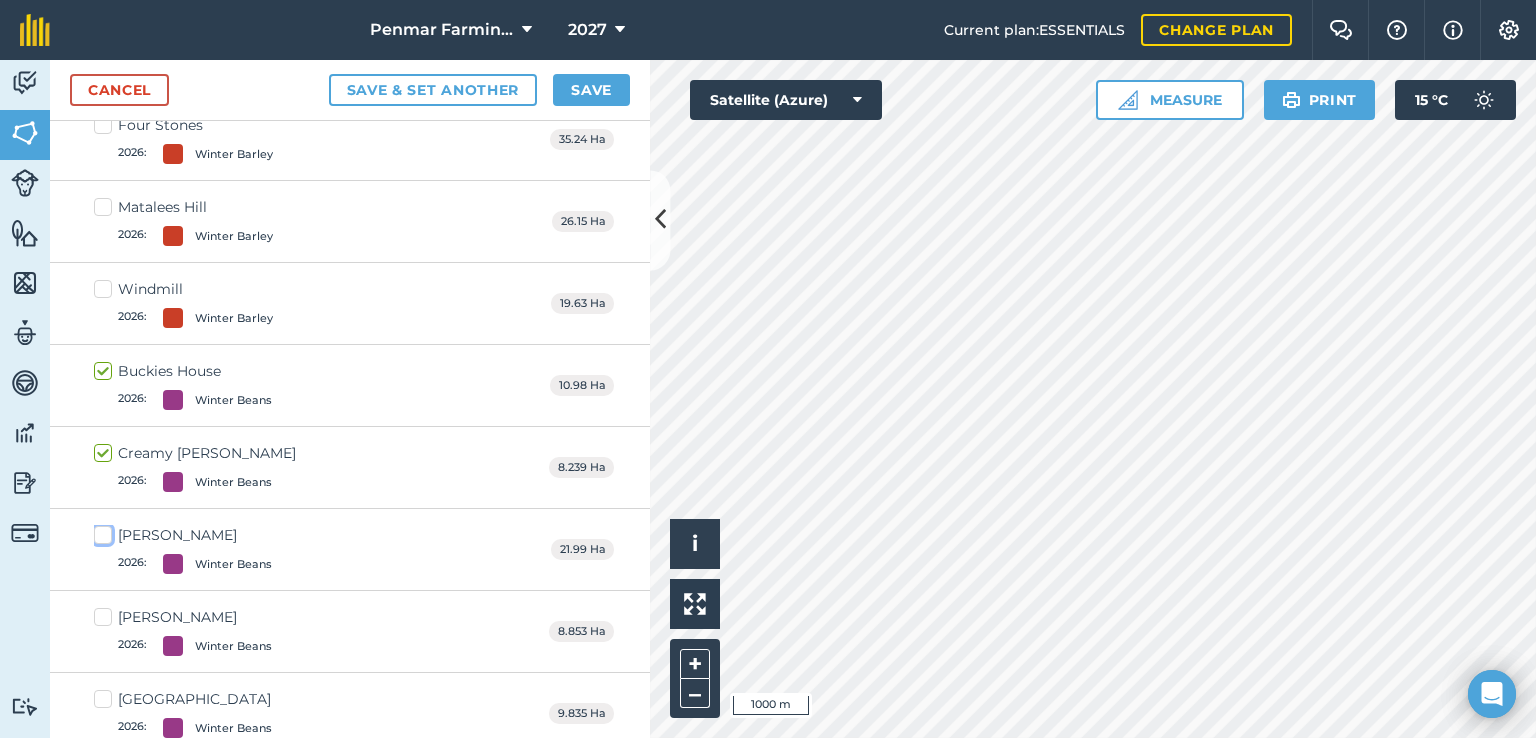 click on "[PERSON_NAME] 2026 : Winter Beans" at bounding box center [100, 531] 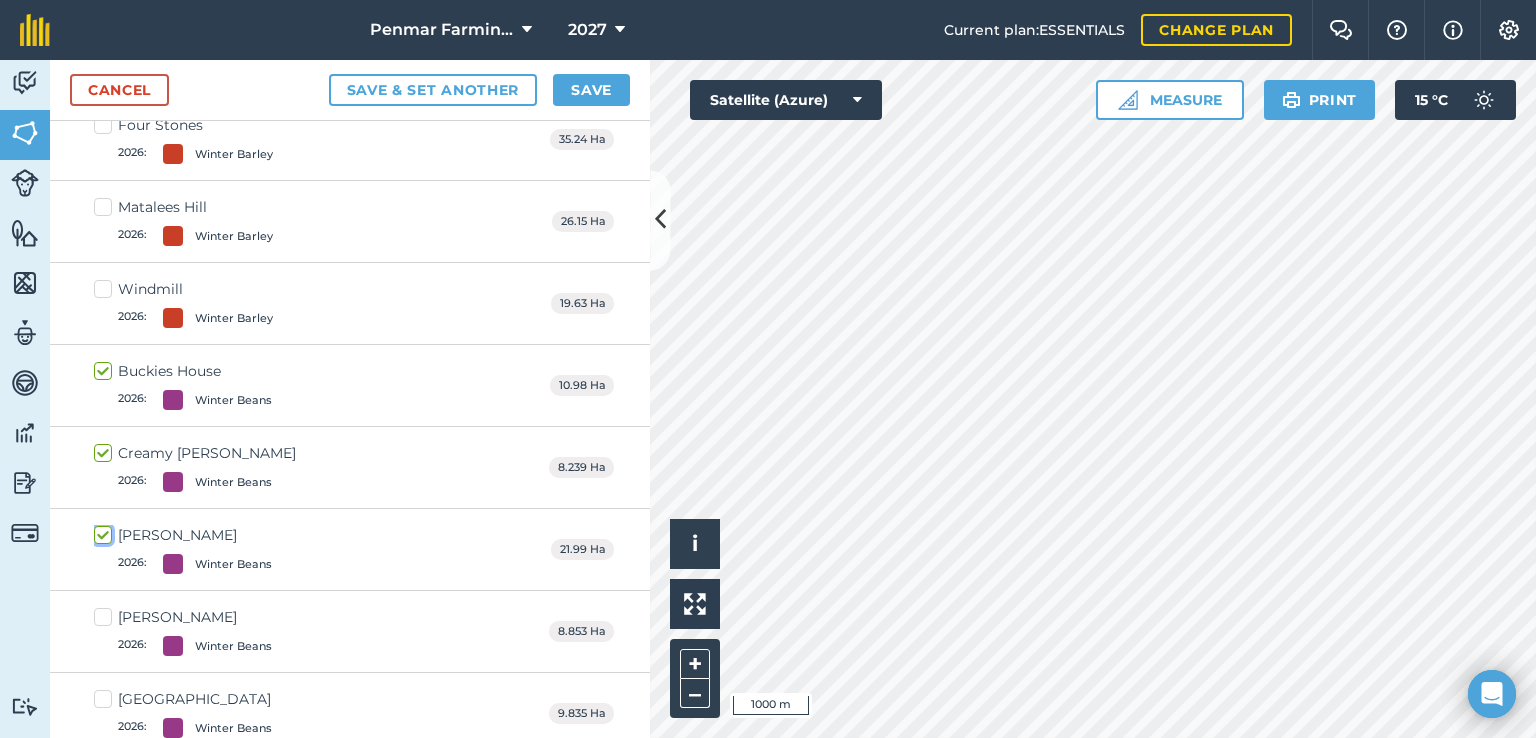 checkbox on "true" 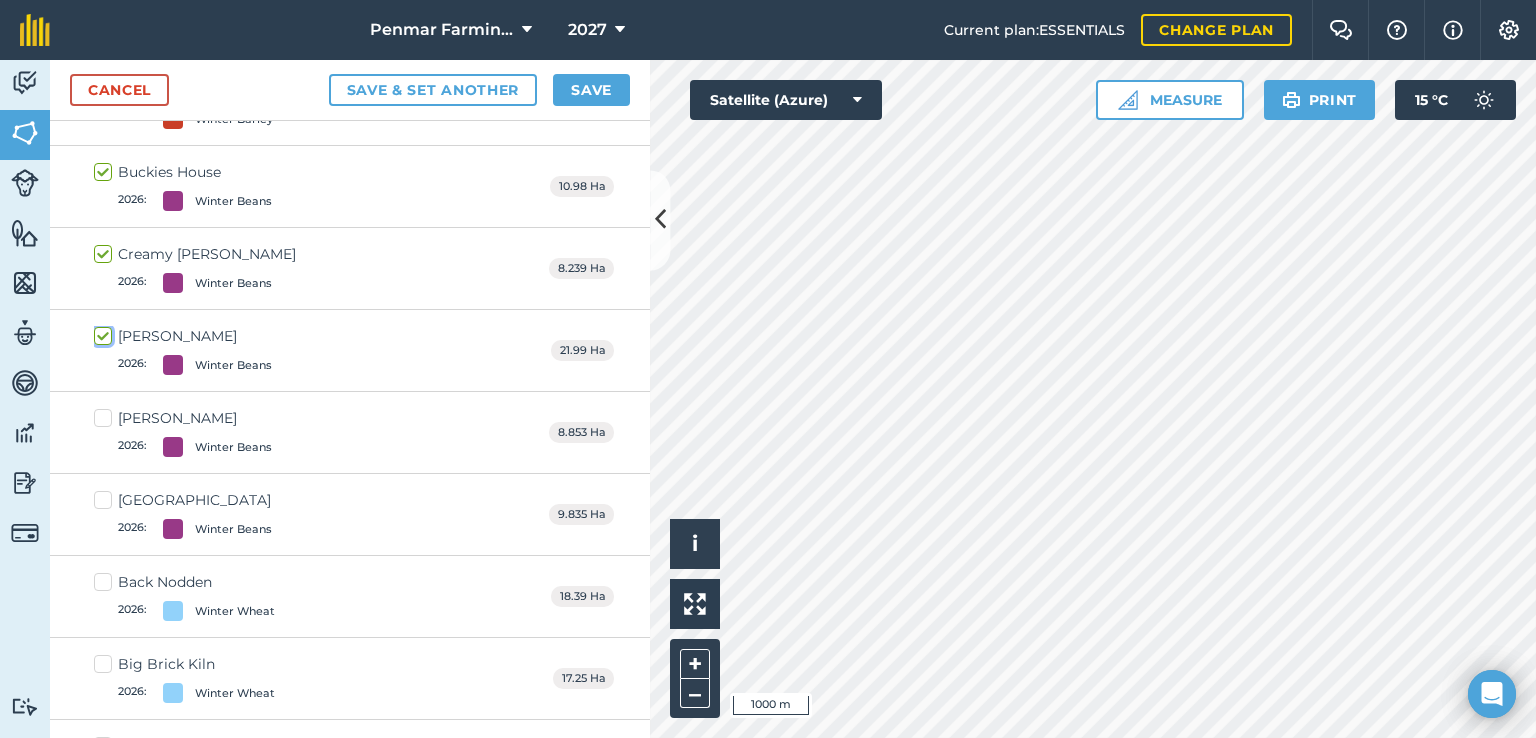 scroll, scrollTop: 8177, scrollLeft: 0, axis: vertical 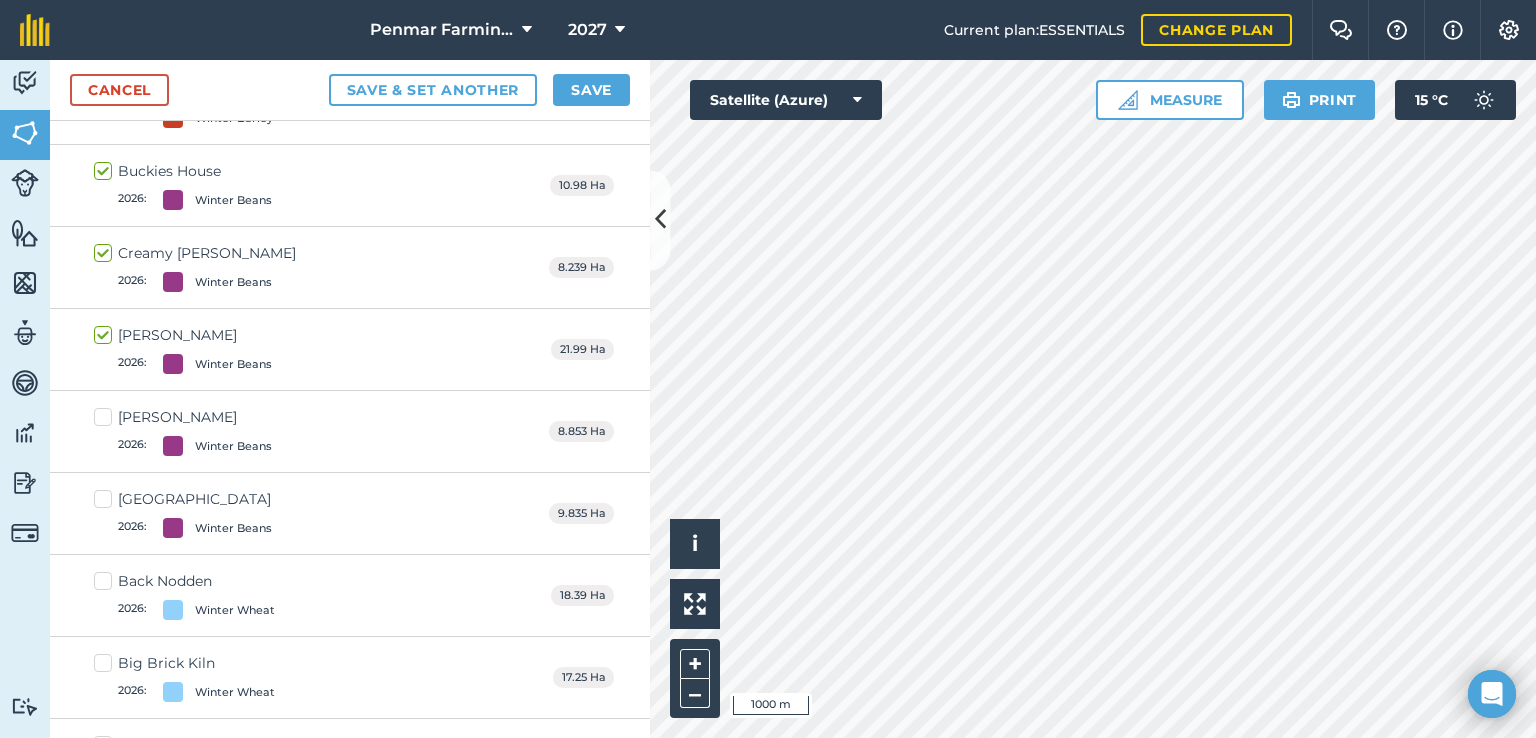 click on "[PERSON_NAME] 2026 : Winter Beans" at bounding box center [183, 431] 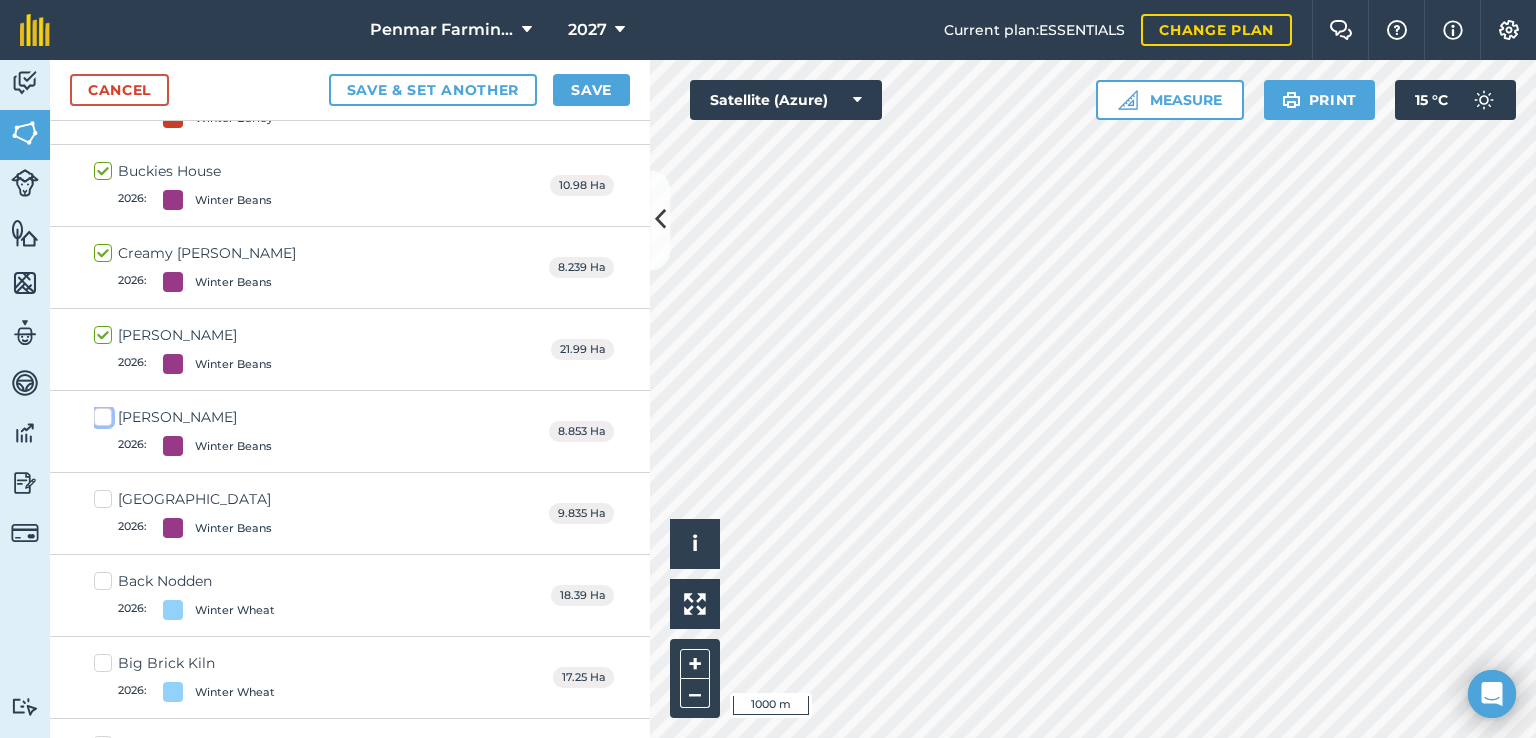 click on "[PERSON_NAME] 2026 : Winter Beans" at bounding box center (100, 413) 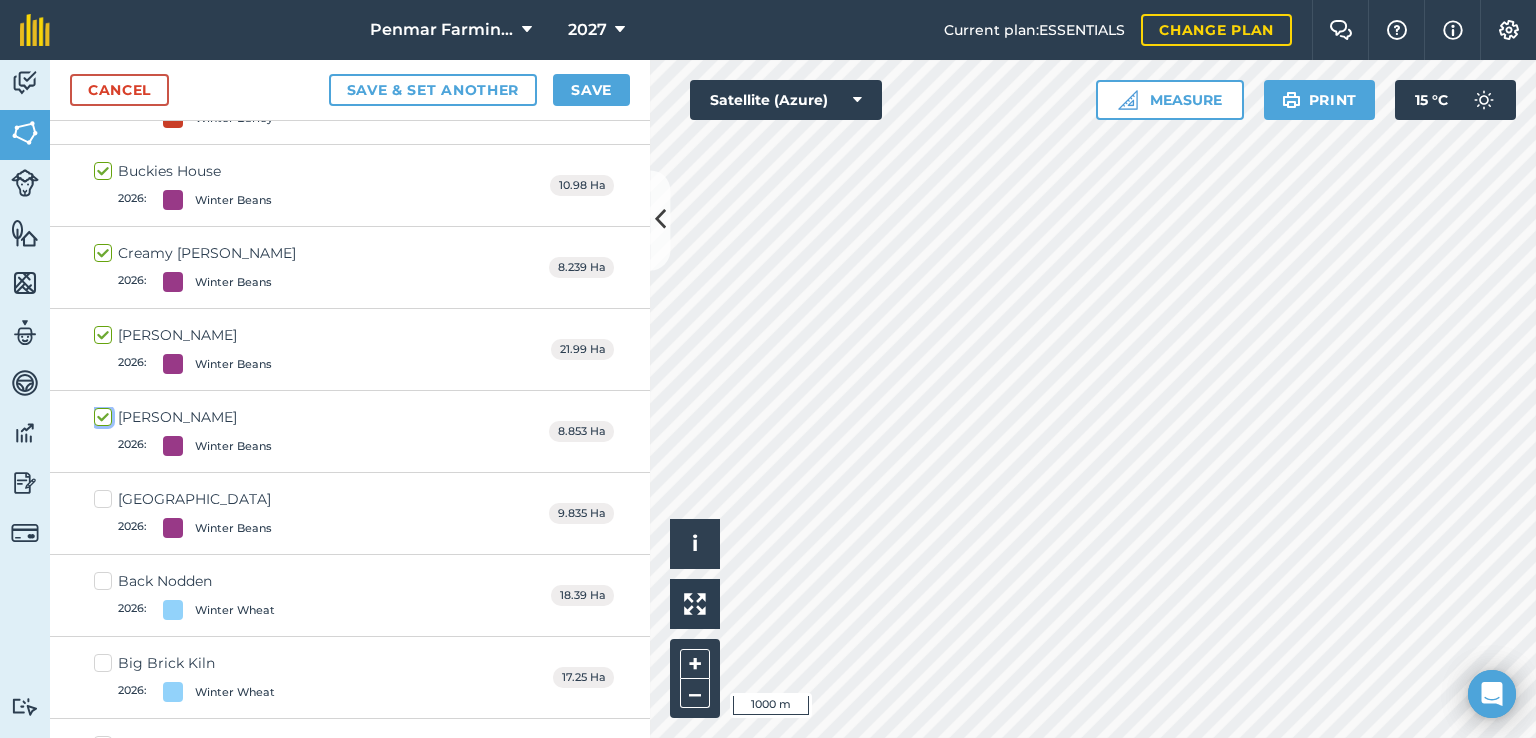 checkbox on "true" 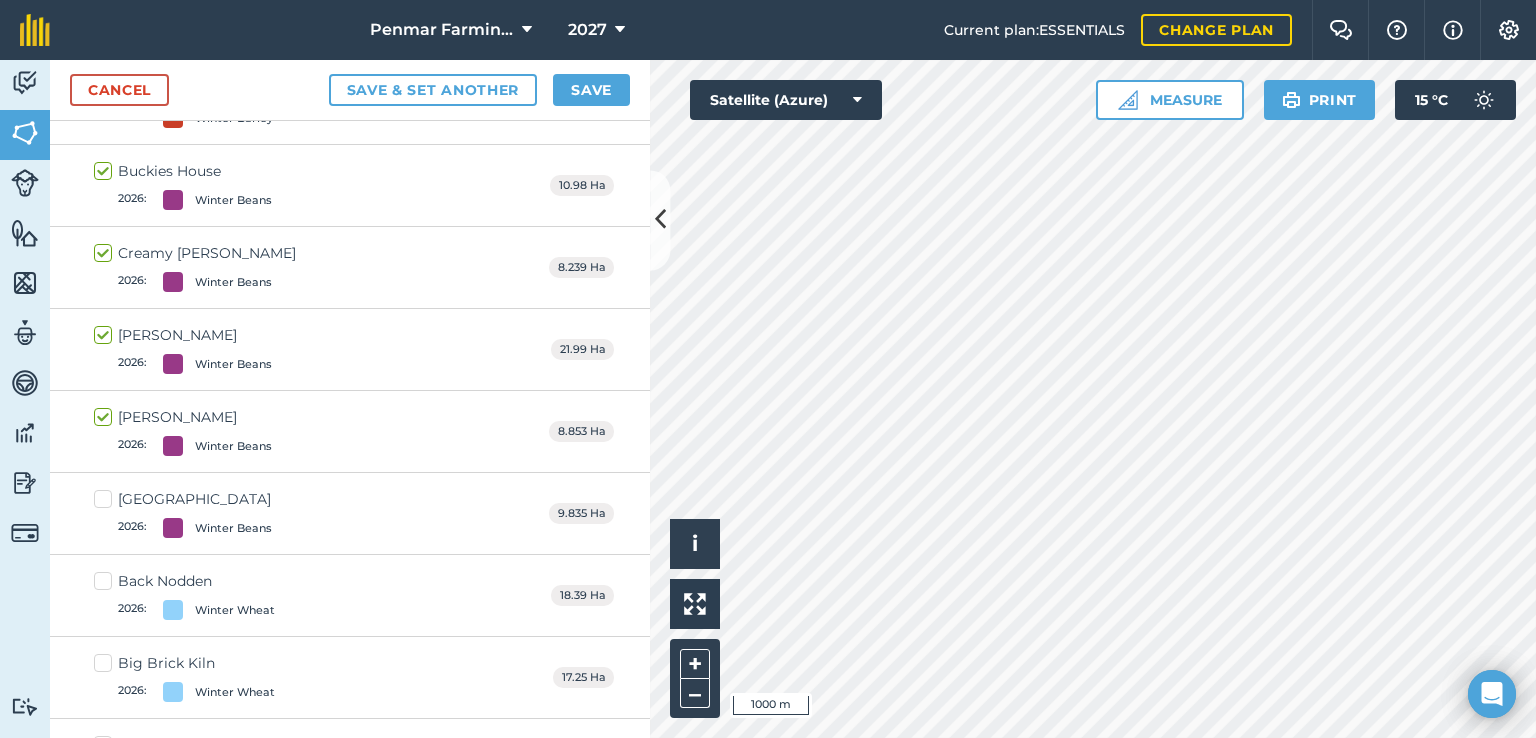 click on "South Willow Pool 2026 : Winter Beans" at bounding box center (183, 513) 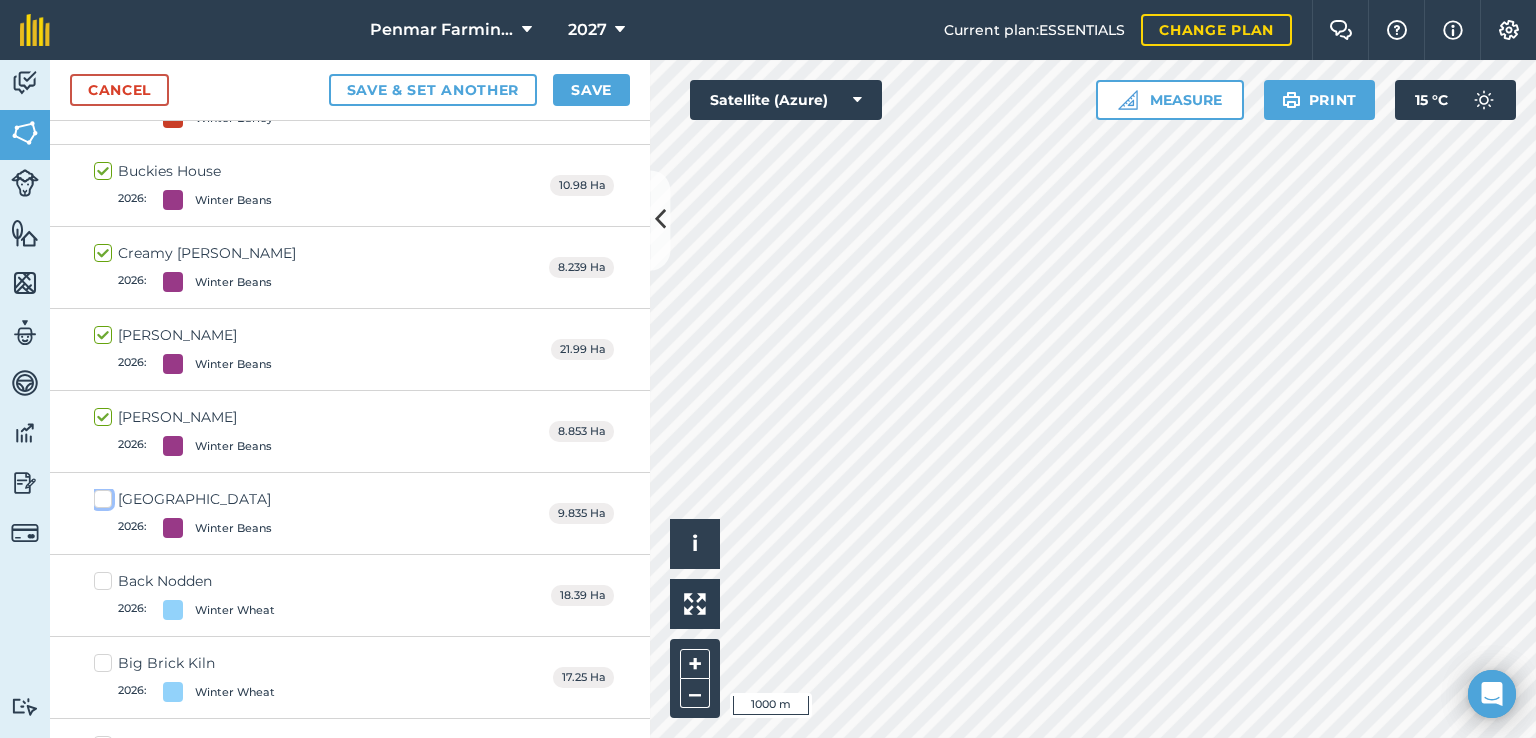 click on "South Willow Pool 2026 : Winter Beans" at bounding box center [100, 495] 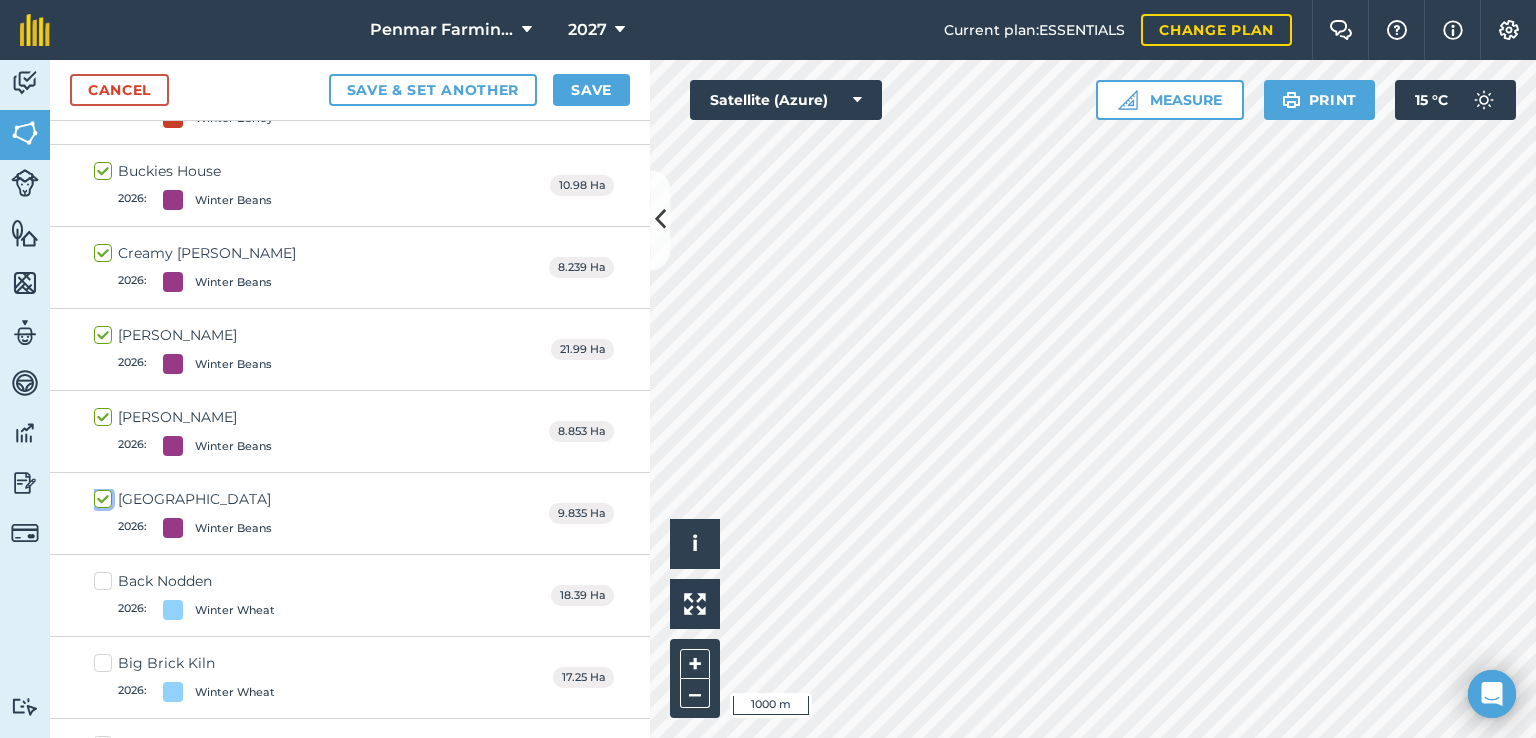 checkbox on "true" 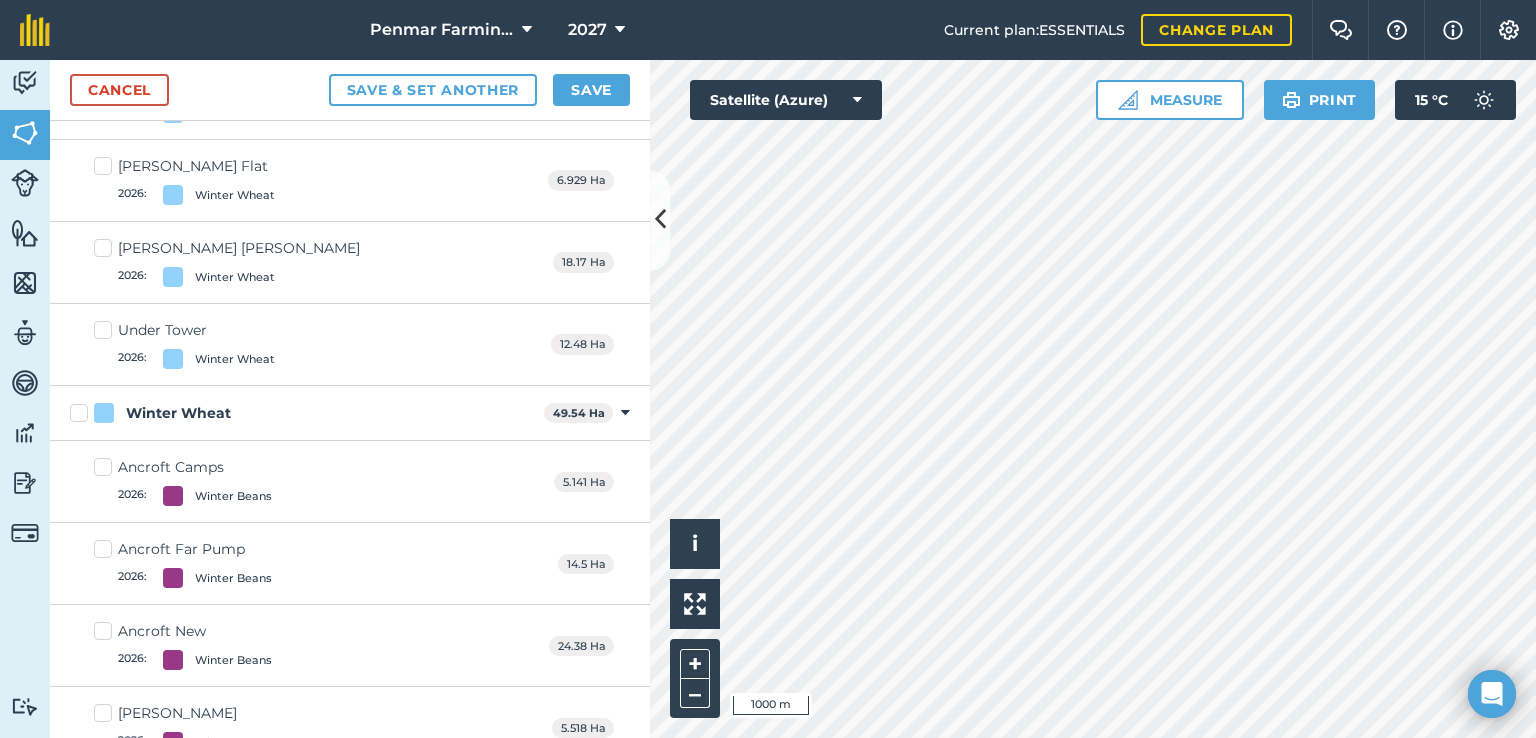scroll, scrollTop: 11463, scrollLeft: 0, axis: vertical 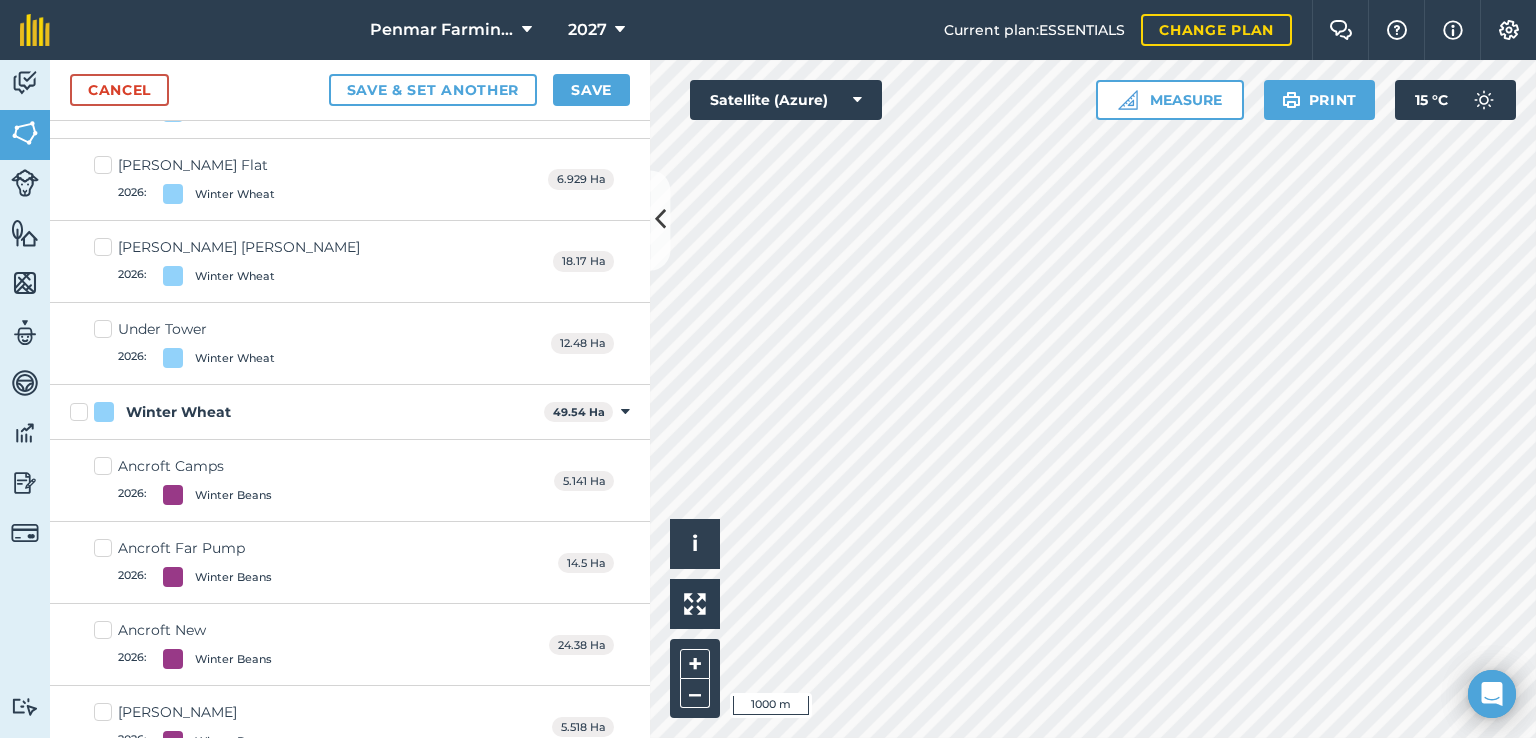 click on "Ancroft Camps 2026 : Winter Beans" at bounding box center [183, 480] 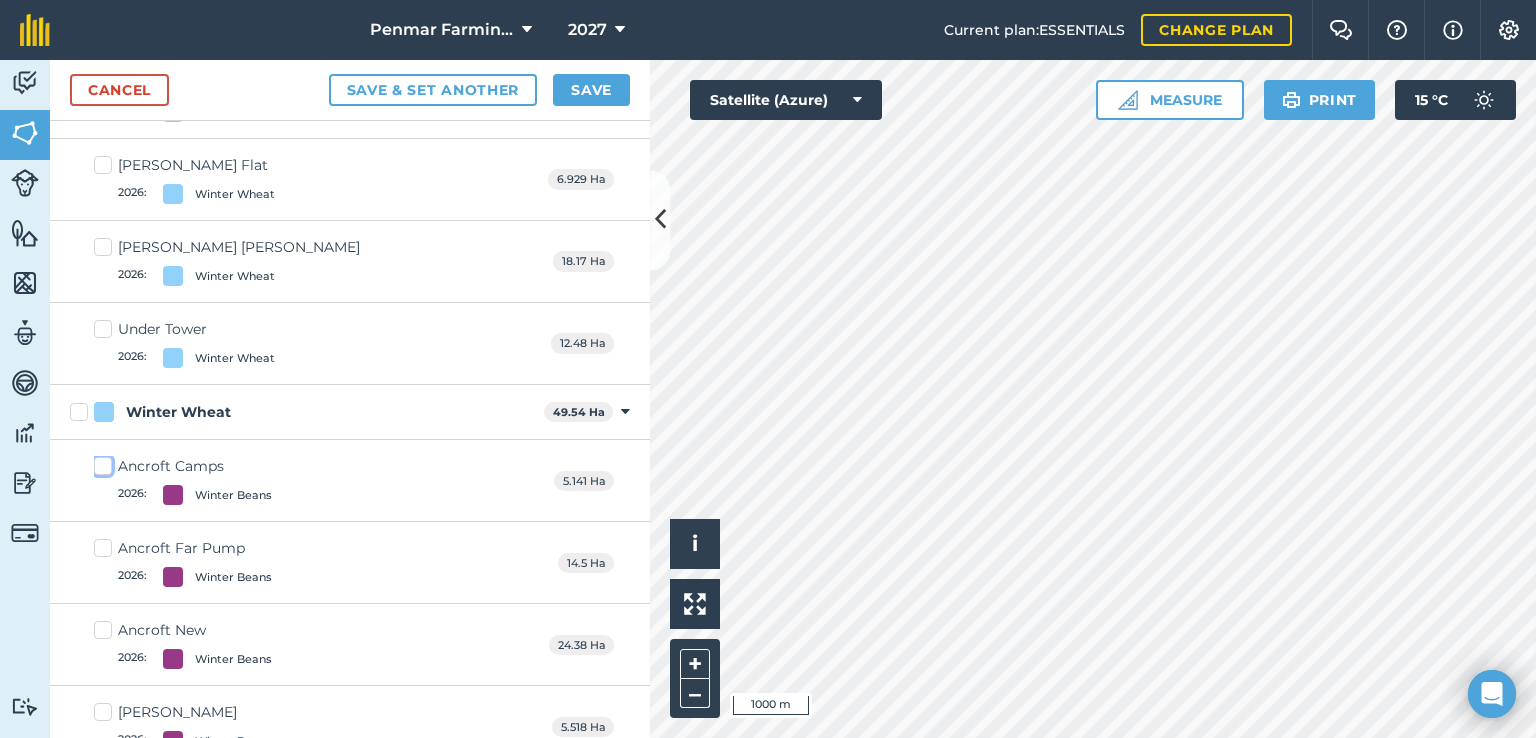 click on "Ancroft Camps 2026 : Winter Beans" at bounding box center (100, 462) 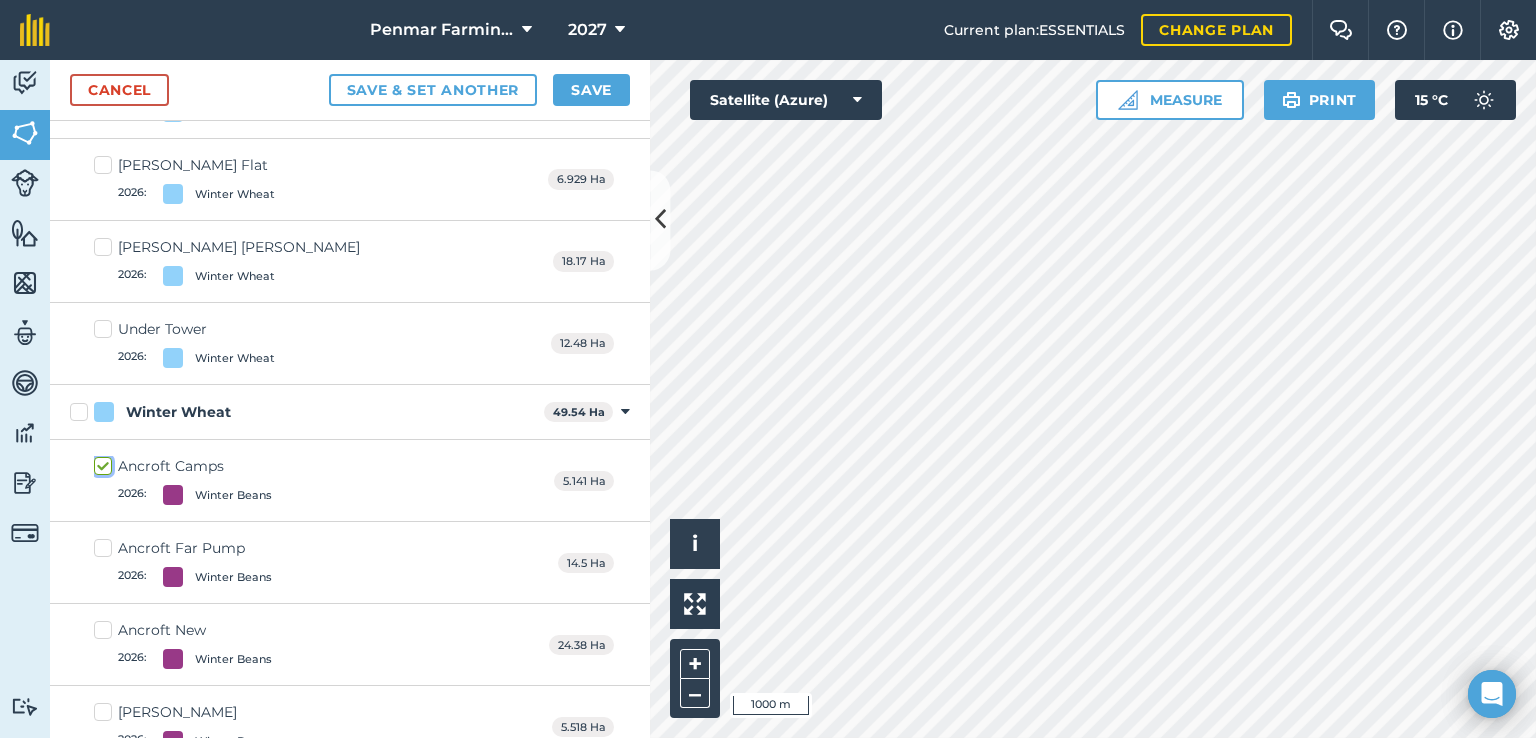 checkbox on "true" 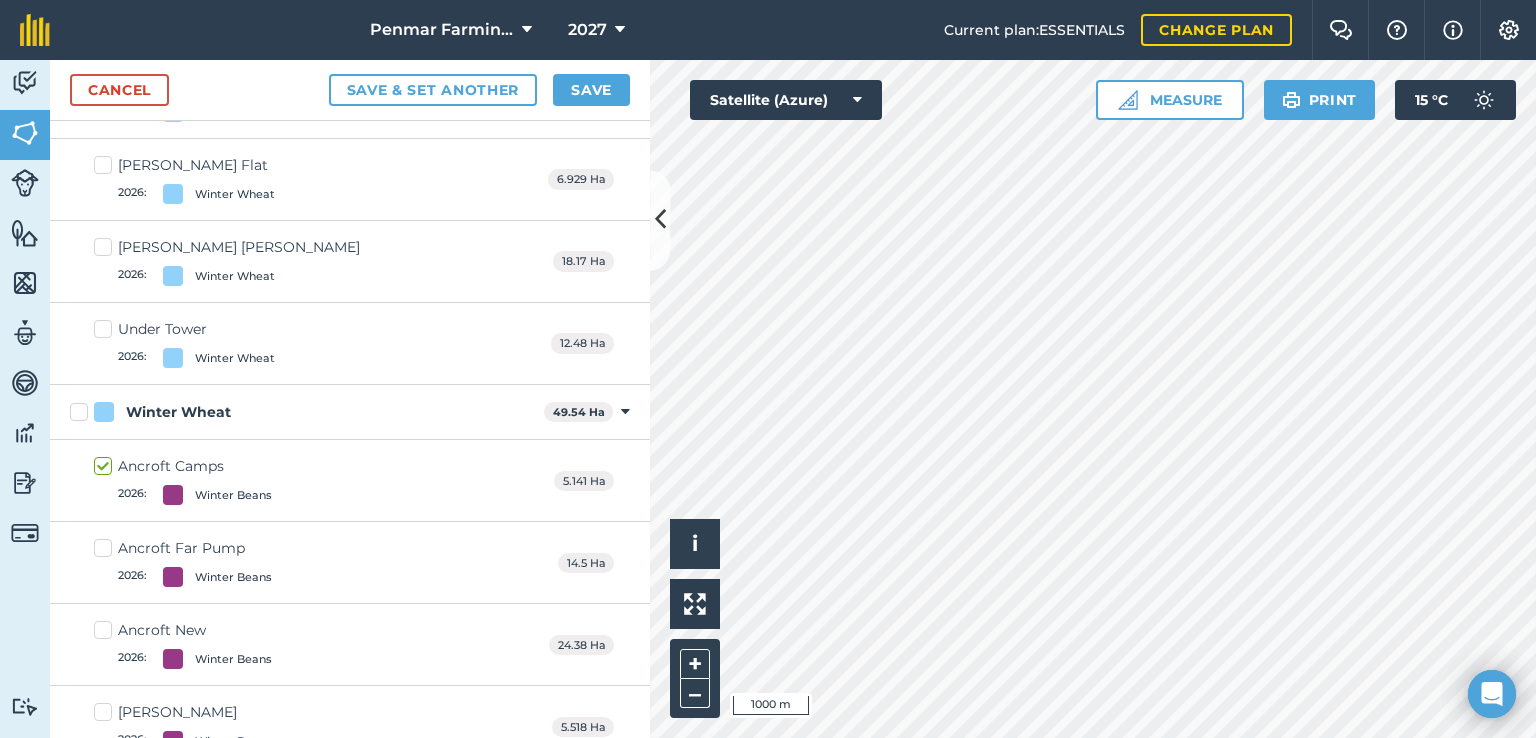 click on "Ancroft Far Pump 2026 : Winter Beans" at bounding box center [183, 562] 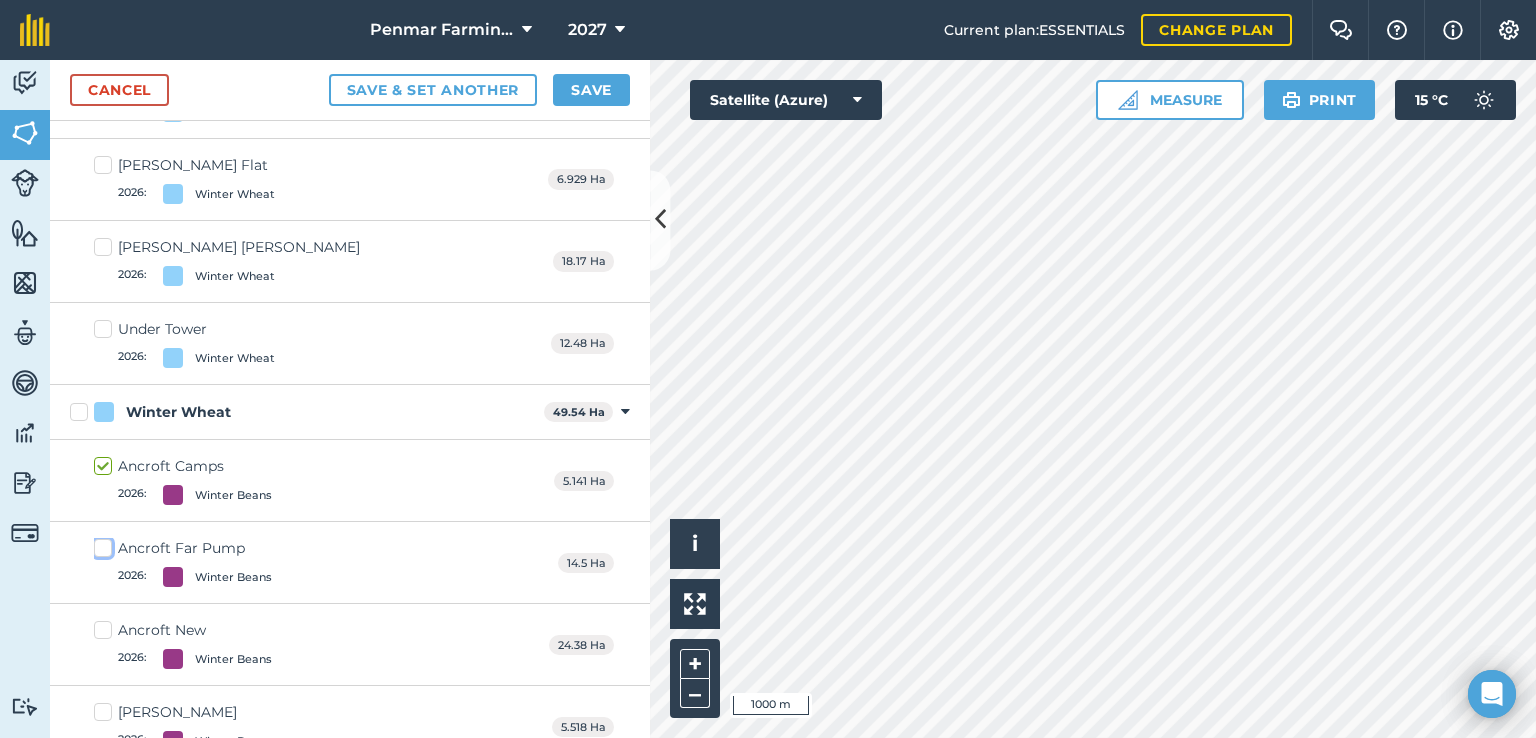 click on "Ancroft Far Pump 2026 : Winter Beans" at bounding box center [100, 544] 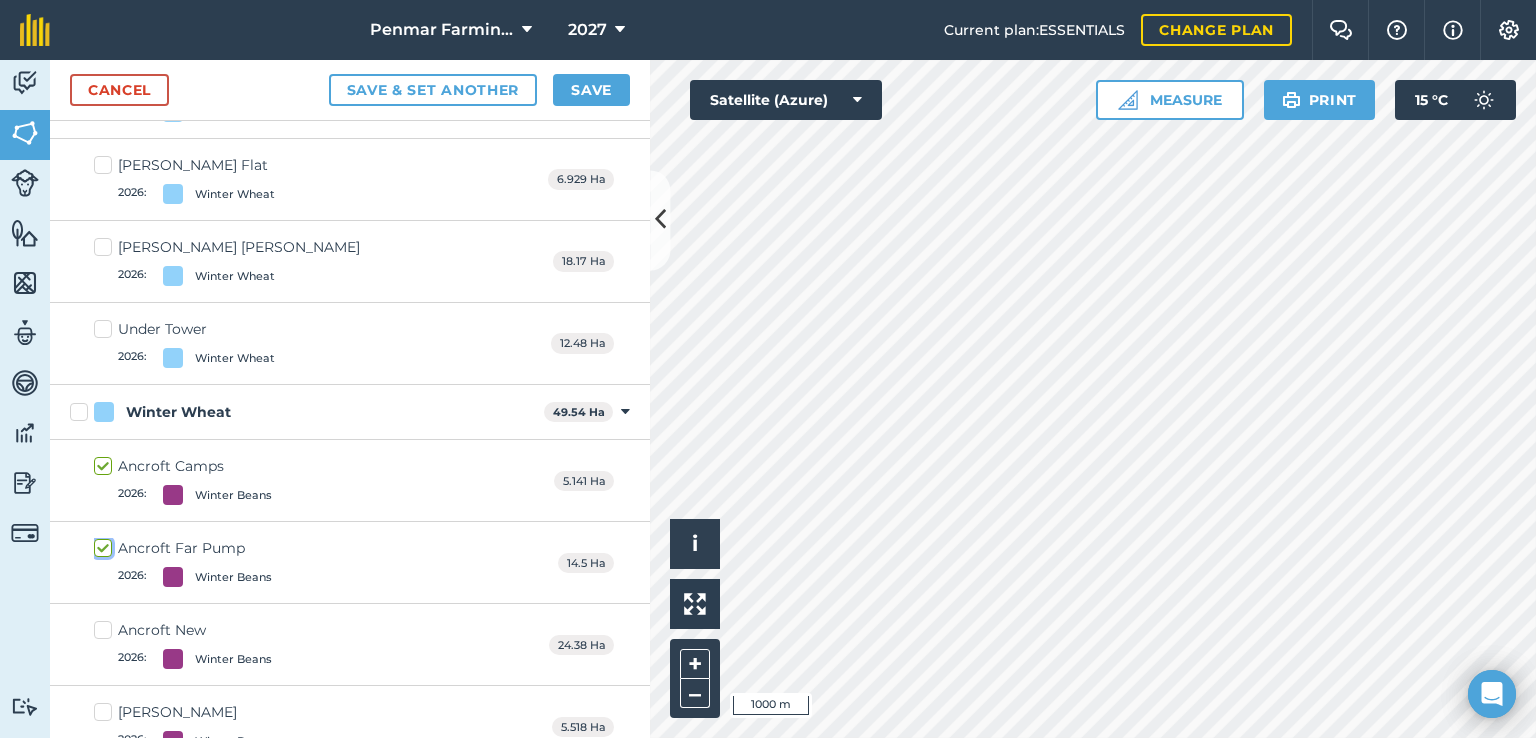 checkbox on "true" 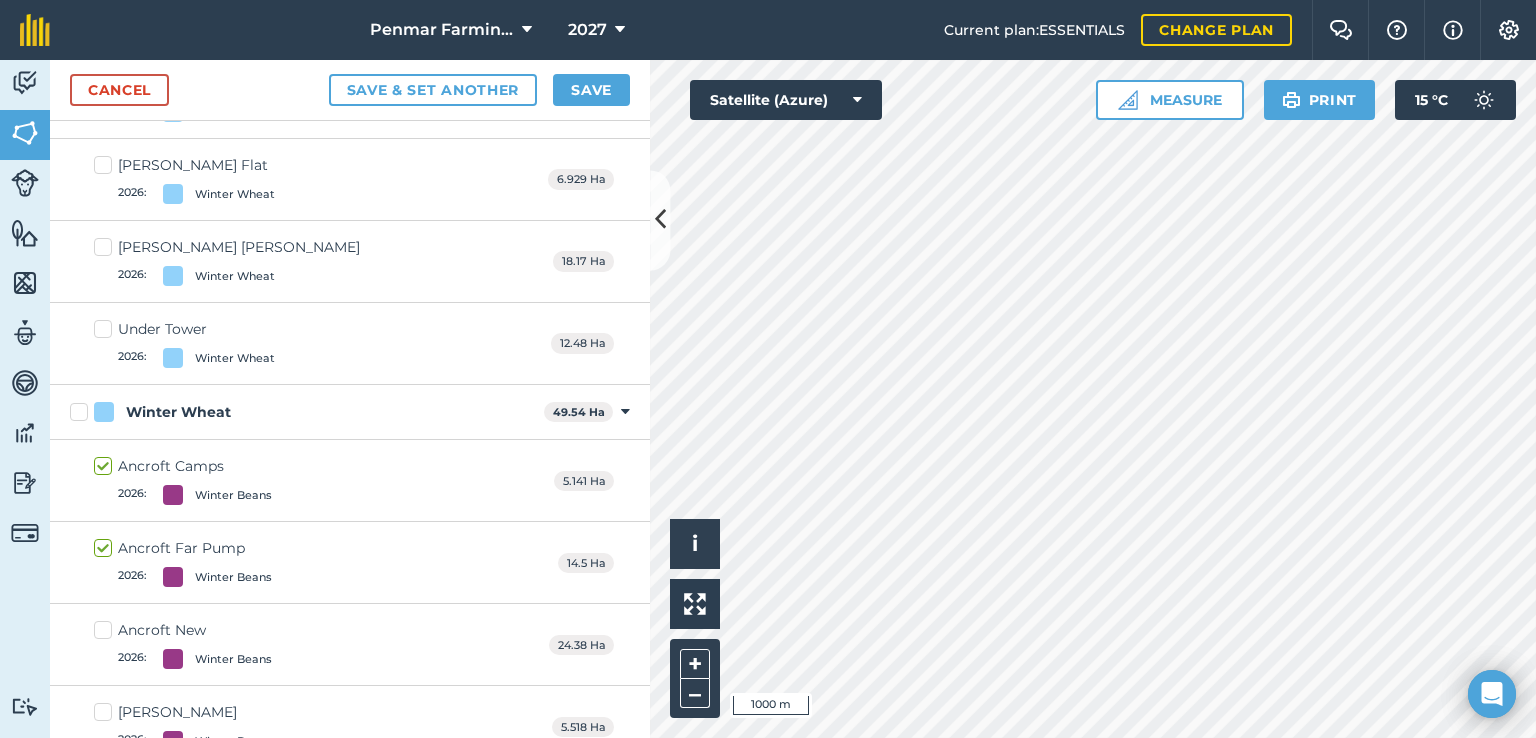 click on "Ancroft New 2026 : Winter Beans" at bounding box center [183, 644] 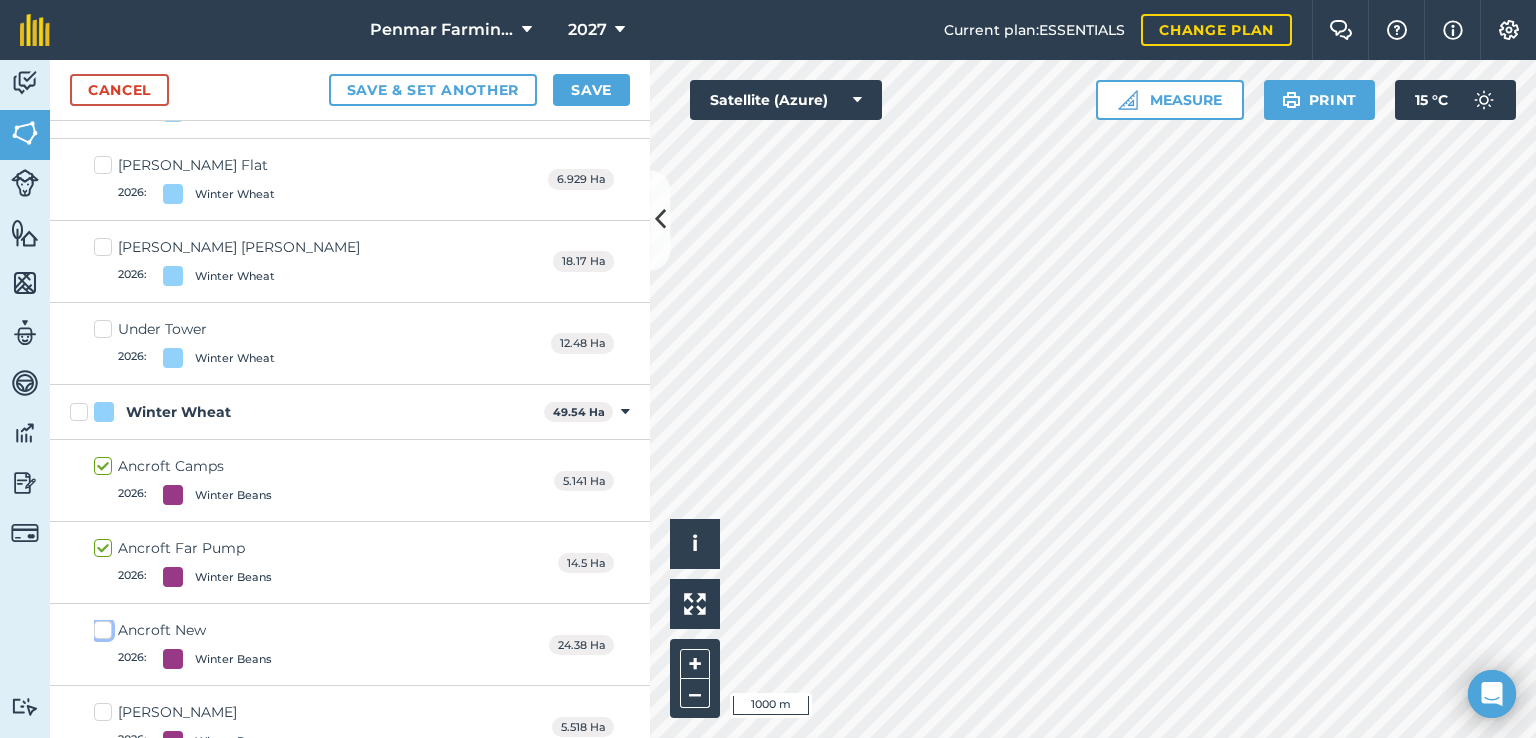 click on "Ancroft New 2026 : Winter Beans" at bounding box center (100, 626) 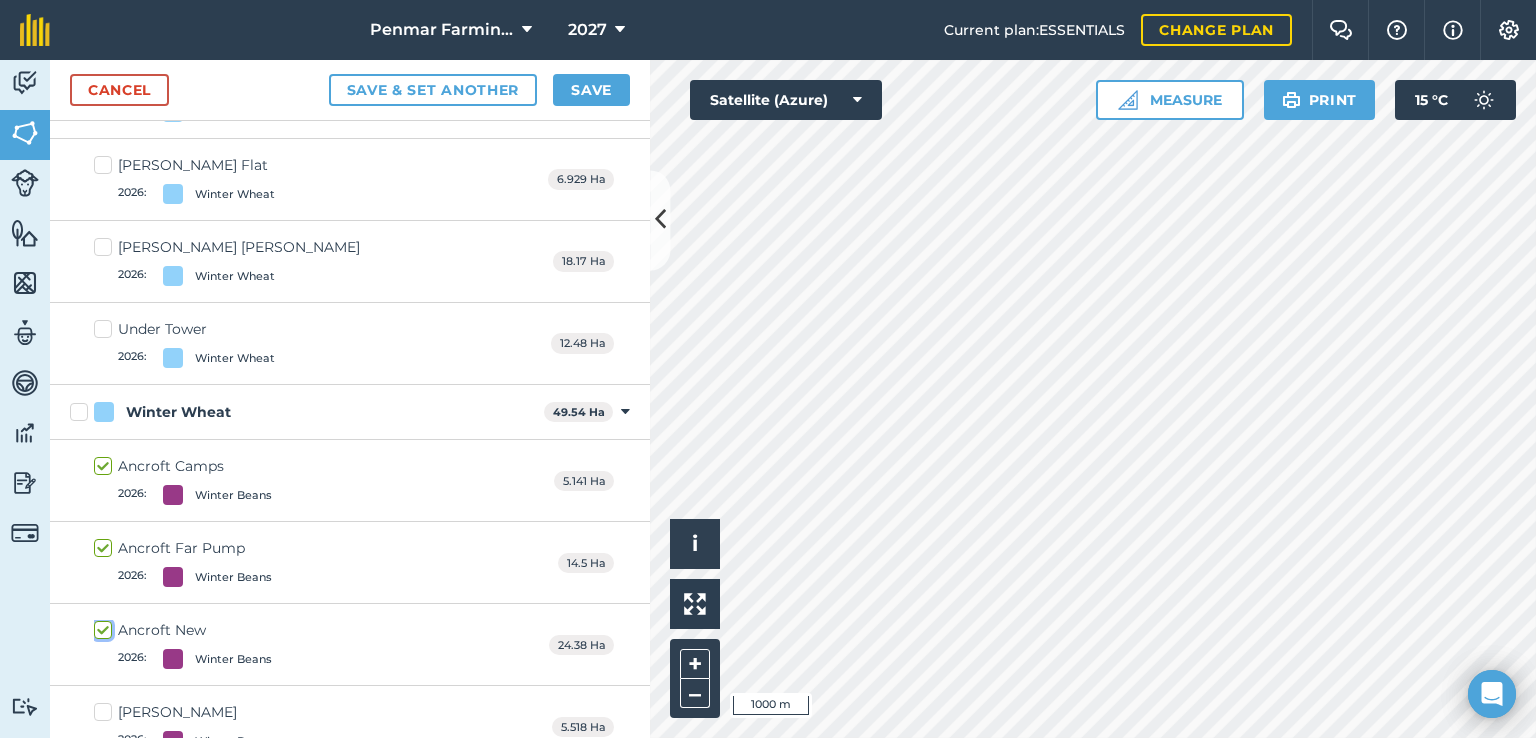 checkbox on "true" 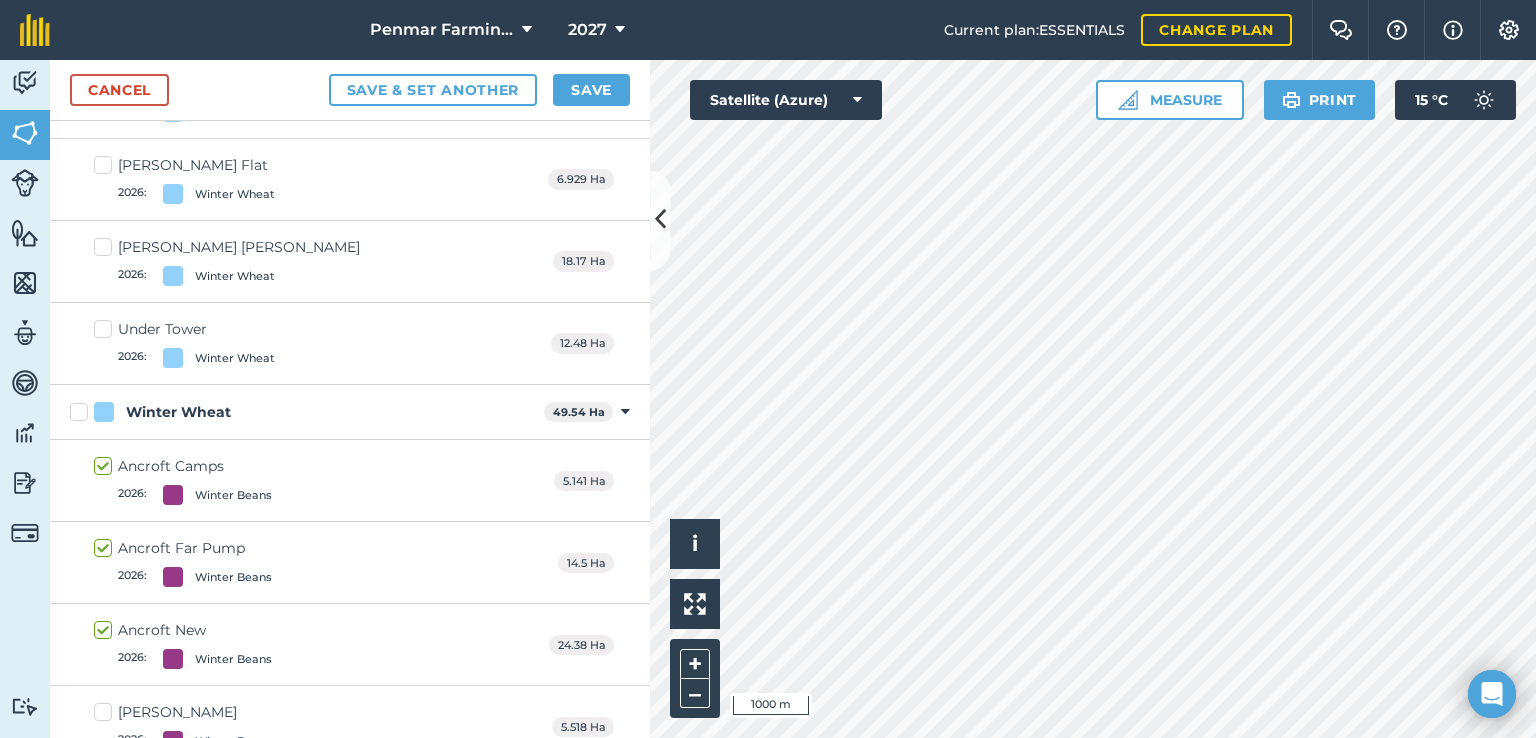 click on "[PERSON_NAME] 2026 : Winter Beans" at bounding box center (183, 726) 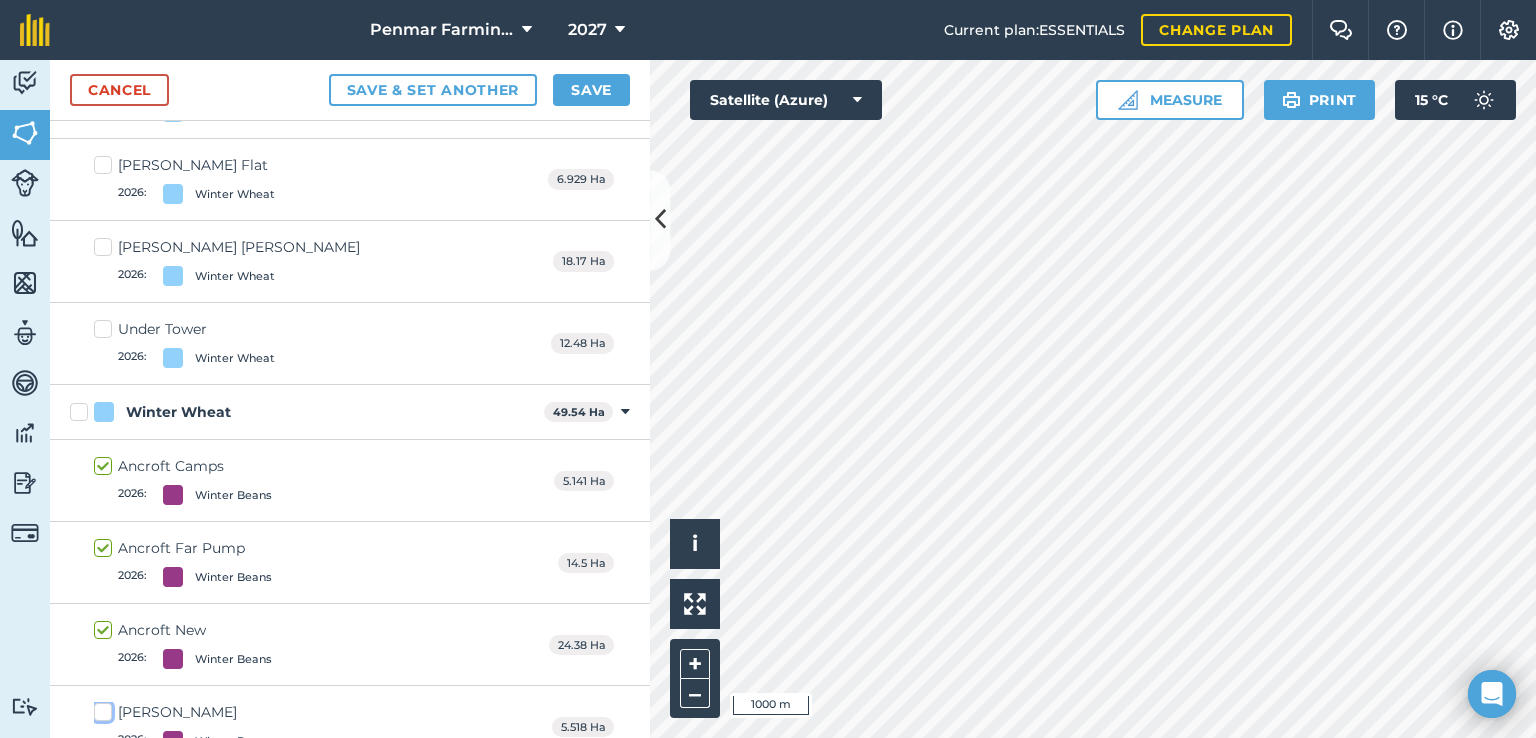 click on "[PERSON_NAME] 2026 : Winter Beans" at bounding box center (100, 708) 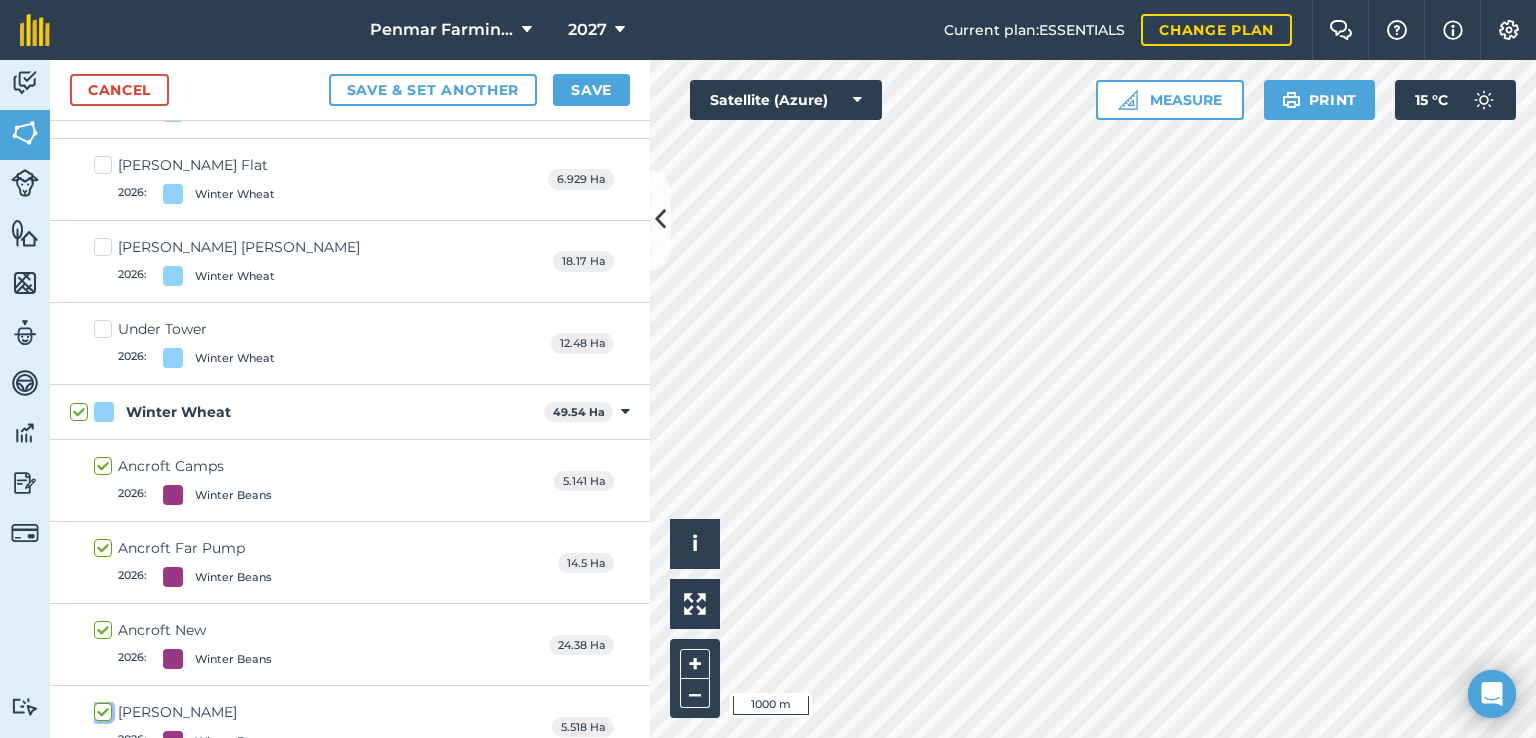 checkbox on "true" 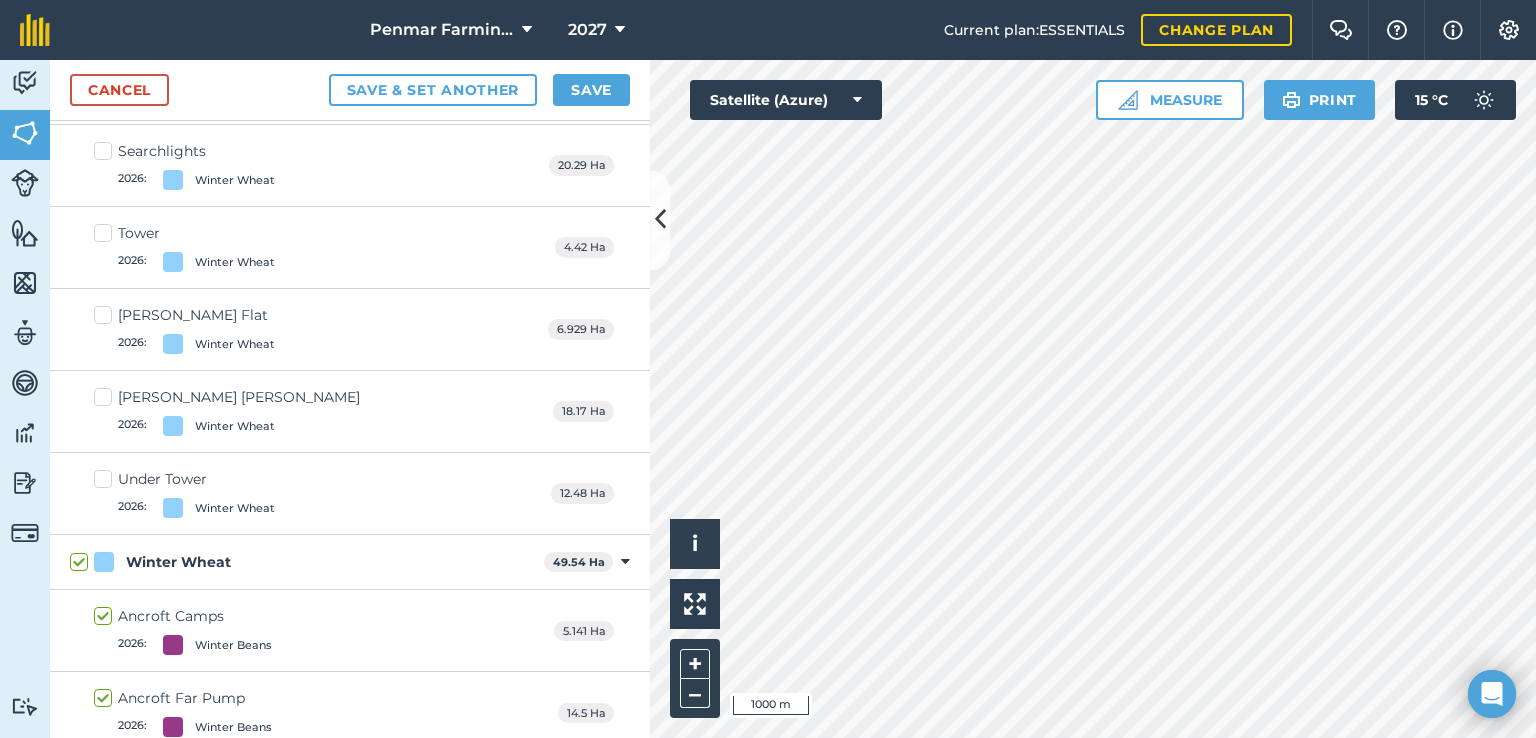 scroll, scrollTop: 11263, scrollLeft: 0, axis: vertical 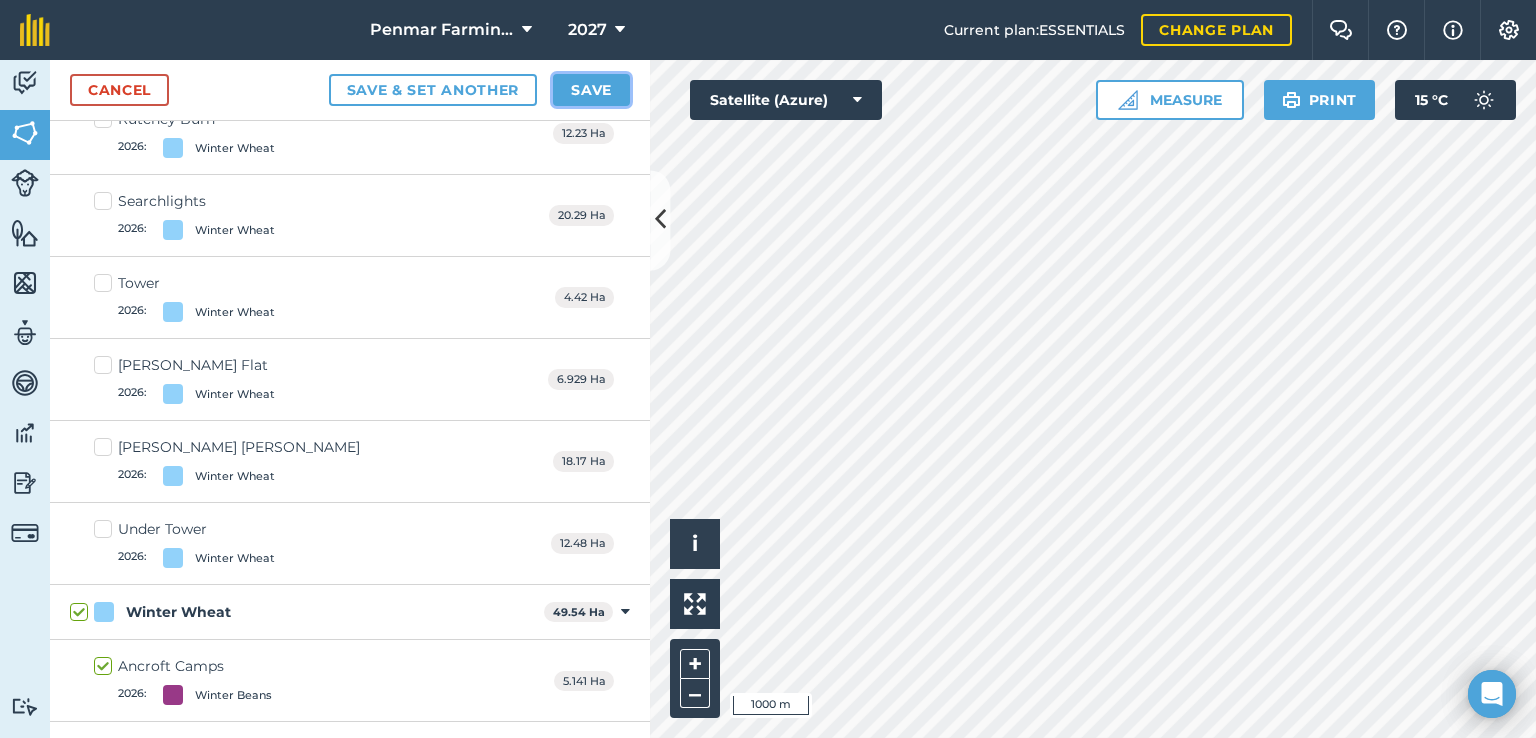 click on "Save" at bounding box center [591, 90] 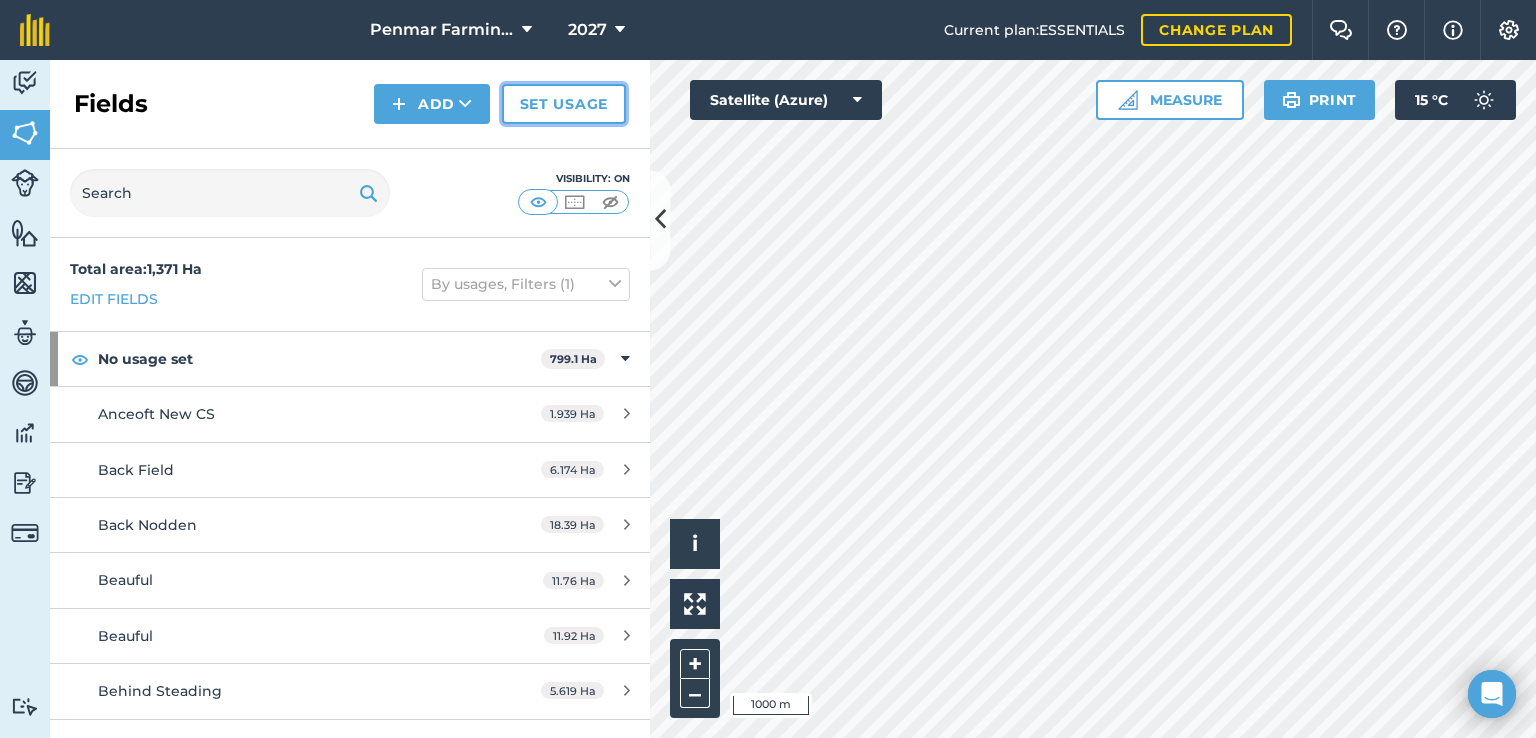 click on "Set usage" at bounding box center [564, 104] 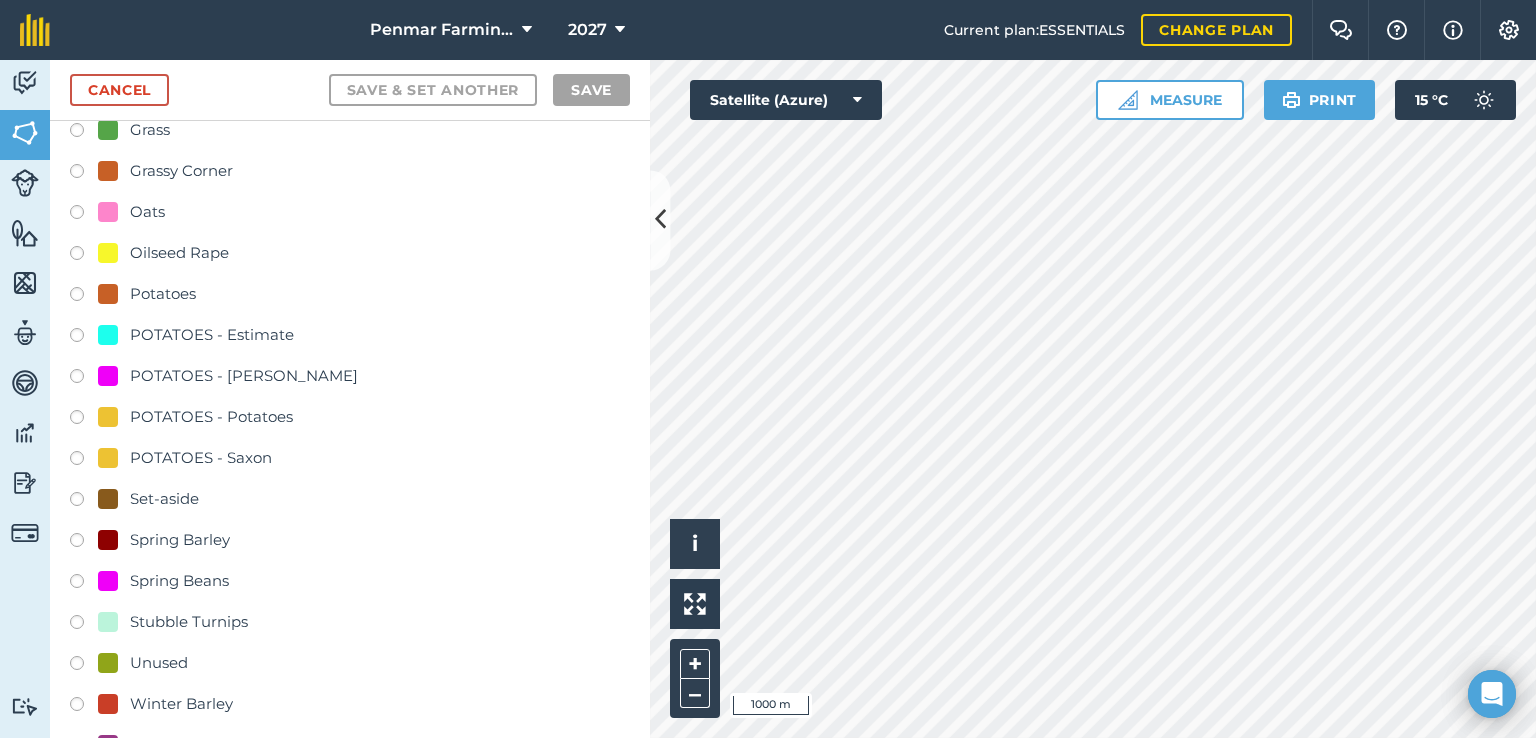 scroll, scrollTop: 200, scrollLeft: 0, axis: vertical 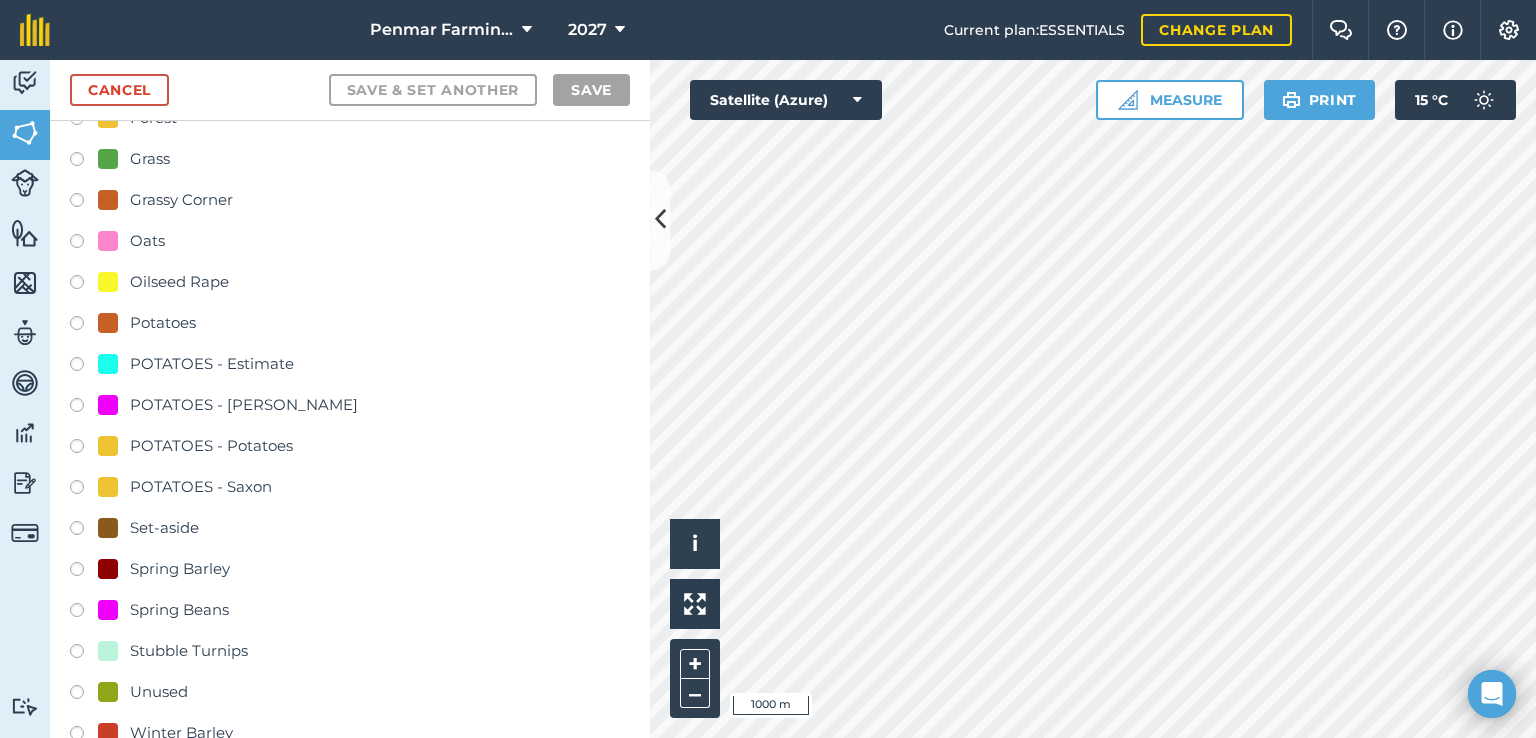 click at bounding box center (84, 285) 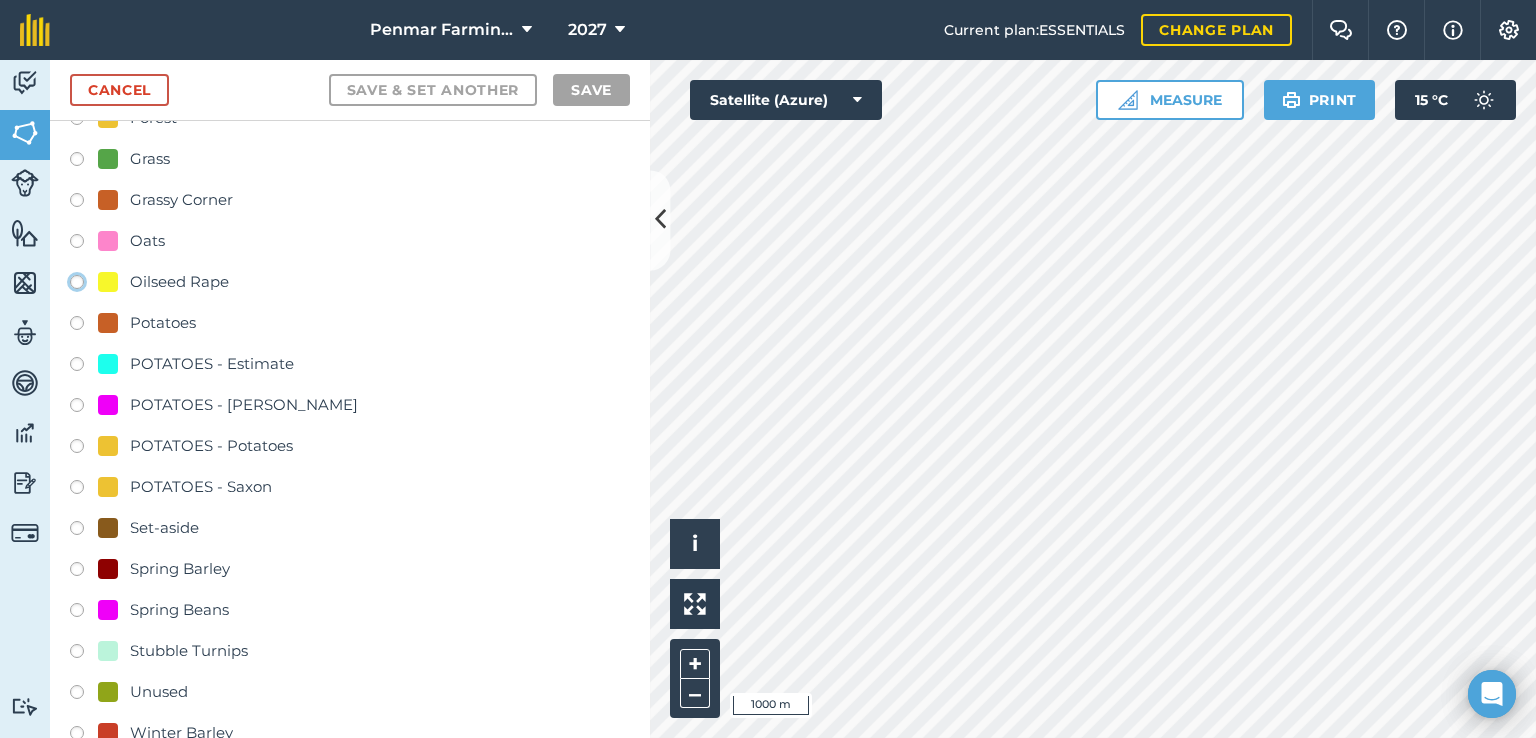 click on "Oilseed Rape" at bounding box center (-9923, 281) 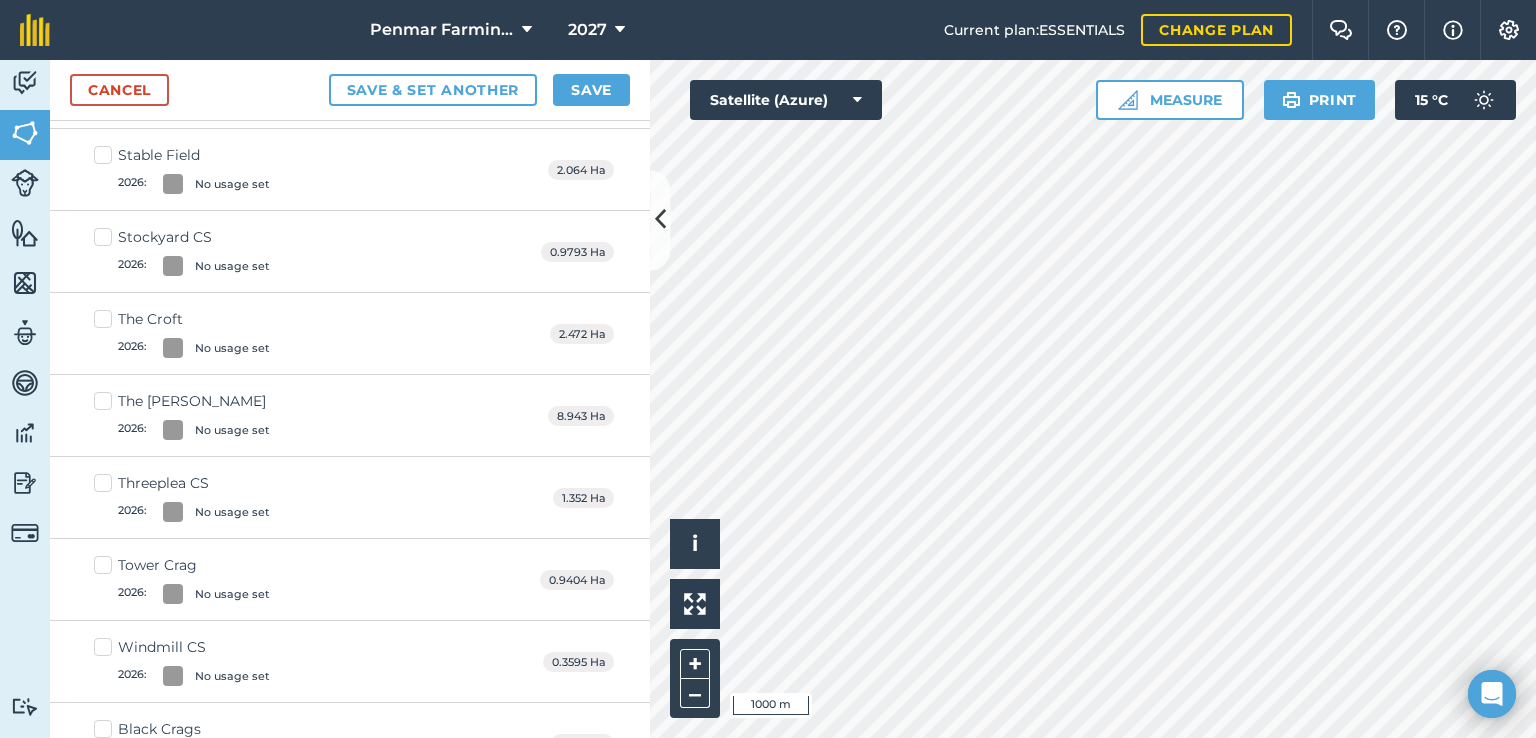 scroll, scrollTop: 5100, scrollLeft: 0, axis: vertical 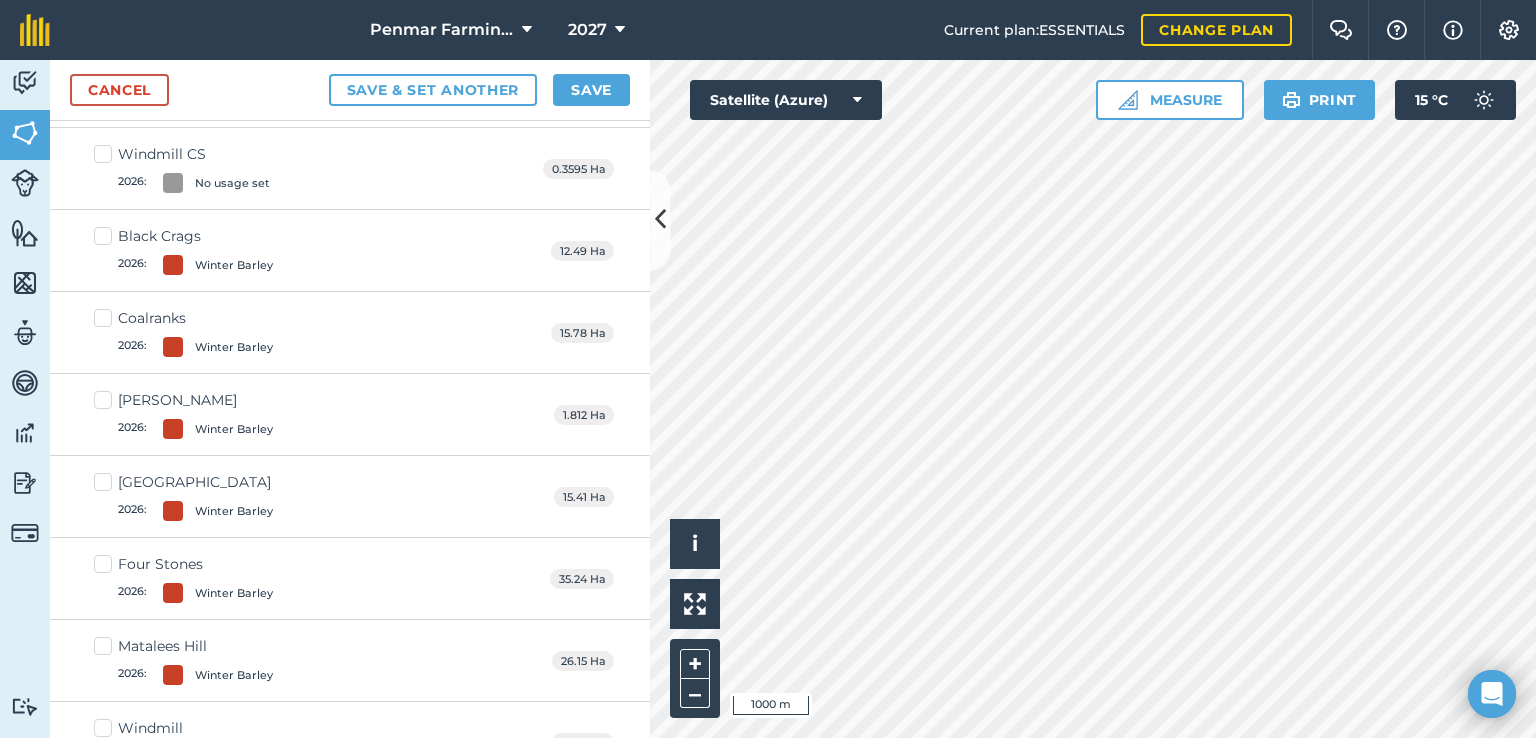 click on "Black Crags 2026 : Winter Barley" at bounding box center (183, 250) 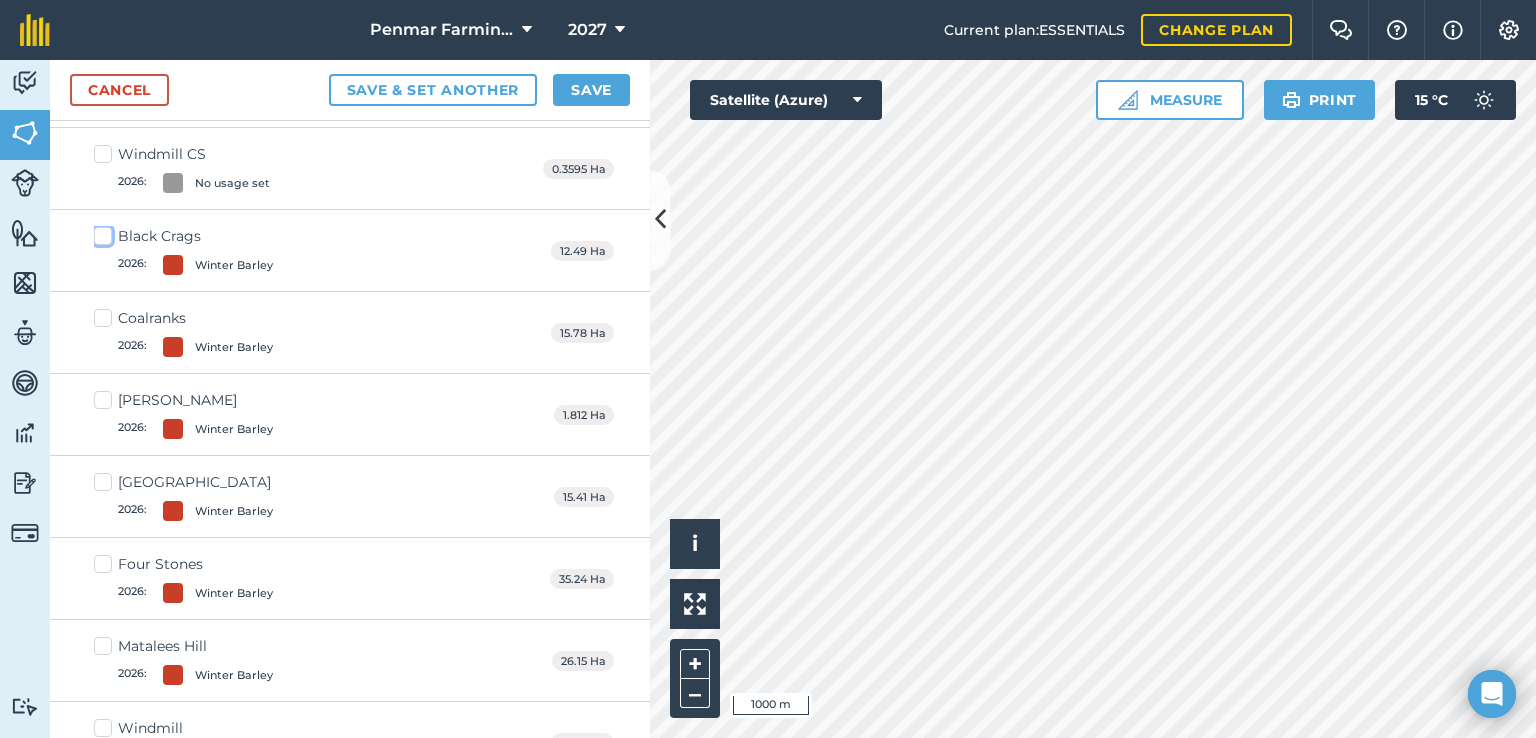 click on "Black Crags 2026 : Winter Barley" at bounding box center [100, 232] 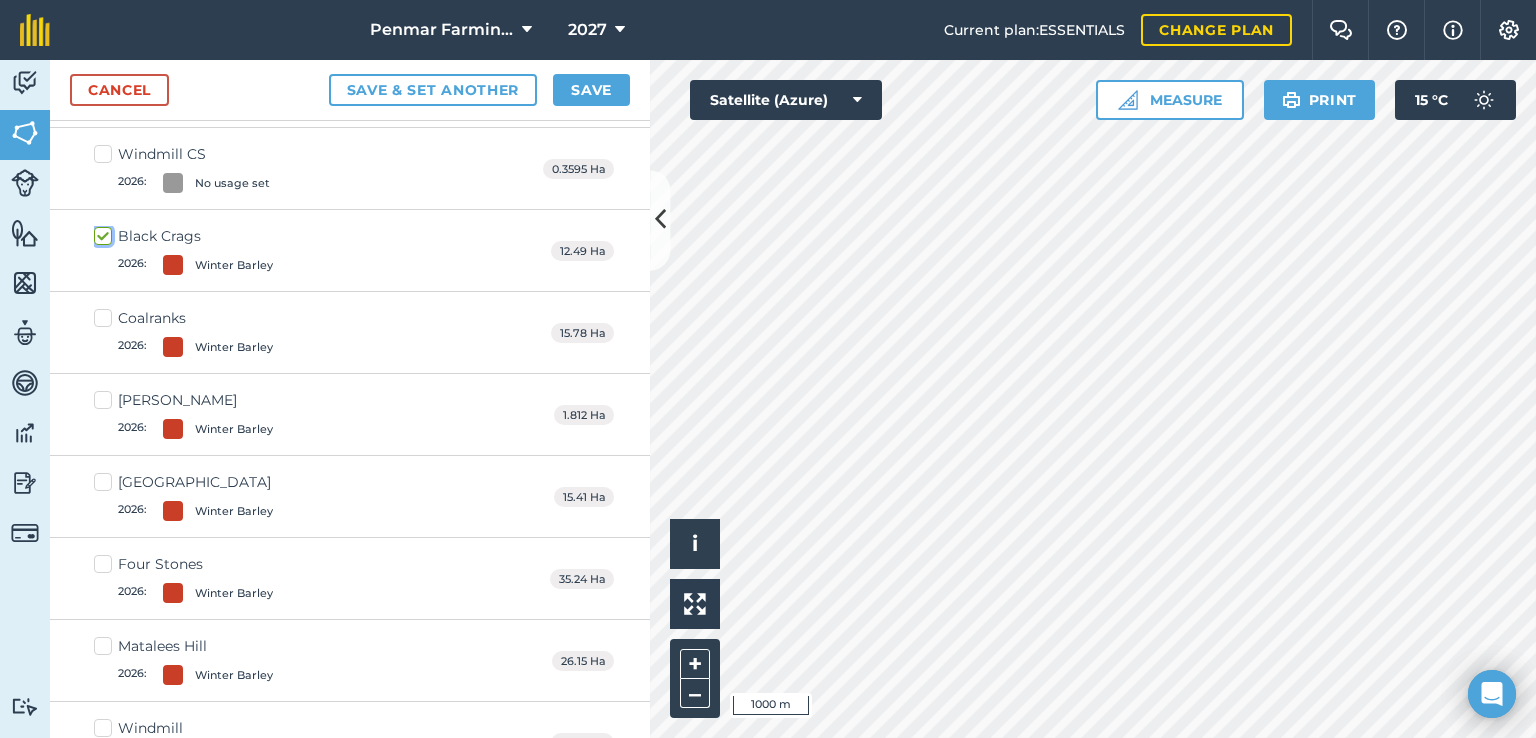 checkbox on "true" 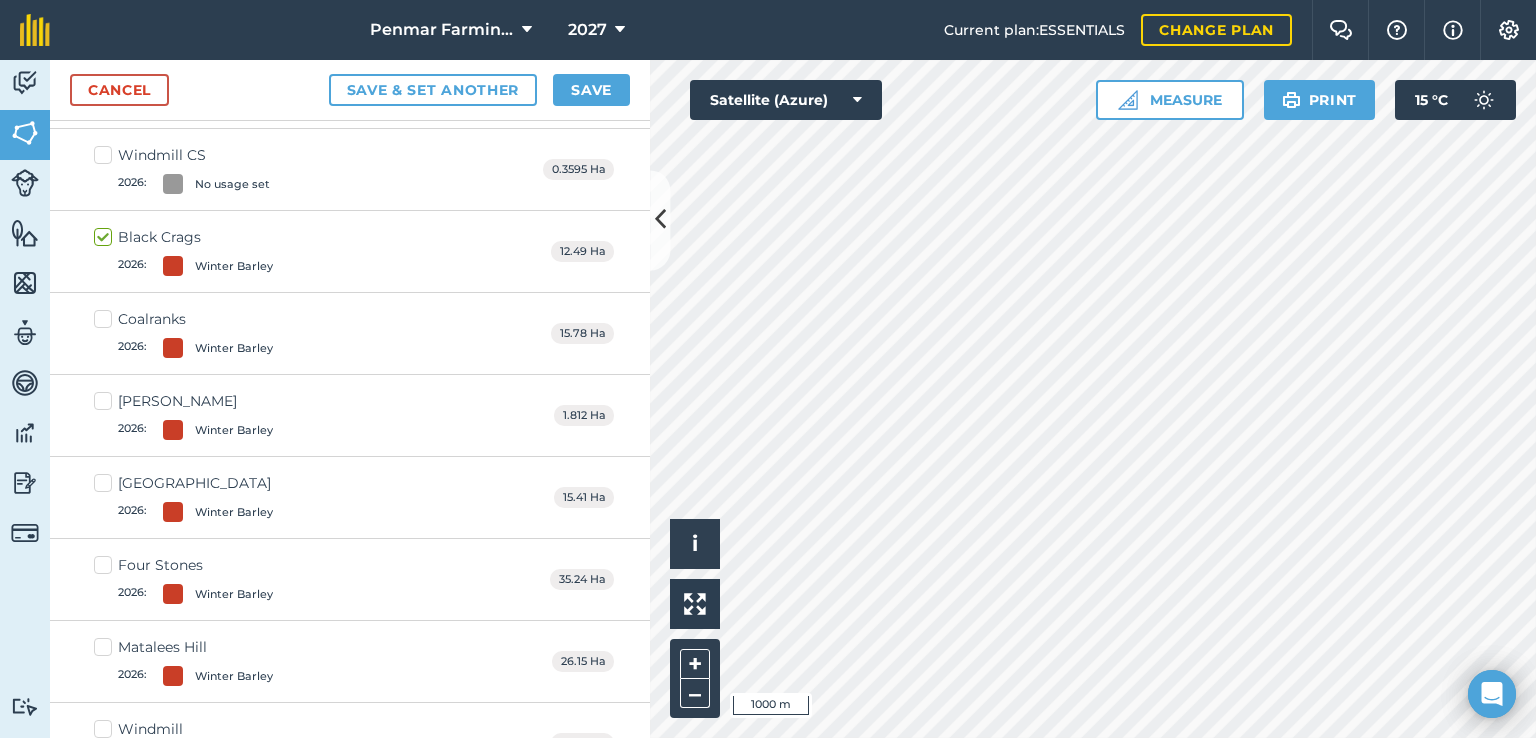 click on "Coalranks 2026 : Winter Barley" at bounding box center [183, 333] 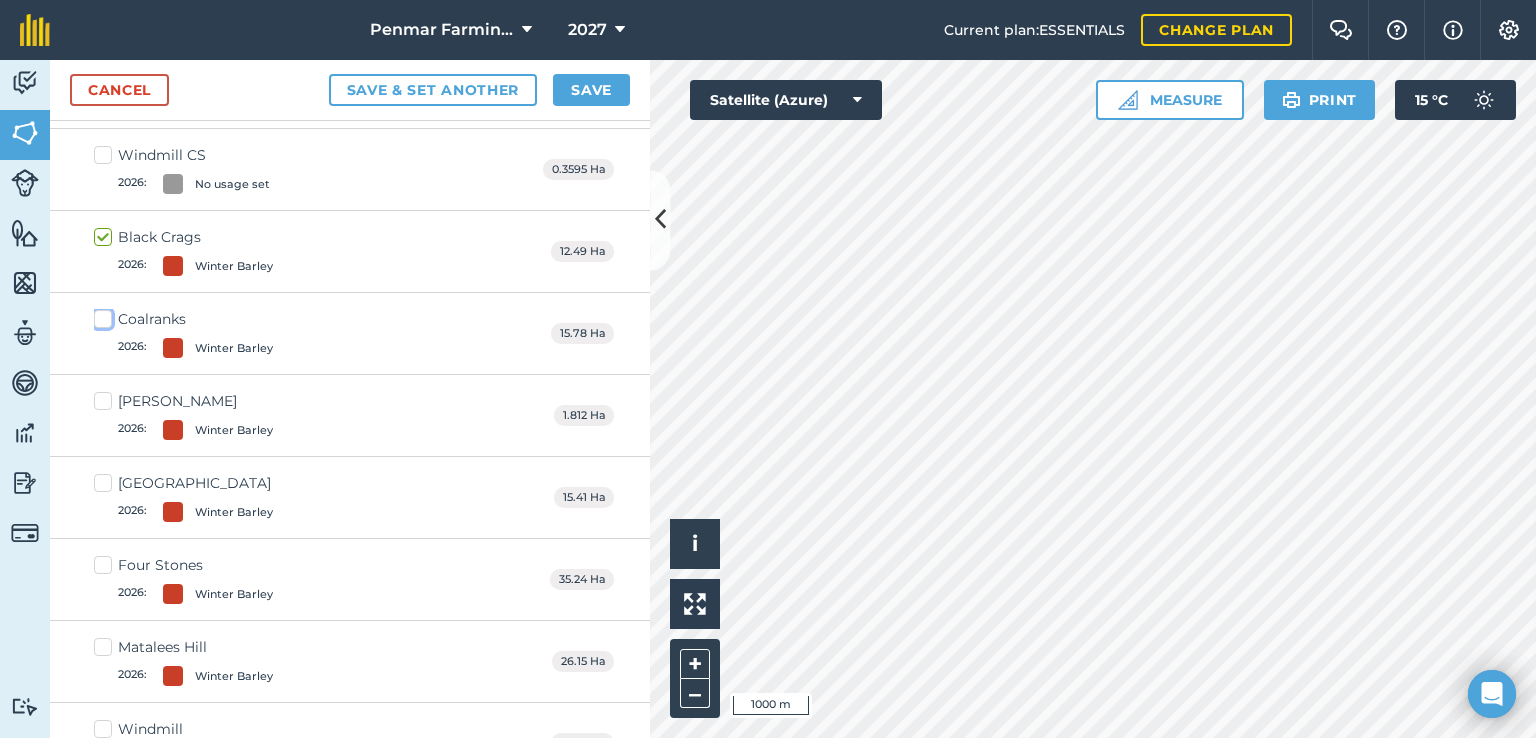 click on "Coalranks 2026 : Winter Barley" at bounding box center [100, 315] 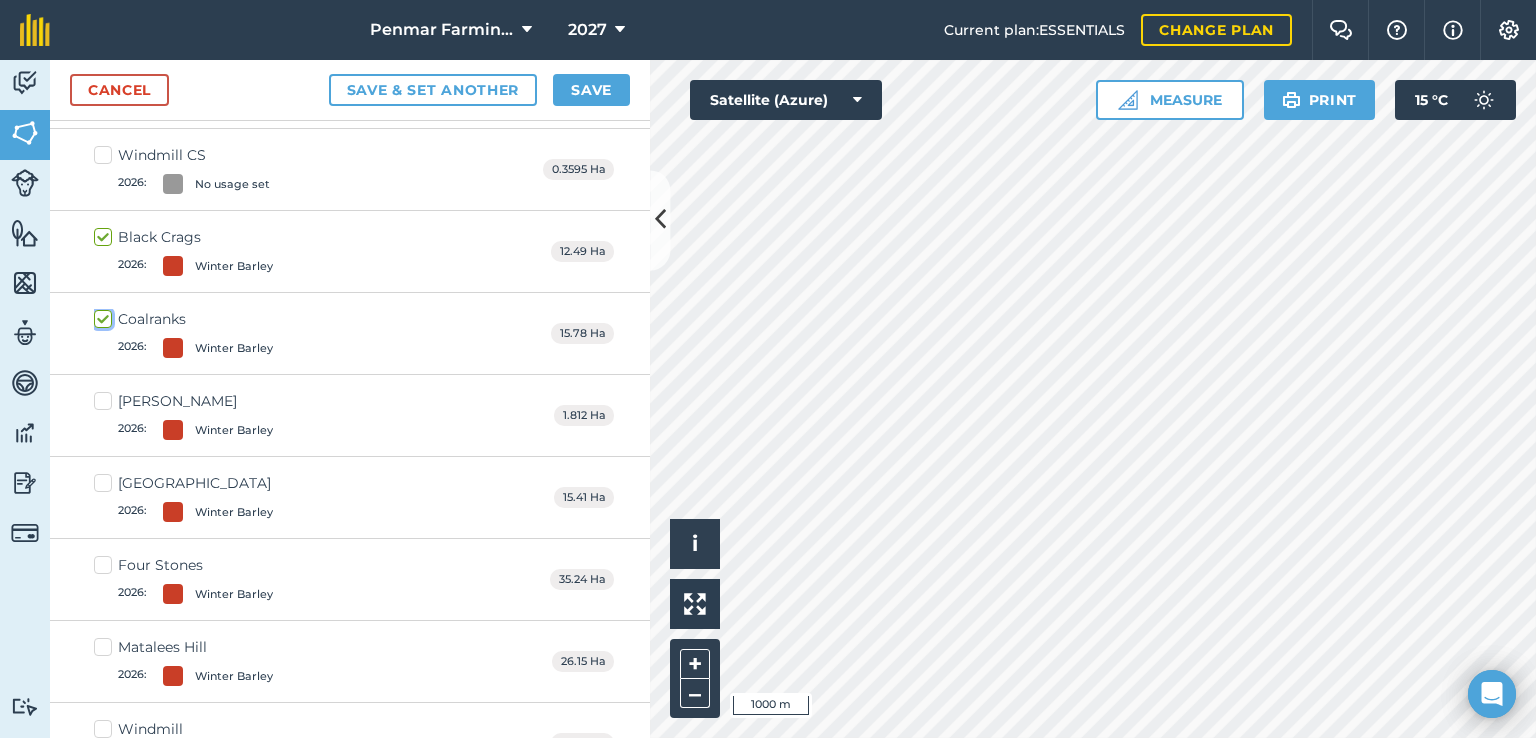 checkbox on "true" 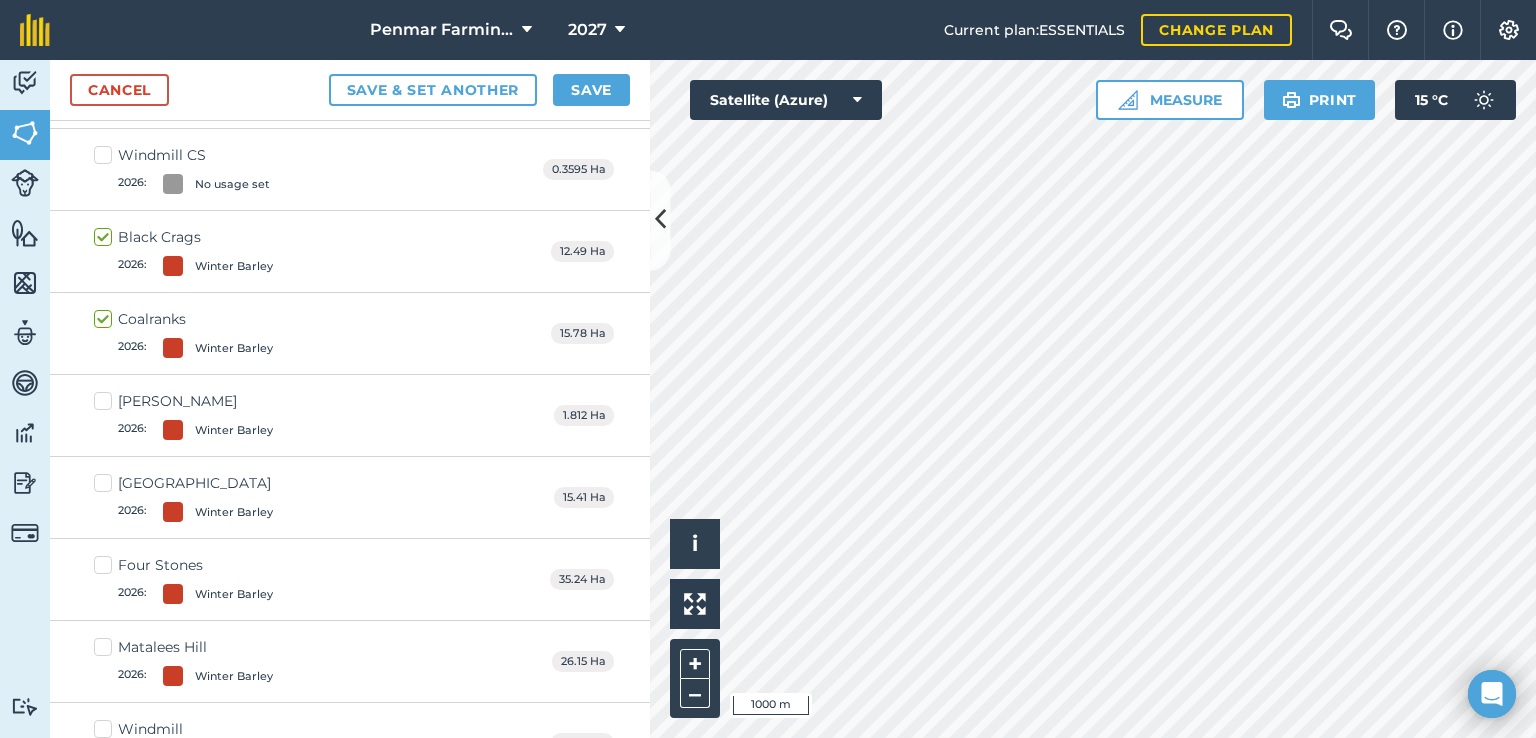 click on "[PERSON_NAME]  2026 : Winter Barley" at bounding box center [183, 415] 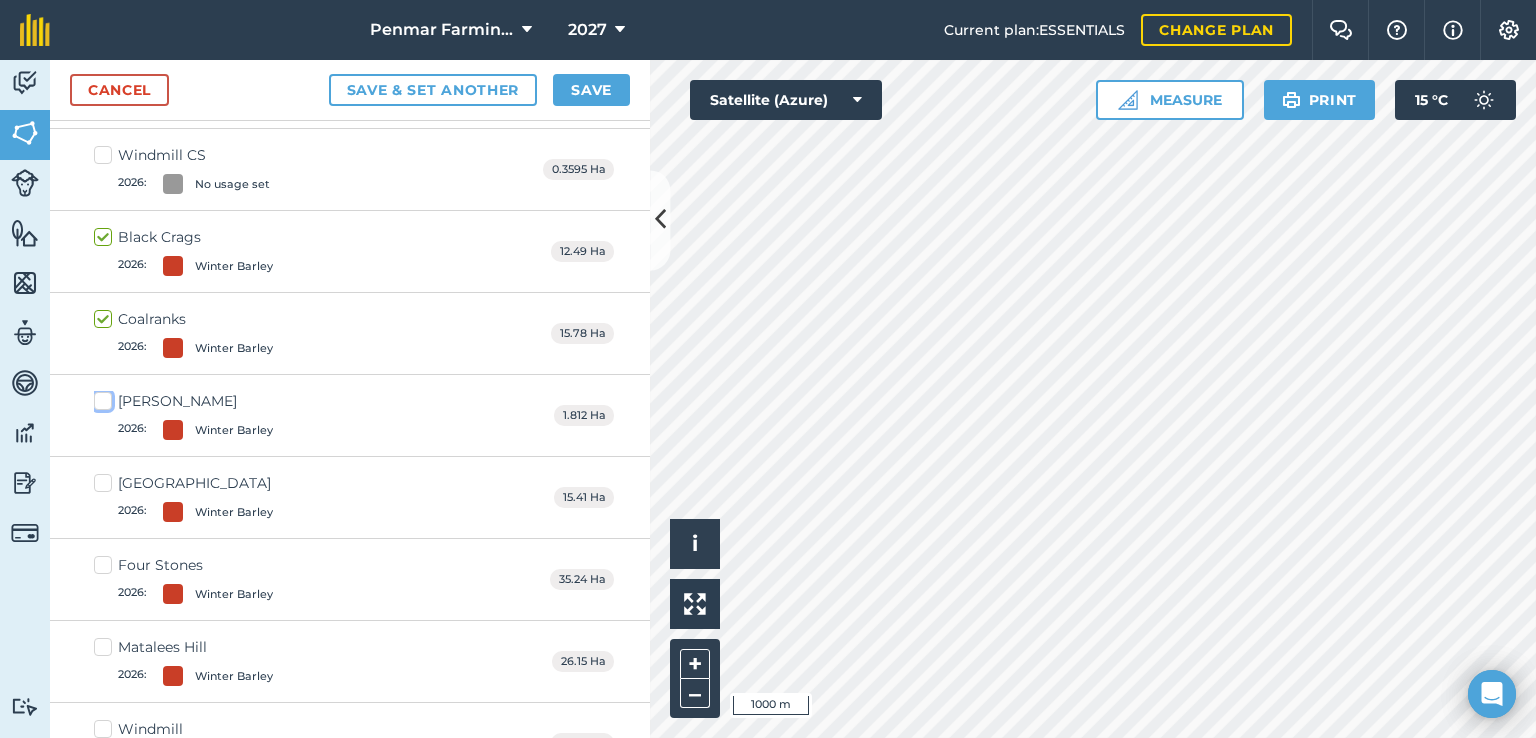 click on "[PERSON_NAME]  2026 : Winter Barley" at bounding box center (100, 397) 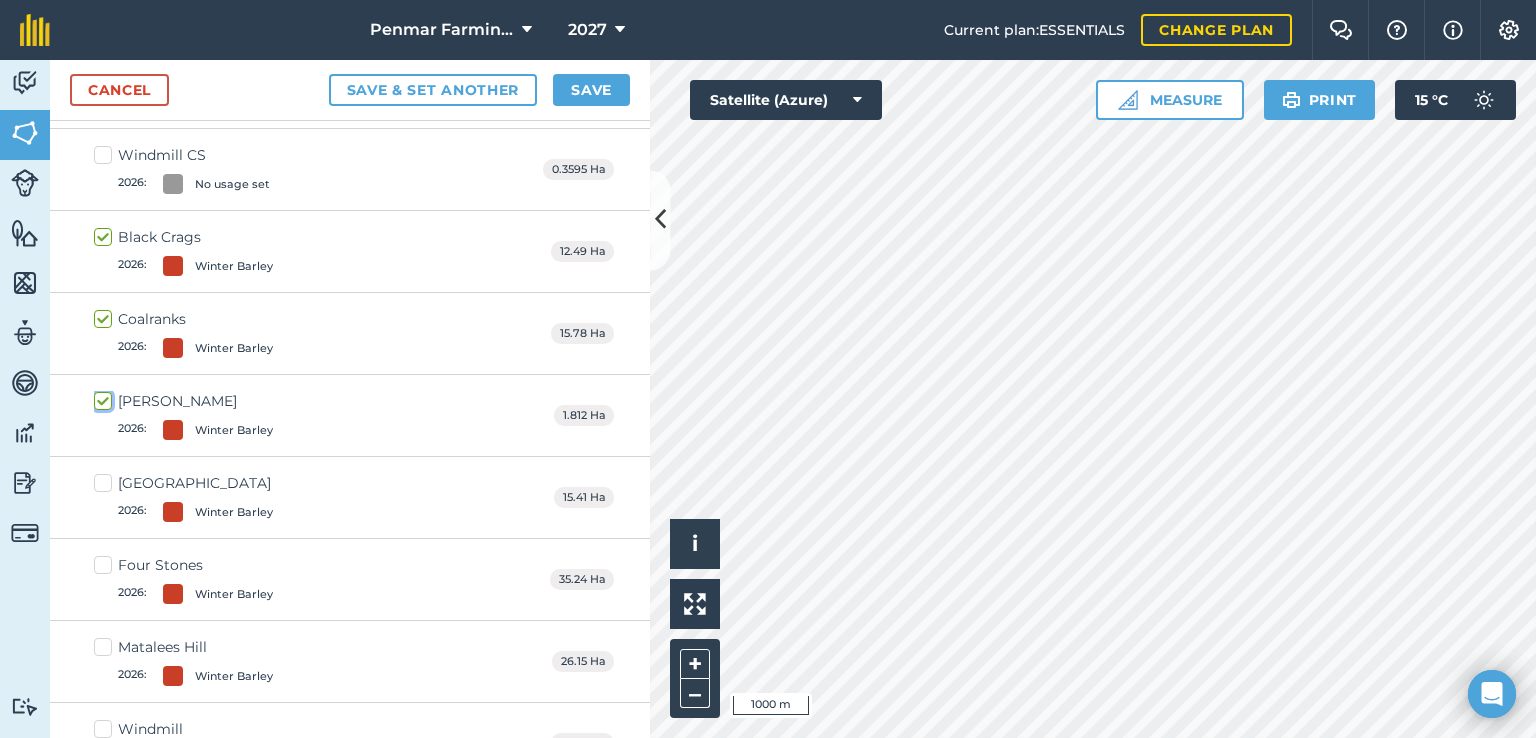 checkbox on "true" 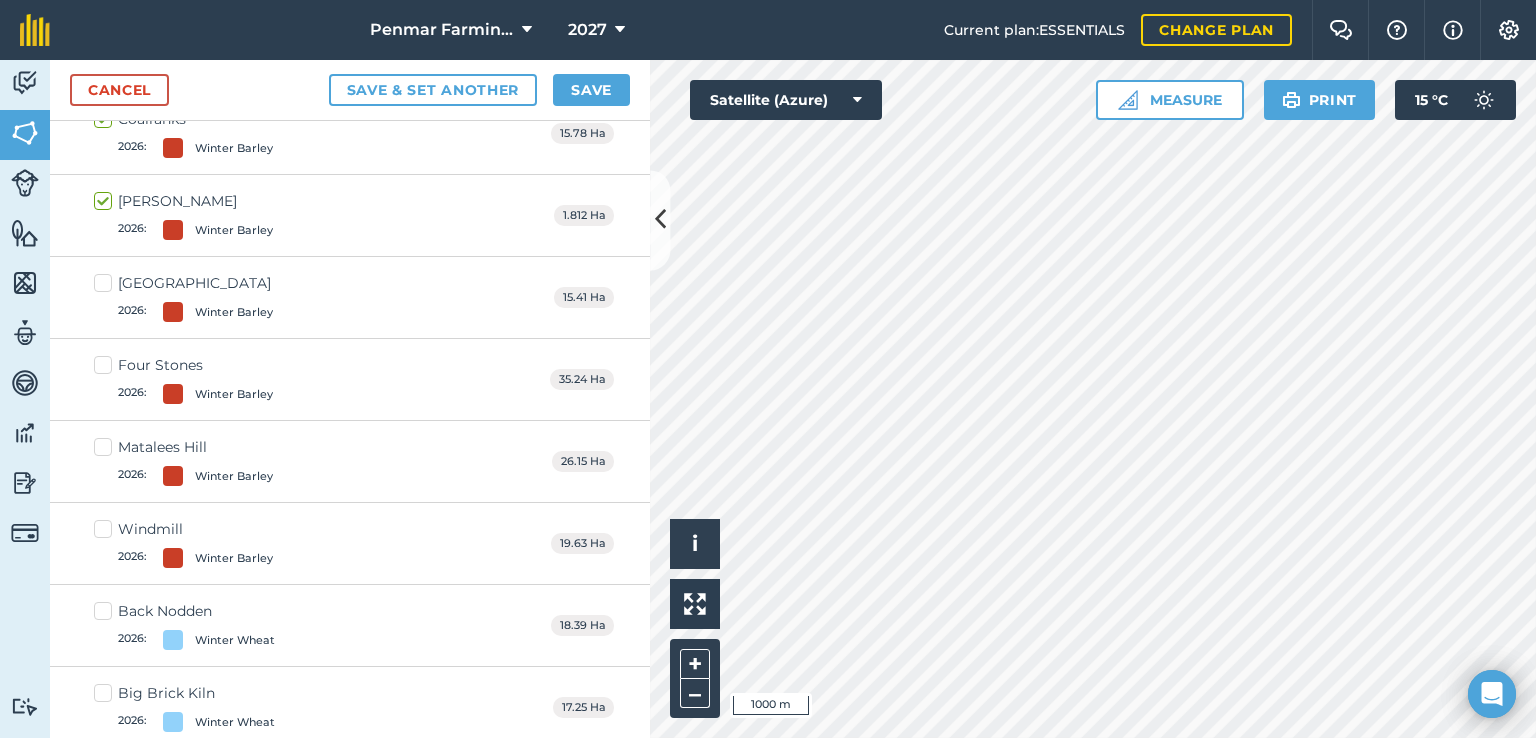 click on "[GEOGRAPHIC_DATA] 2026 : Winter Barley" at bounding box center [183, 297] 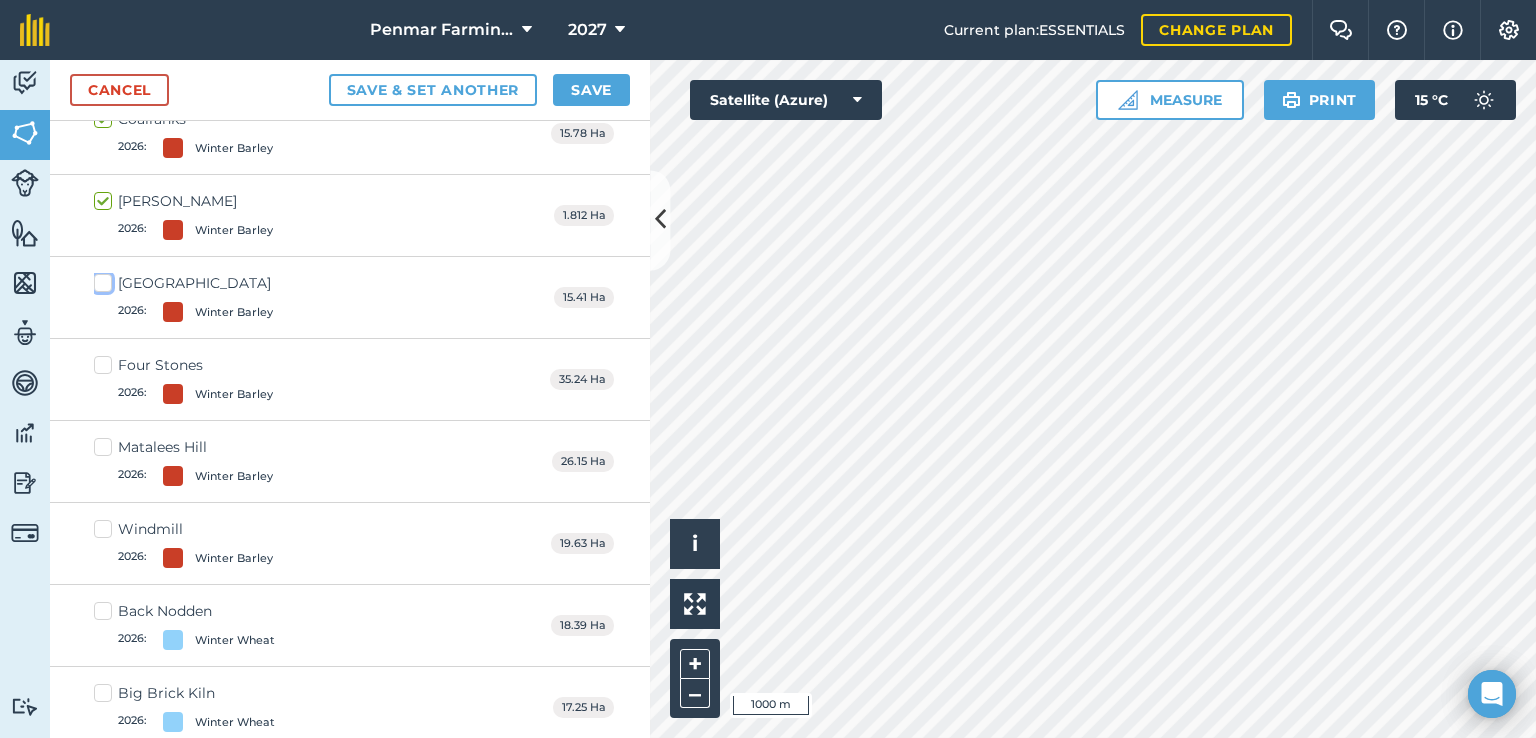 click on "[GEOGRAPHIC_DATA] 2026 : Winter Barley" at bounding box center [100, 279] 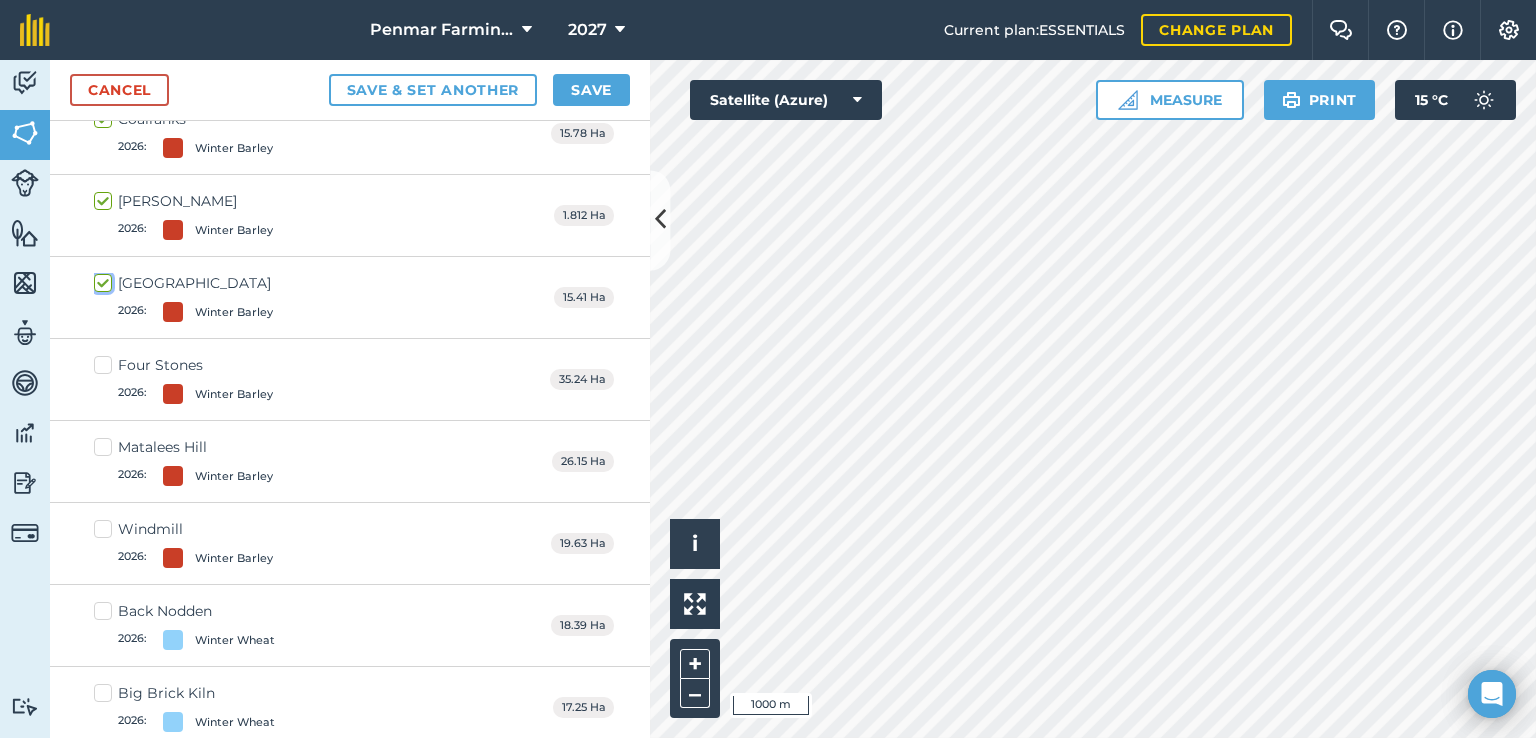 checkbox on "true" 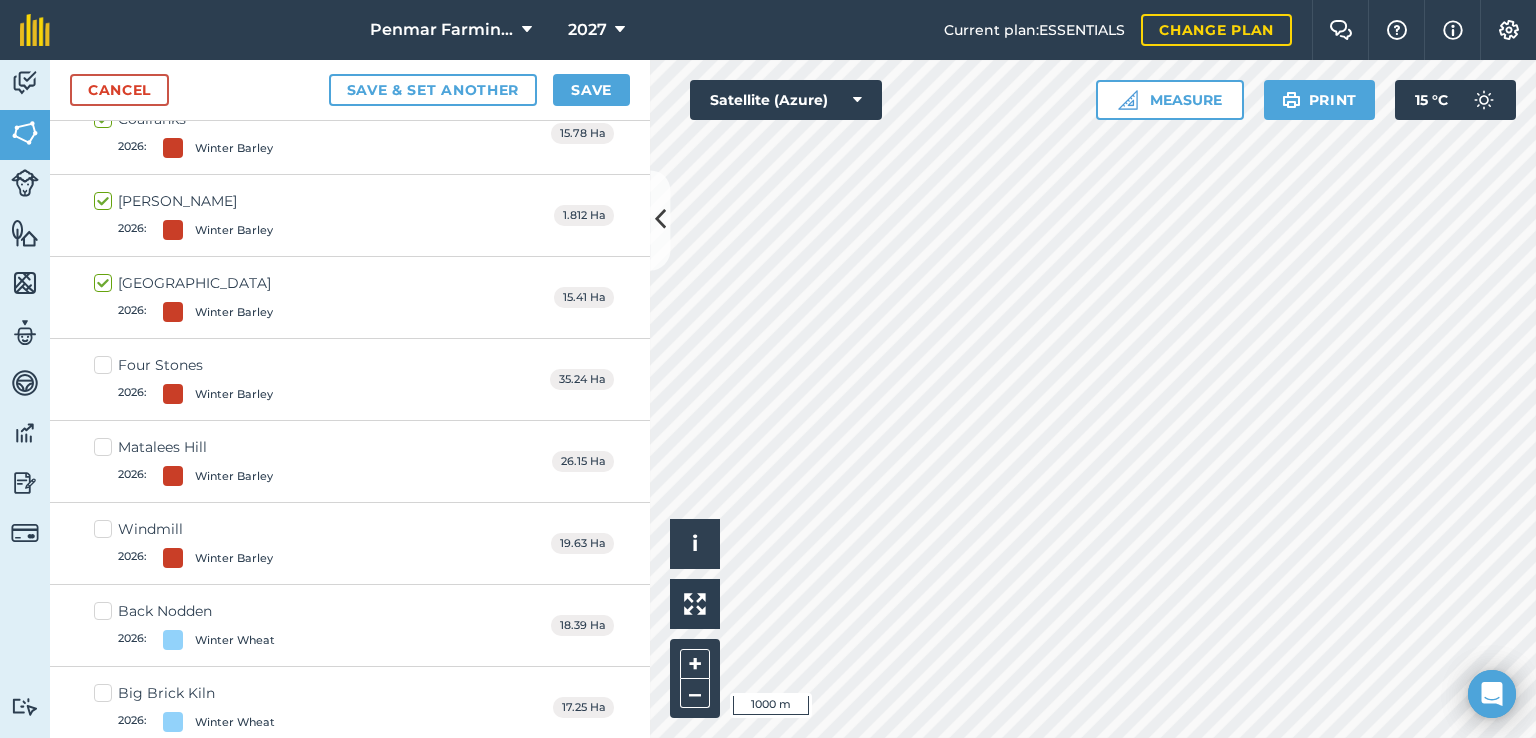 click on "Four Stones 2026 : Winter Barley" at bounding box center (183, 379) 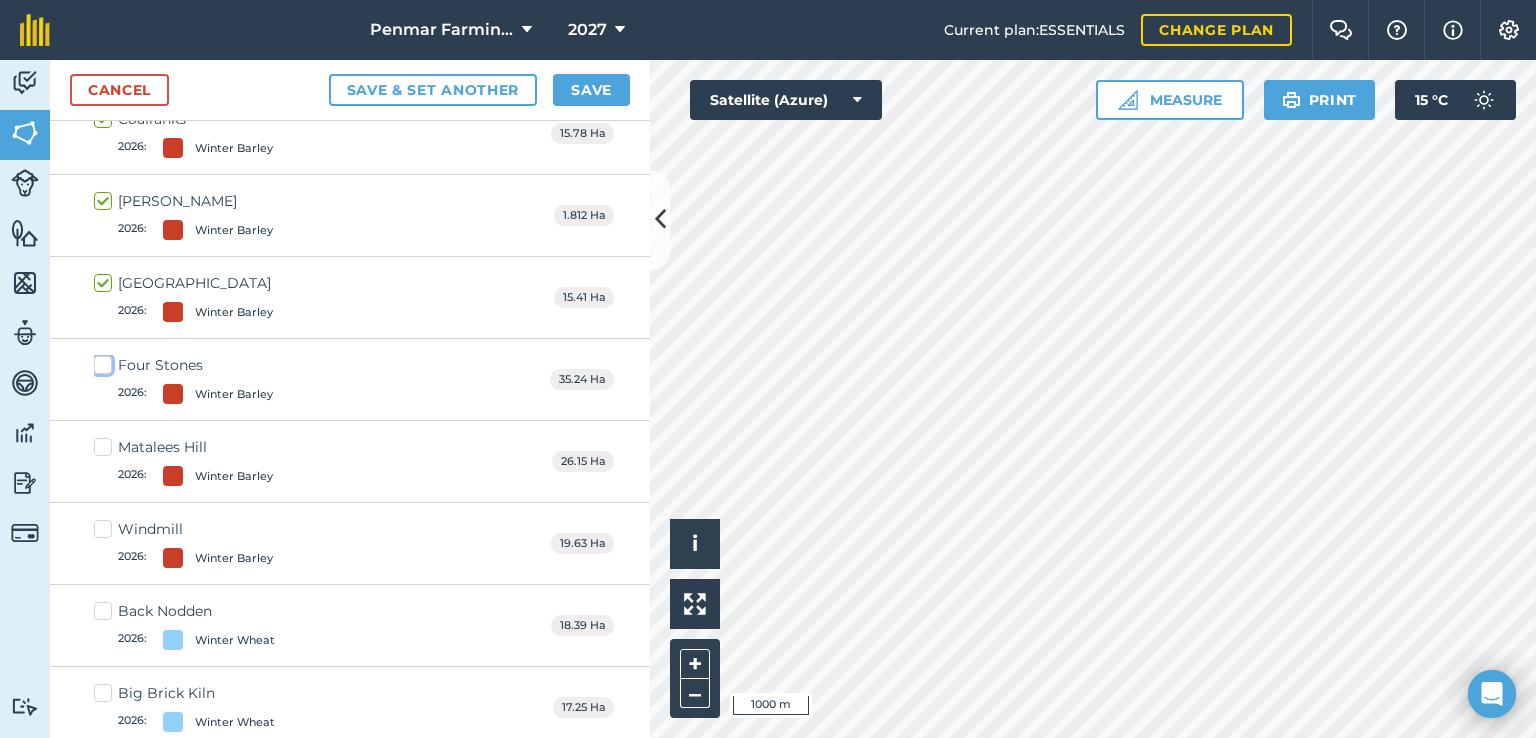 click on "Four Stones 2026 : Winter Barley" at bounding box center [100, 361] 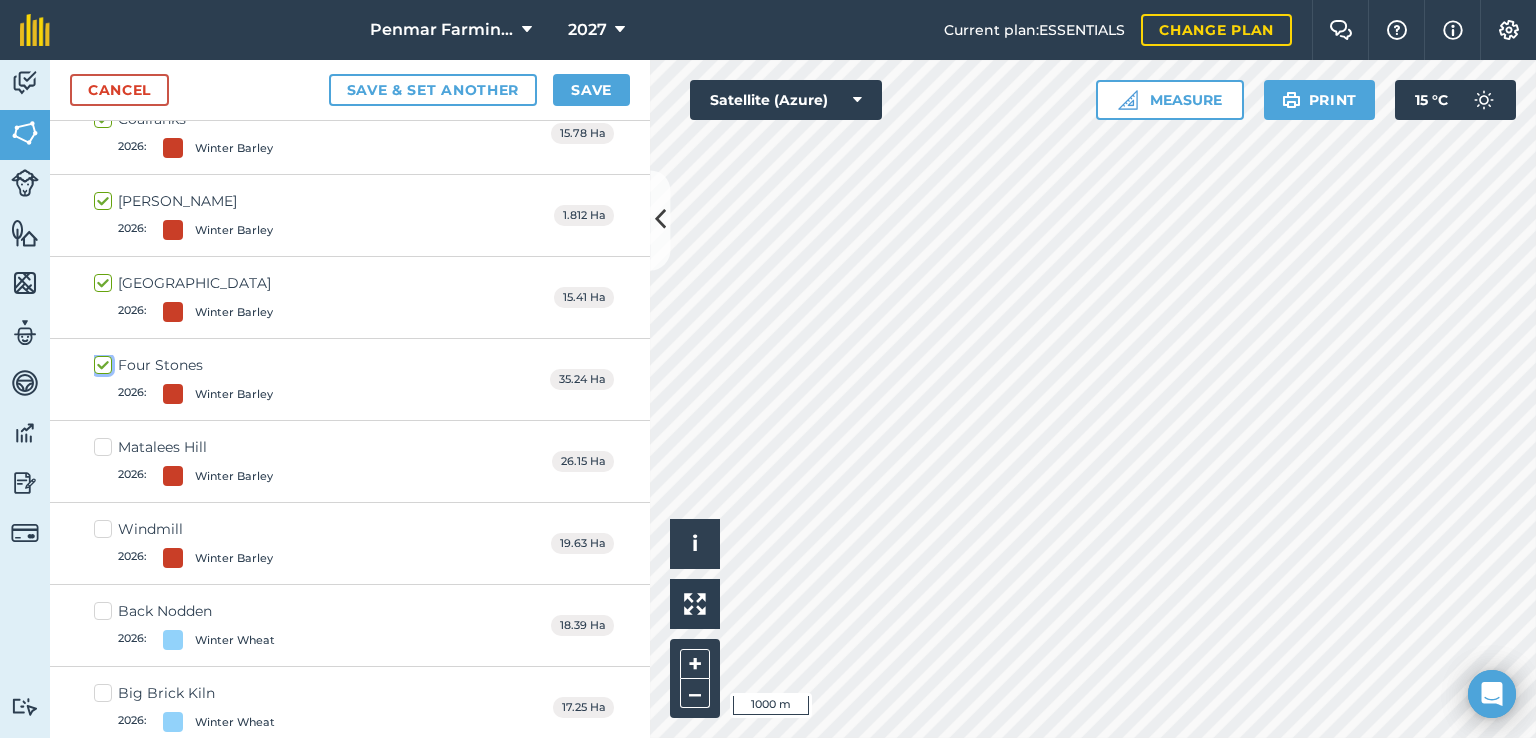 checkbox on "true" 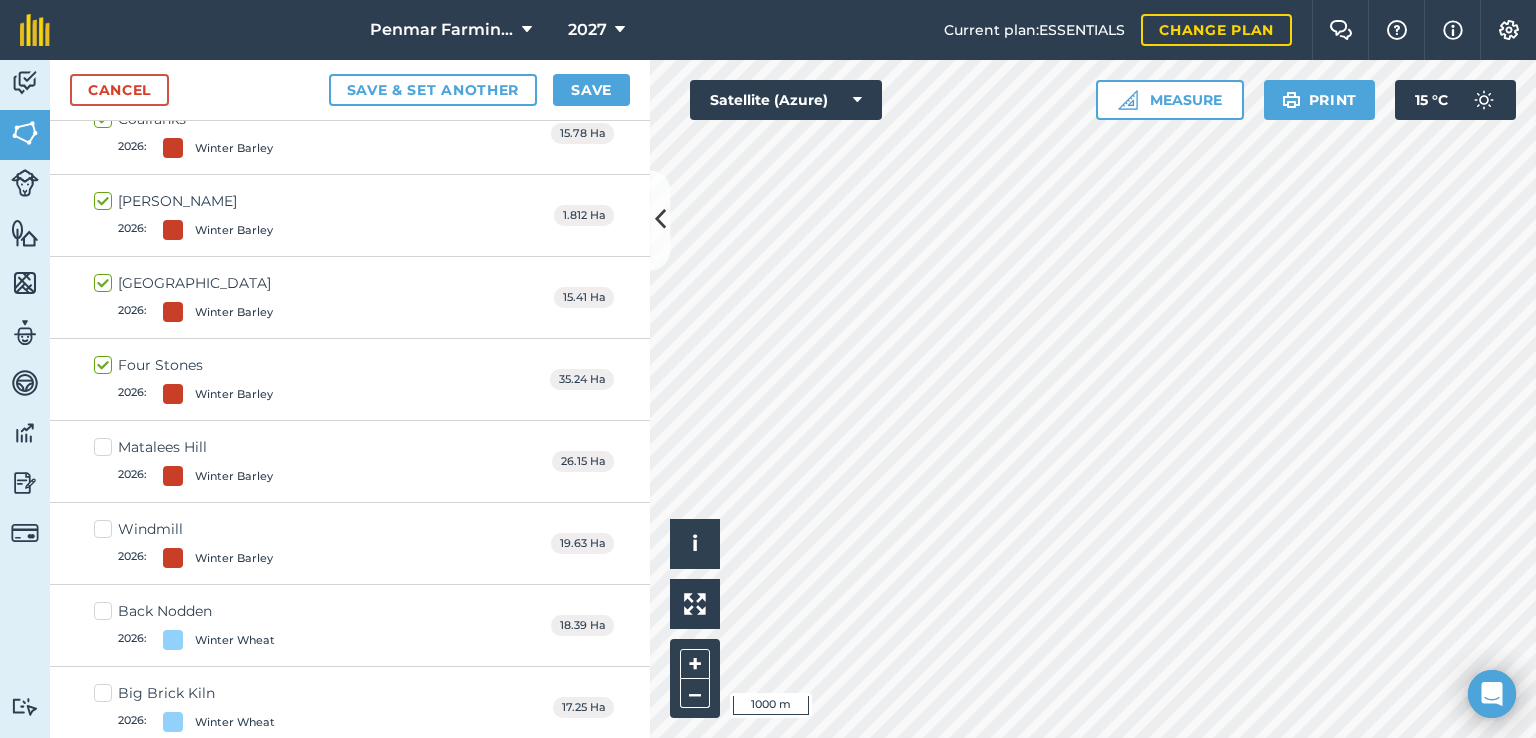 click on "Matalees Hill 2026 : Winter Barley" at bounding box center [183, 461] 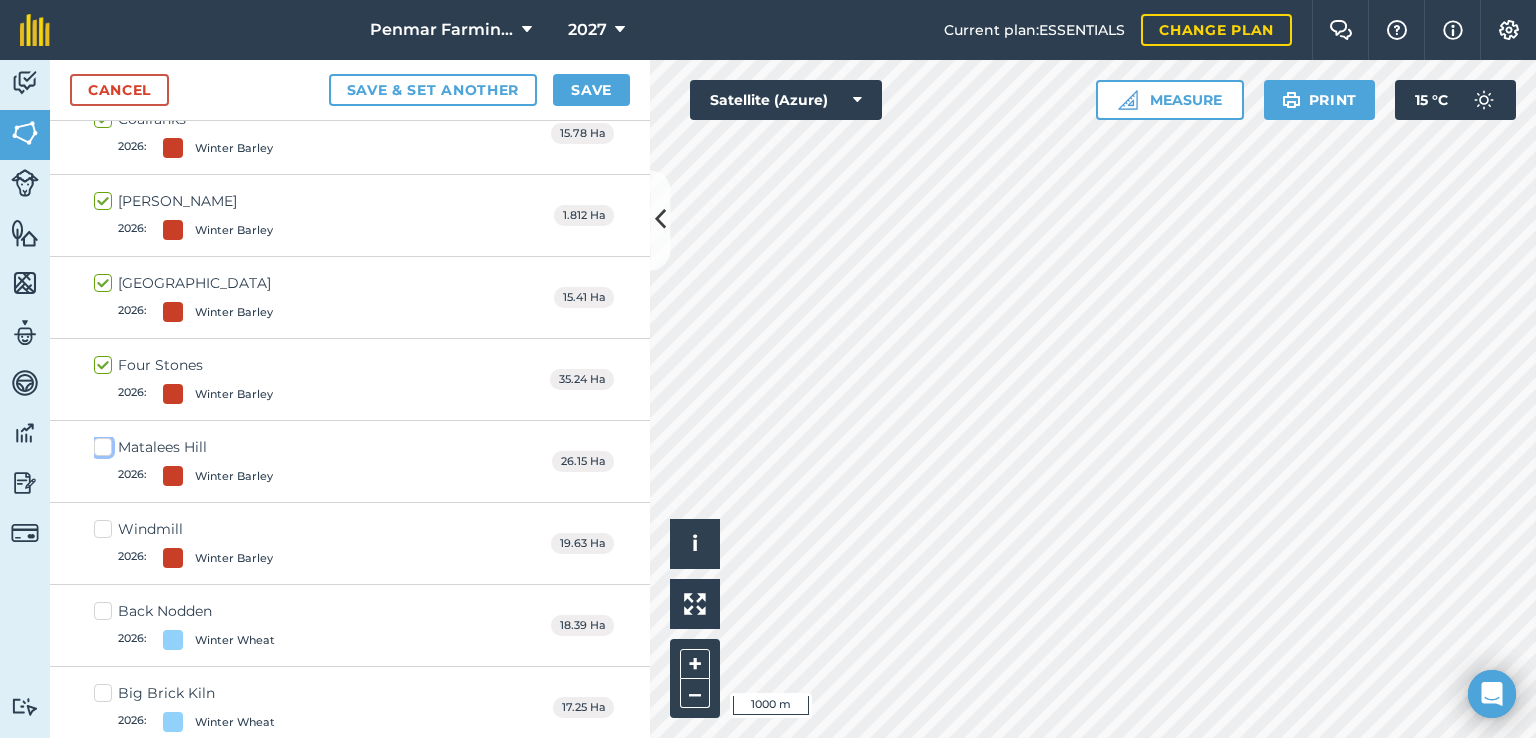 click on "Matalees Hill 2026 : Winter Barley" at bounding box center (100, 443) 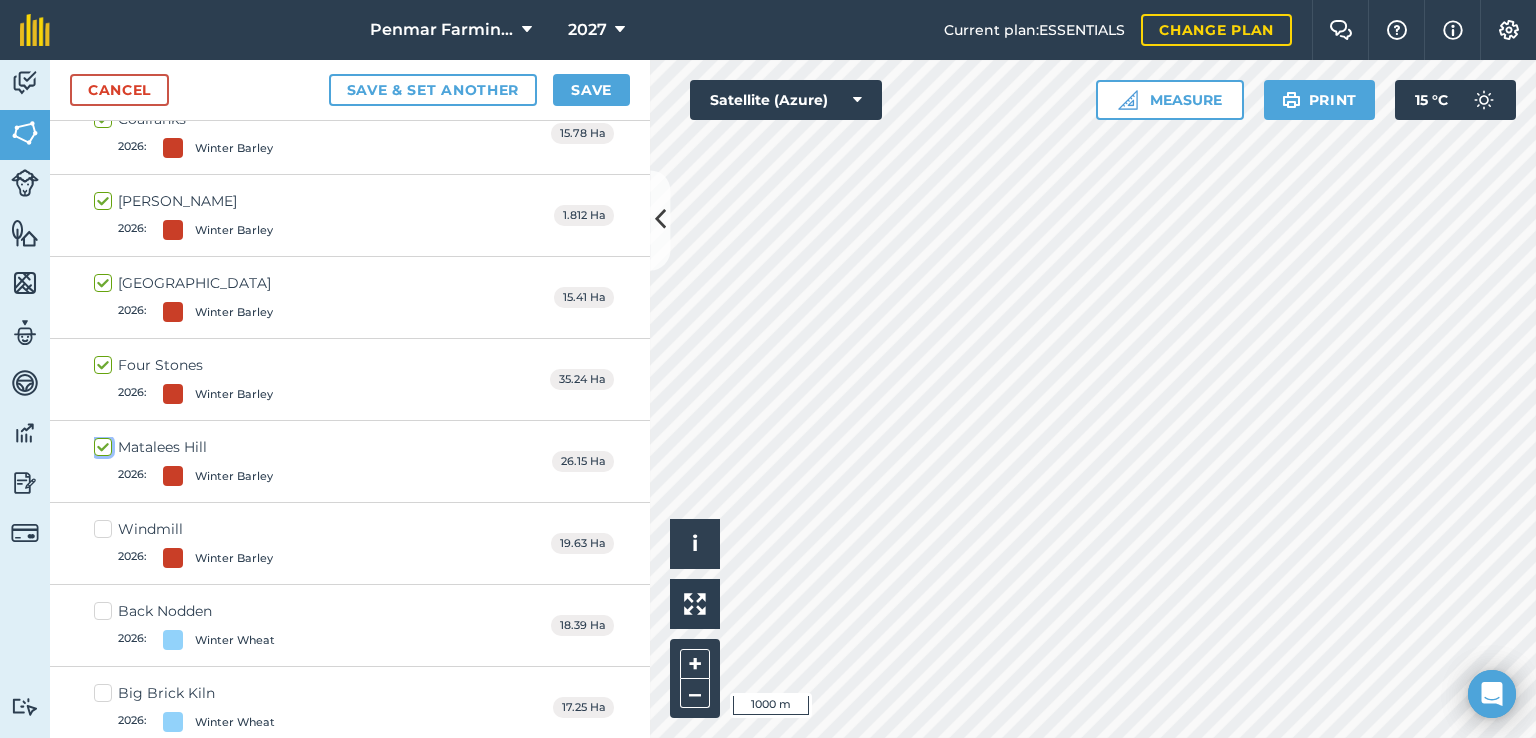 checkbox on "true" 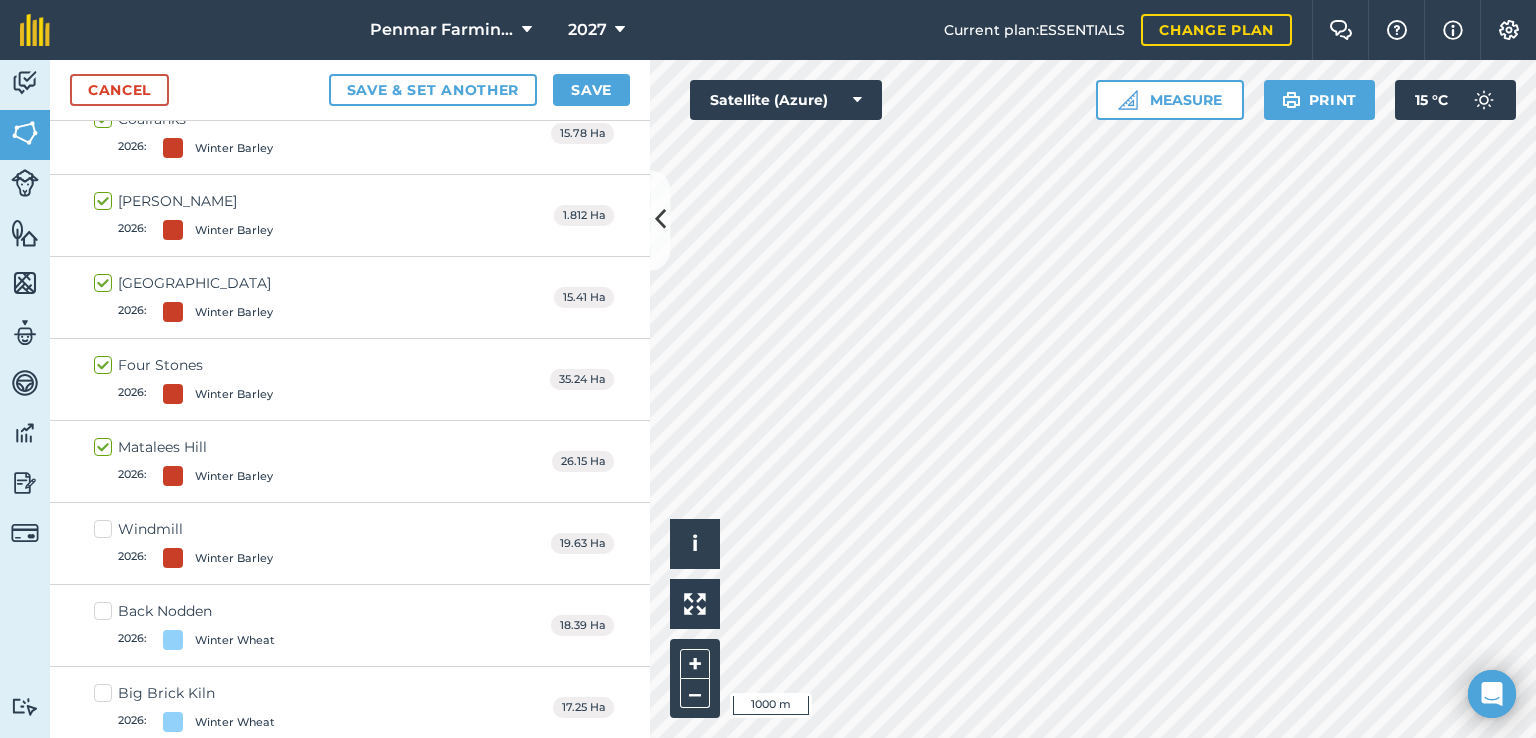 click on "Windmill 2026 : Winter Barley" at bounding box center [183, 543] 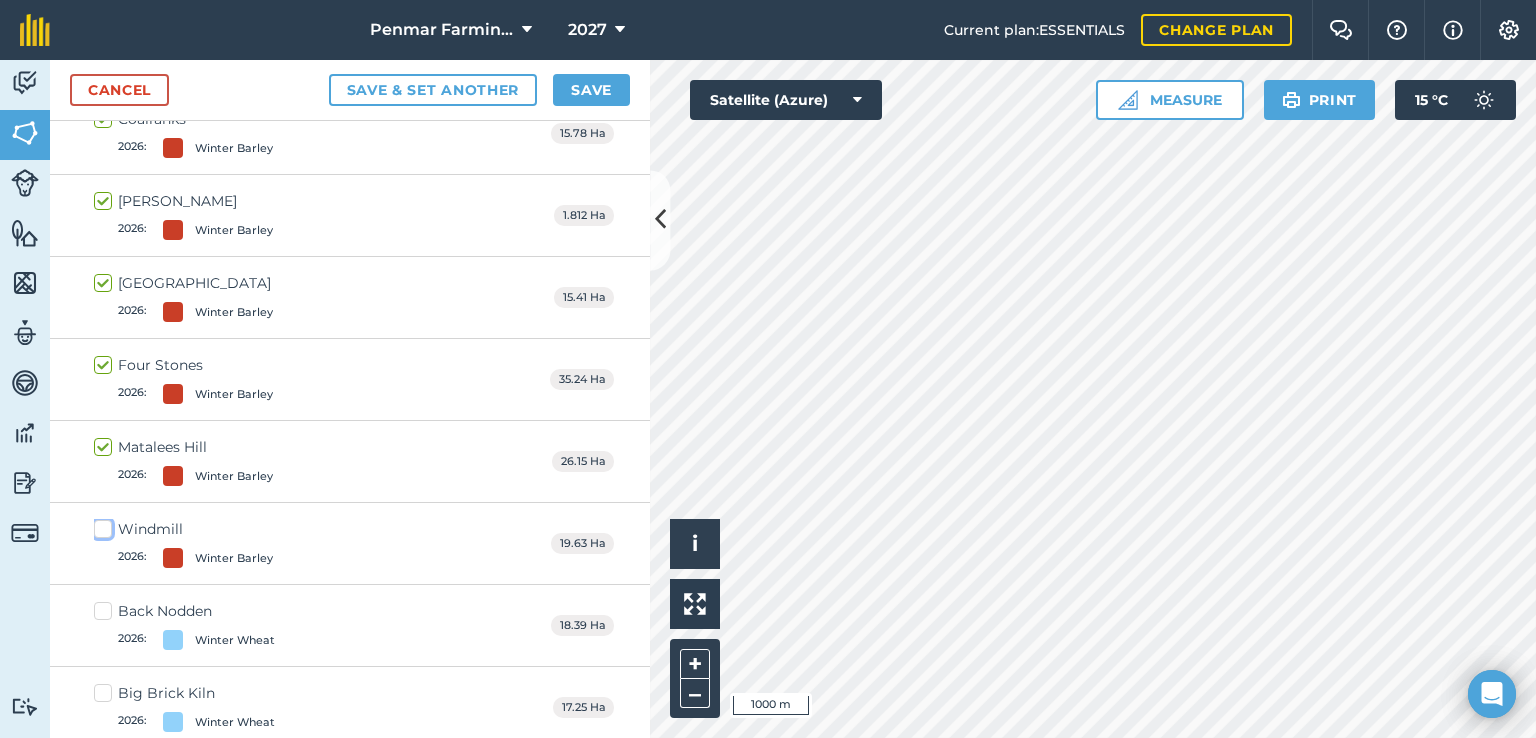 click on "Windmill 2026 : Winter Barley" at bounding box center [100, 525] 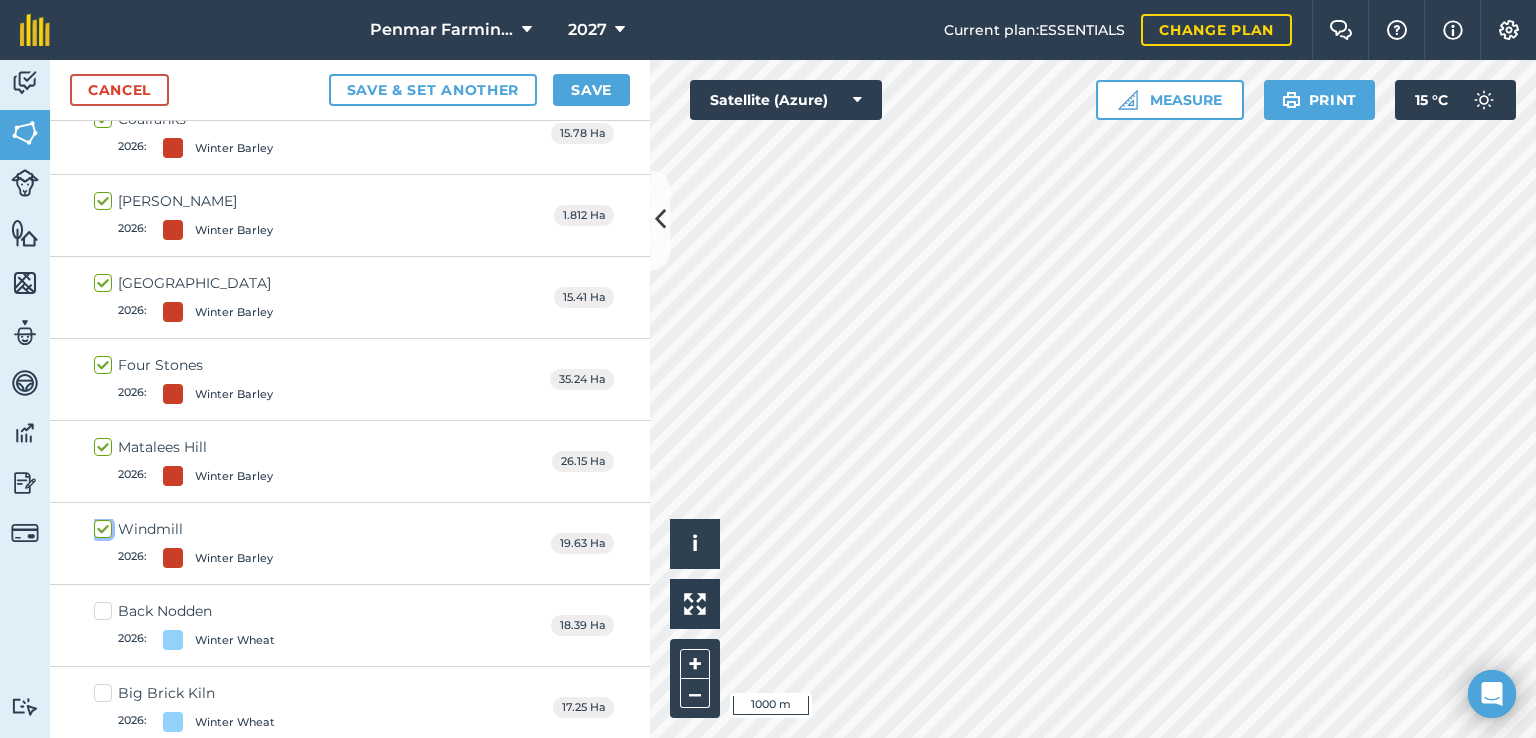 checkbox on "true" 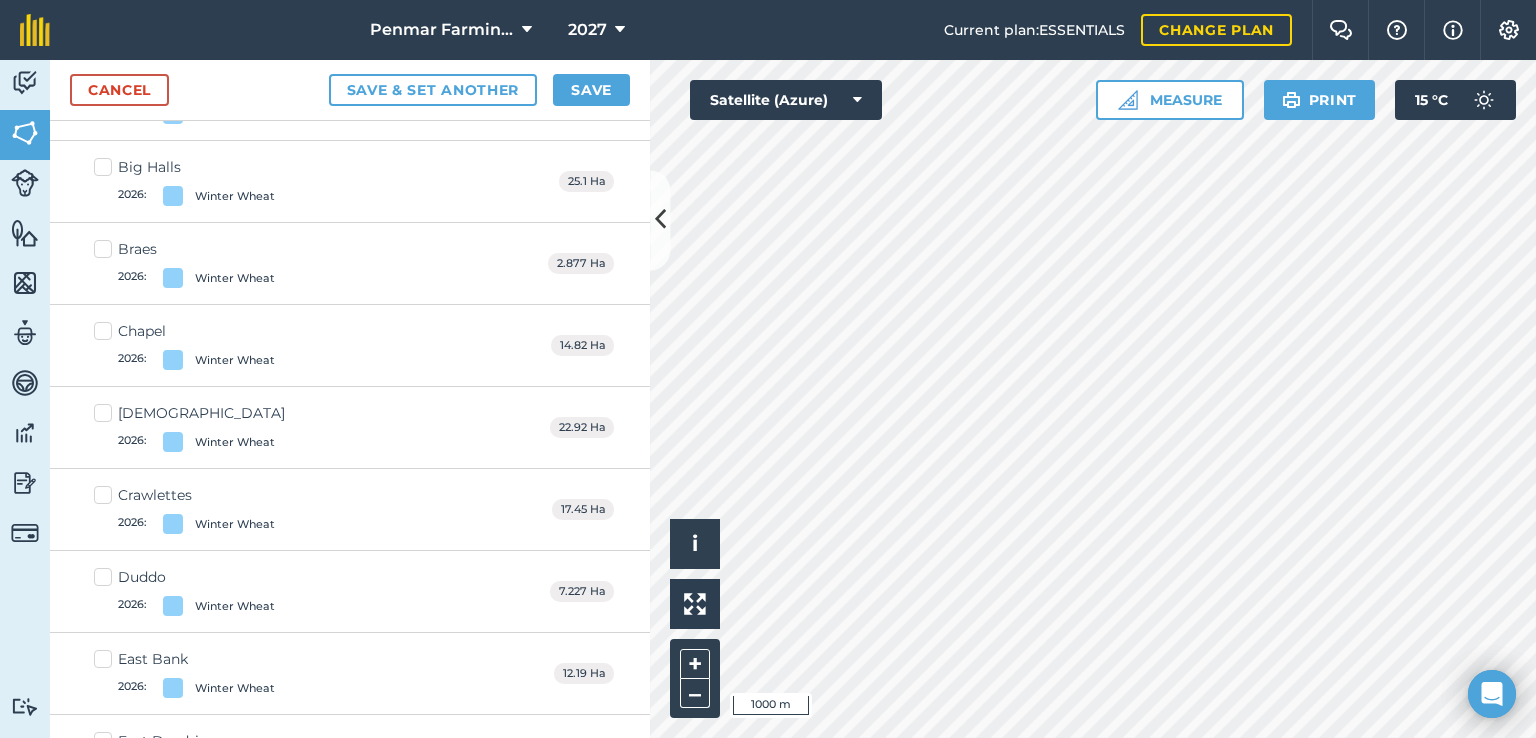 scroll, scrollTop: 5977, scrollLeft: 0, axis: vertical 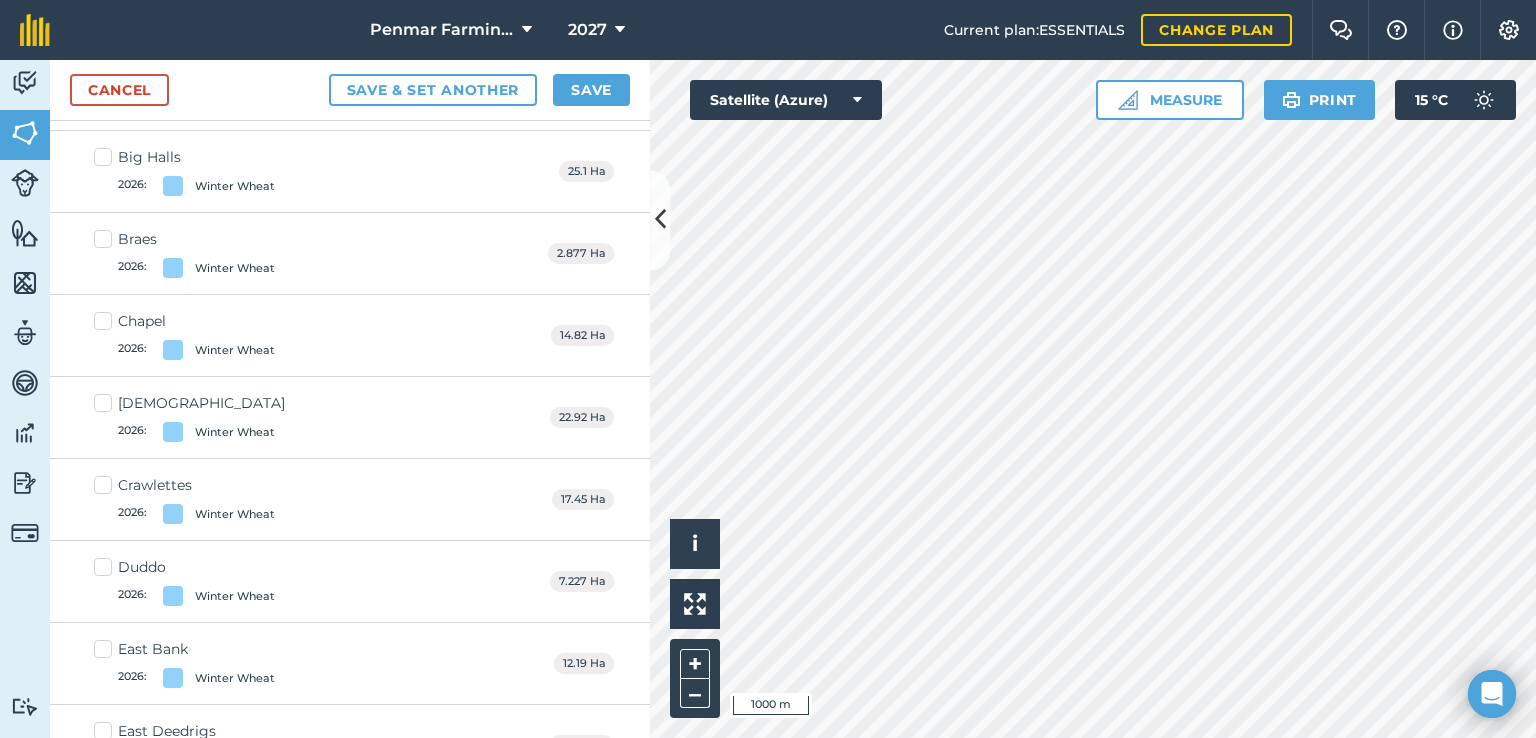 click on "Duddo 2026 : Winter Wheat" at bounding box center [184, 581] 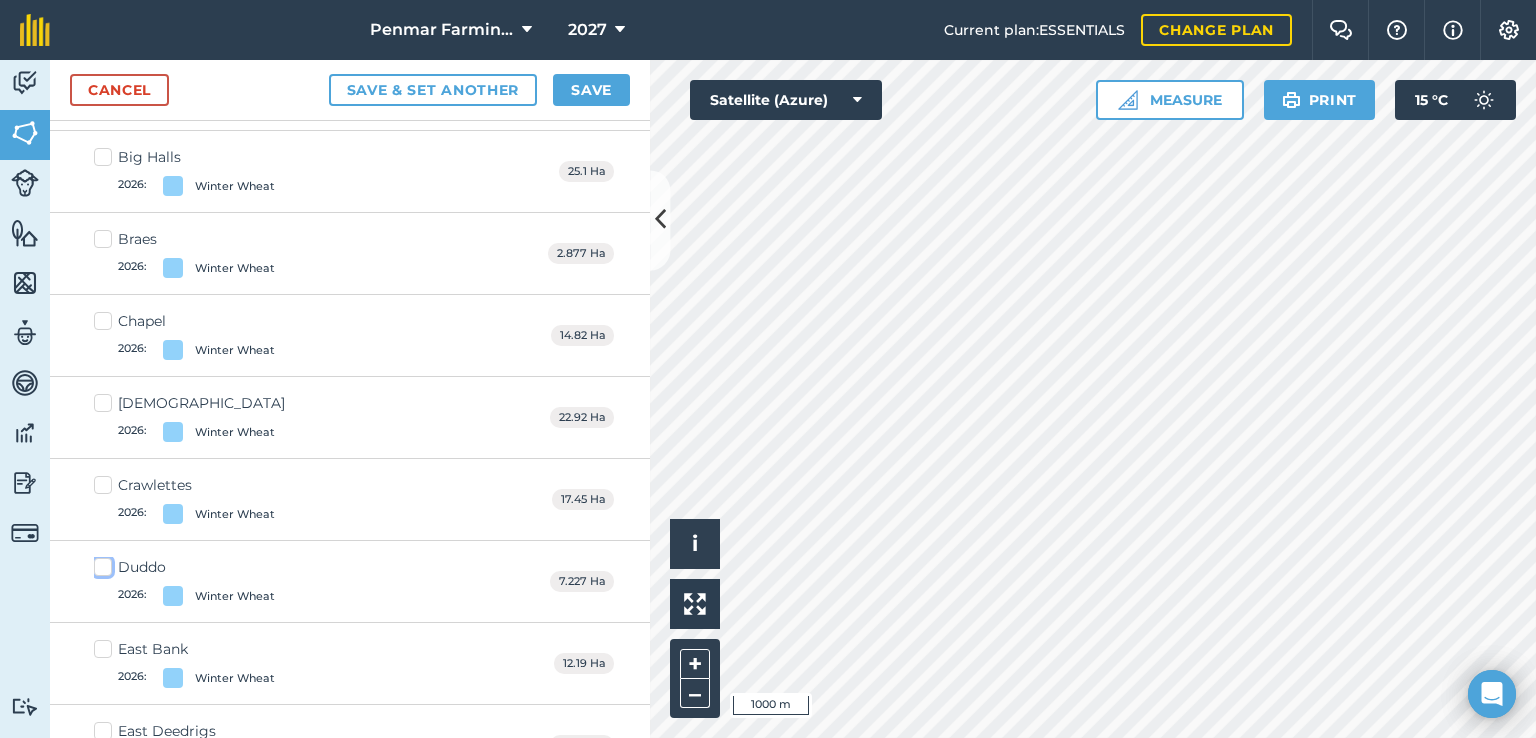 click on "Duddo 2026 : Winter Wheat" at bounding box center [100, 563] 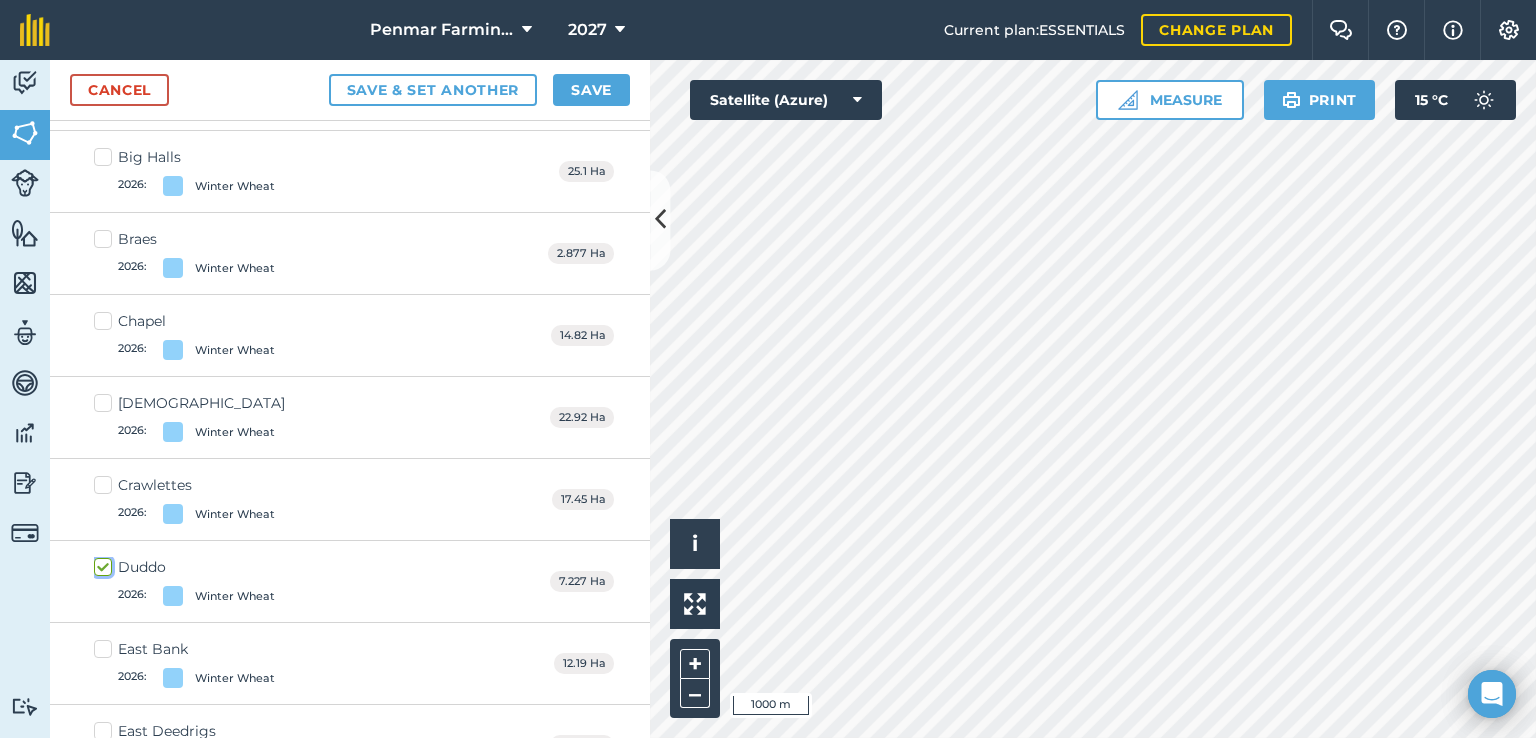 checkbox on "true" 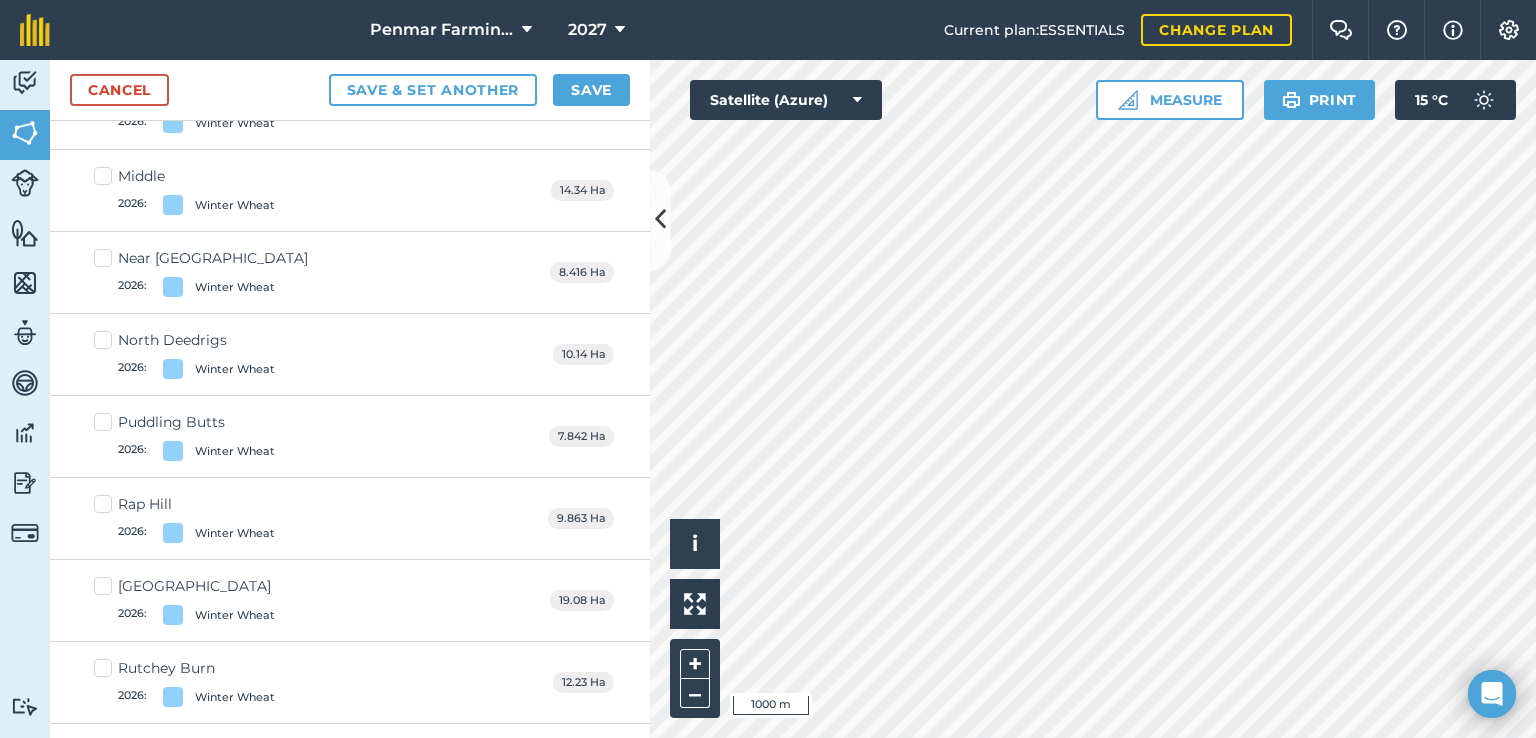 scroll, scrollTop: 7877, scrollLeft: 0, axis: vertical 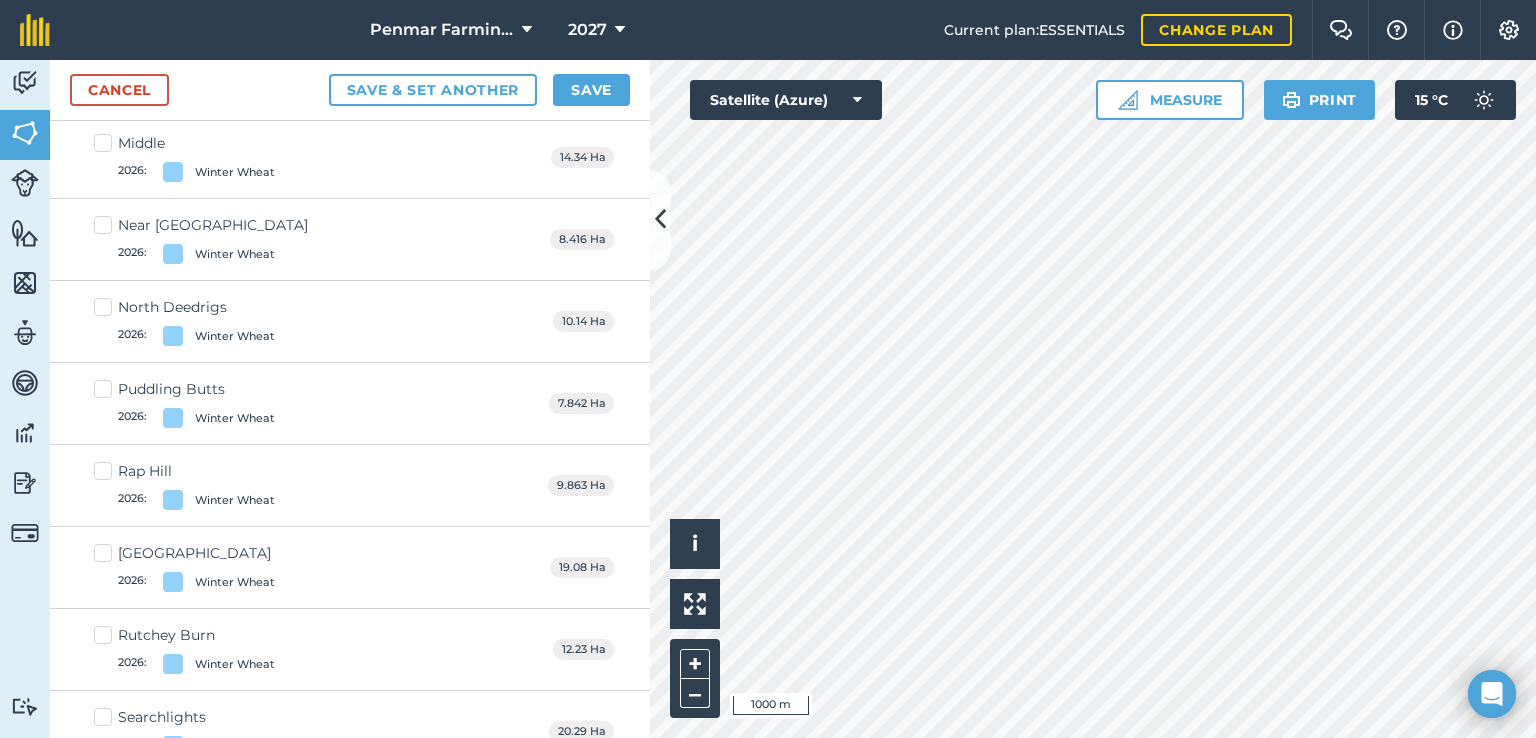 click on "Rutchey Burn 2026 : Winter Wheat" at bounding box center (184, 649) 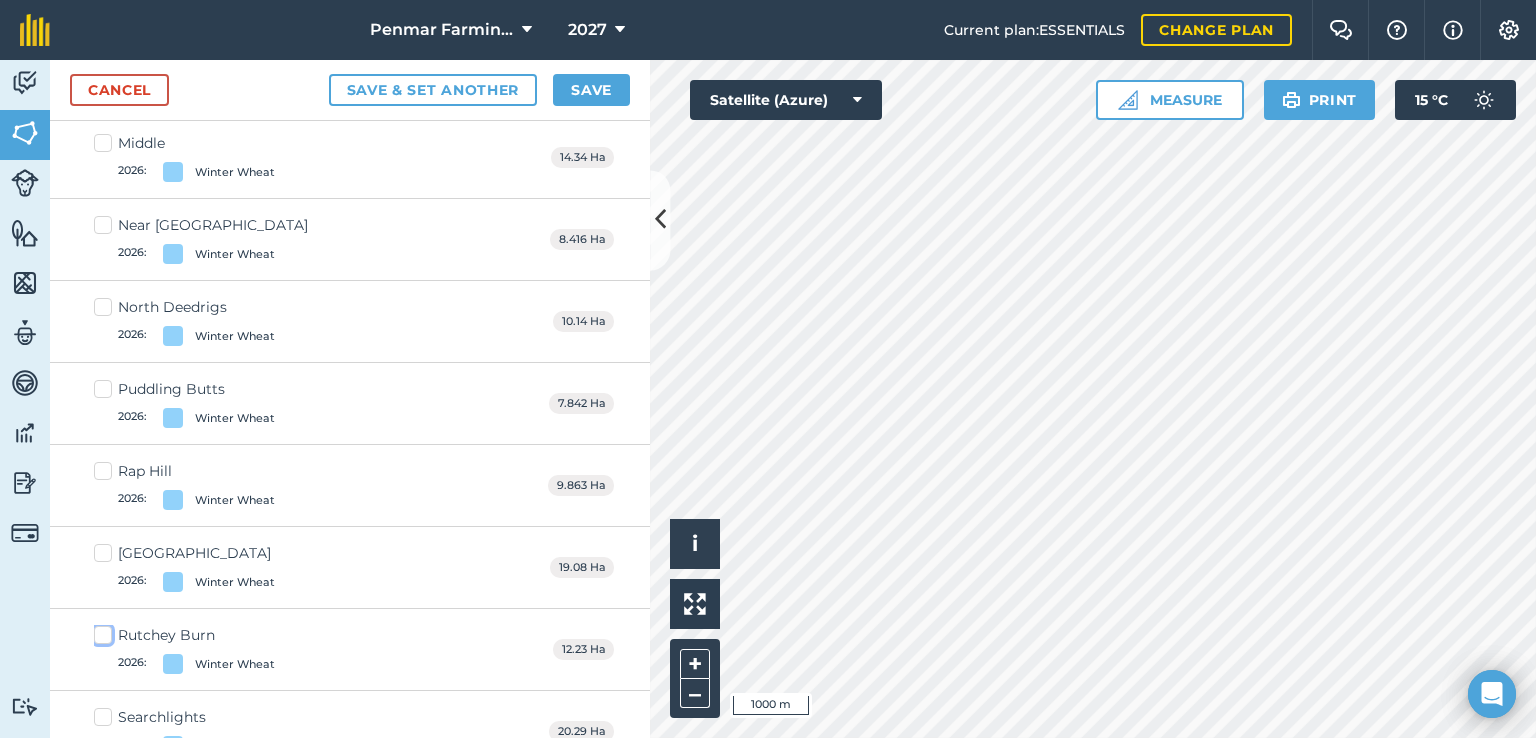 click on "Rutchey Burn 2026 : Winter Wheat" at bounding box center [100, 631] 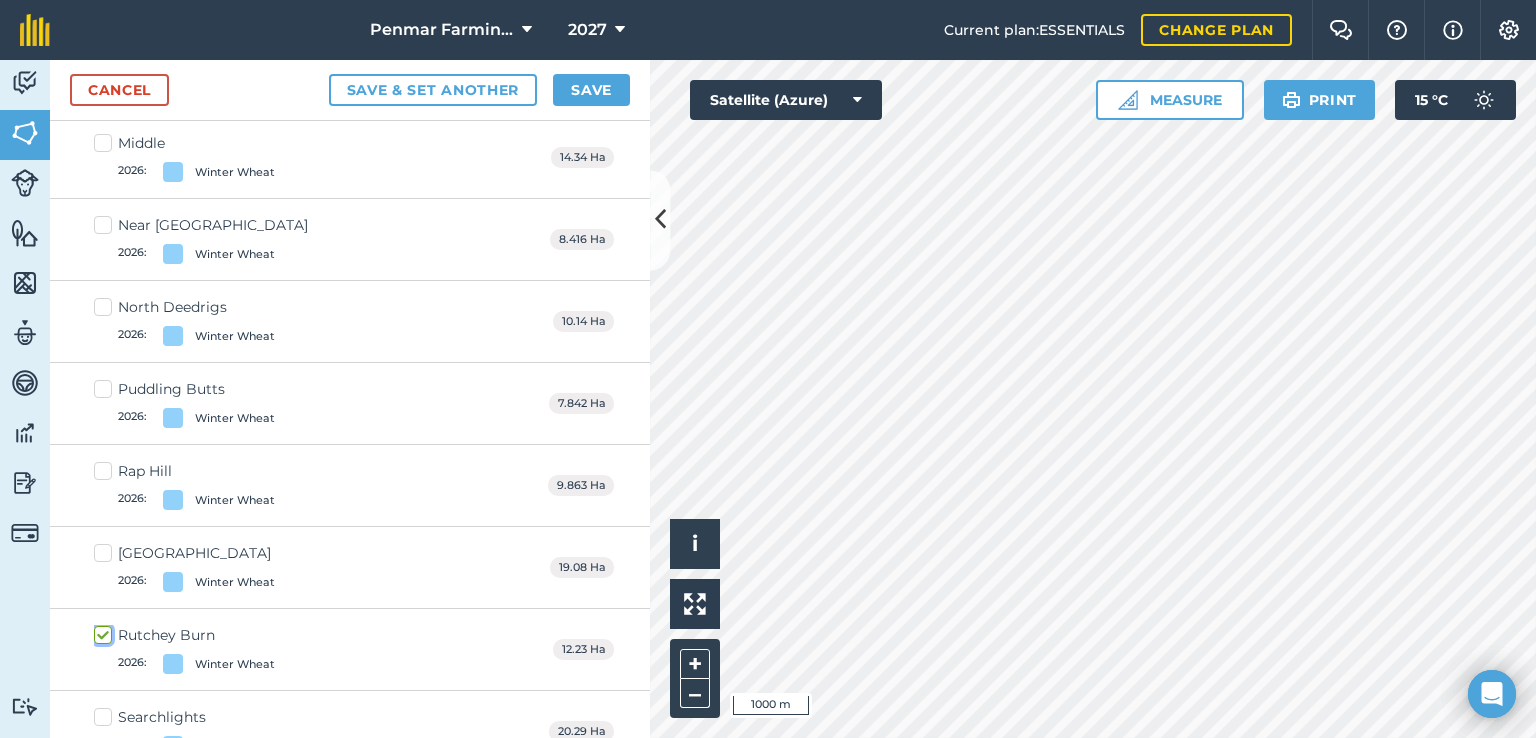 checkbox on "true" 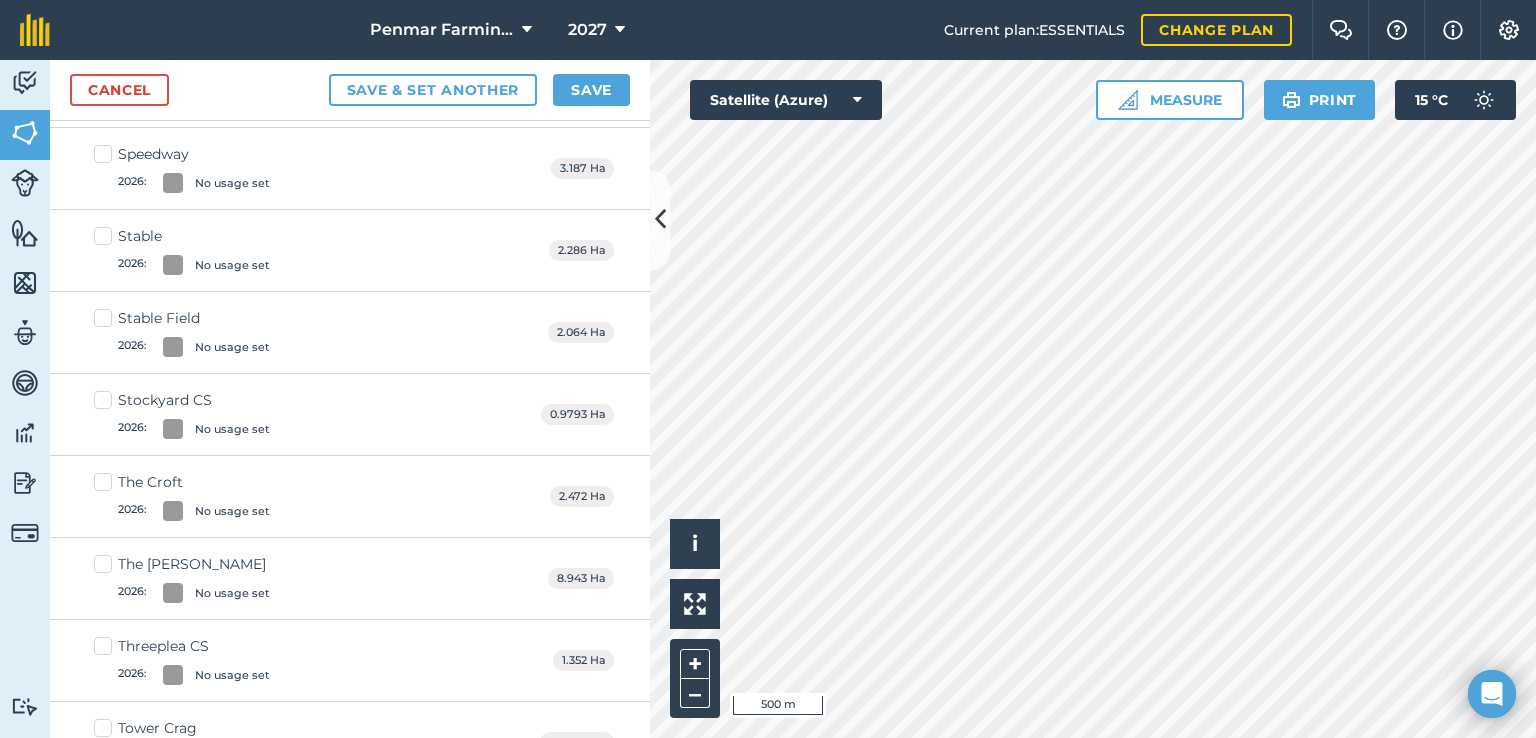 scroll, scrollTop: 4963, scrollLeft: 0, axis: vertical 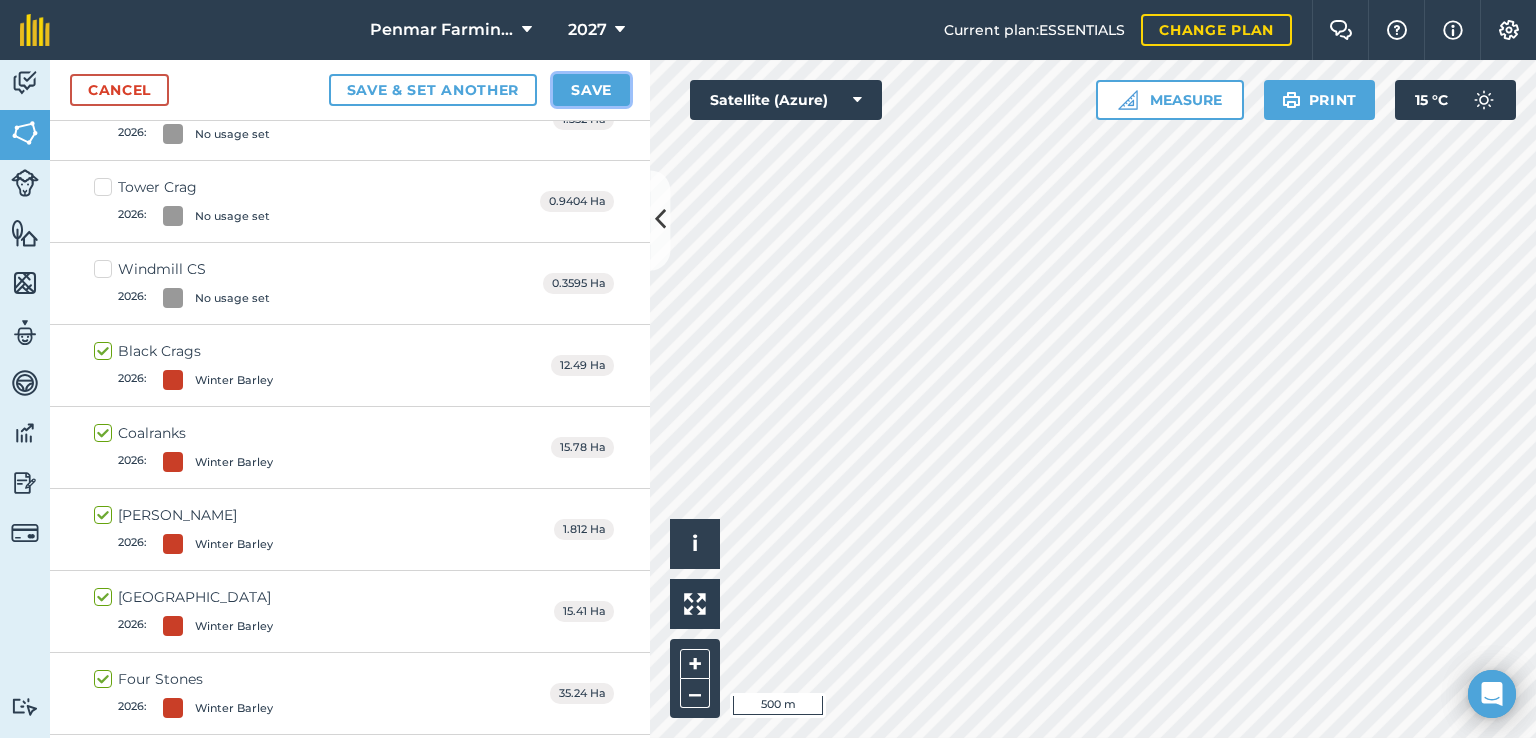 click on "Save" at bounding box center (591, 90) 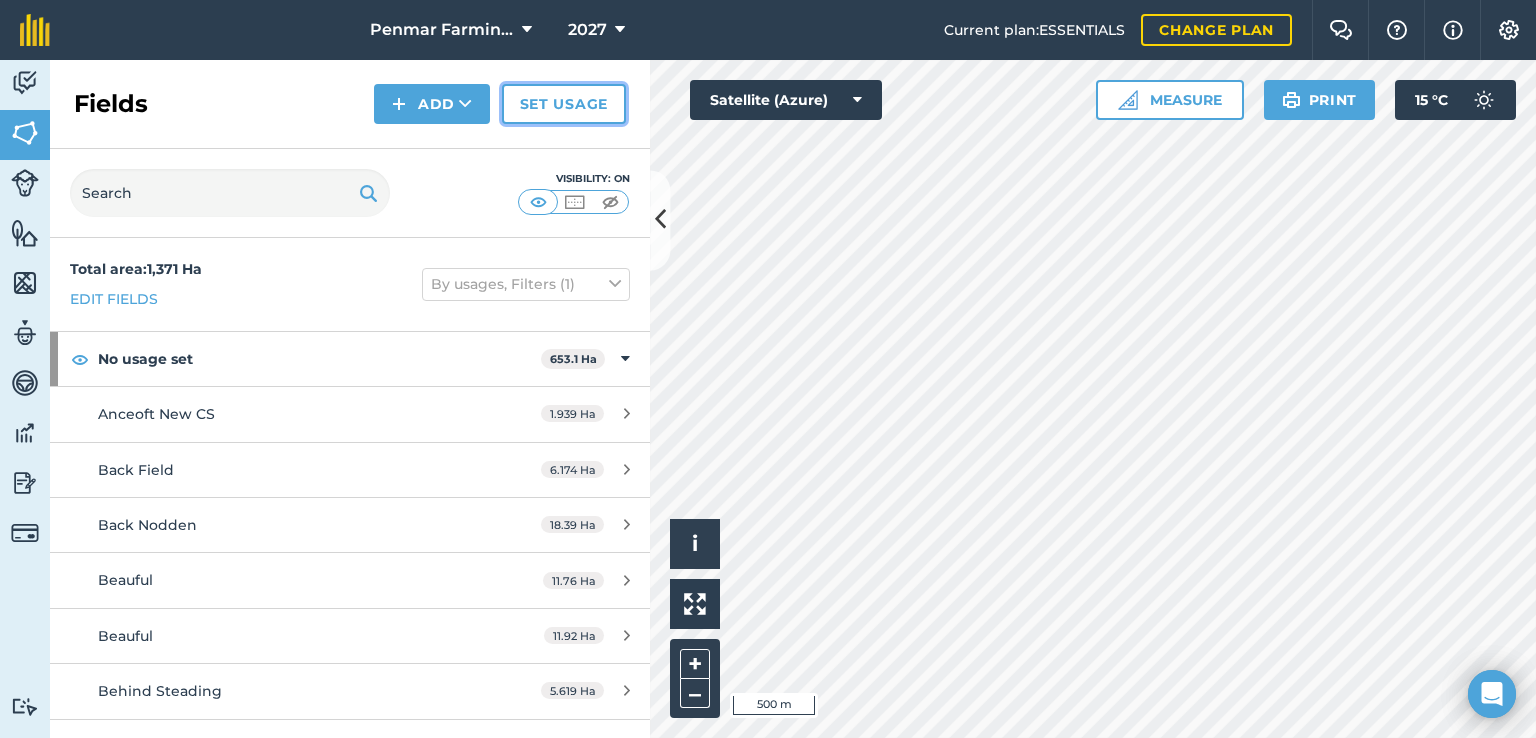 click on "Set usage" at bounding box center [564, 104] 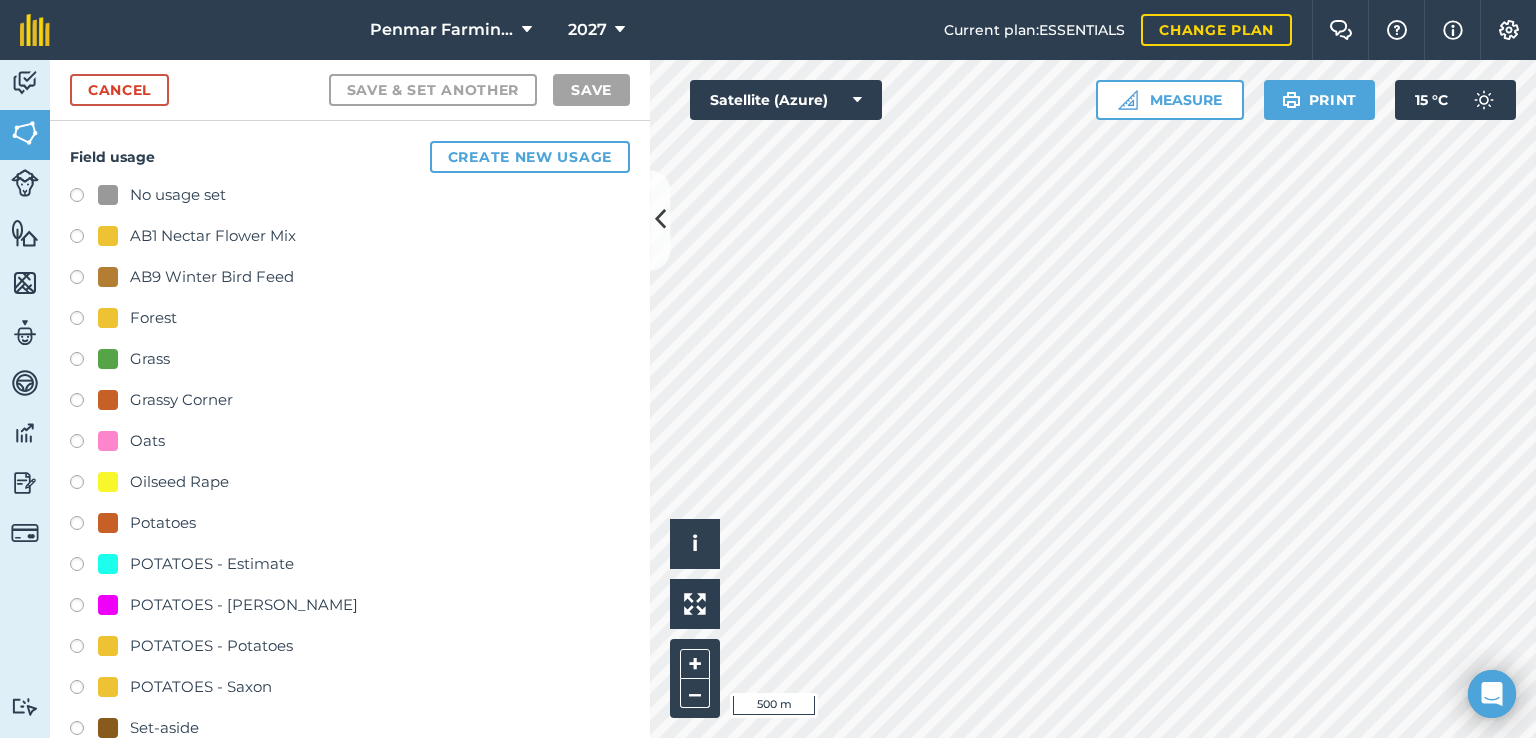 click at bounding box center [84, 485] 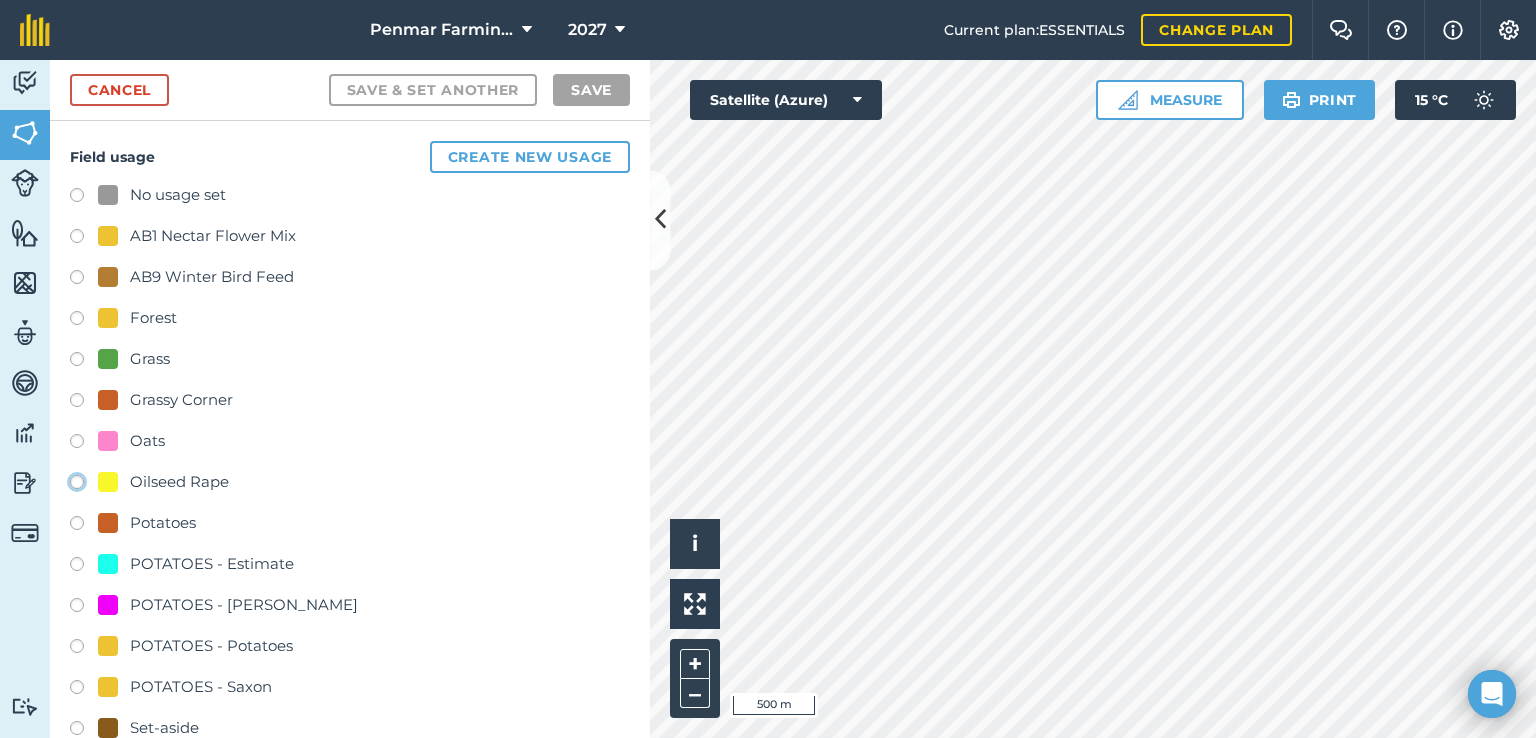 click on "Oilseed Rape" at bounding box center (-9923, 481) 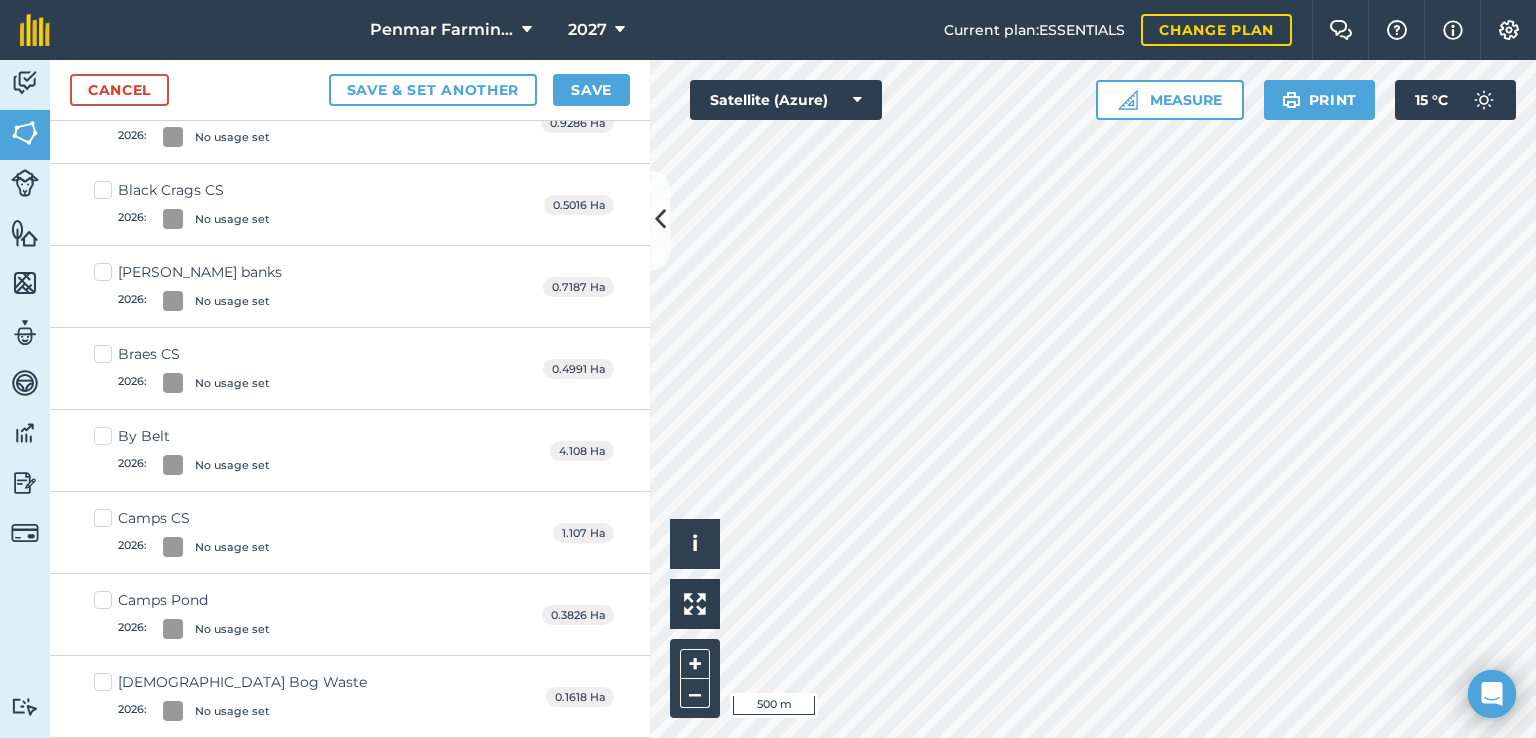 scroll, scrollTop: 1400, scrollLeft: 0, axis: vertical 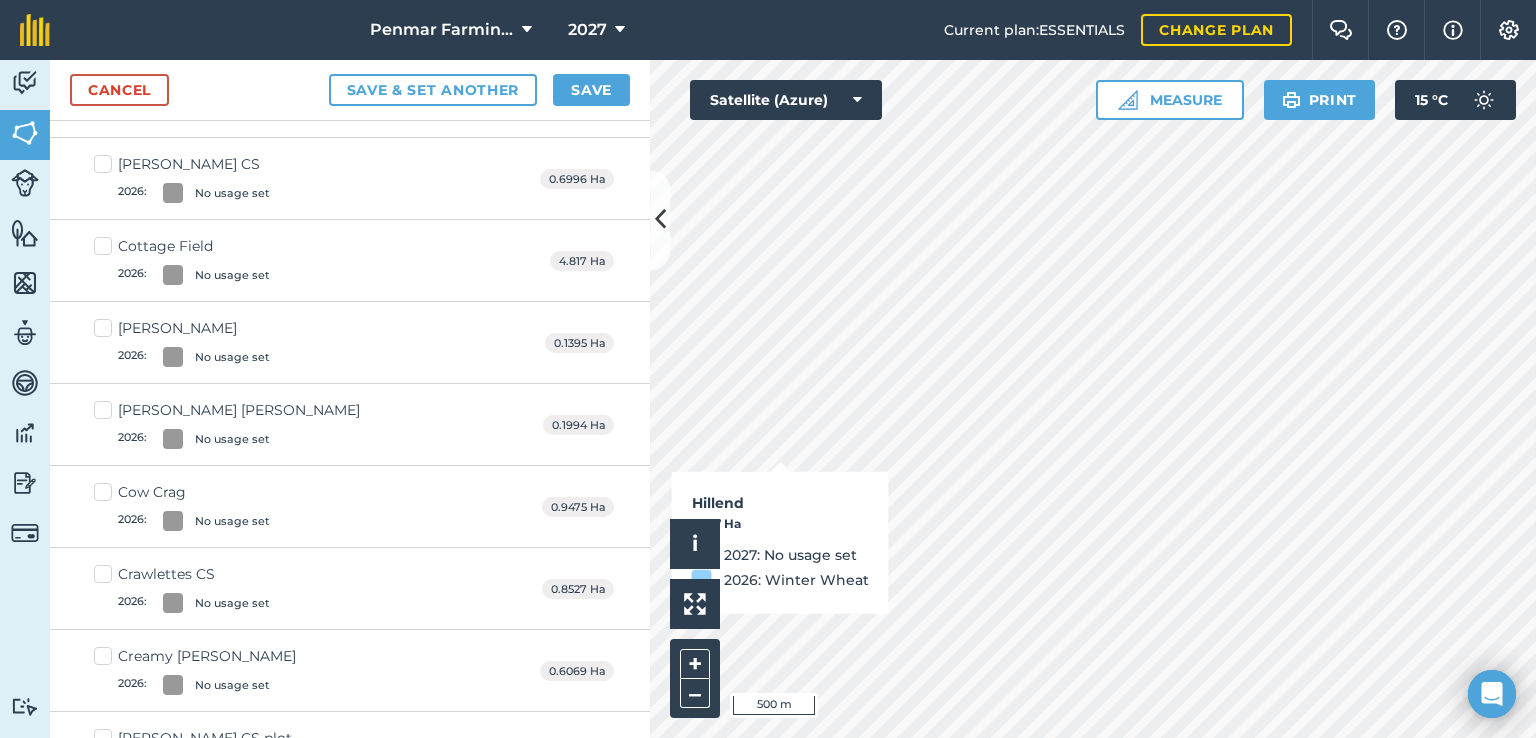 checkbox on "true" 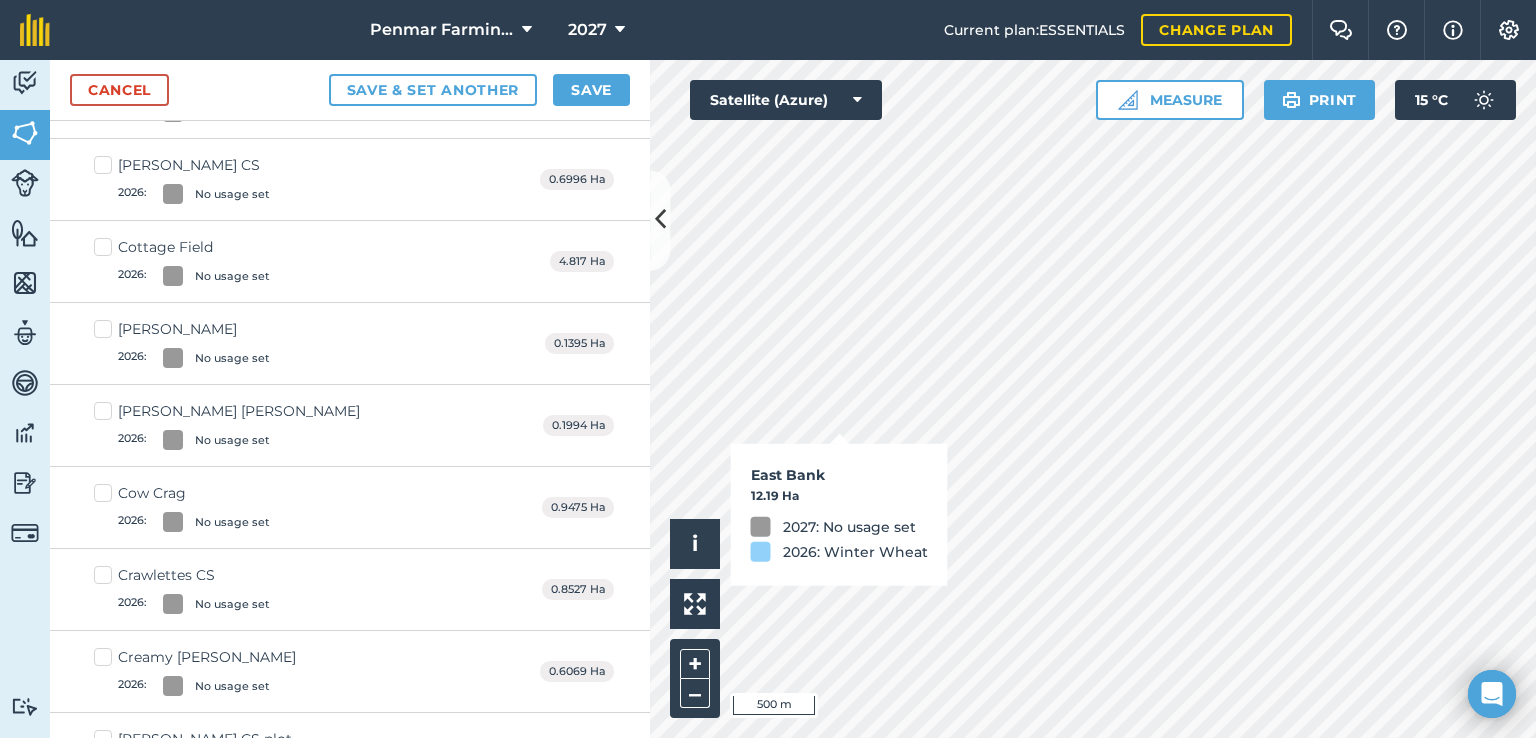 checkbox on "true" 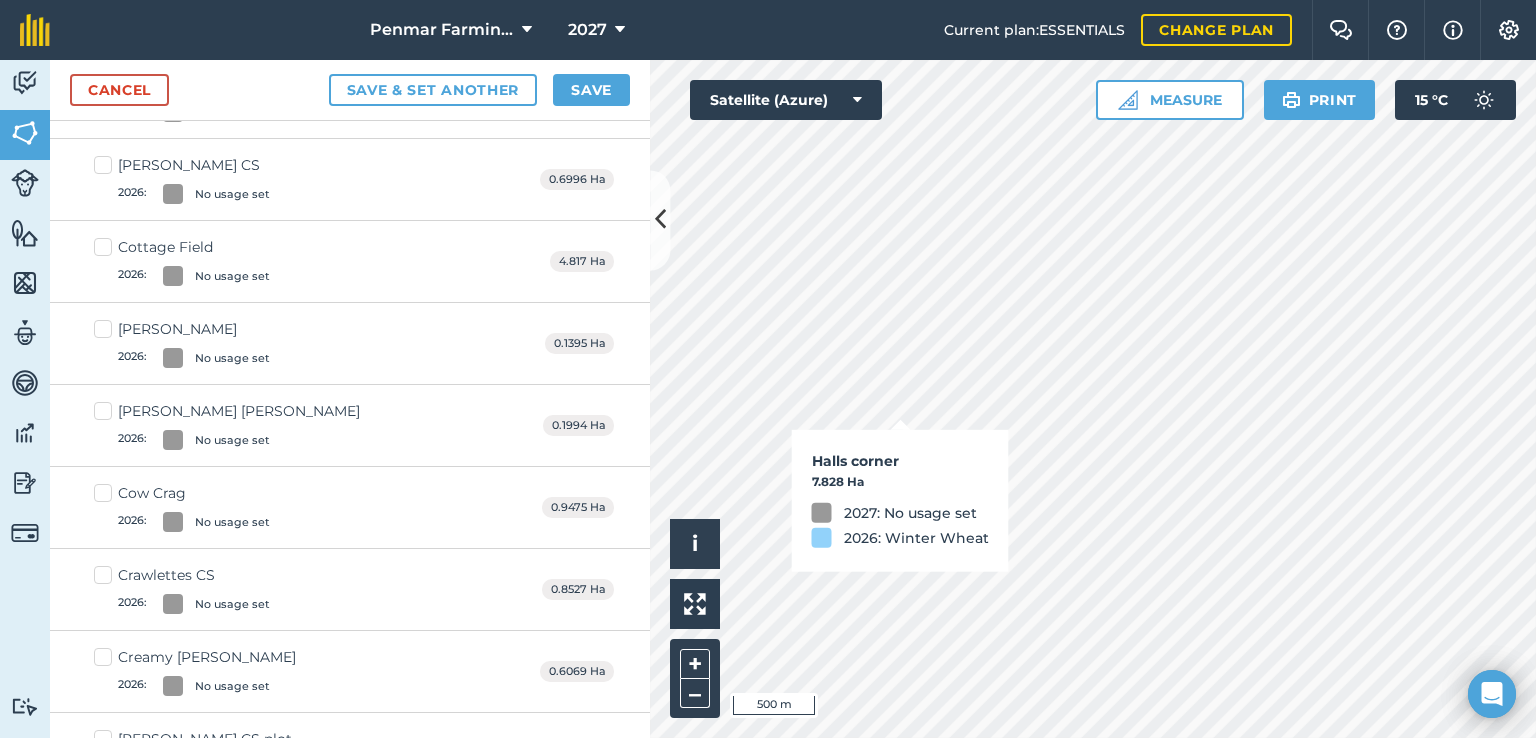 checkbox on "true" 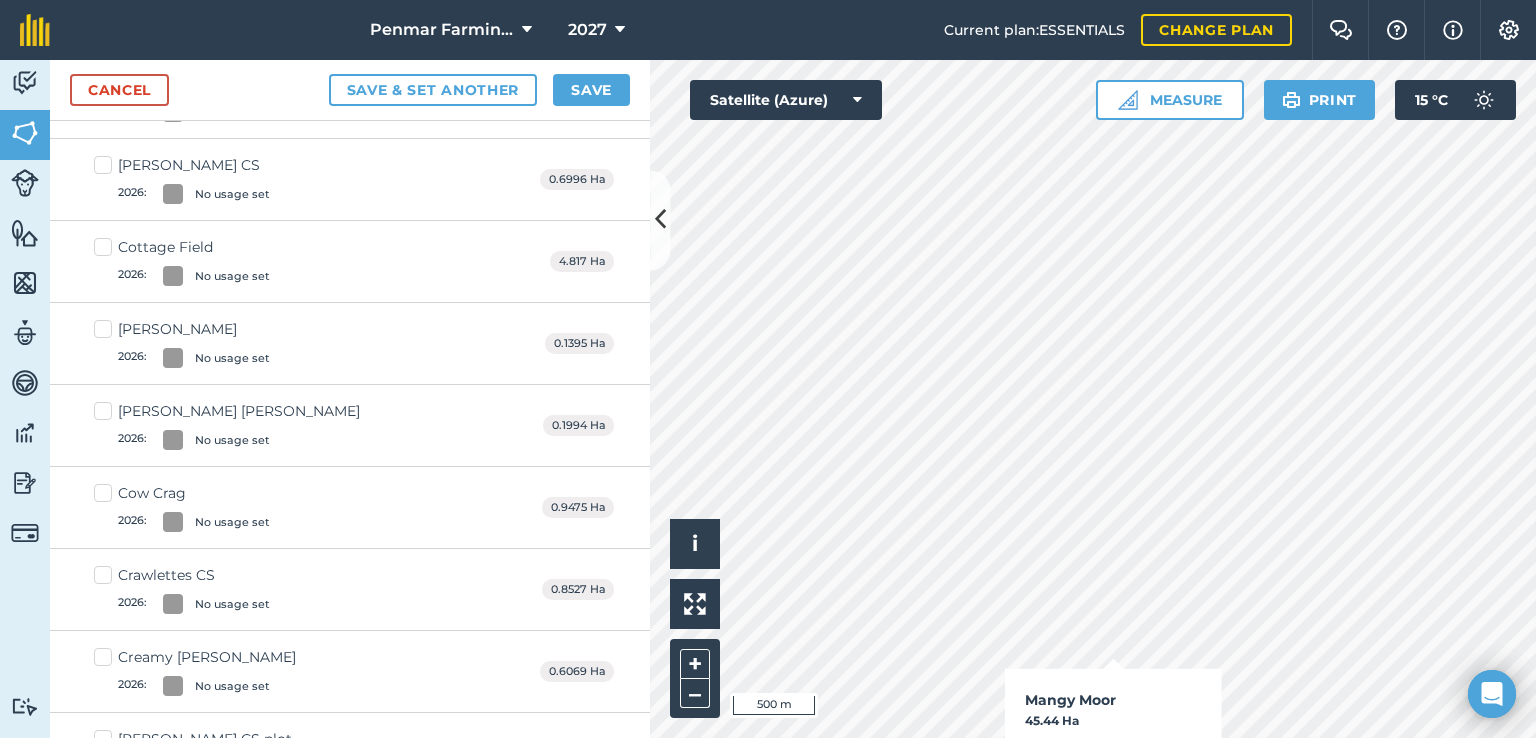 checkbox on "true" 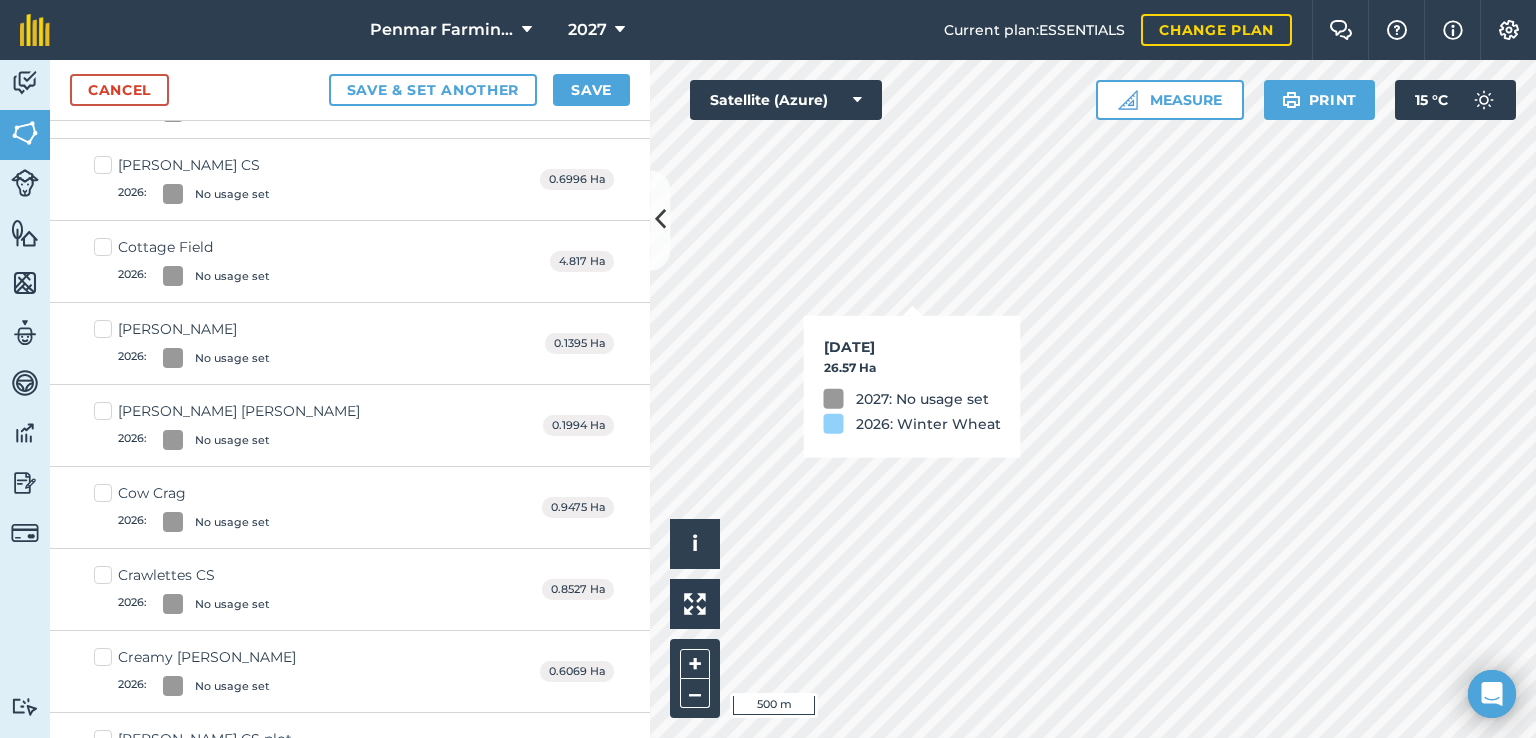 checkbox on "true" 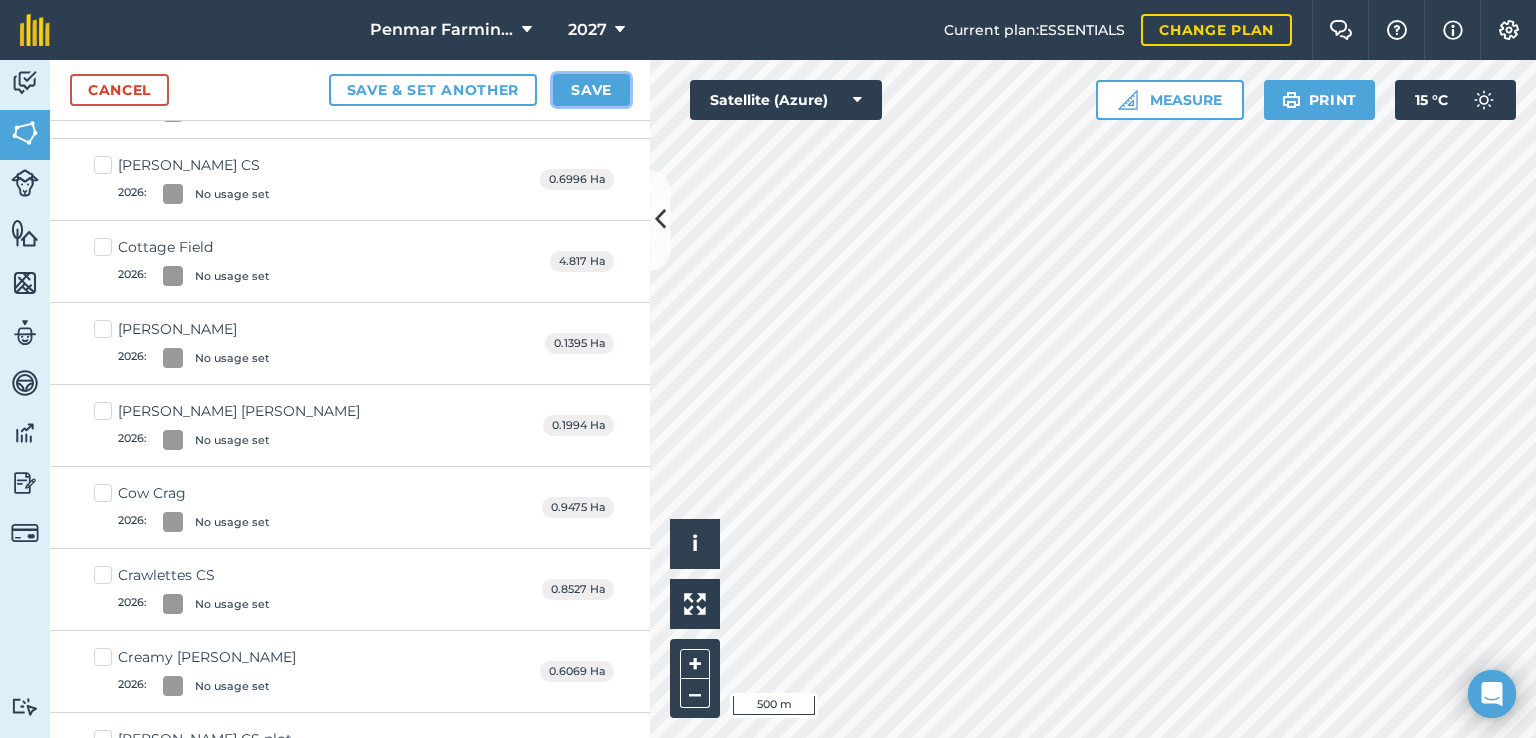 click on "Save" at bounding box center [591, 90] 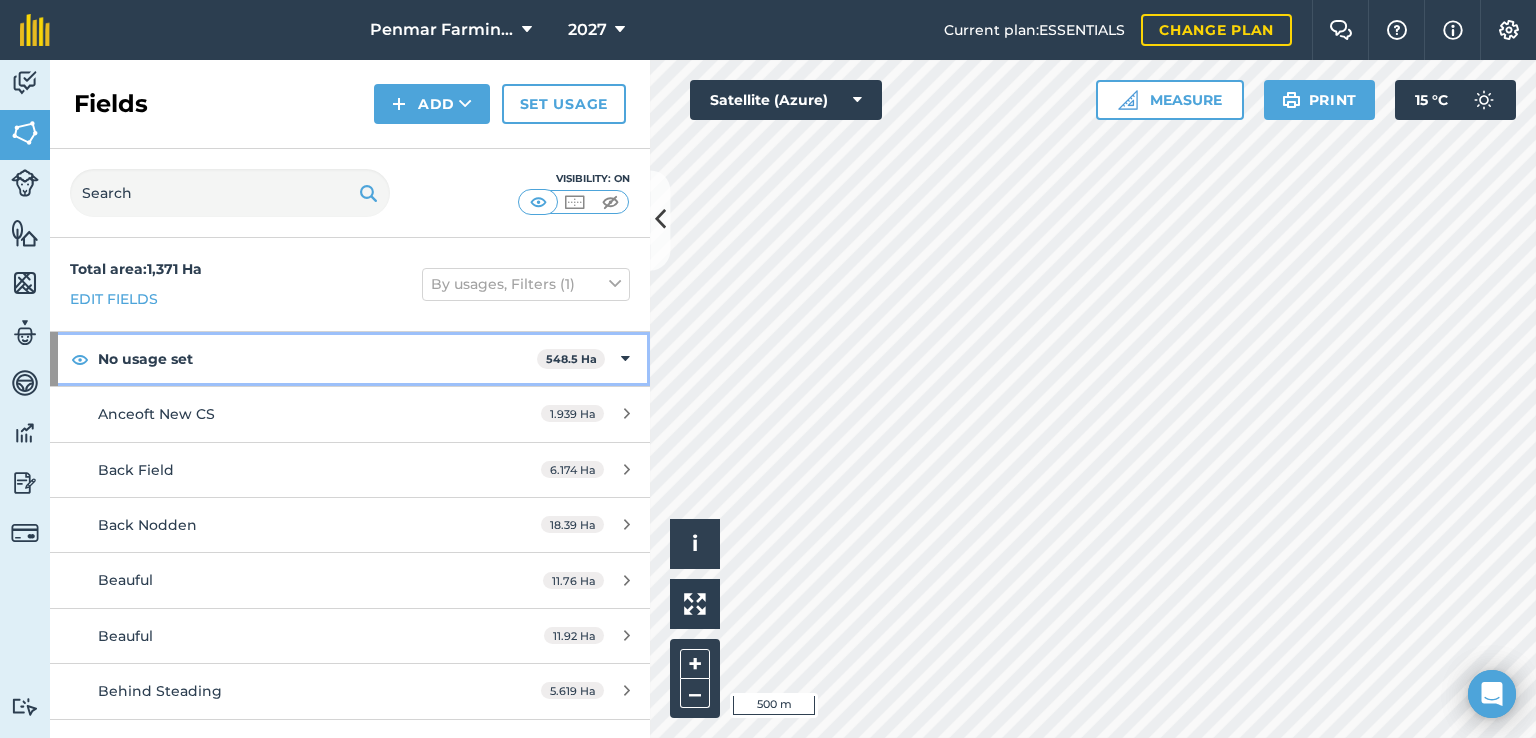 click on "No usage set 548.5   Ha" at bounding box center [350, 359] 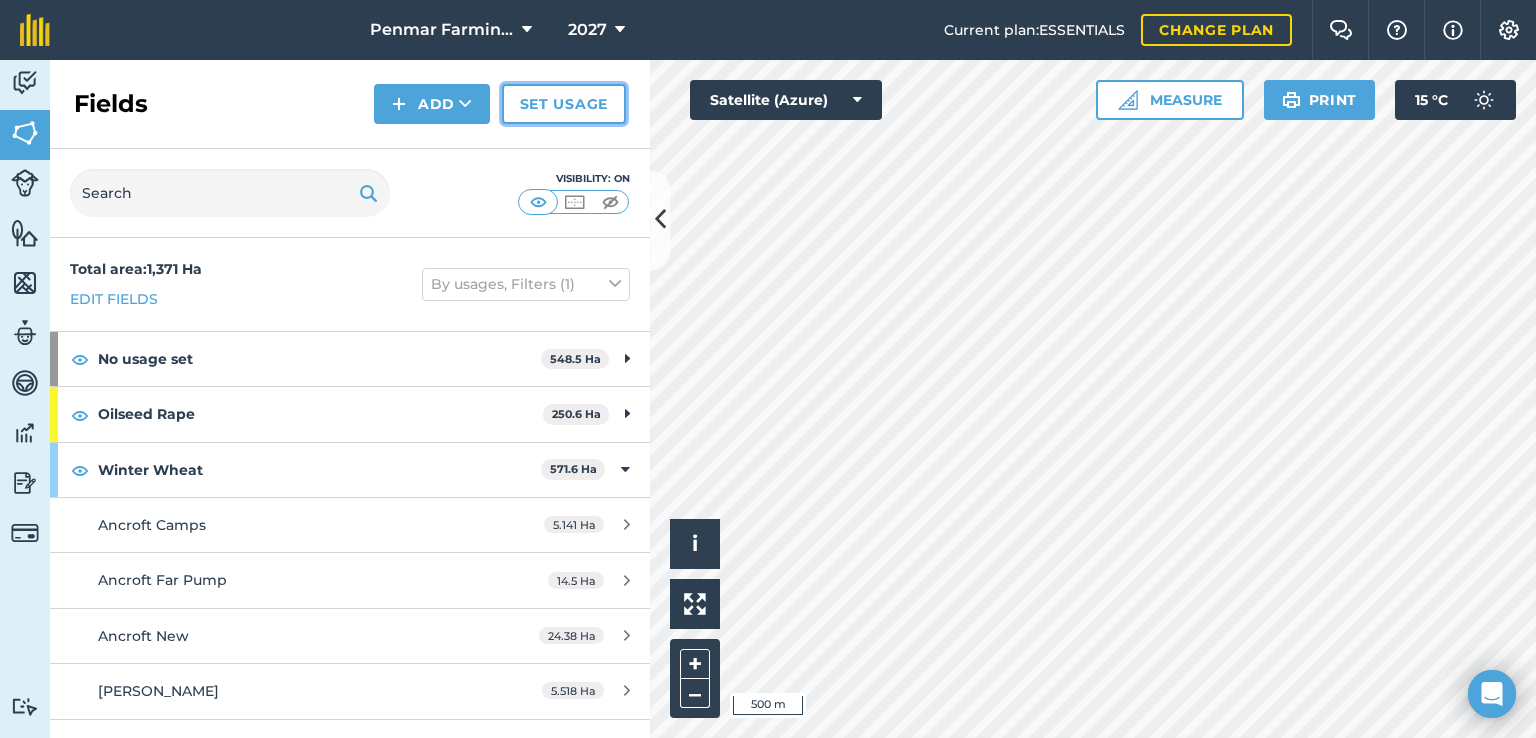 click on "Set usage" at bounding box center [564, 104] 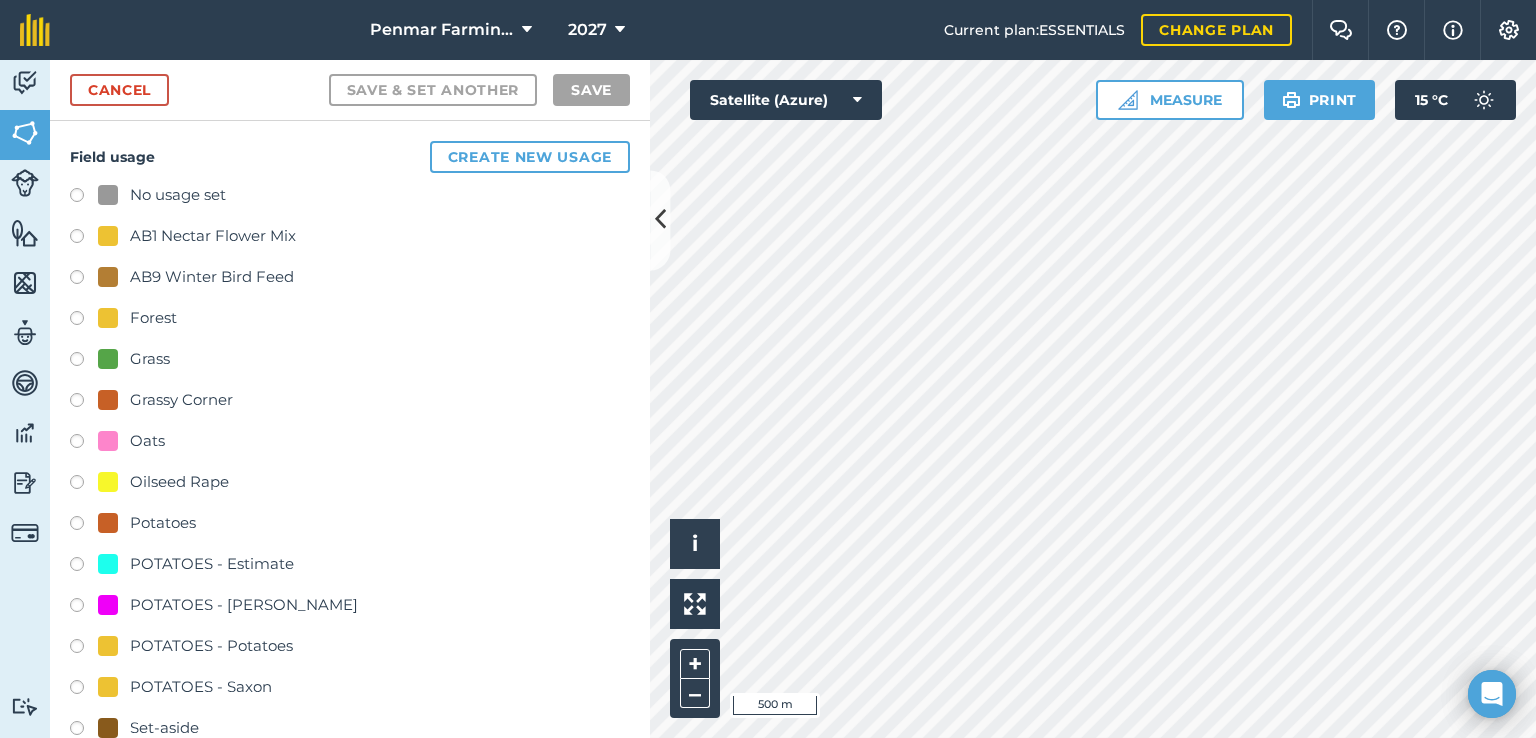 click at bounding box center [84, 526] 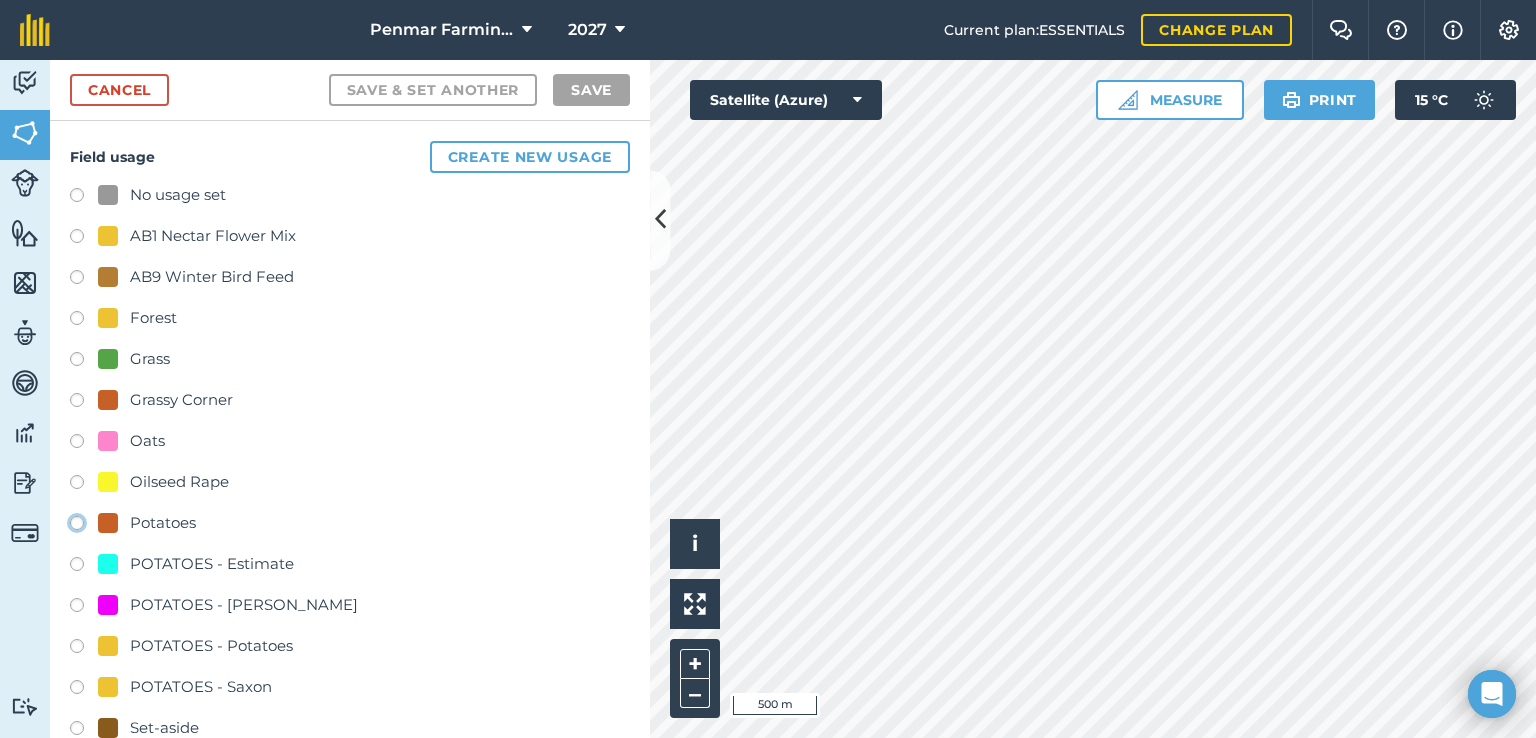 click on "Potatoes" at bounding box center (-9923, 522) 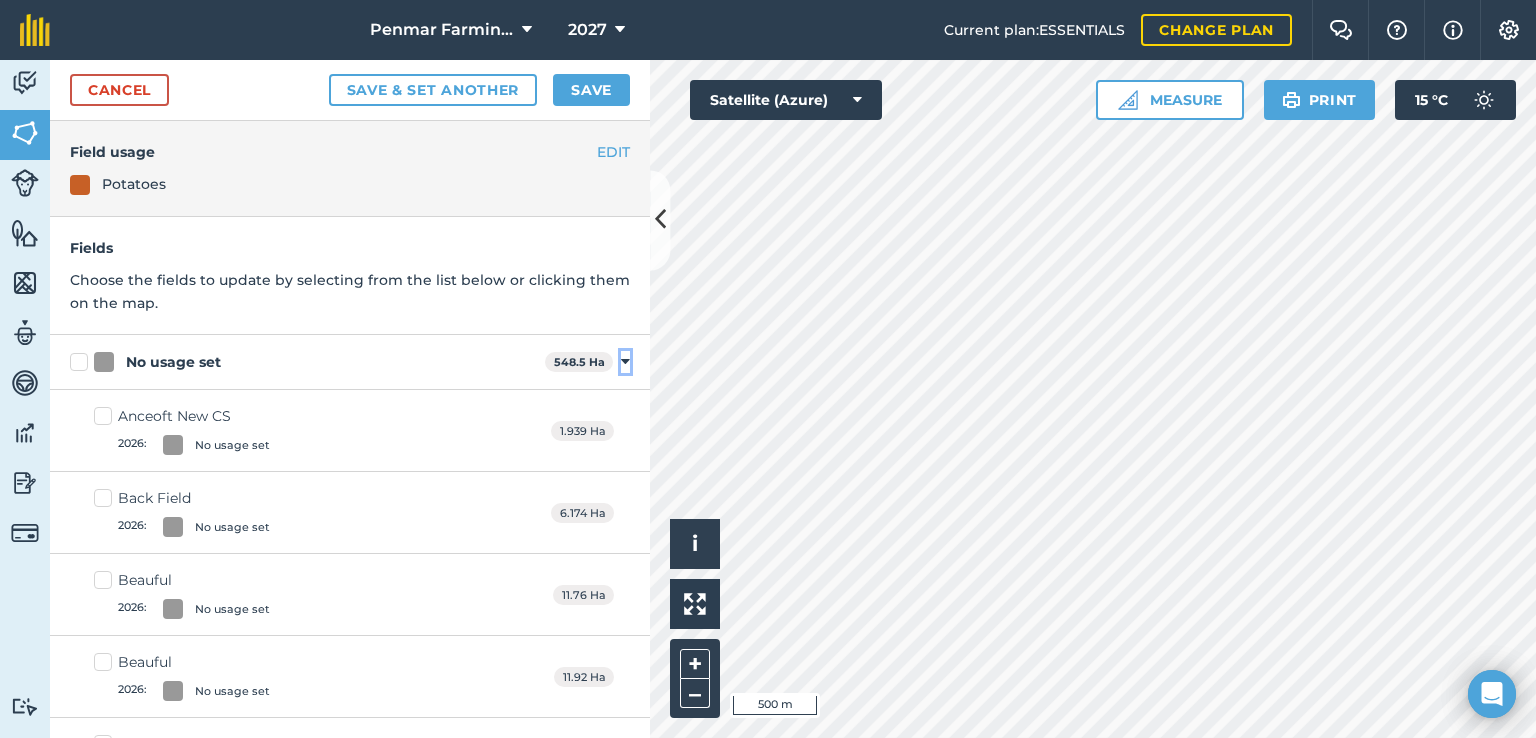 click at bounding box center [625, 362] 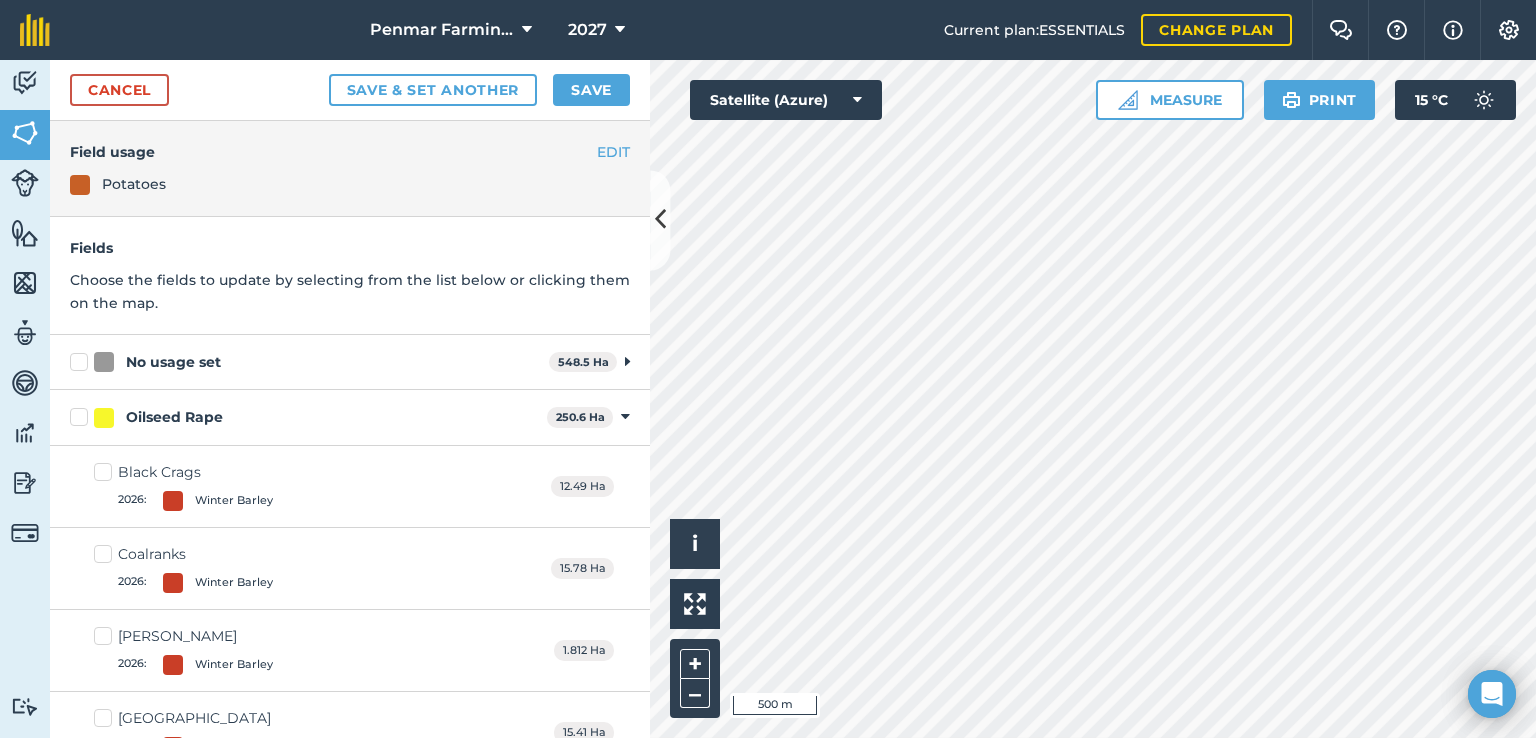 click on "Oilseed Rape 250.6   Ha Toggle showing  Oilseed Rape  fields" at bounding box center [350, 417] 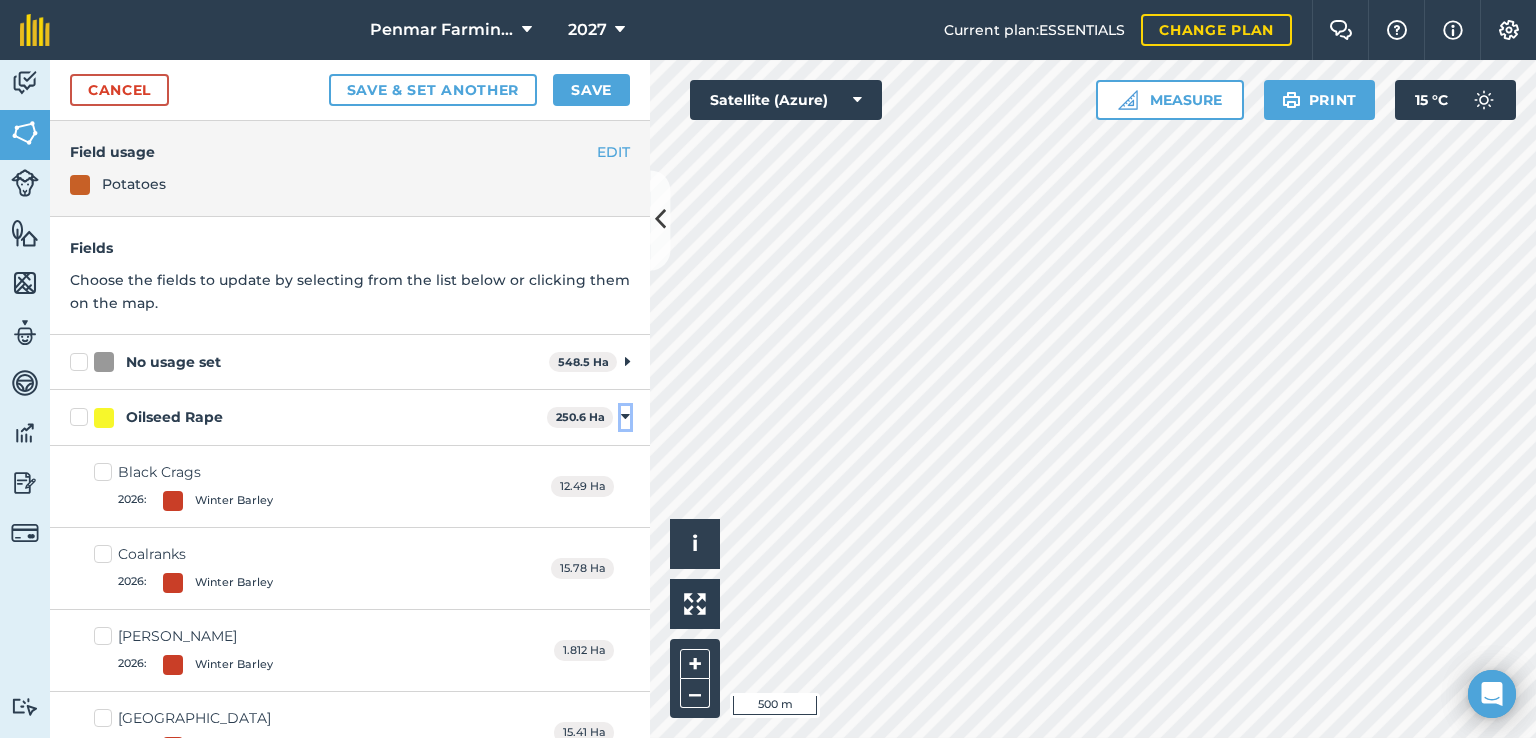 click at bounding box center (625, 417) 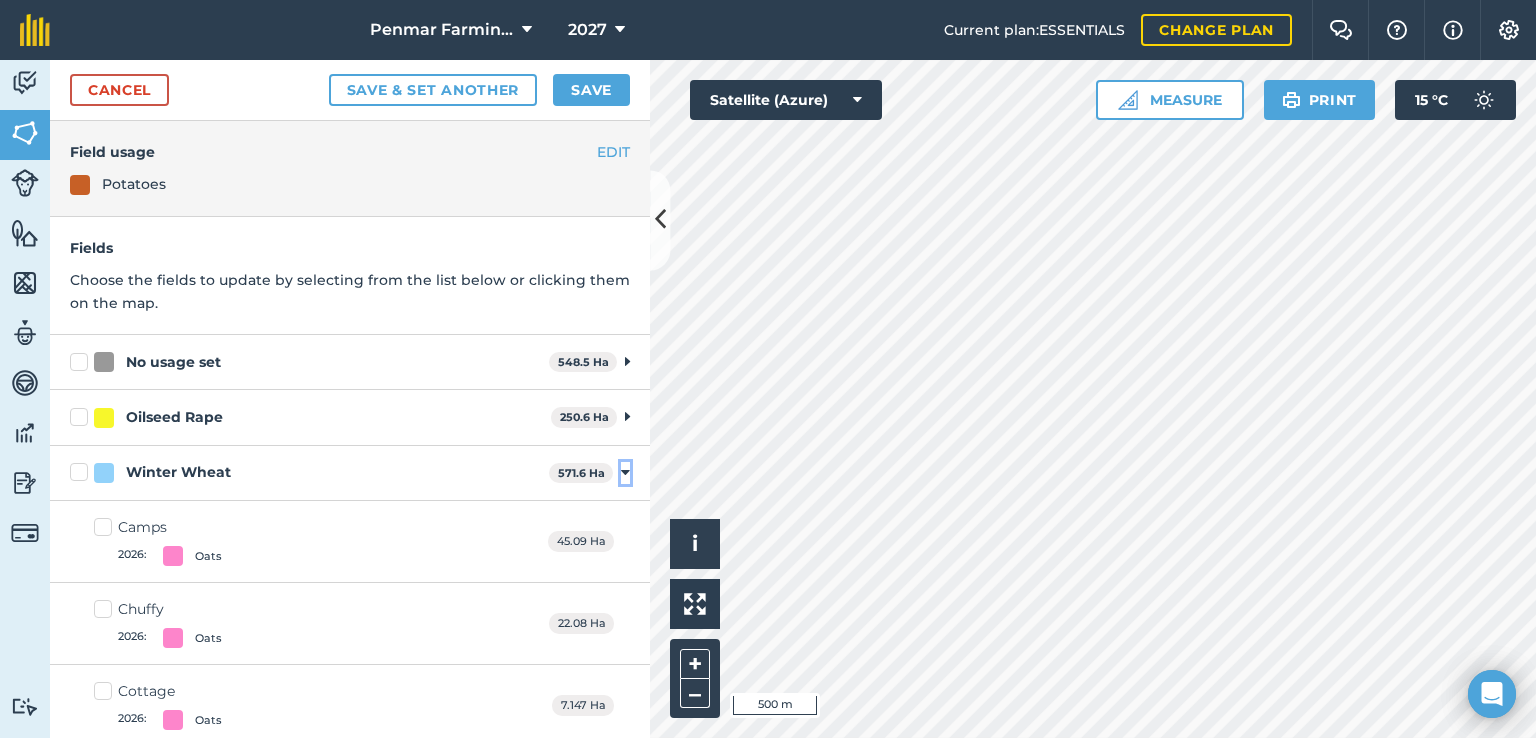 click at bounding box center [625, 473] 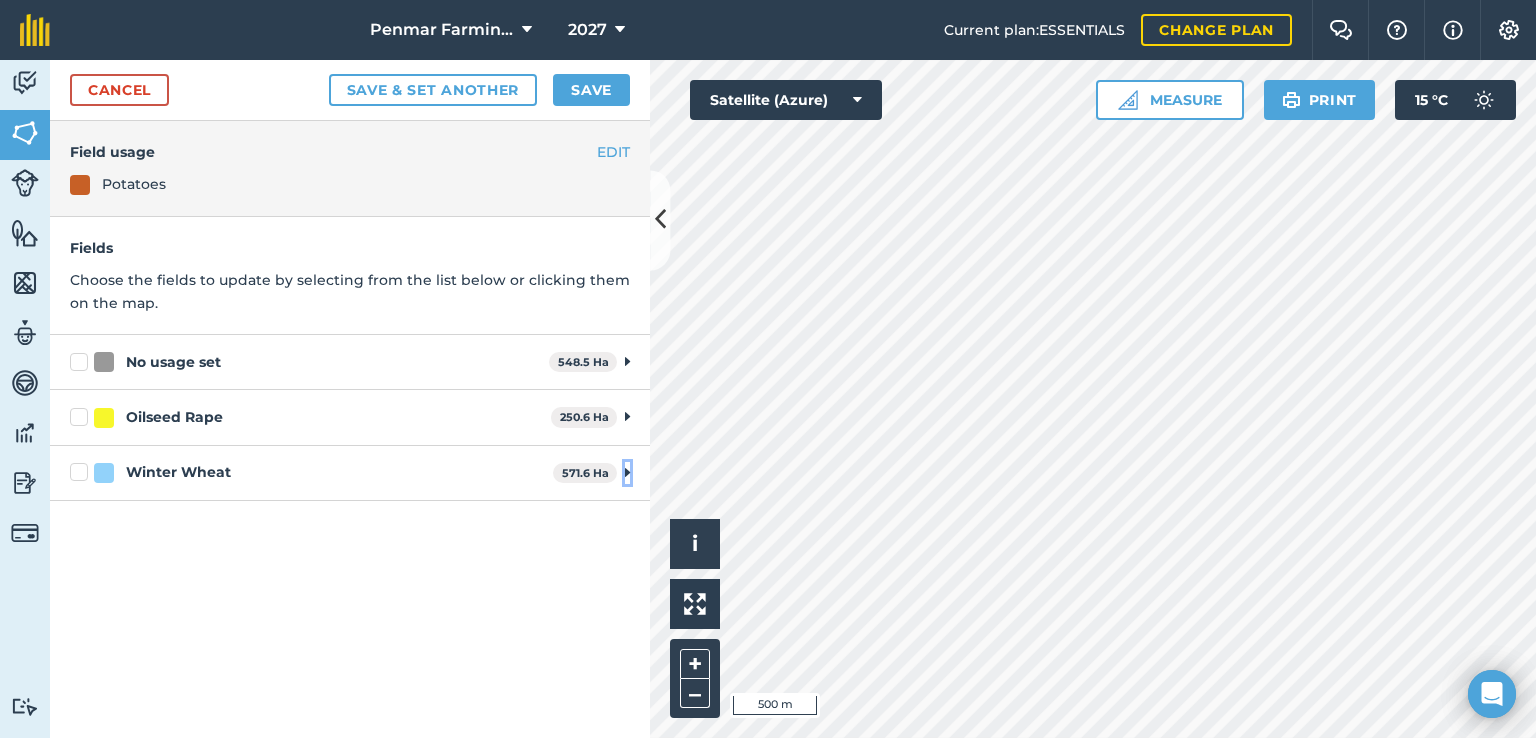 click at bounding box center (627, 473) 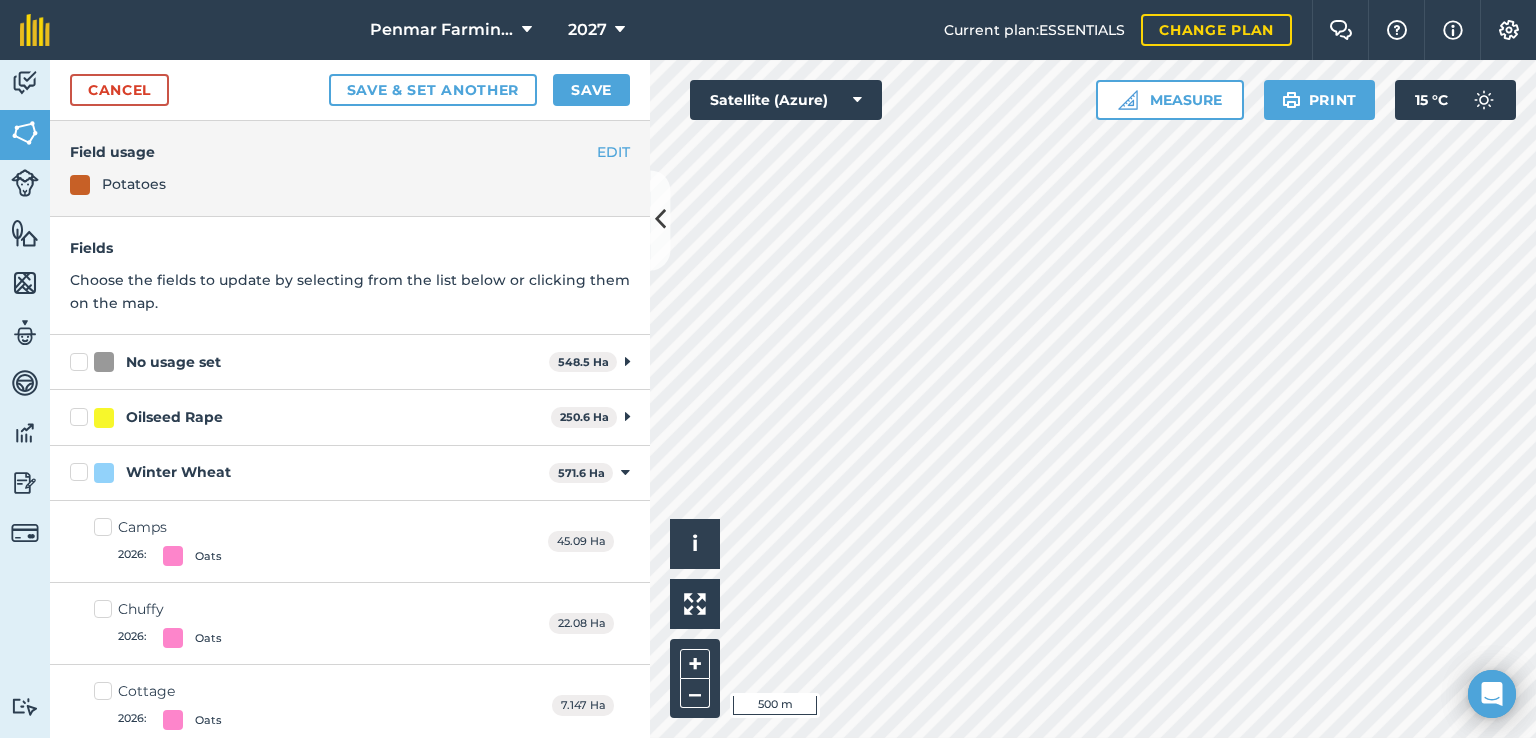 click on "Winter Wheat 571.6   Ha Toggle showing  Winter Wheat  fields" at bounding box center [350, 473] 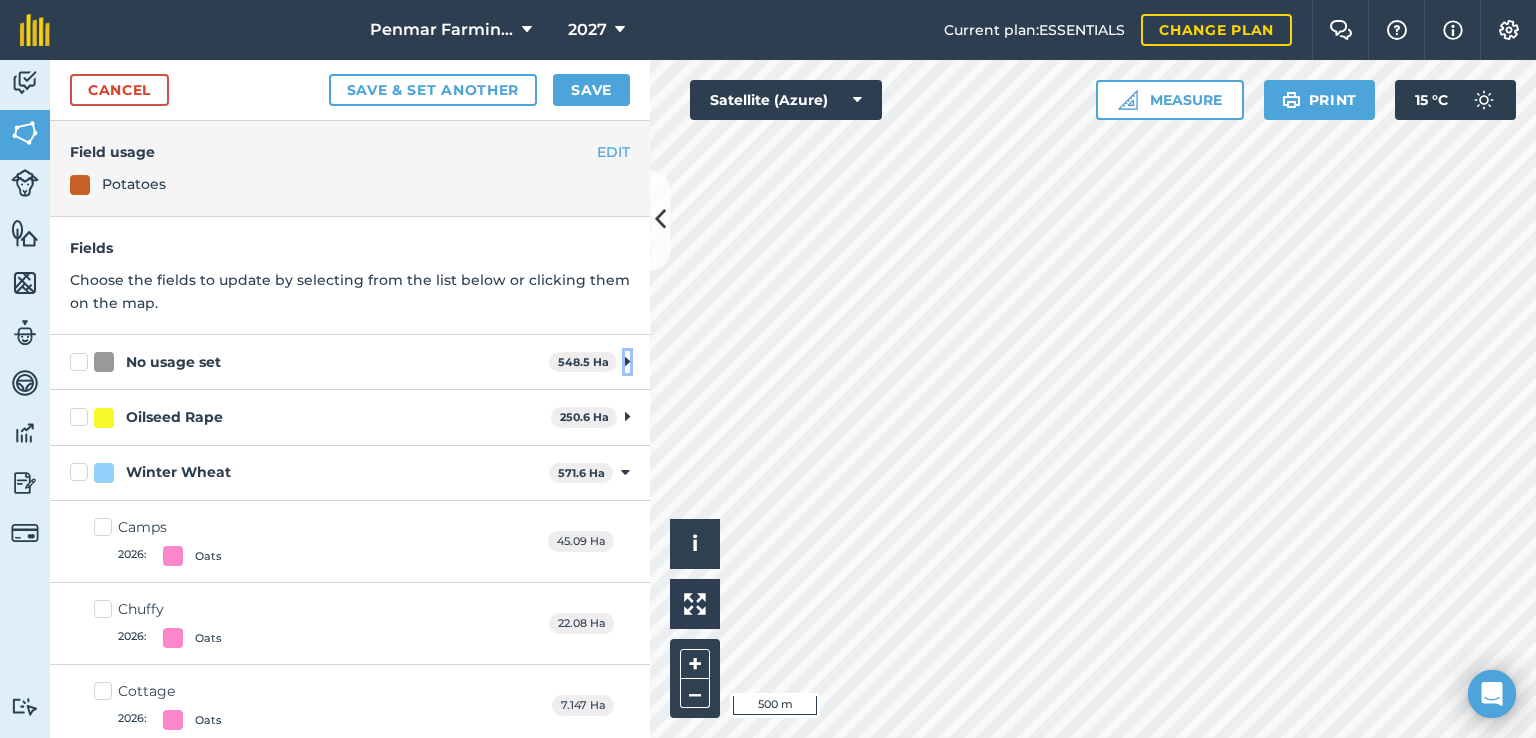 click at bounding box center [627, 362] 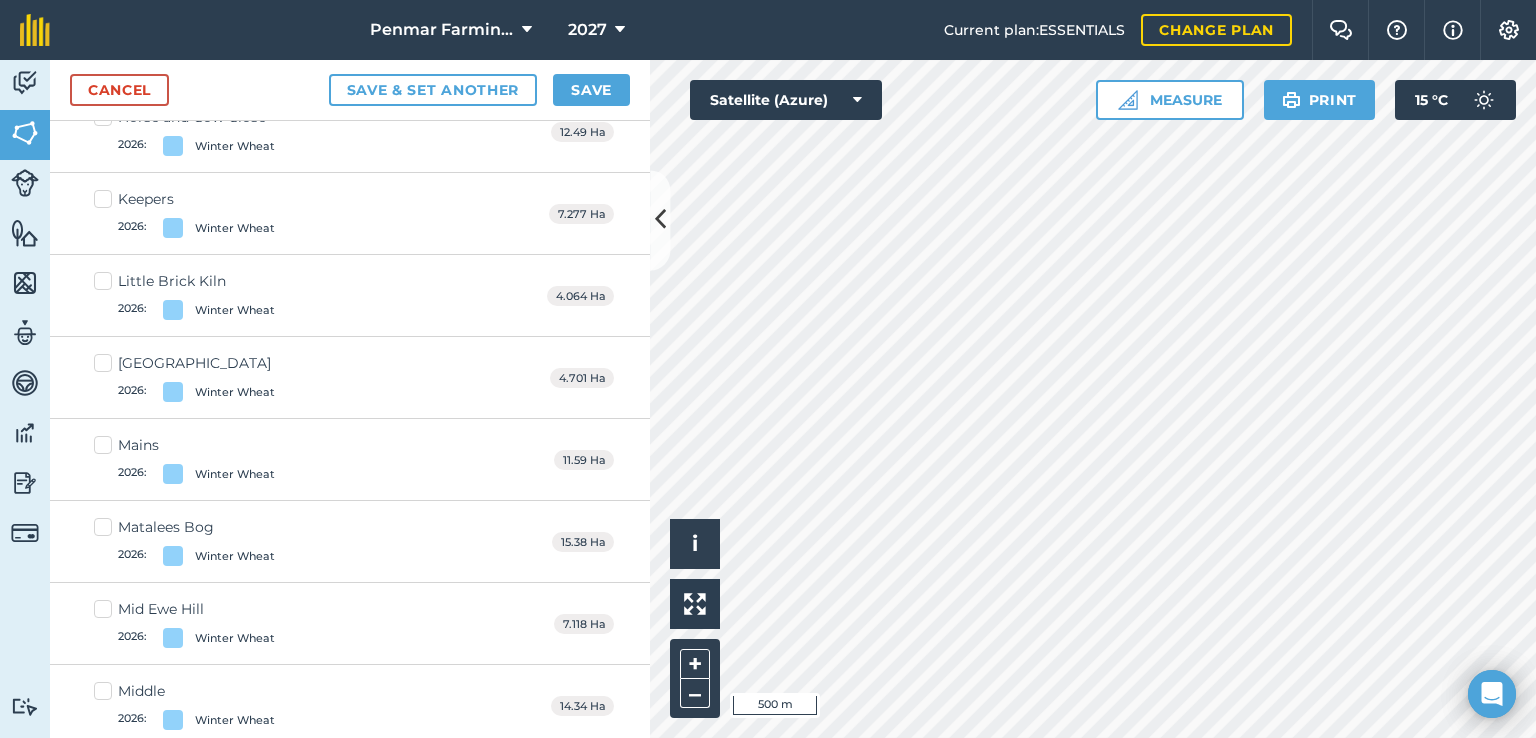 scroll, scrollTop: 6300, scrollLeft: 0, axis: vertical 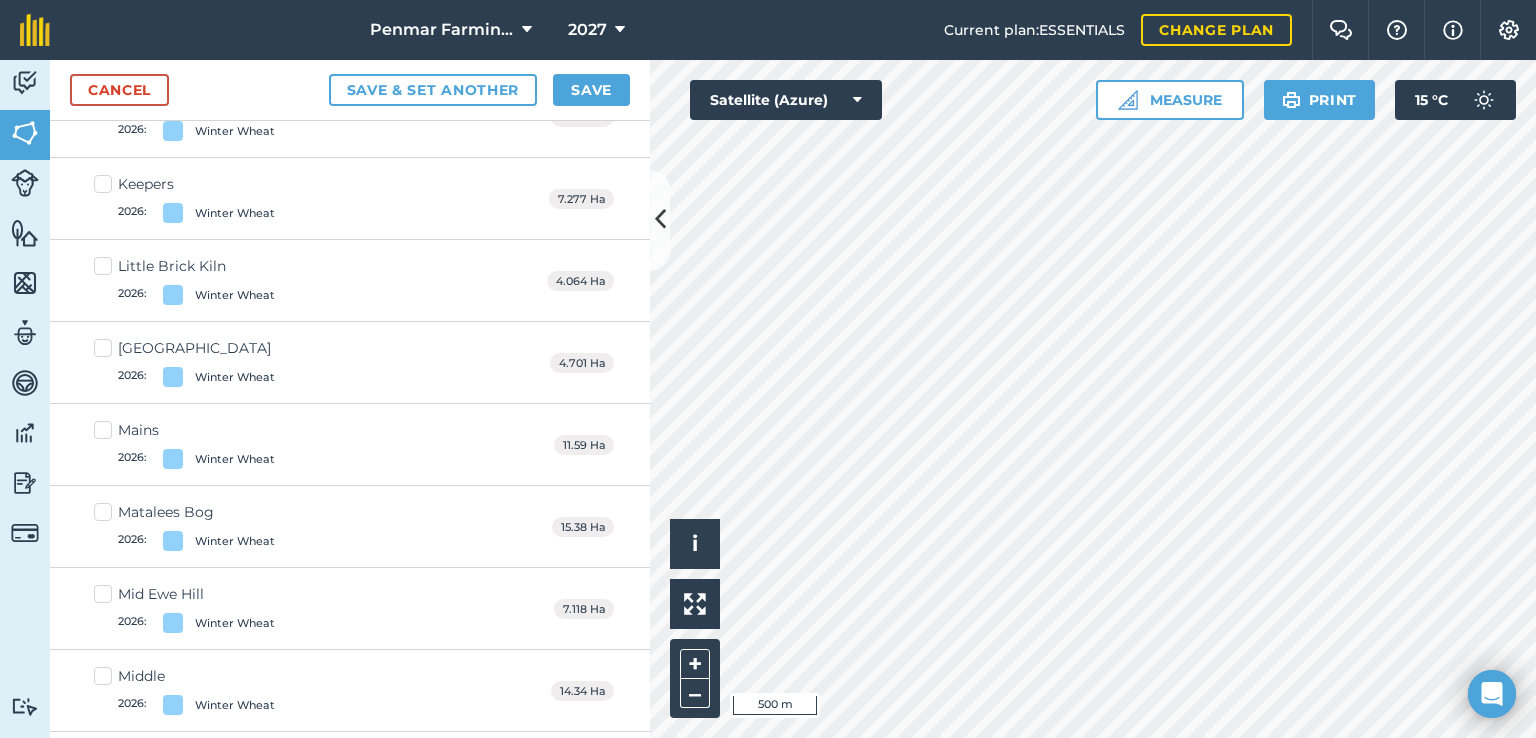click on "Mid Ewe Hill 2026 : Winter Wheat" at bounding box center [184, 608] 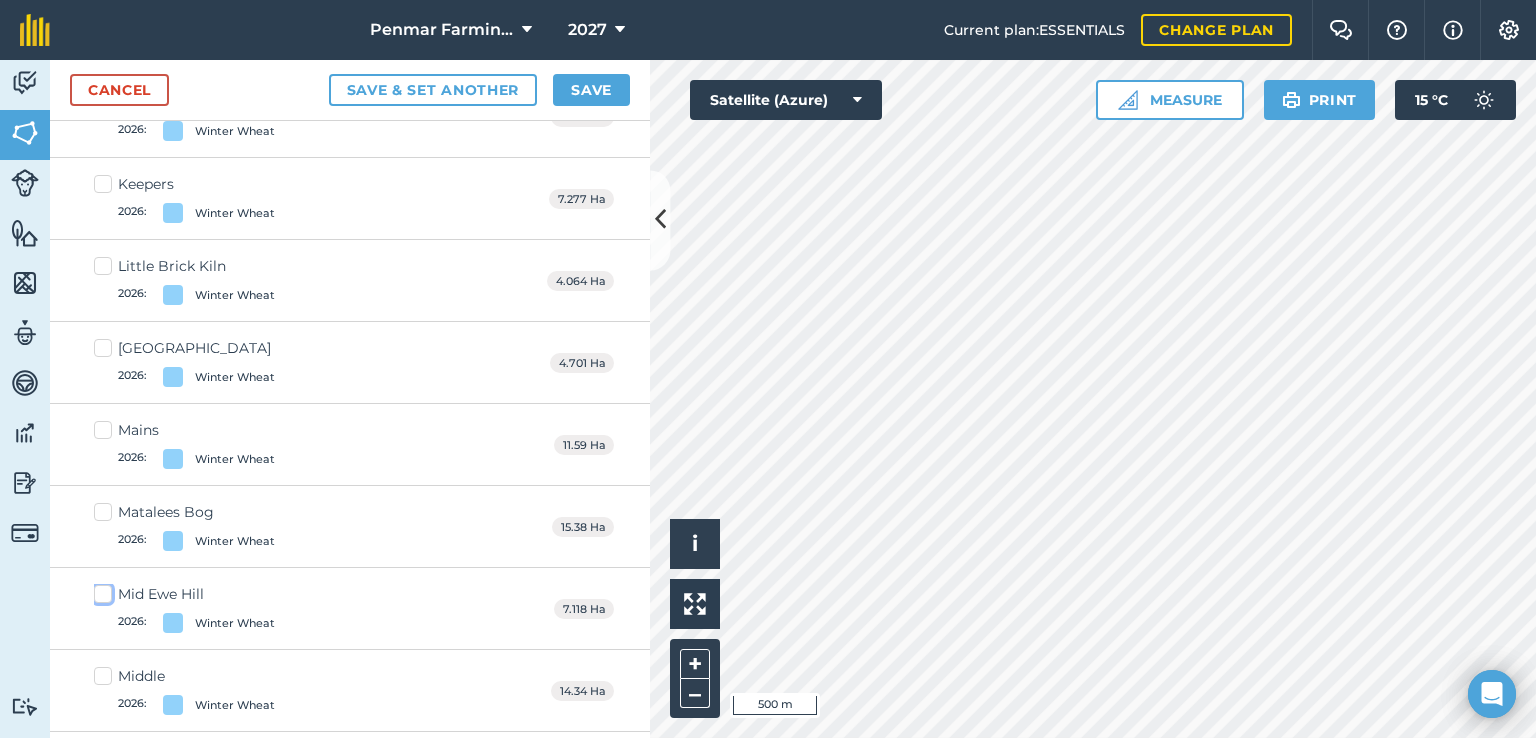 click on "Mid Ewe Hill 2026 : Winter Wheat" at bounding box center [100, 590] 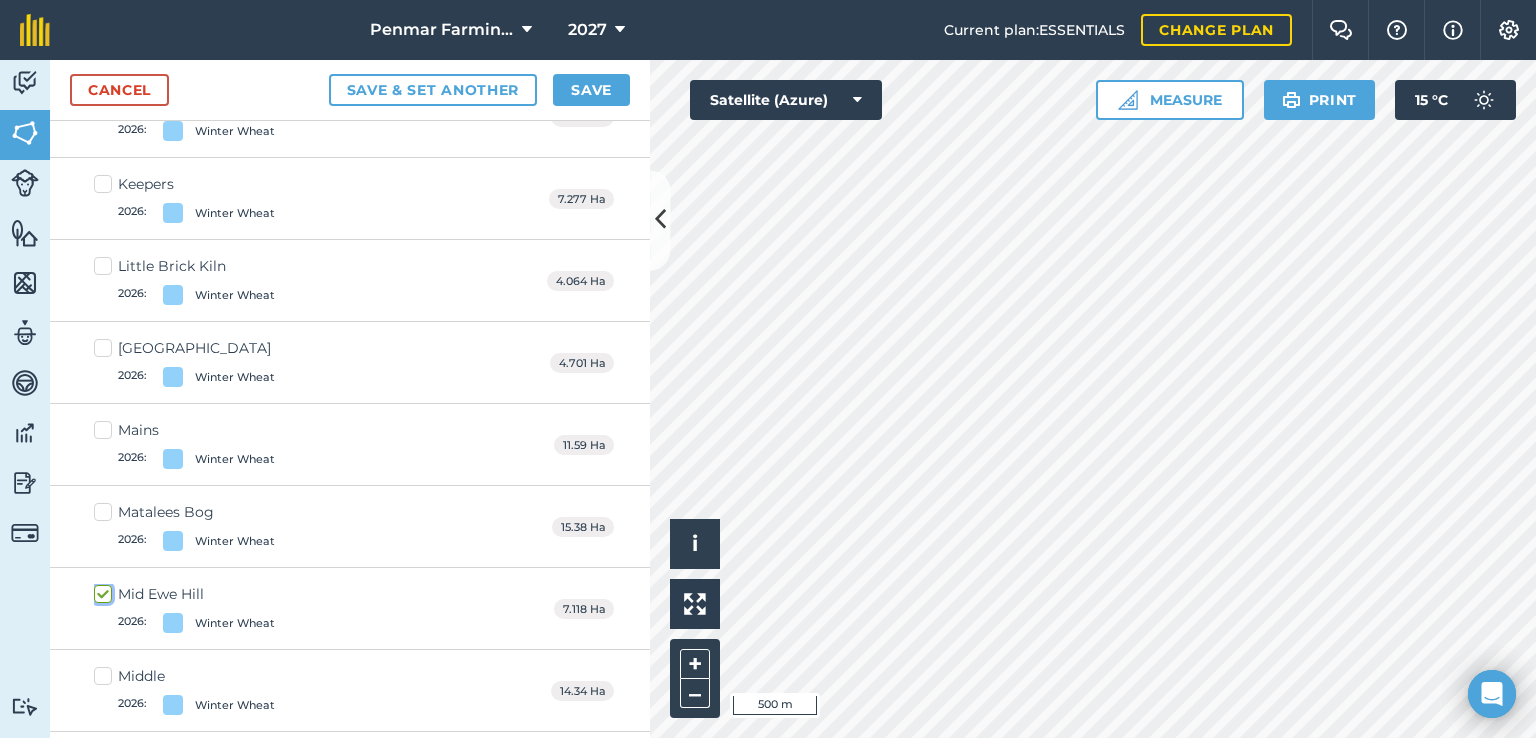 checkbox on "true" 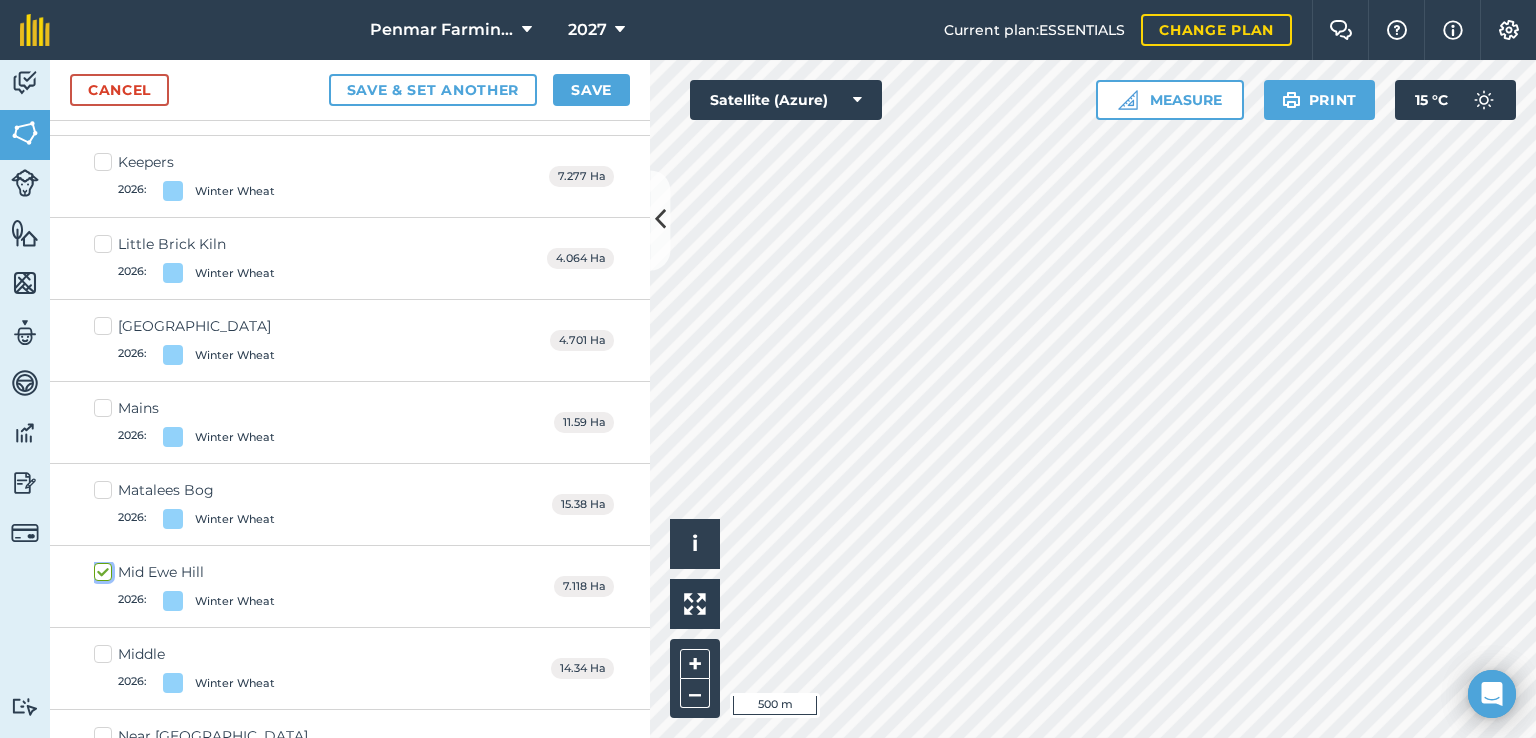 scroll, scrollTop: 6277, scrollLeft: 0, axis: vertical 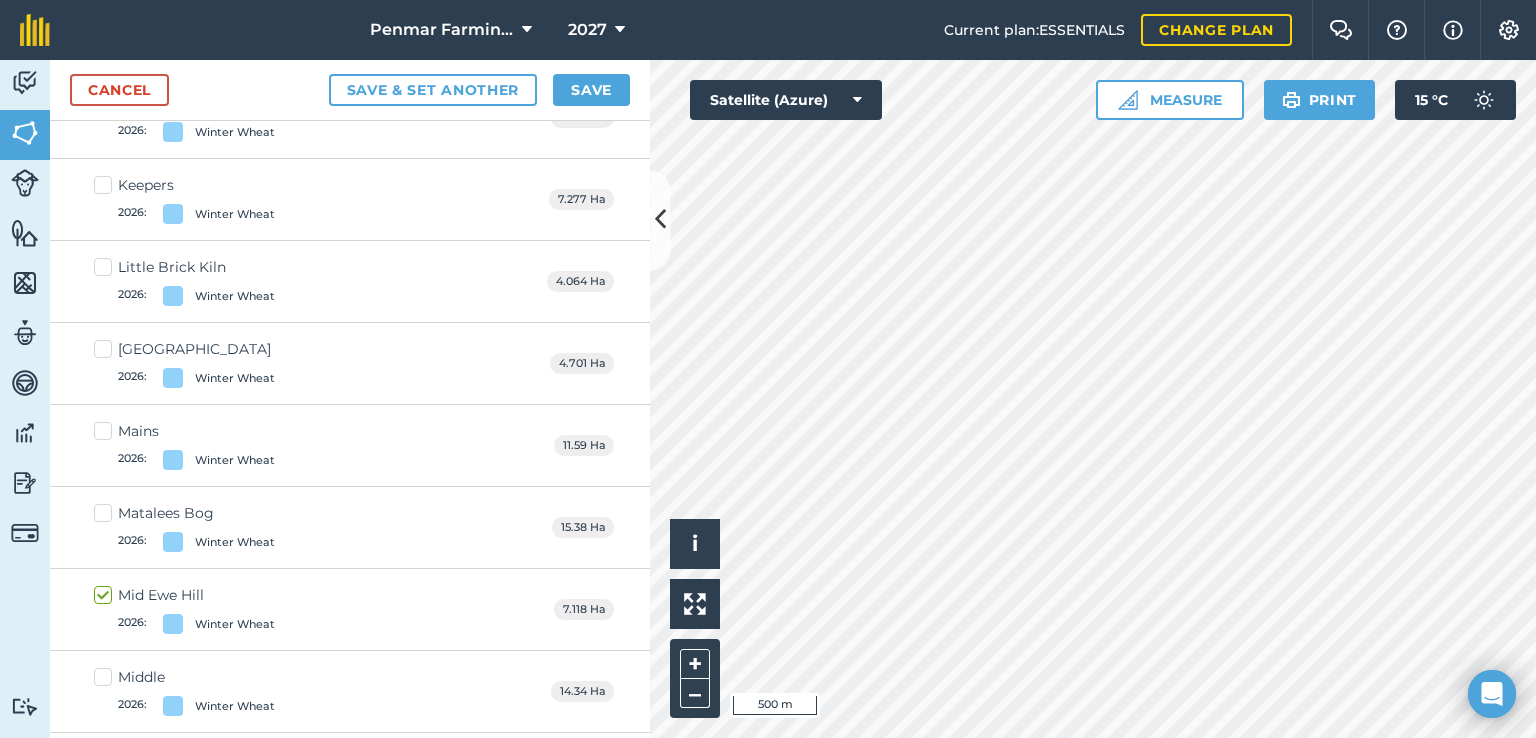 click on "Mains 2026 : Winter Wheat" at bounding box center (184, 445) 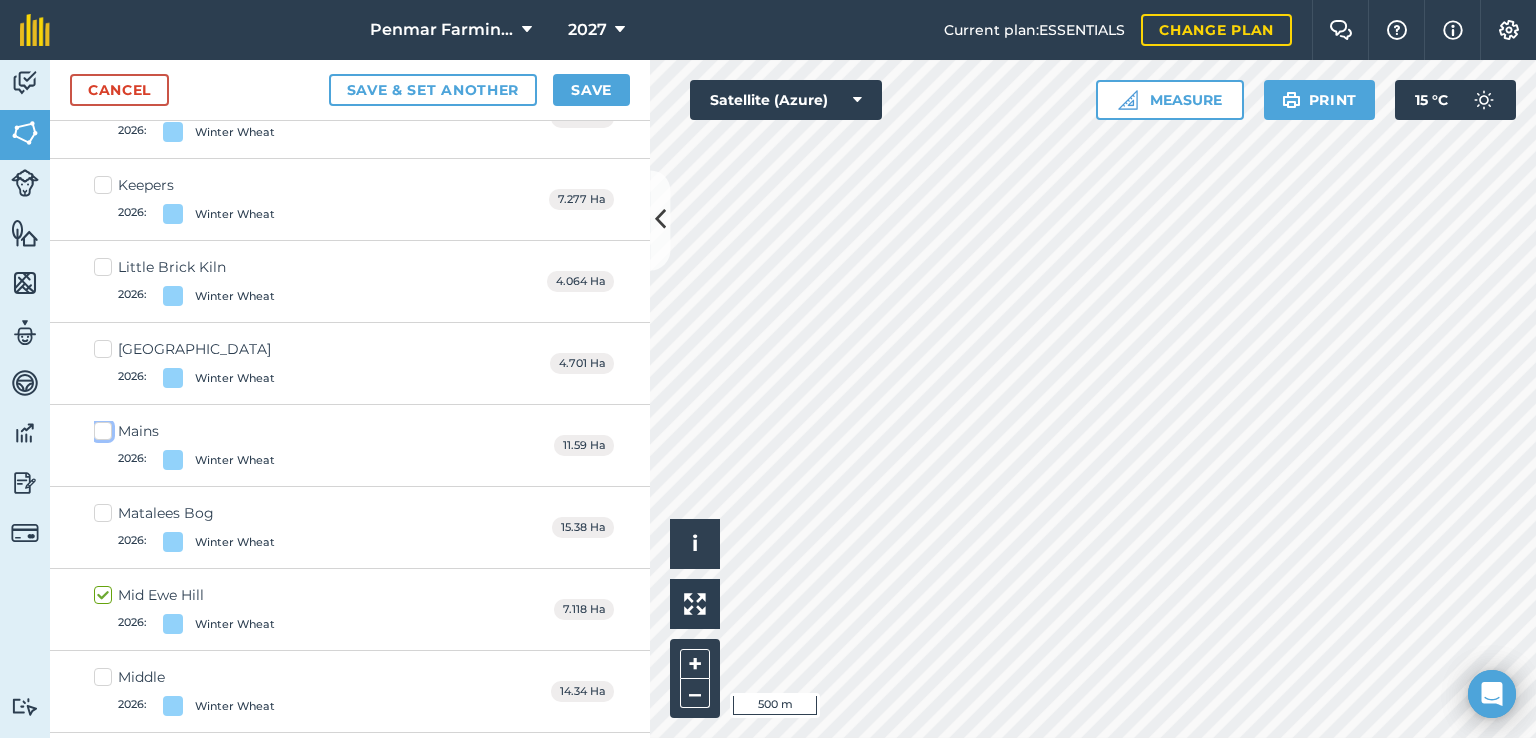 click on "Mains 2026 : Winter Wheat" at bounding box center (100, 427) 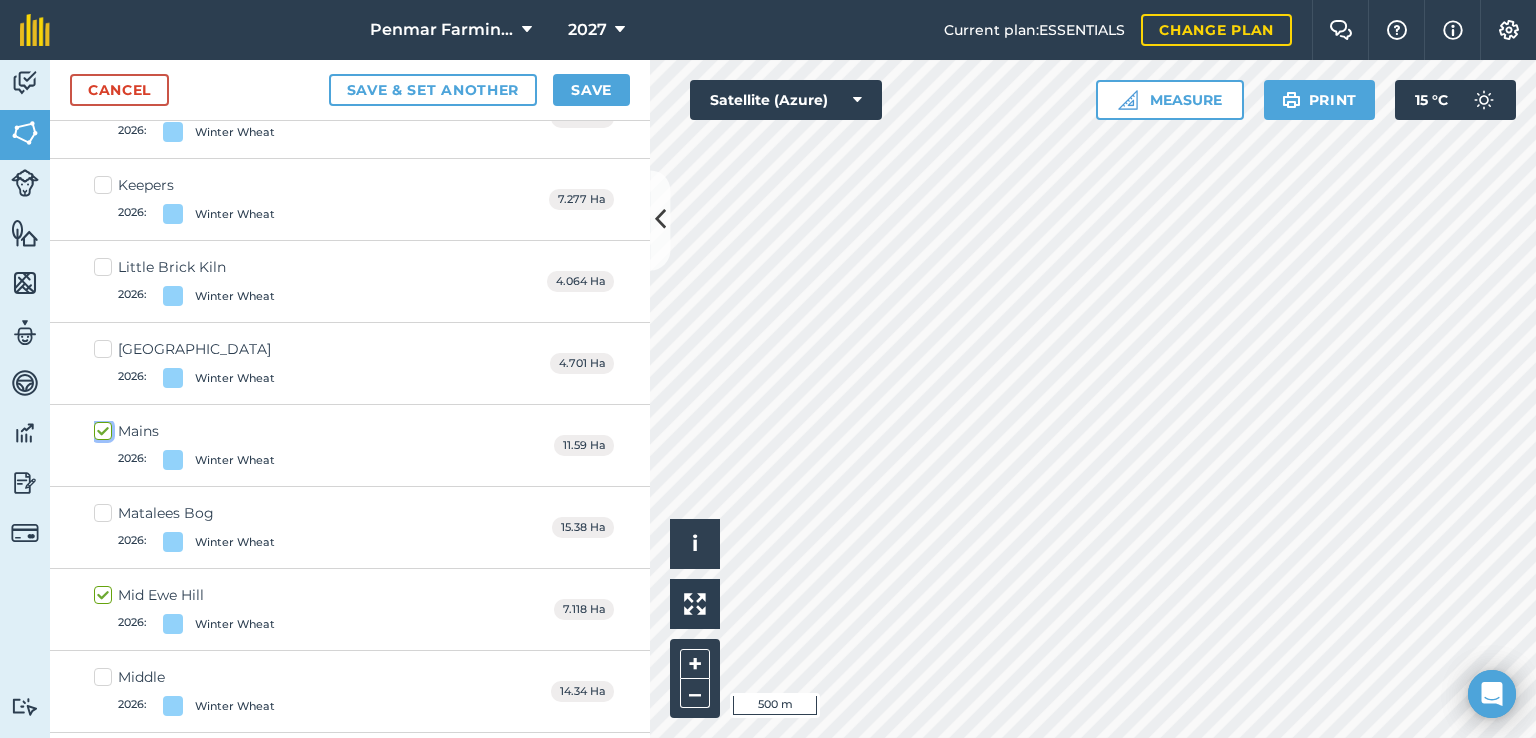 checkbox on "true" 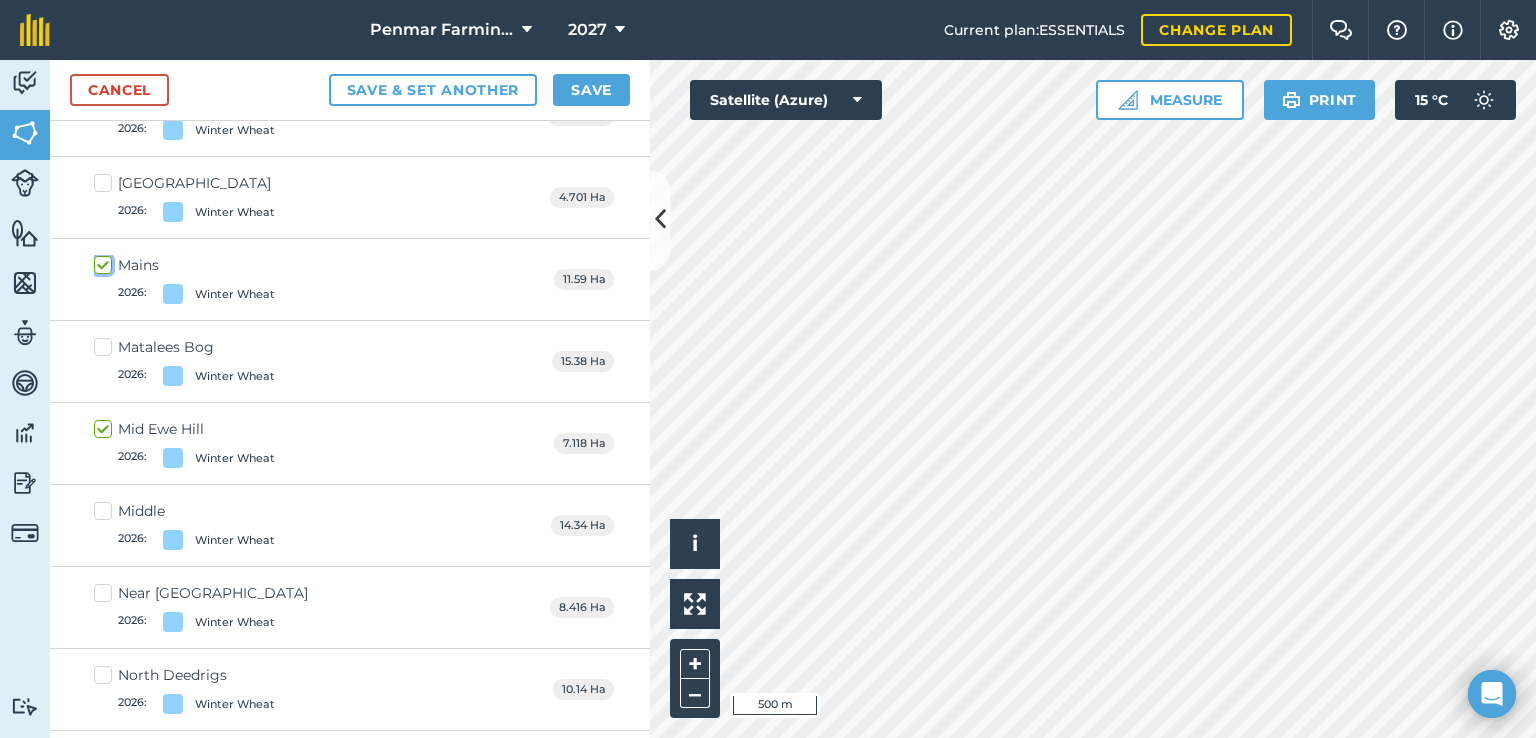 scroll, scrollTop: 6477, scrollLeft: 0, axis: vertical 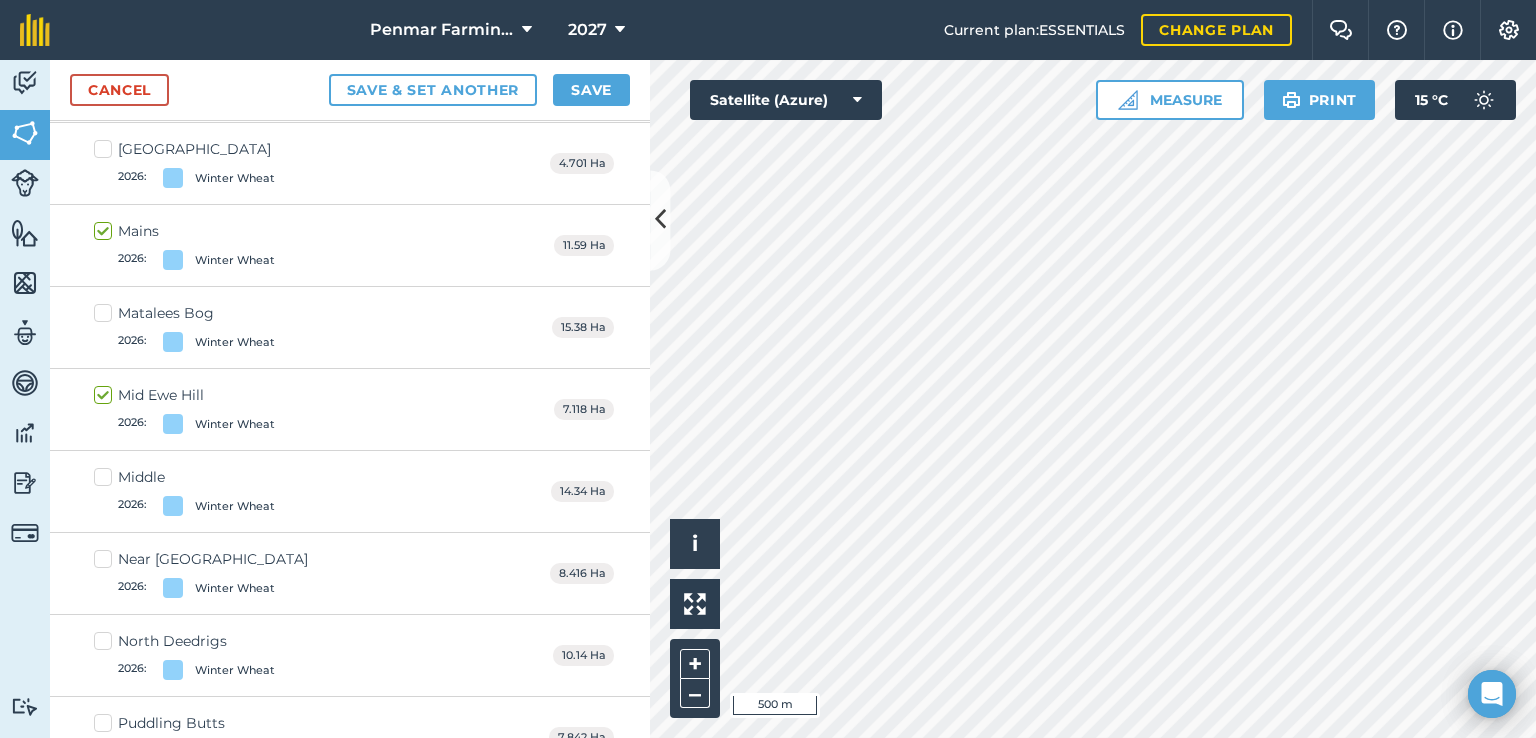 click on "Near [GEOGRAPHIC_DATA] 2026 : Winter Wheat" at bounding box center [201, 573] 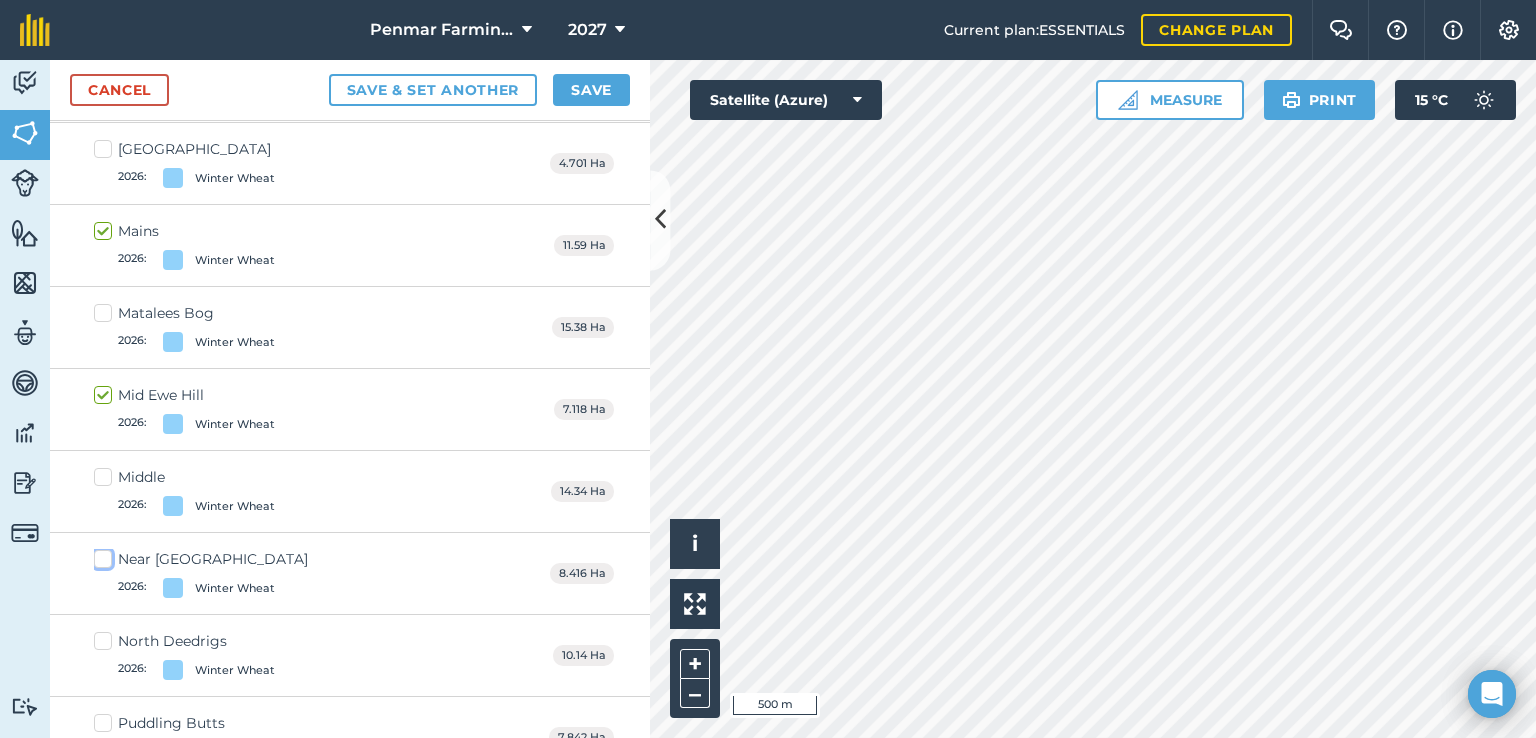 click on "Near [GEOGRAPHIC_DATA] 2026 : Winter Wheat" at bounding box center (100, 555) 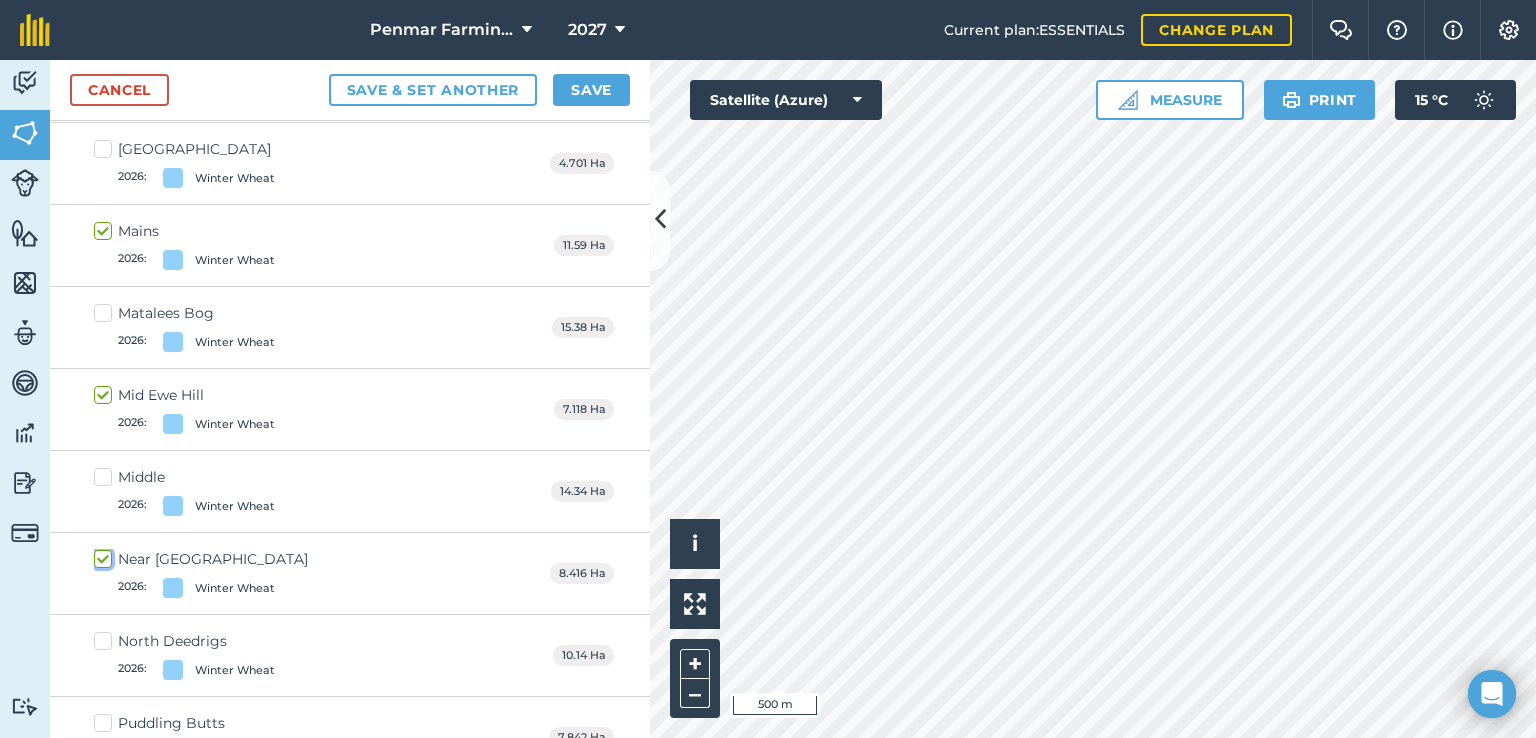 checkbox on "true" 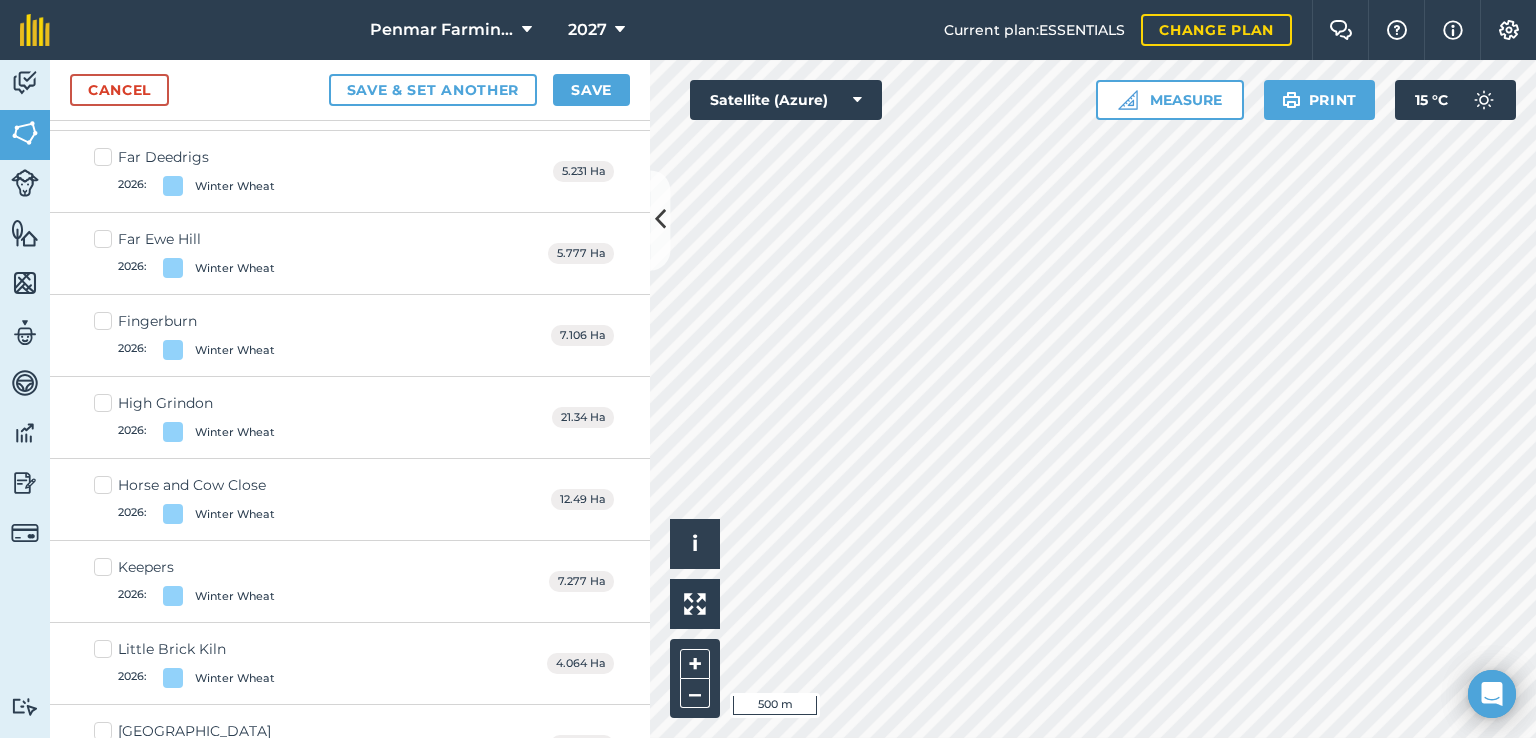 scroll, scrollTop: 5777, scrollLeft: 0, axis: vertical 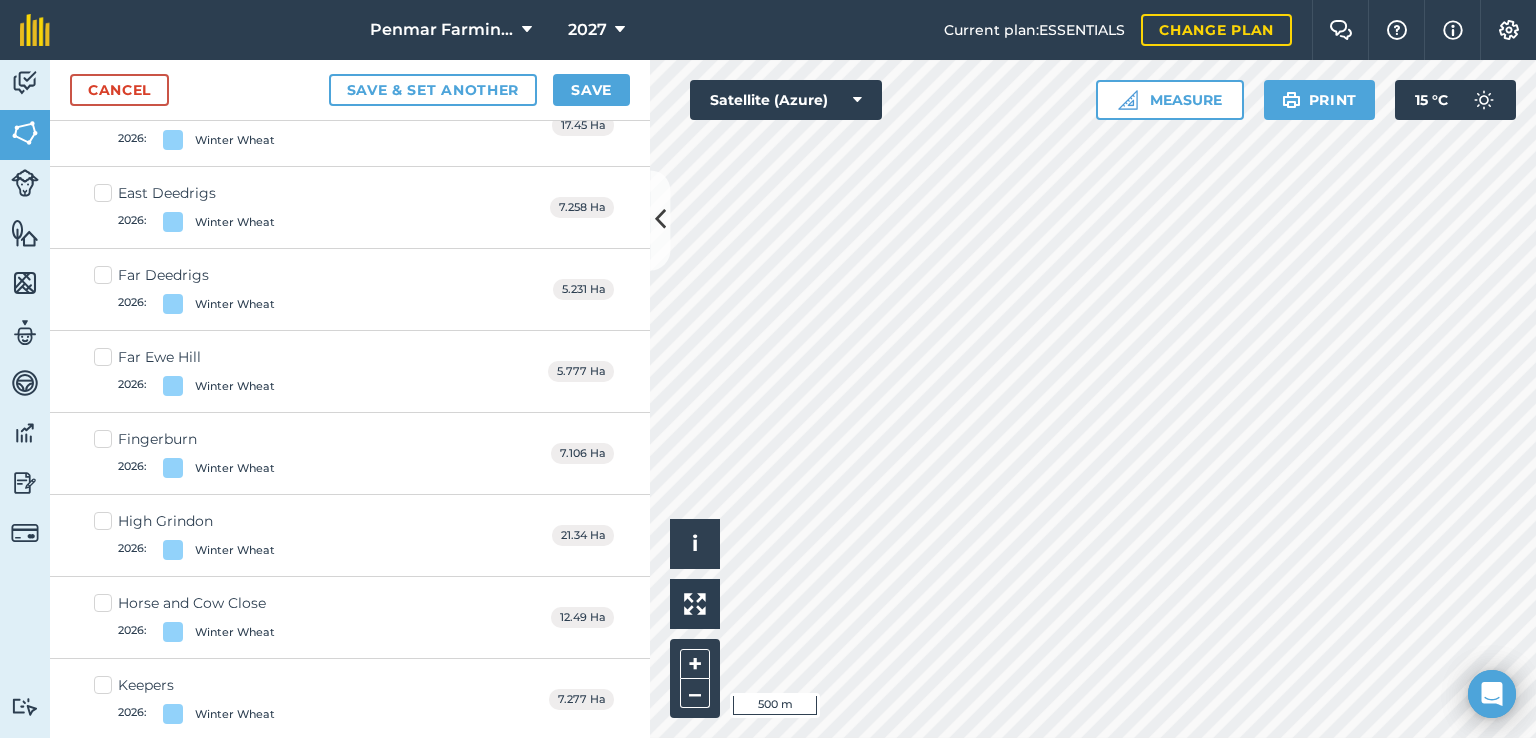 click on "Far Ewe Hill 2026 : Winter Wheat" at bounding box center [184, 371] 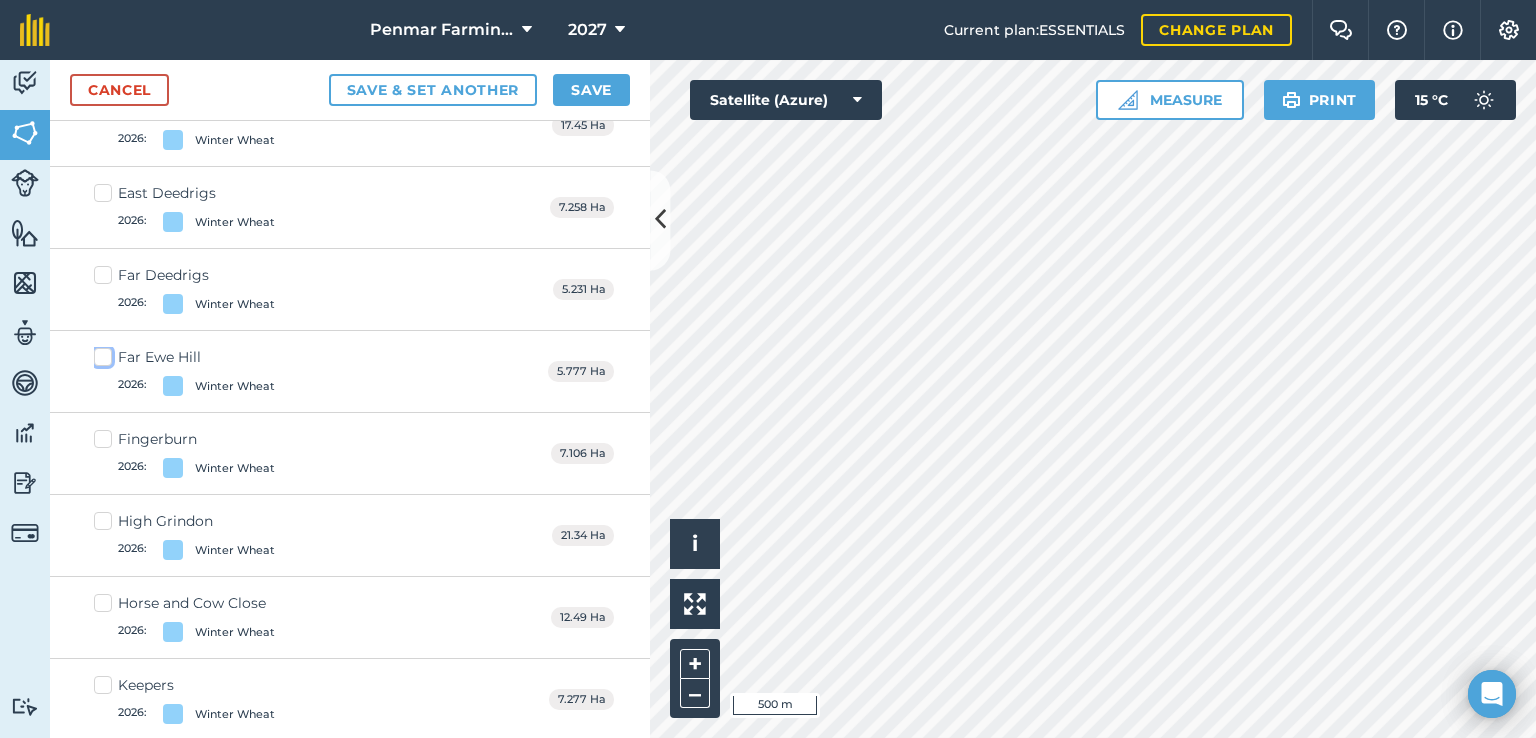 click on "Far Ewe Hill 2026 : Winter Wheat" at bounding box center [100, 353] 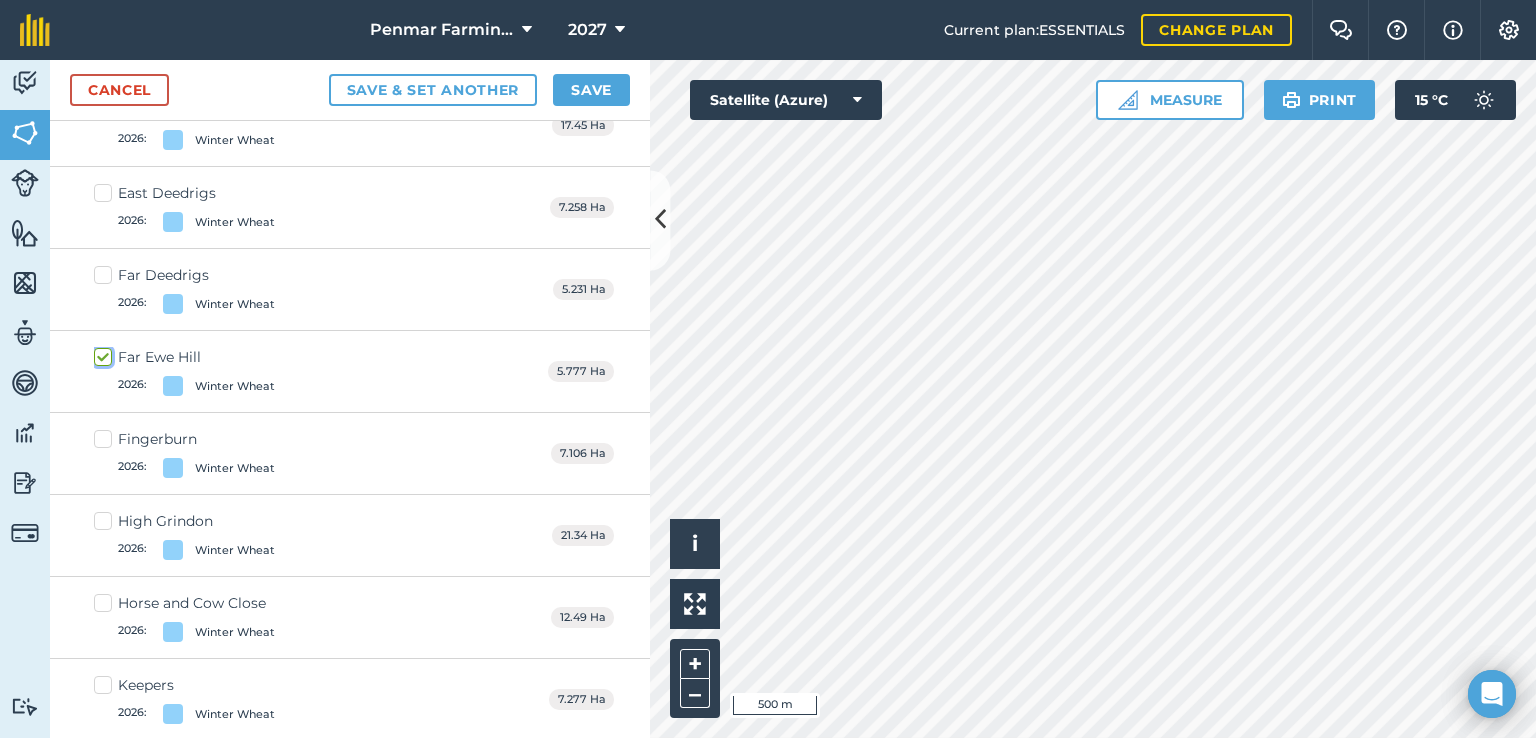 checkbox on "true" 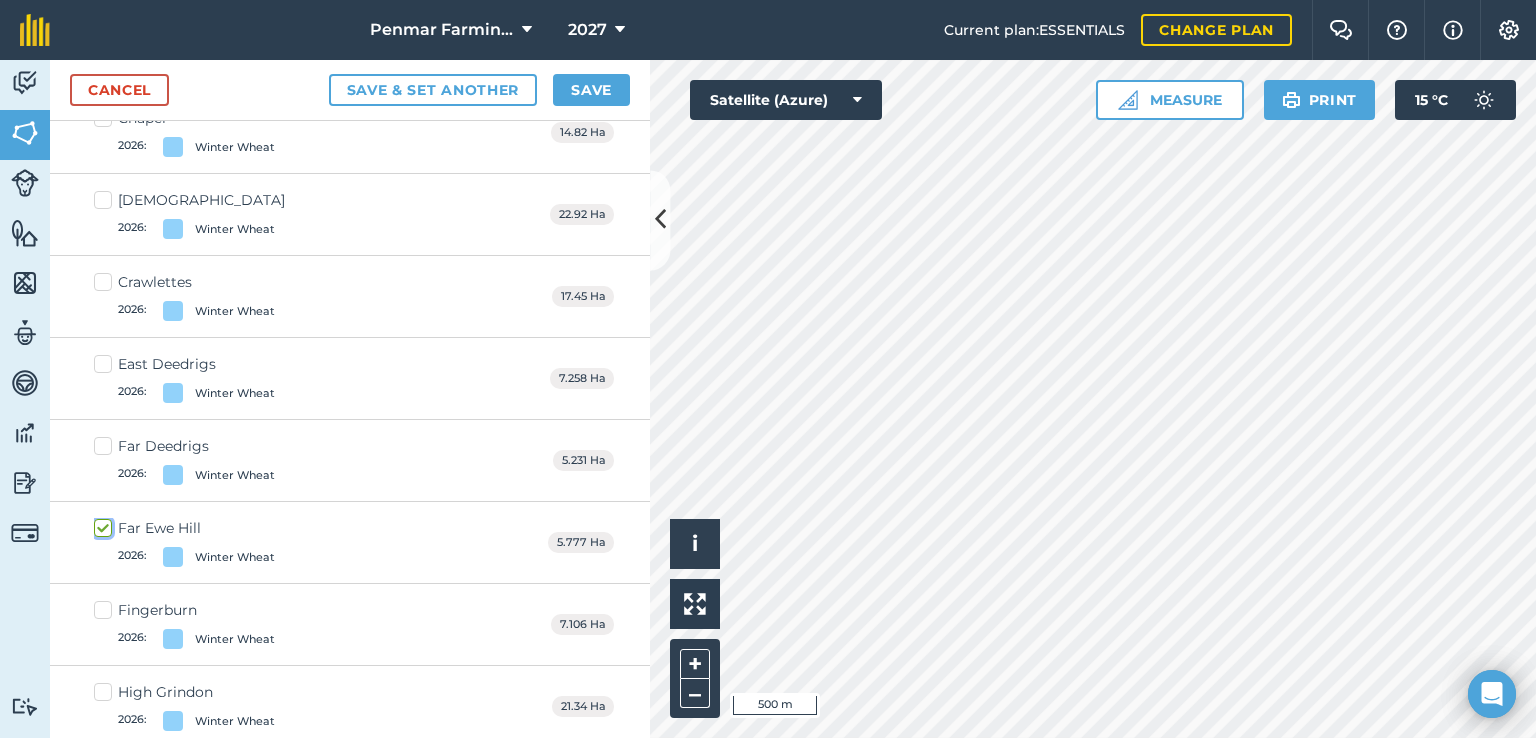 scroll, scrollTop: 5577, scrollLeft: 0, axis: vertical 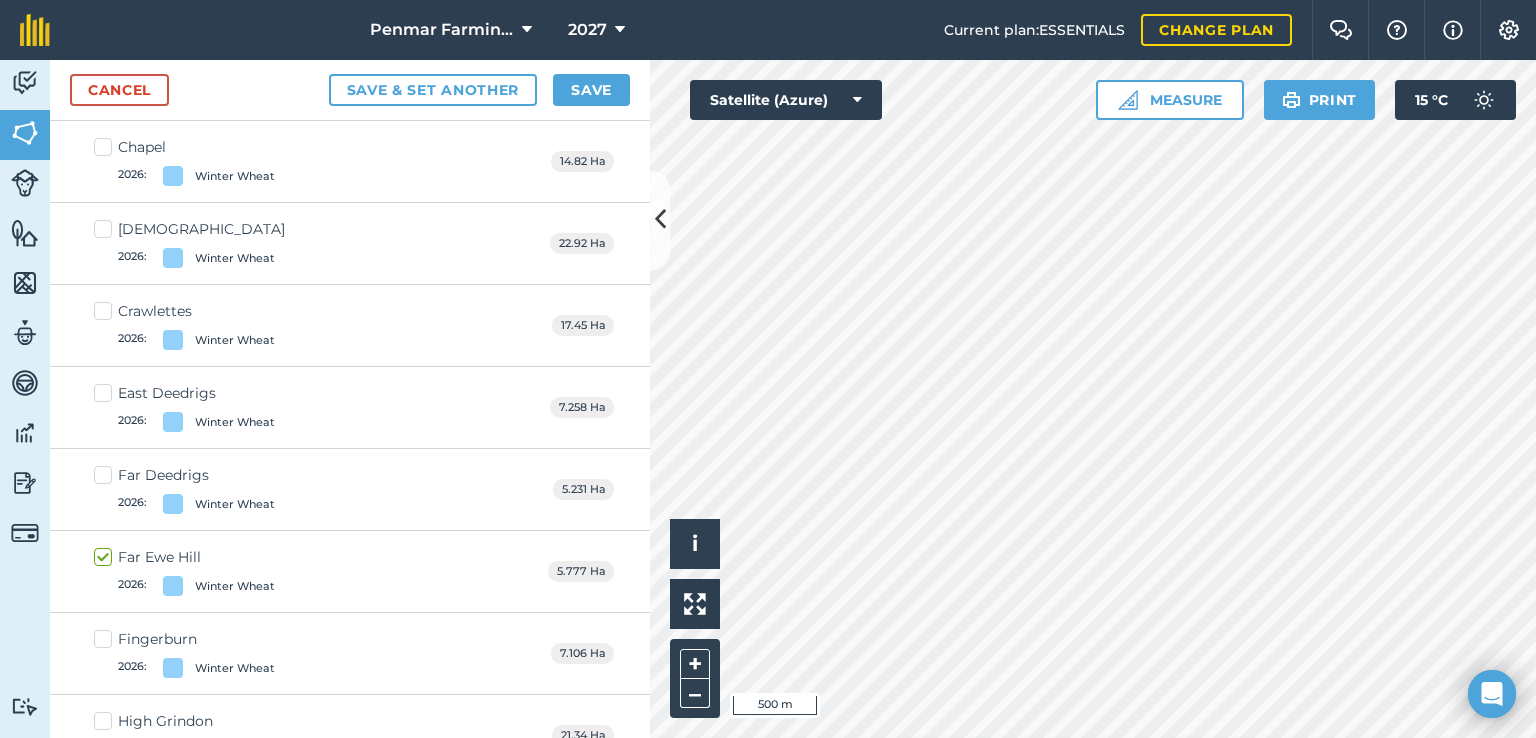 click on "Fingerburn 2026 : Winter Wheat" at bounding box center (184, 653) 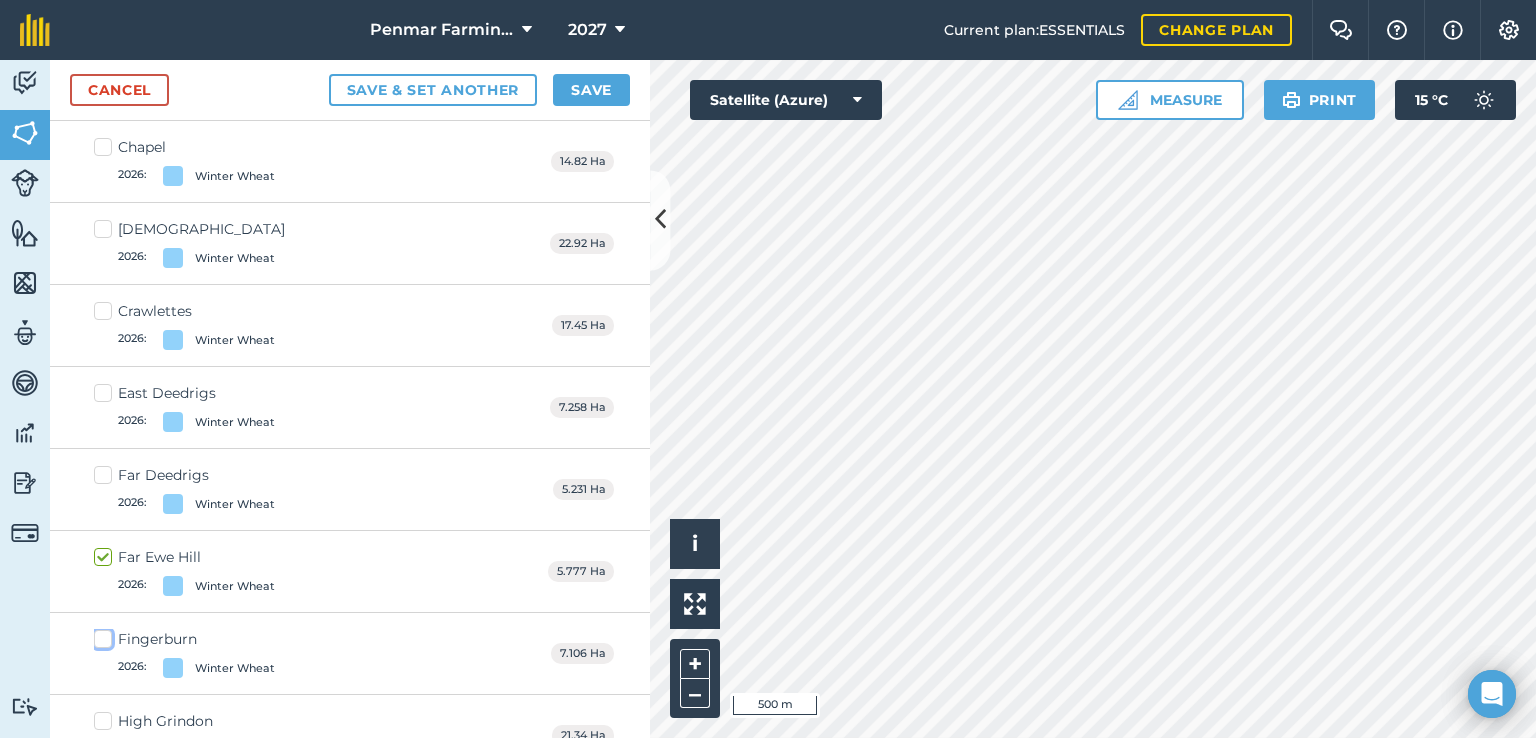 click on "Fingerburn 2026 : Winter Wheat" at bounding box center [100, 635] 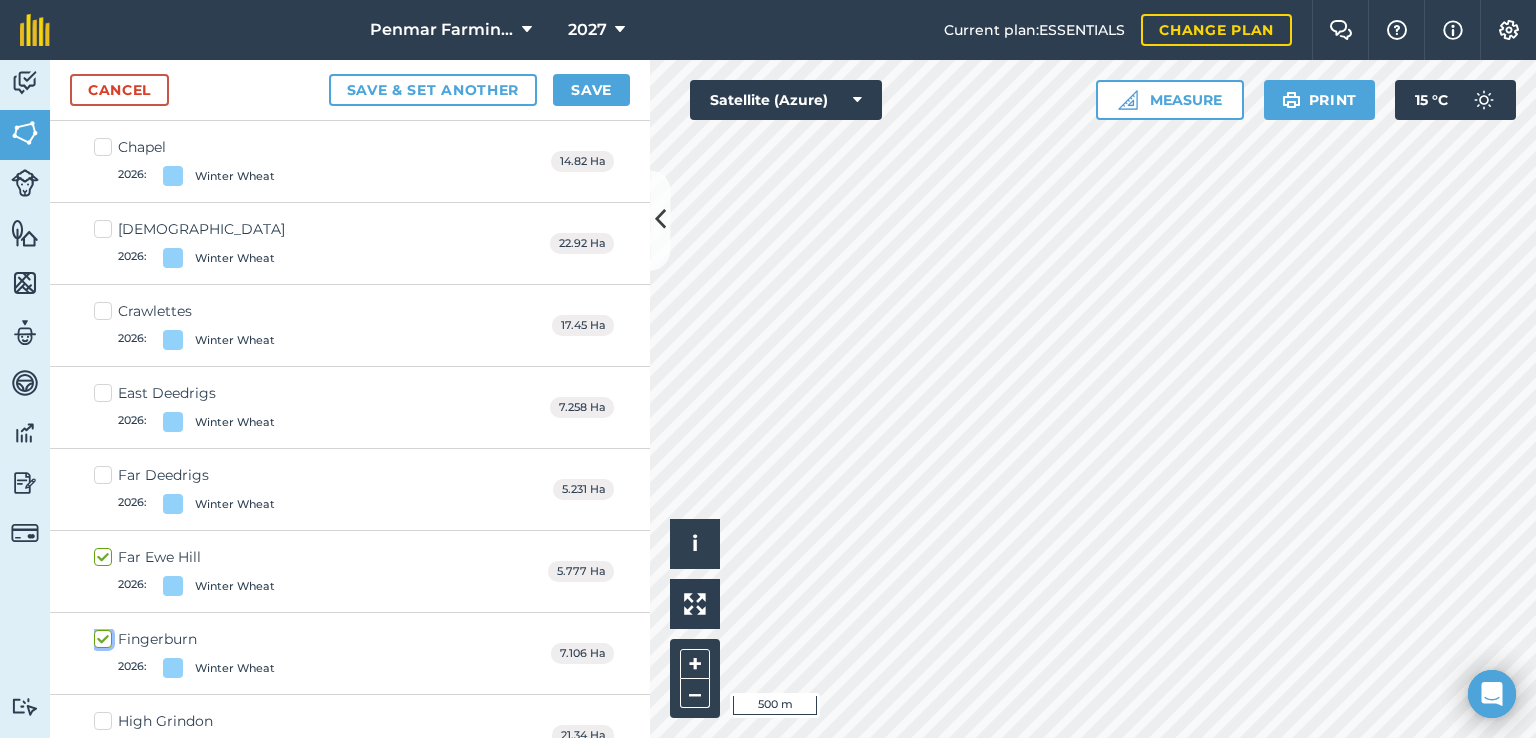 checkbox on "true" 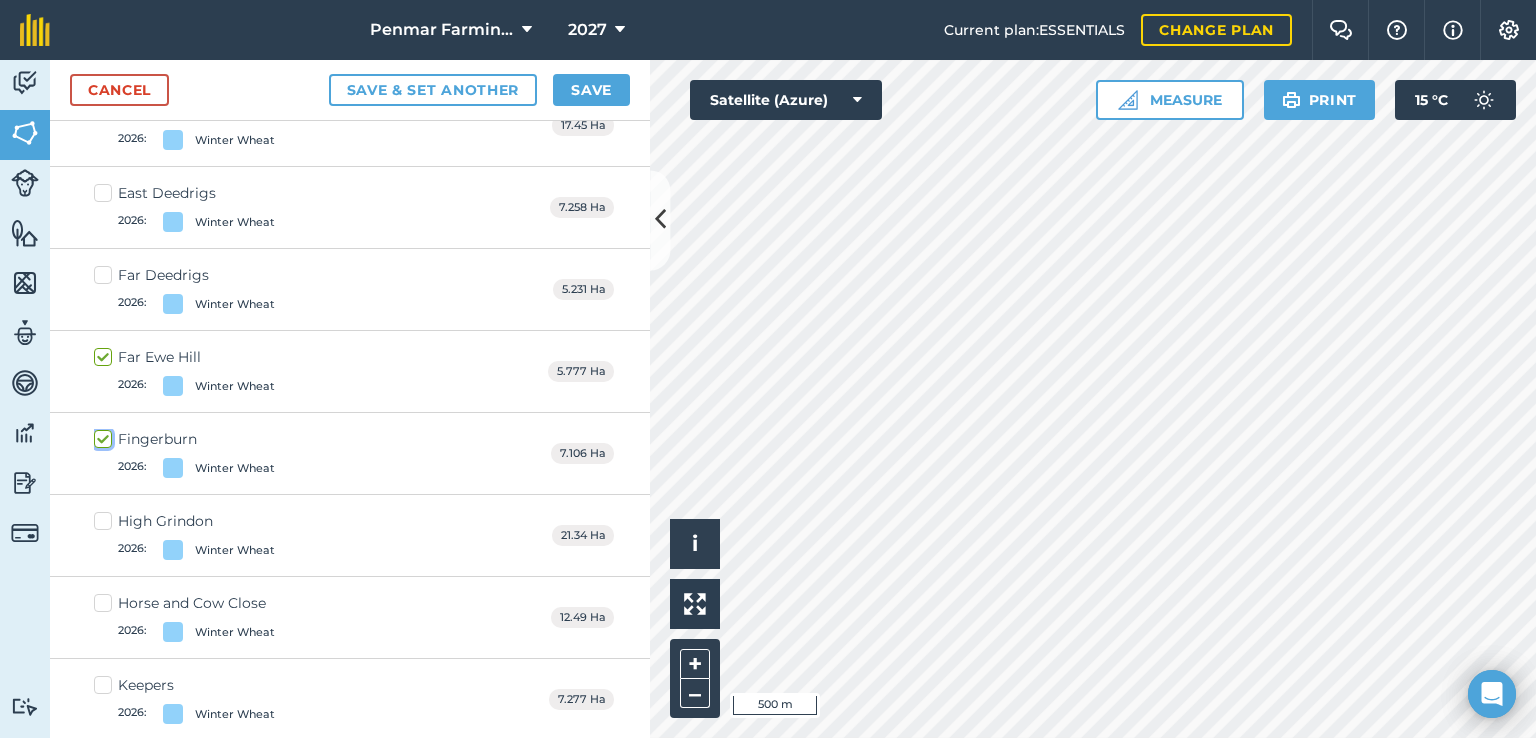 scroll, scrollTop: 5877, scrollLeft: 0, axis: vertical 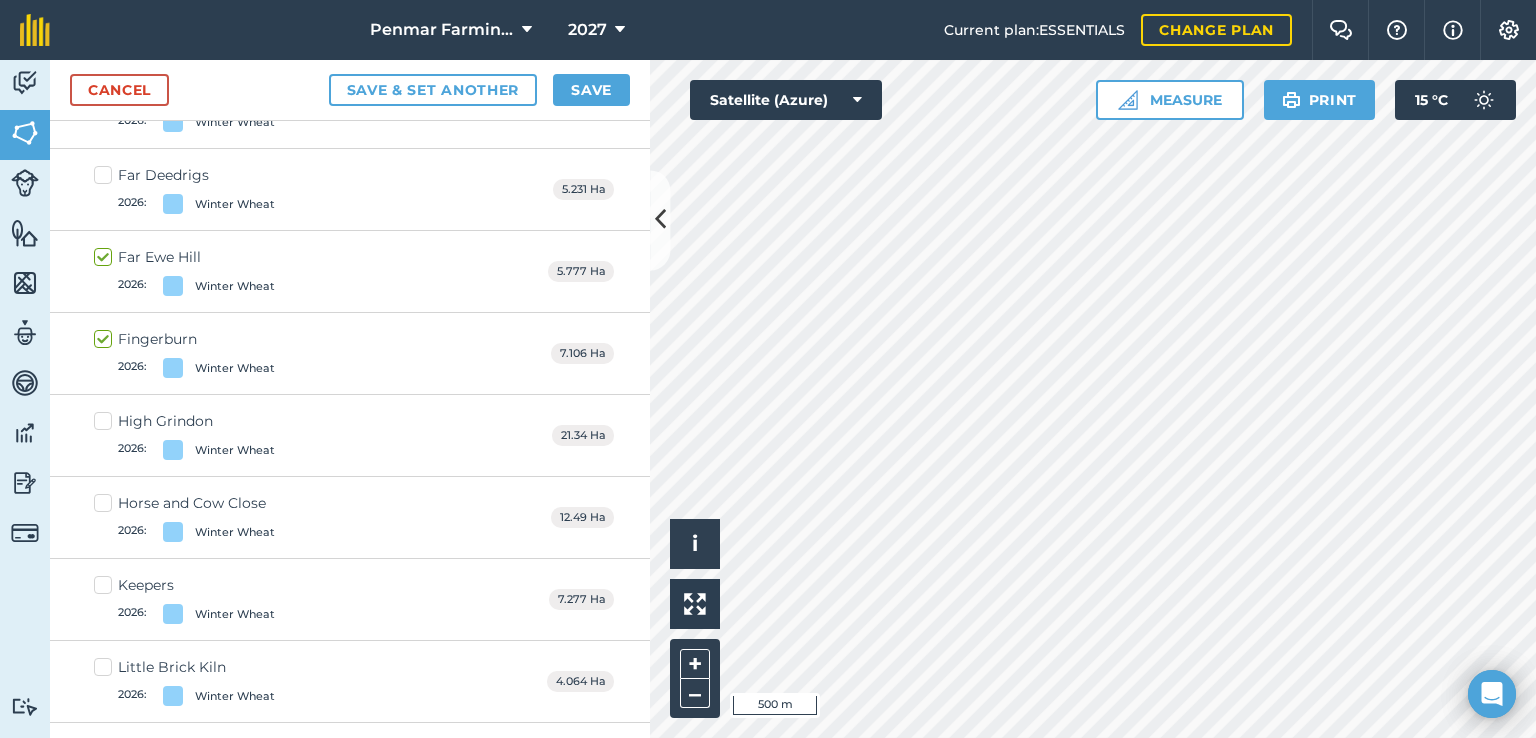 click on "Horse and Cow Close 2026 : Winter Wheat" at bounding box center [184, 517] 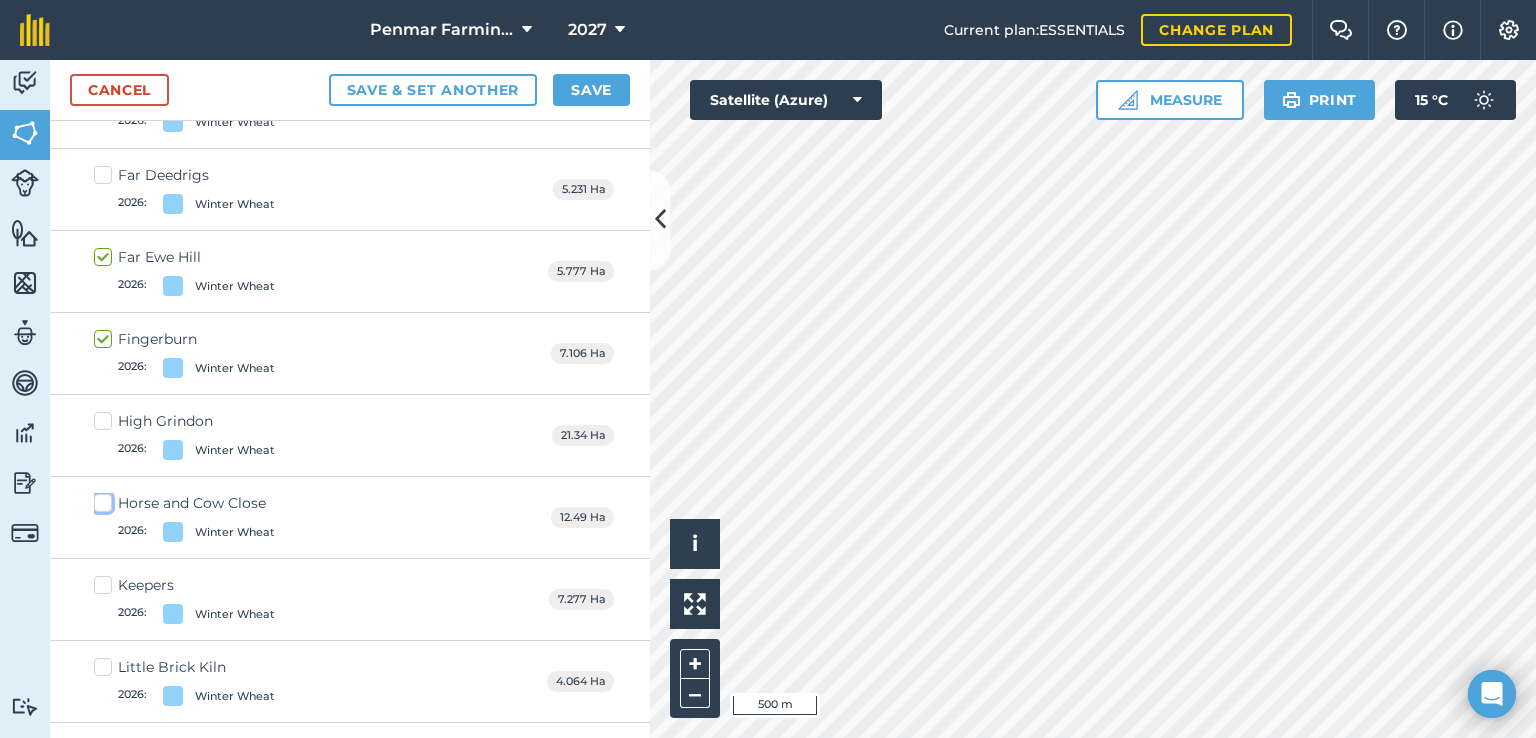 click on "Horse and Cow Close 2026 : Winter Wheat" at bounding box center (100, 499) 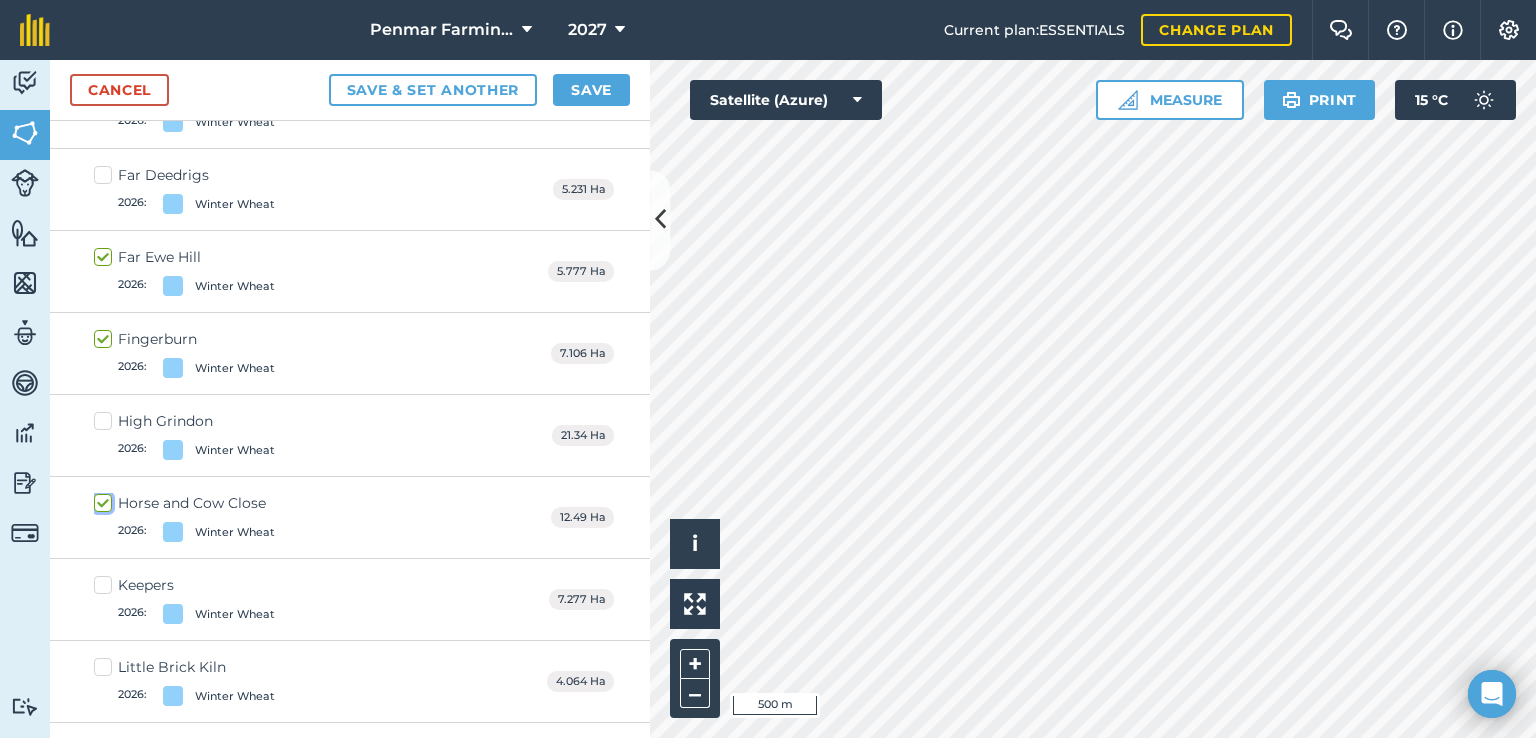 checkbox on "true" 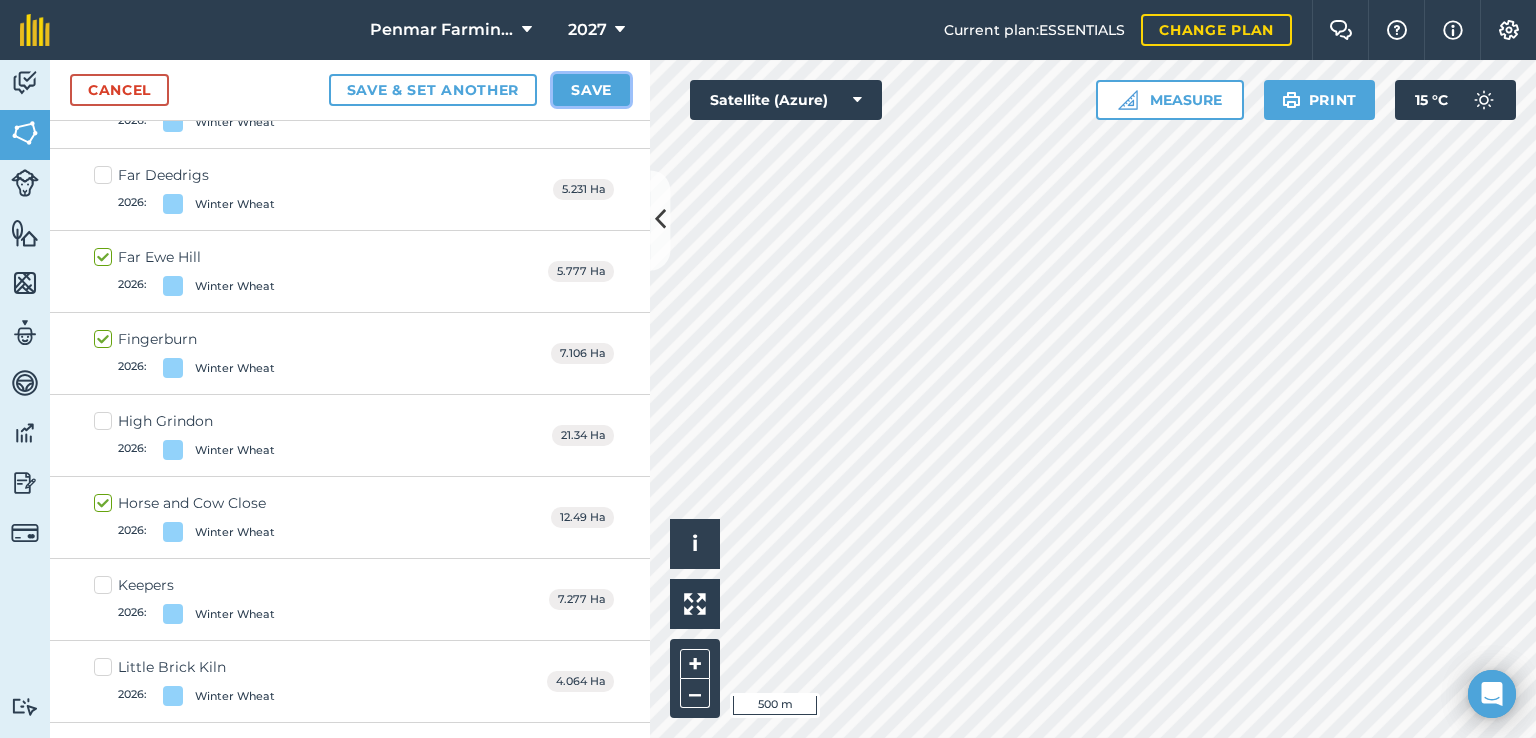 click on "Save" at bounding box center (591, 90) 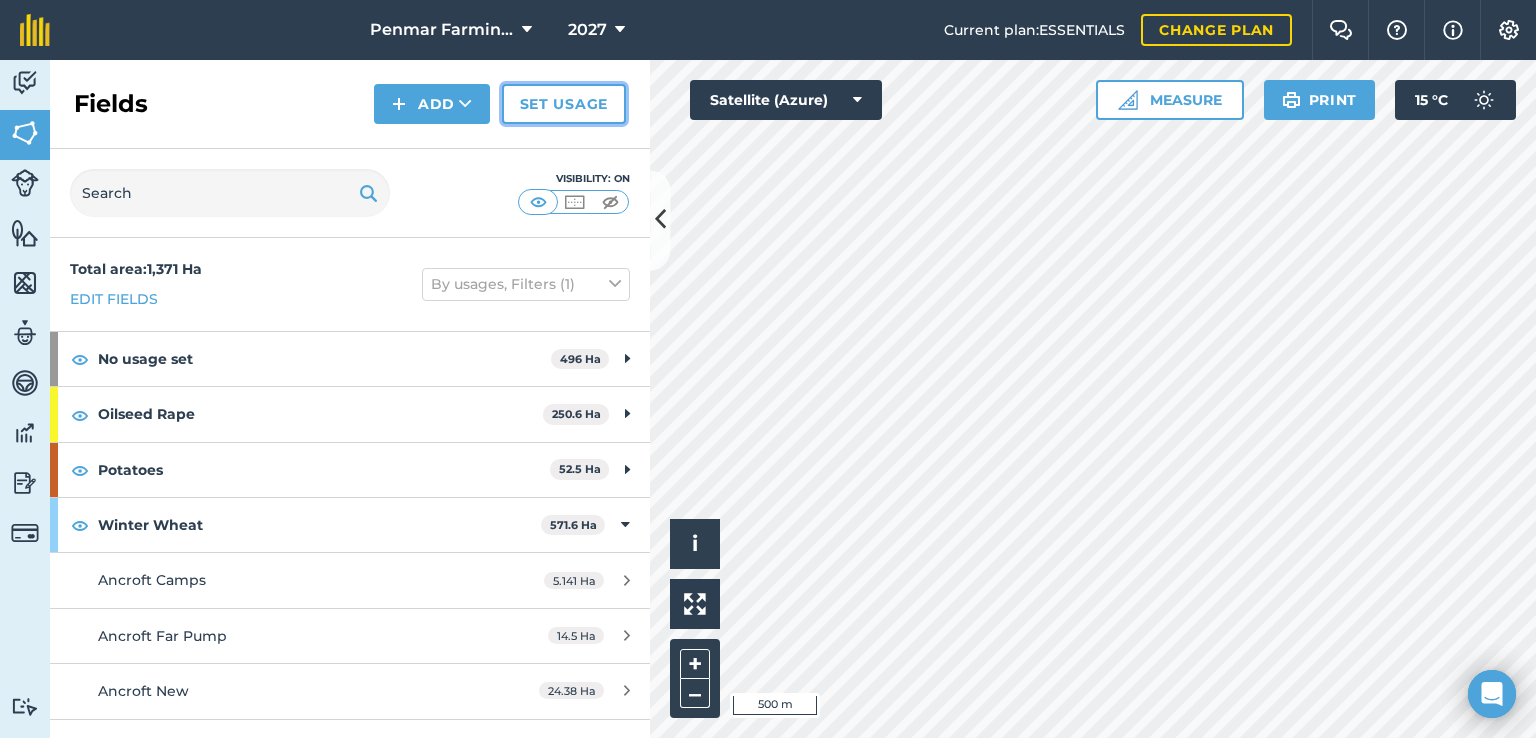 click on "Set usage" at bounding box center (564, 104) 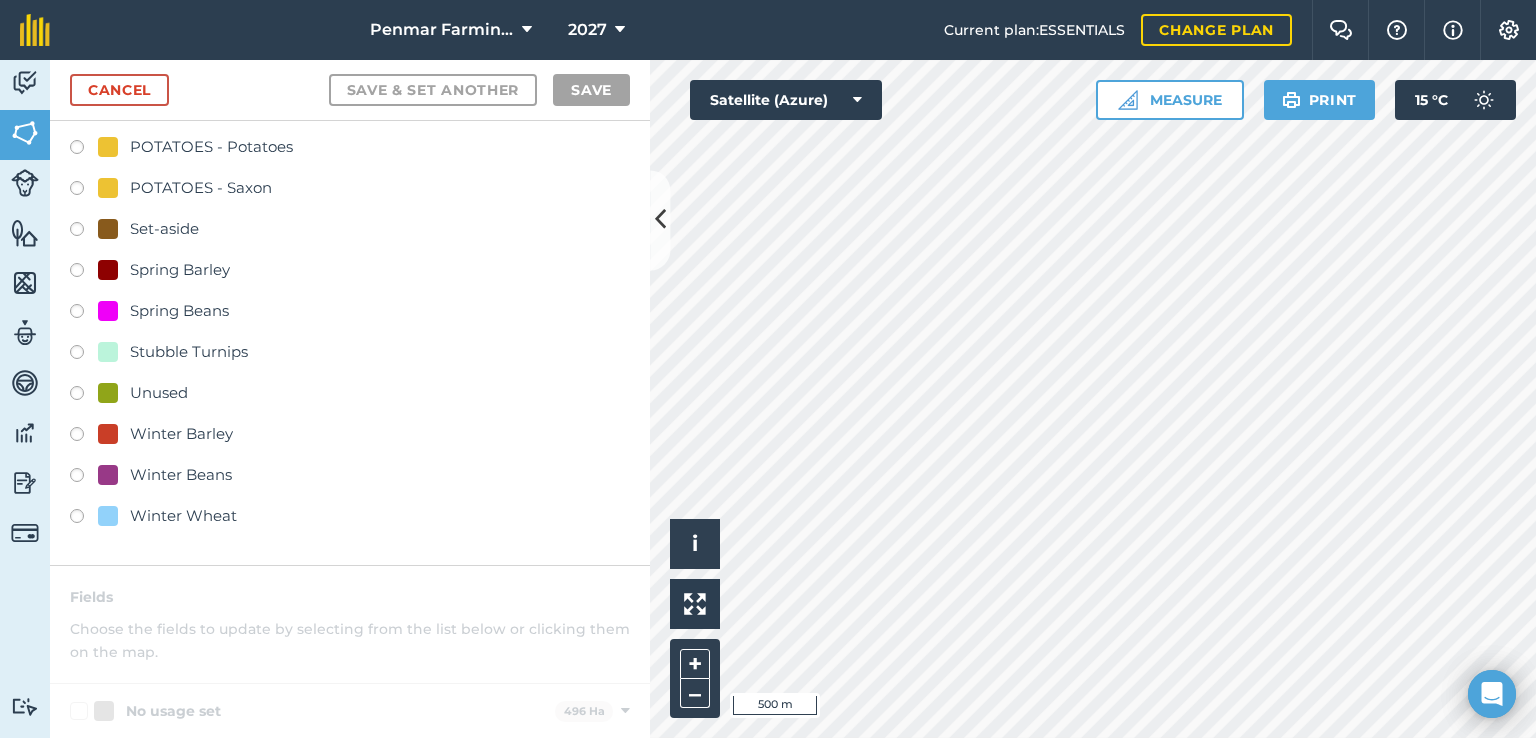 scroll, scrollTop: 500, scrollLeft: 0, axis: vertical 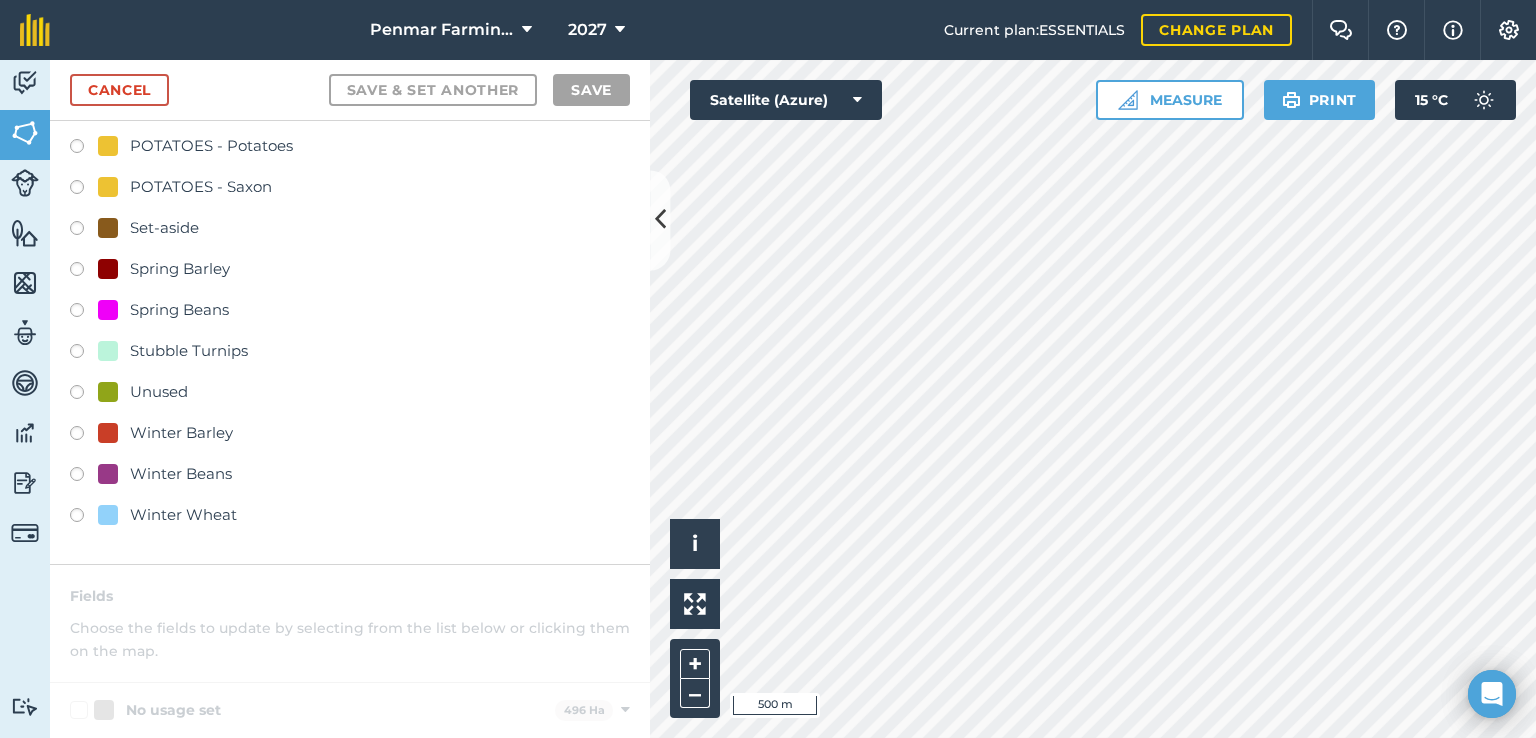click at bounding box center [84, 436] 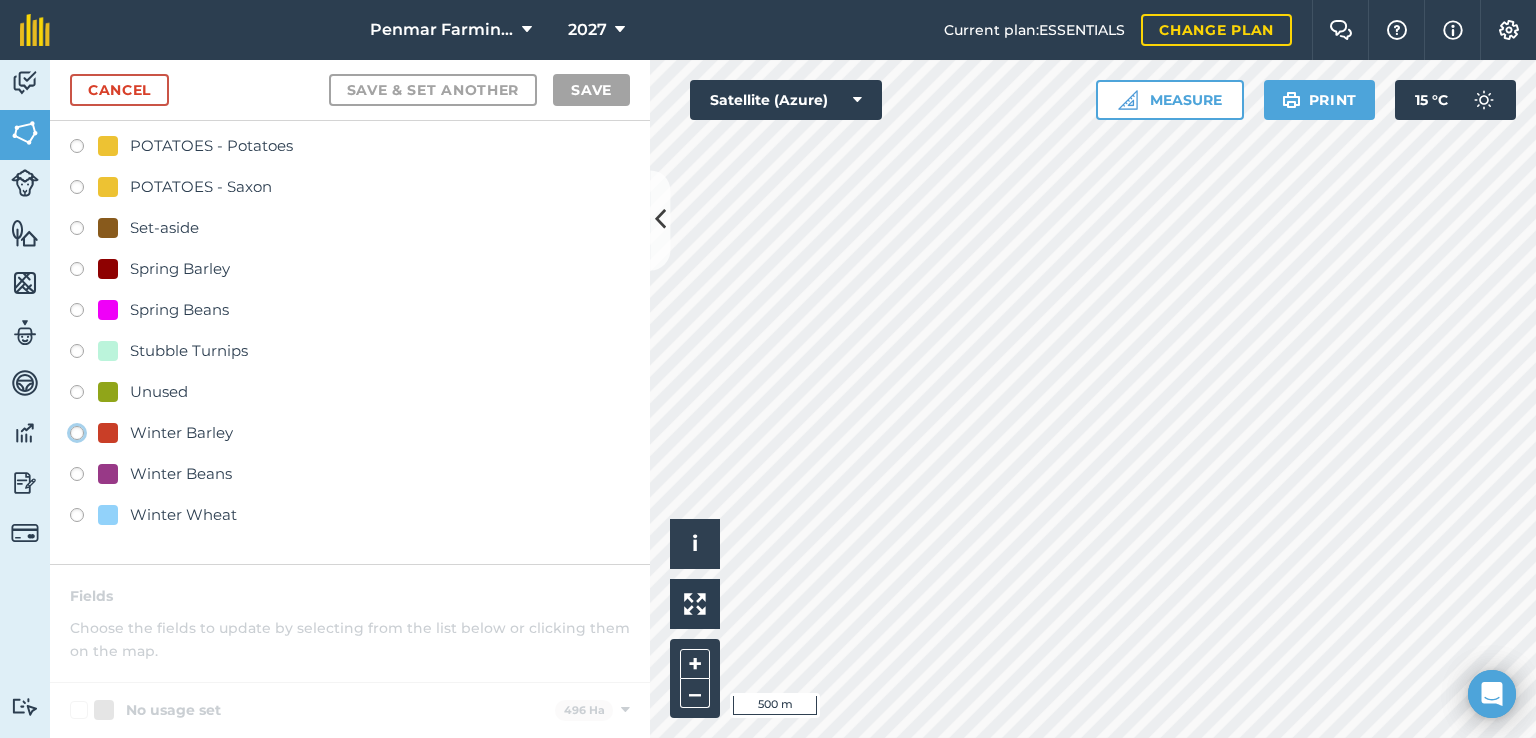 click on "Winter Barley" at bounding box center (-9923, 432) 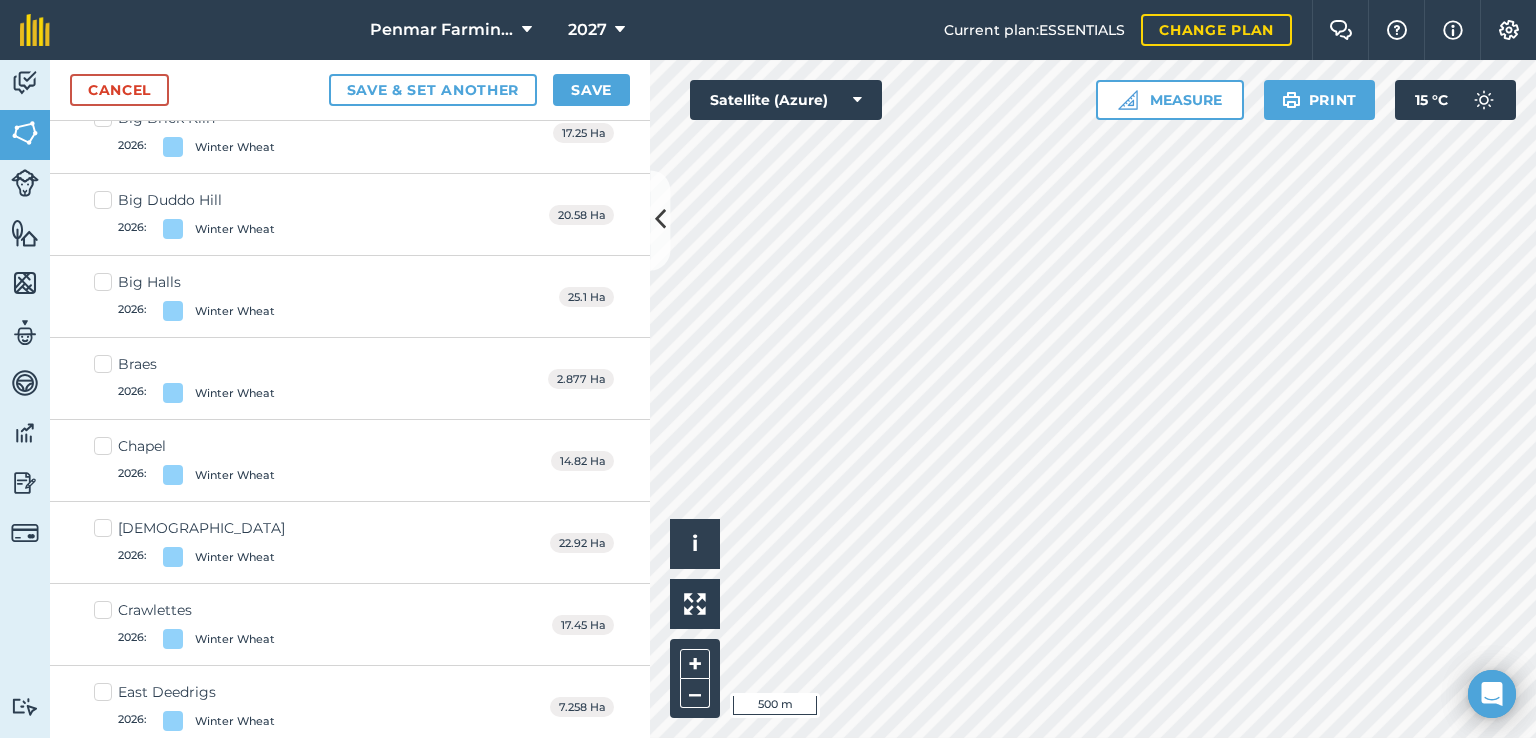 scroll, scrollTop: 5800, scrollLeft: 0, axis: vertical 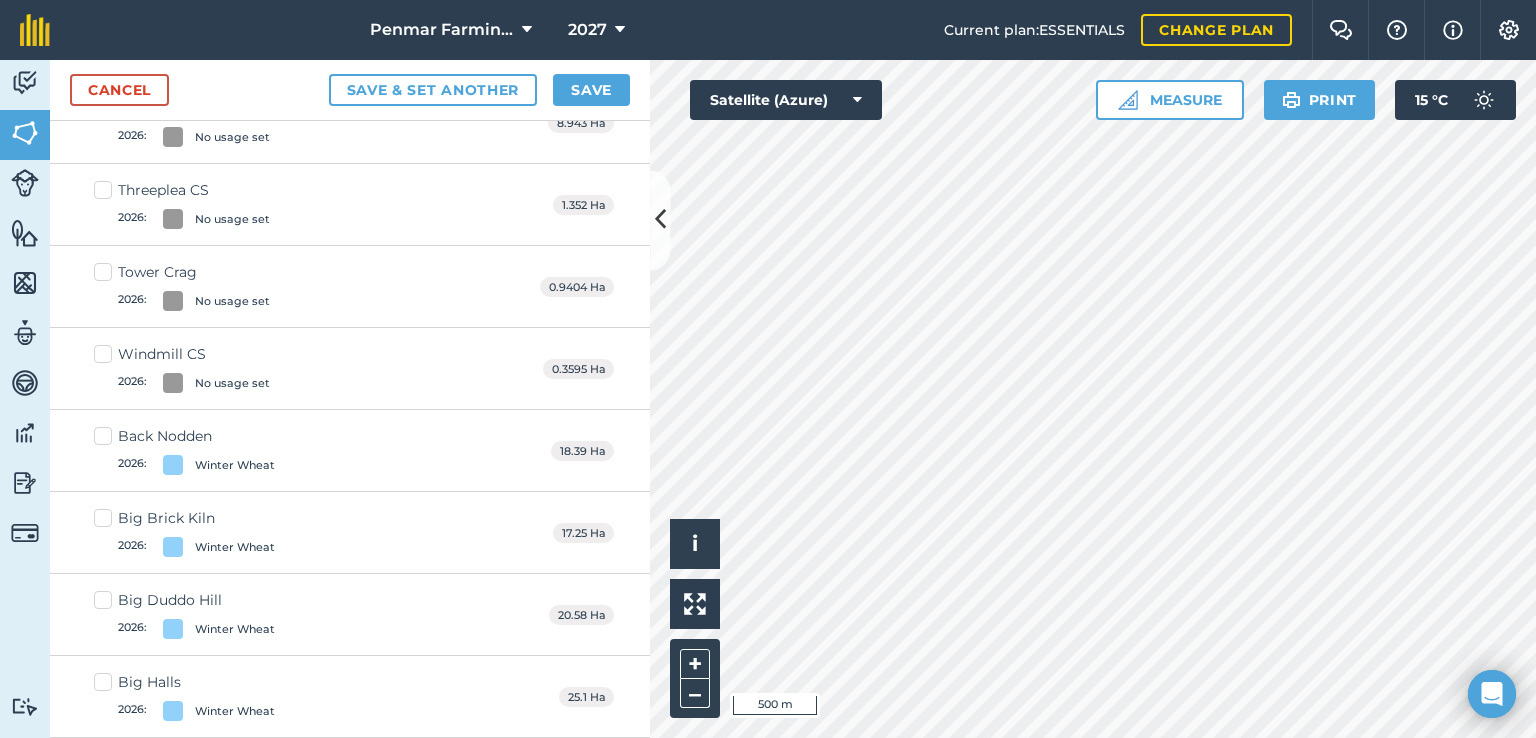 click on "Big Brick Kiln 2026 : Winter Wheat" at bounding box center (184, 532) 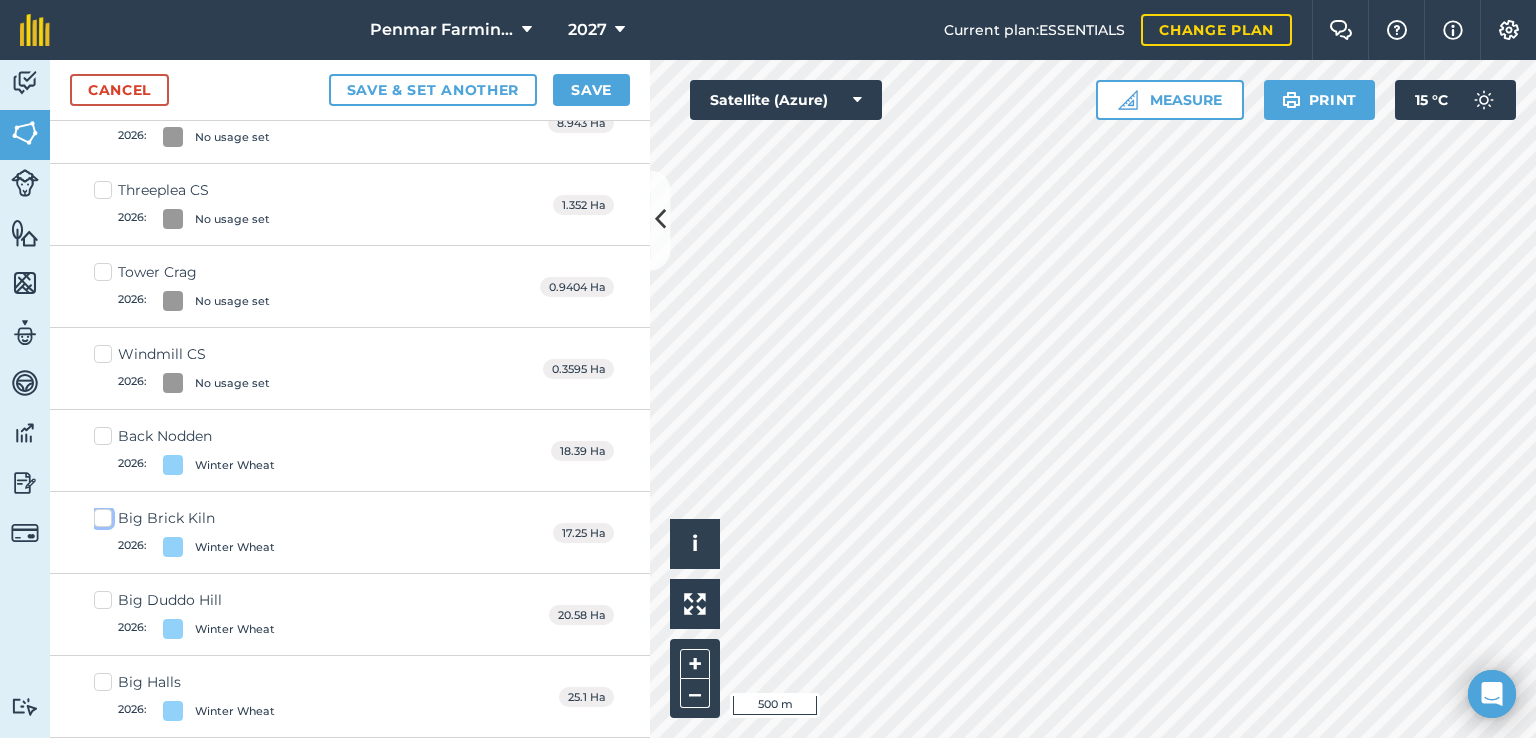 click on "Big Brick Kiln 2026 : Winter Wheat" at bounding box center [100, 514] 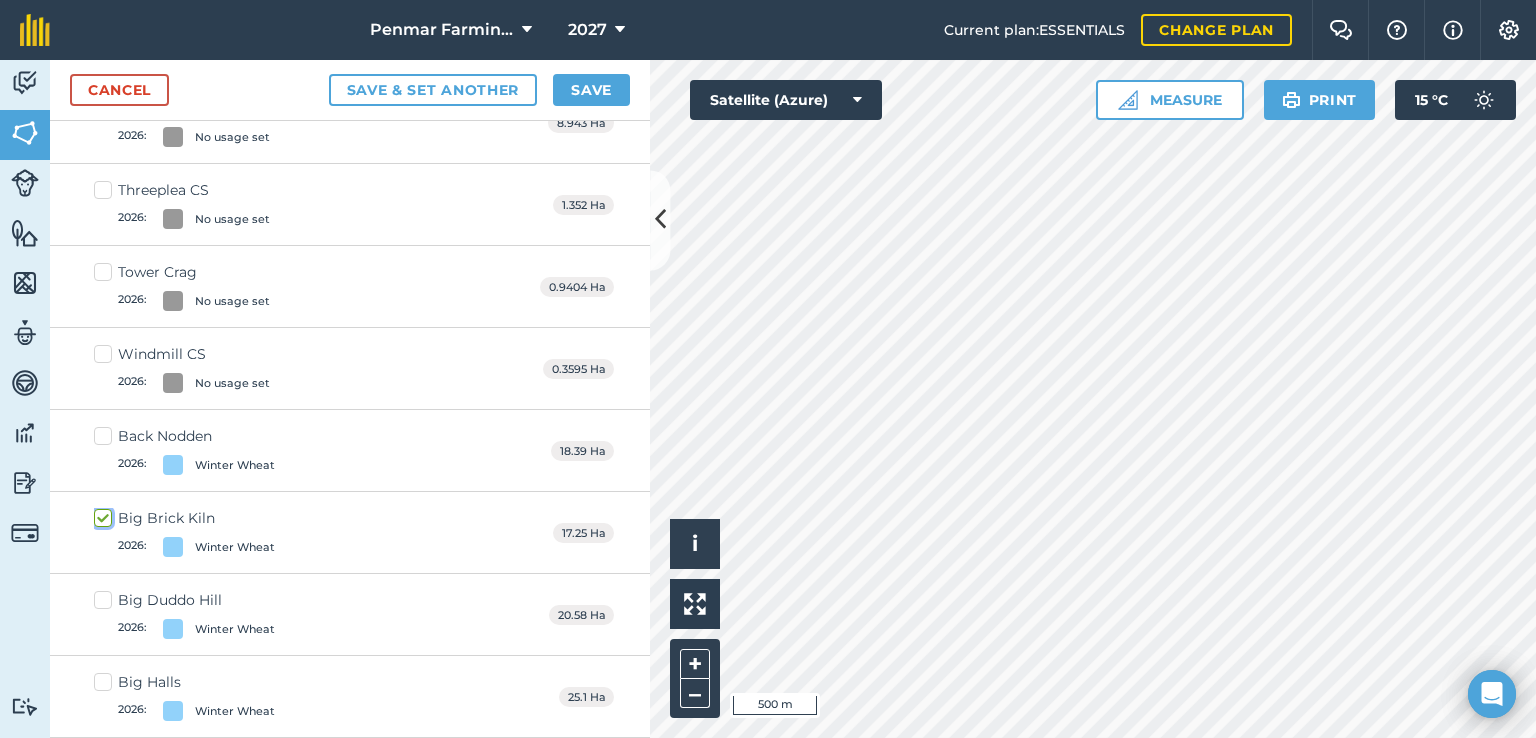 checkbox on "true" 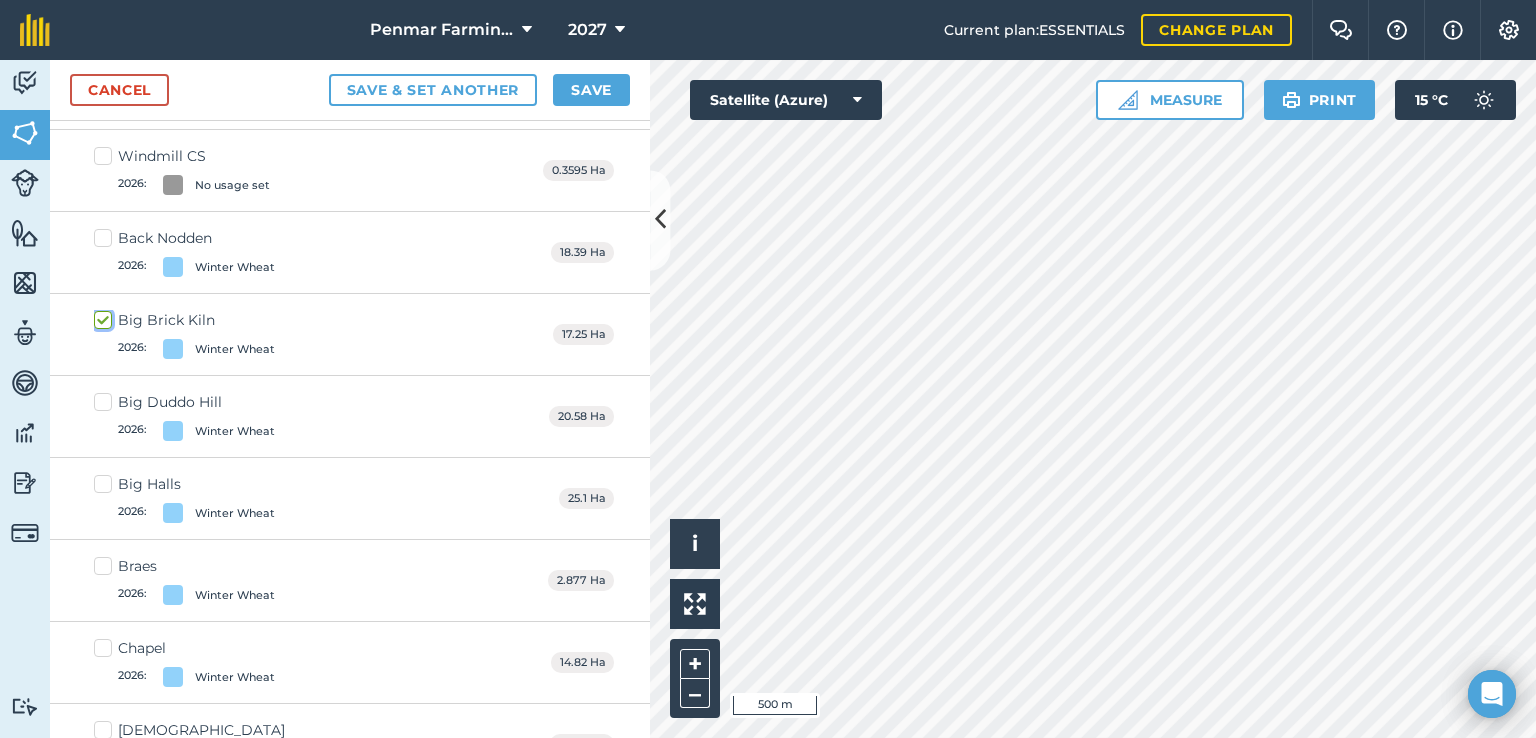 scroll, scrollTop: 5077, scrollLeft: 0, axis: vertical 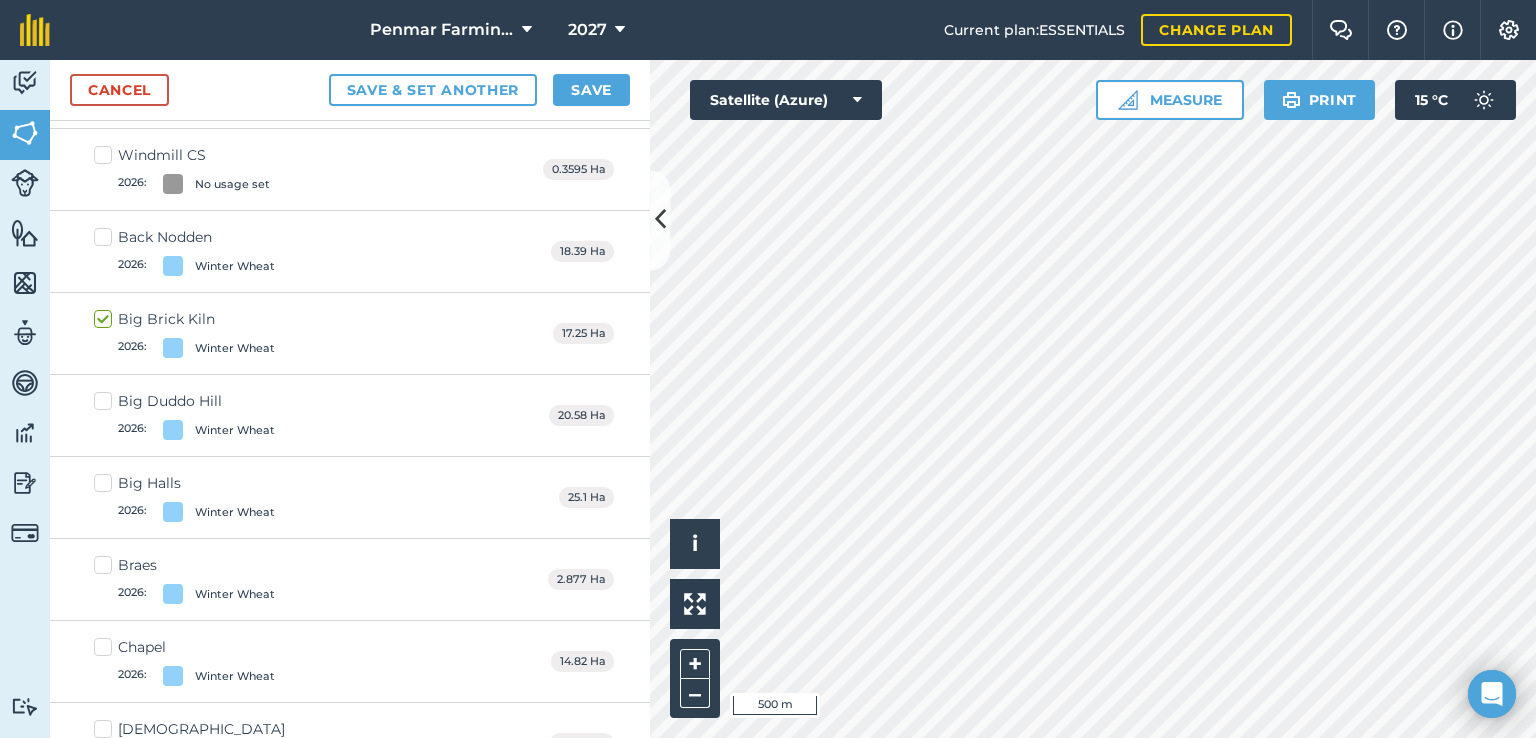click on "Big Duddo Hill 2026 : Winter Wheat" at bounding box center (184, 415) 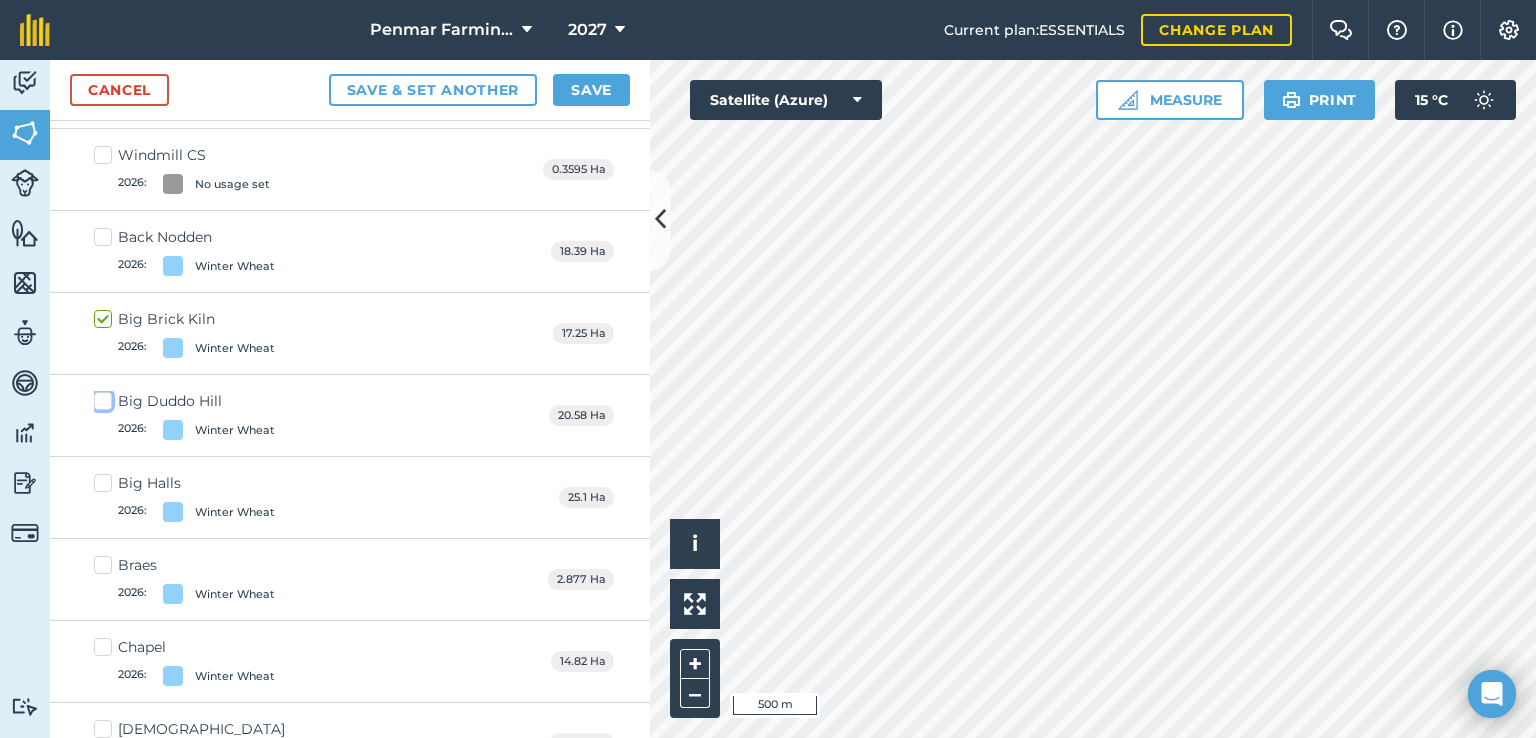 click on "Big Duddo Hill 2026 : Winter Wheat" at bounding box center (100, 397) 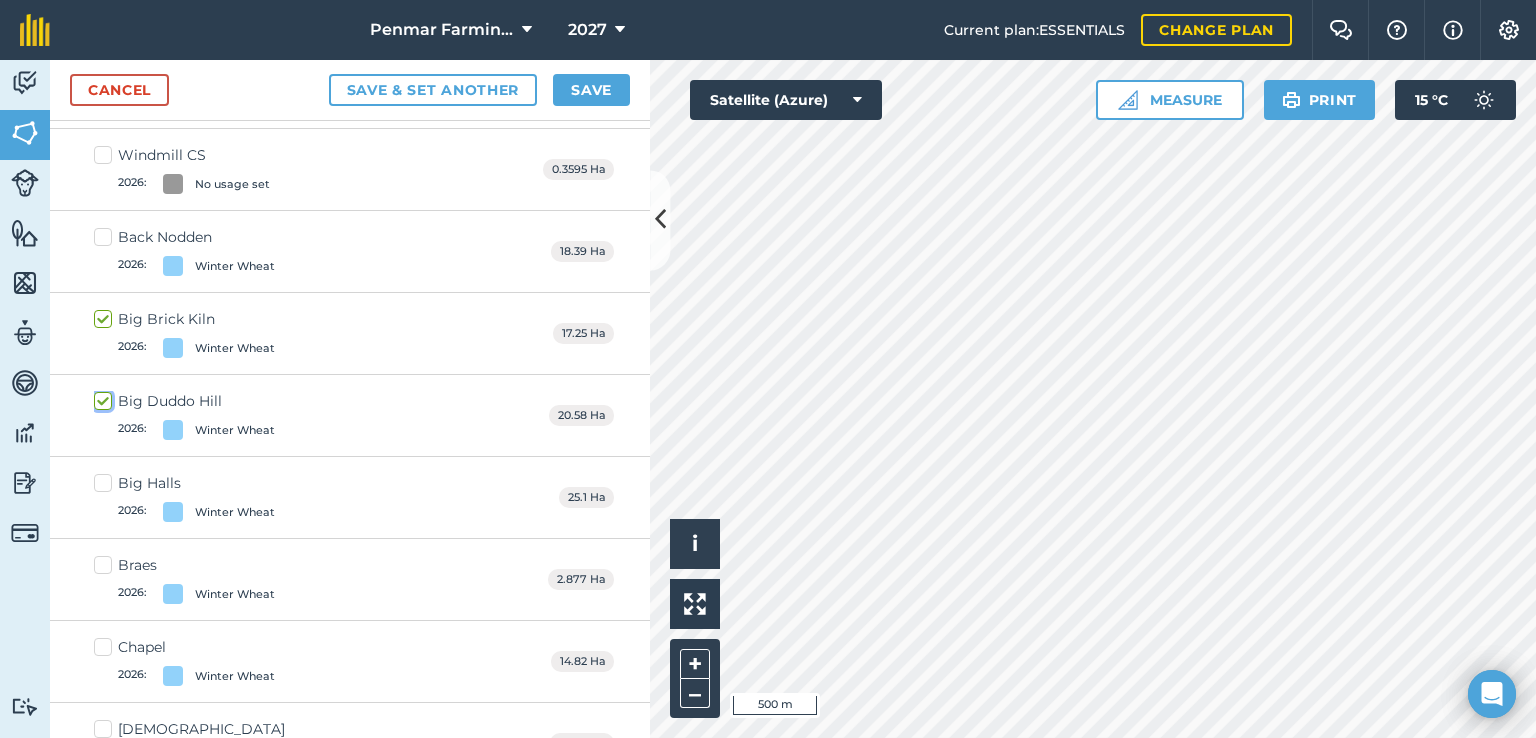 checkbox on "true" 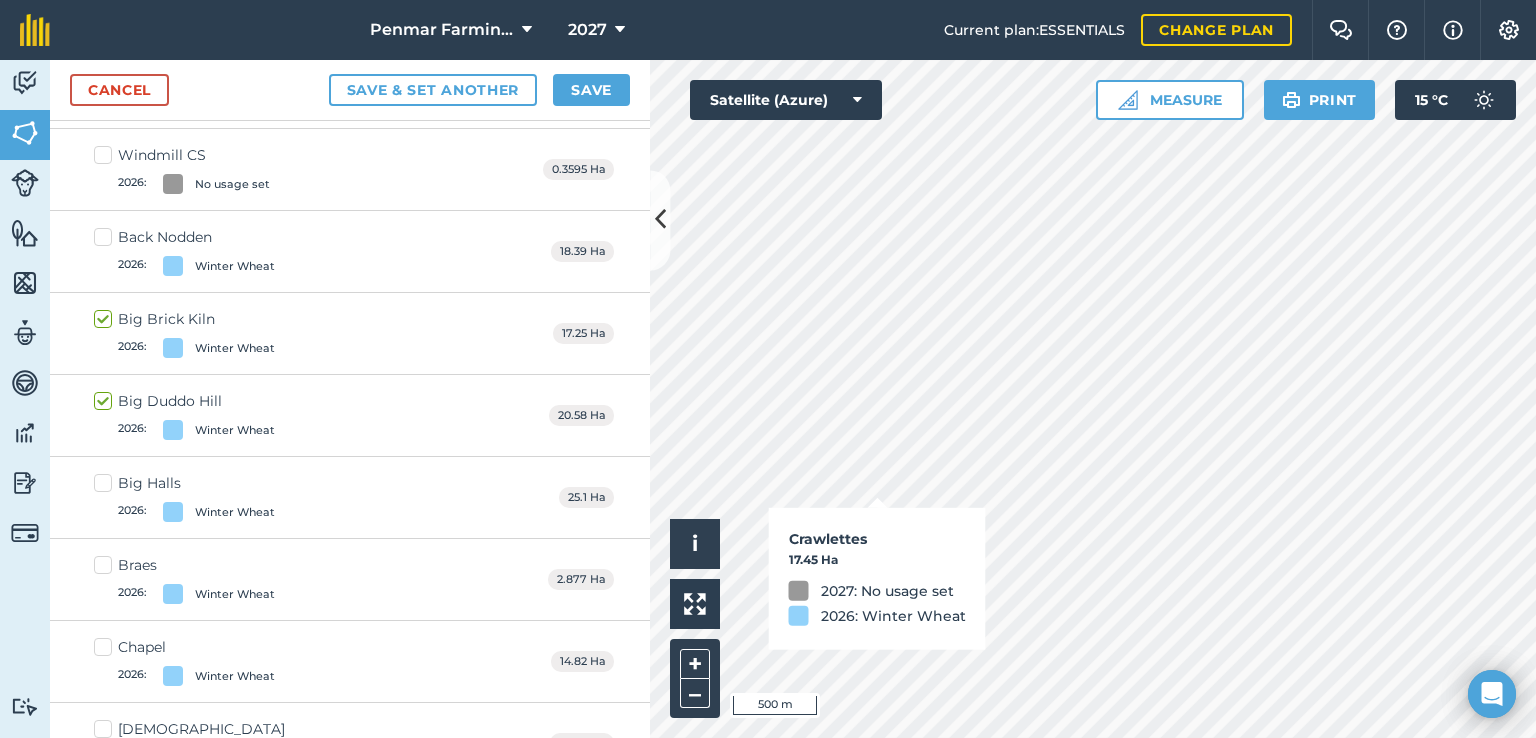 checkbox on "true" 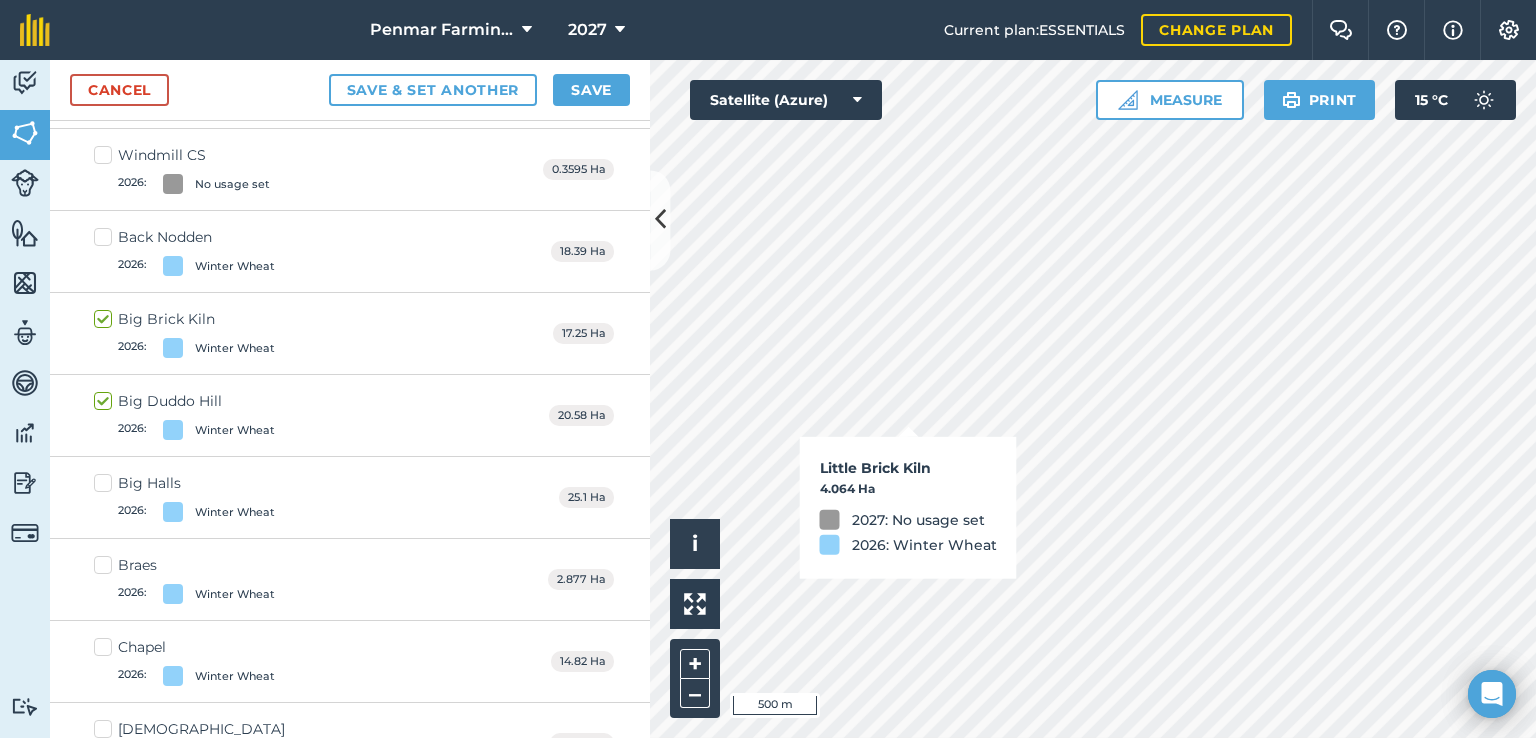 checkbox on "true" 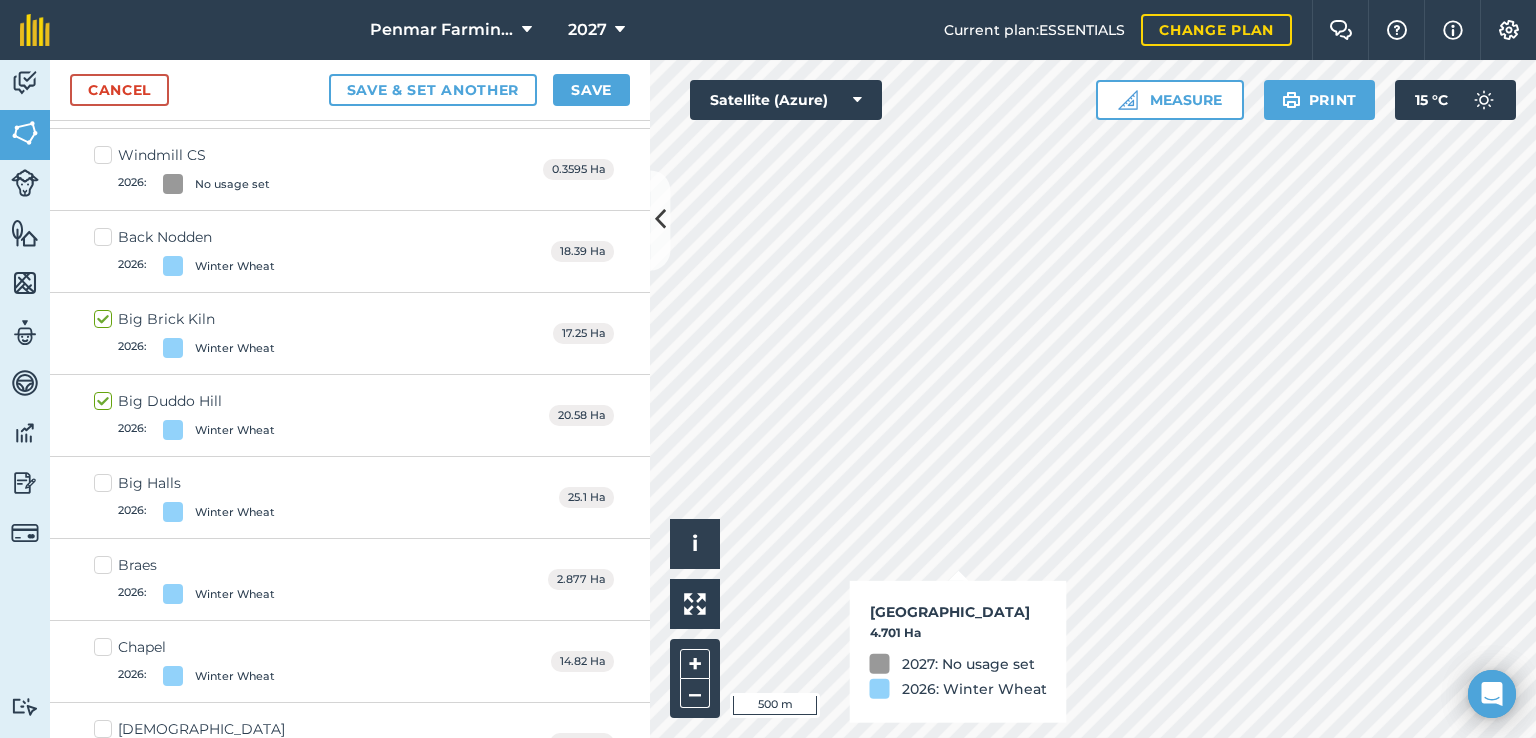 checkbox on "true" 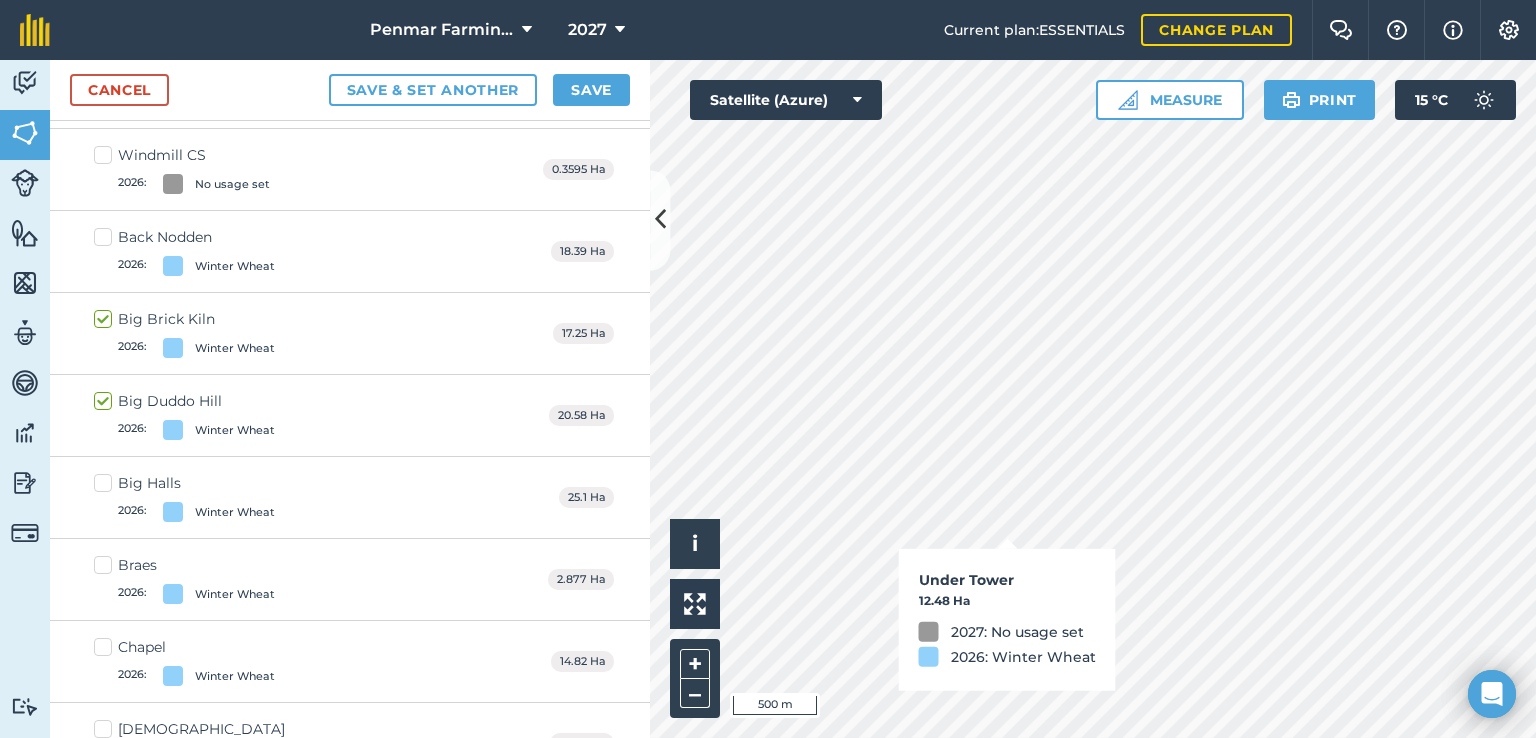checkbox on "true" 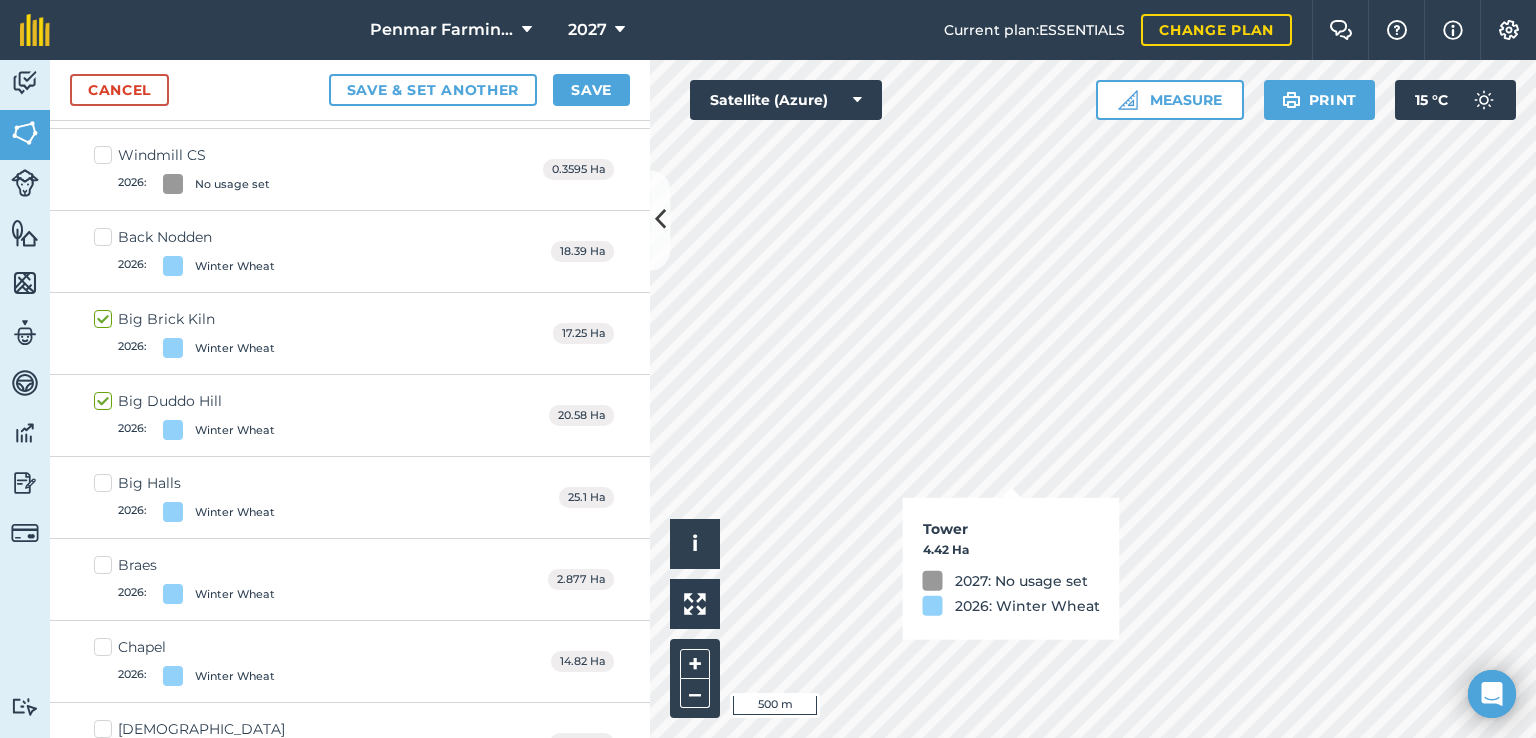 checkbox on "true" 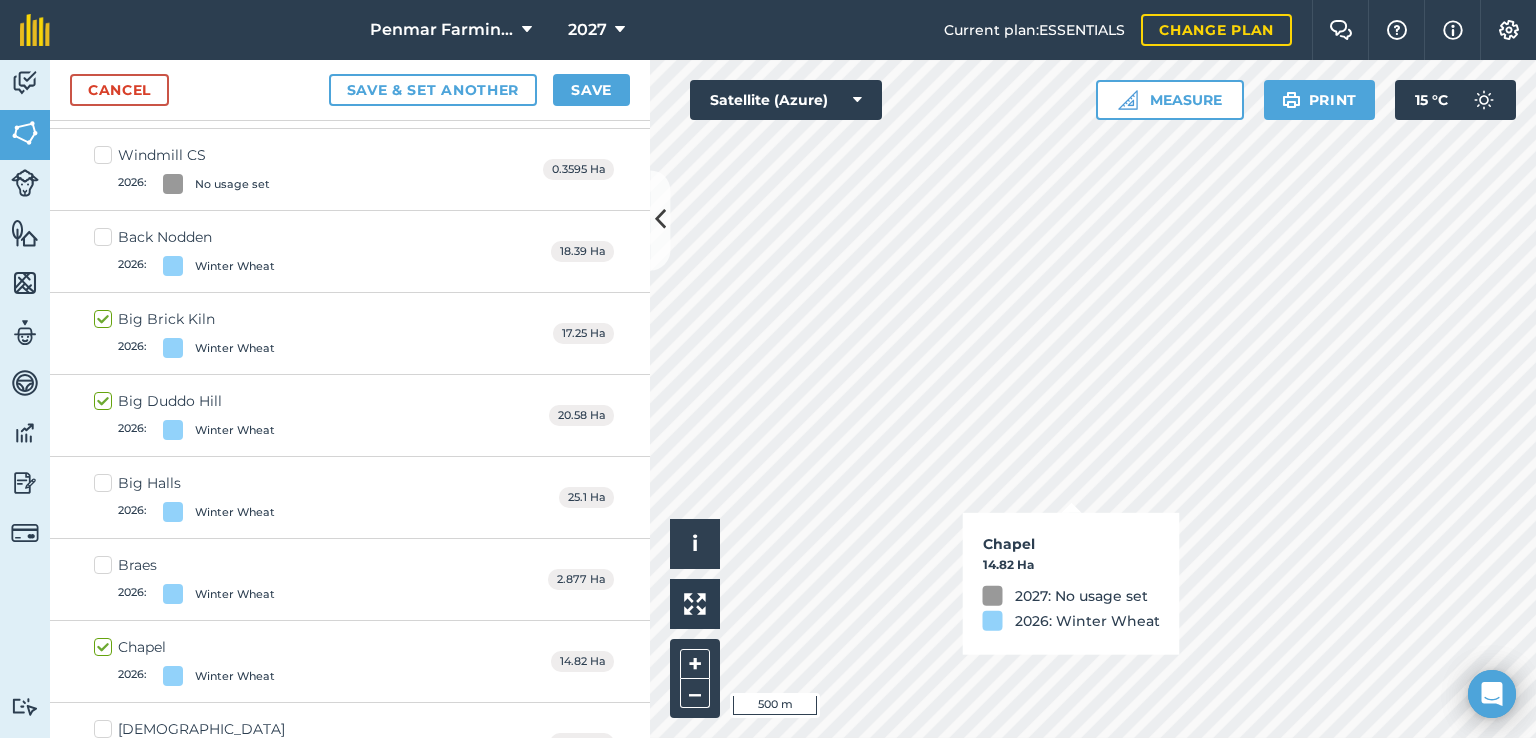checkbox on "true" 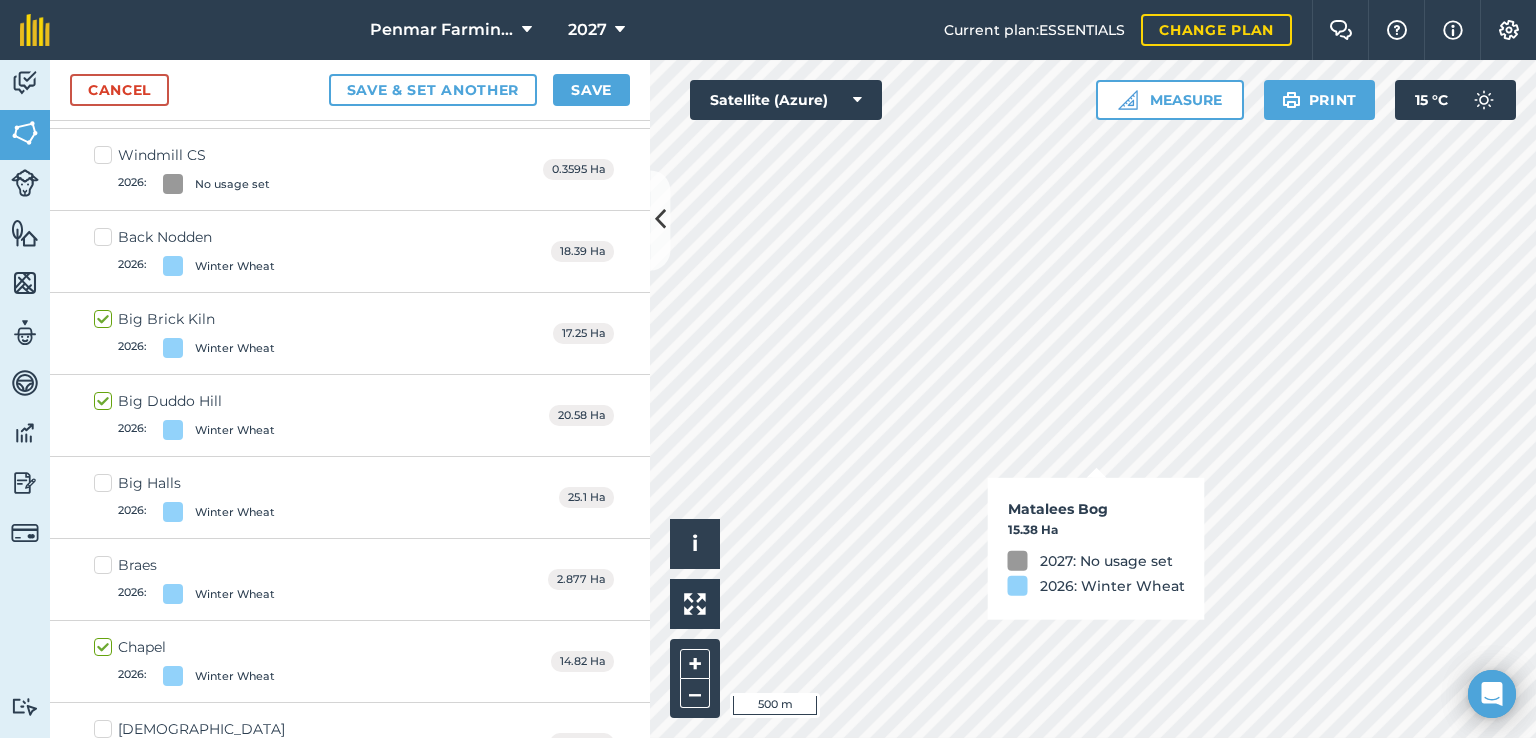 checkbox on "true" 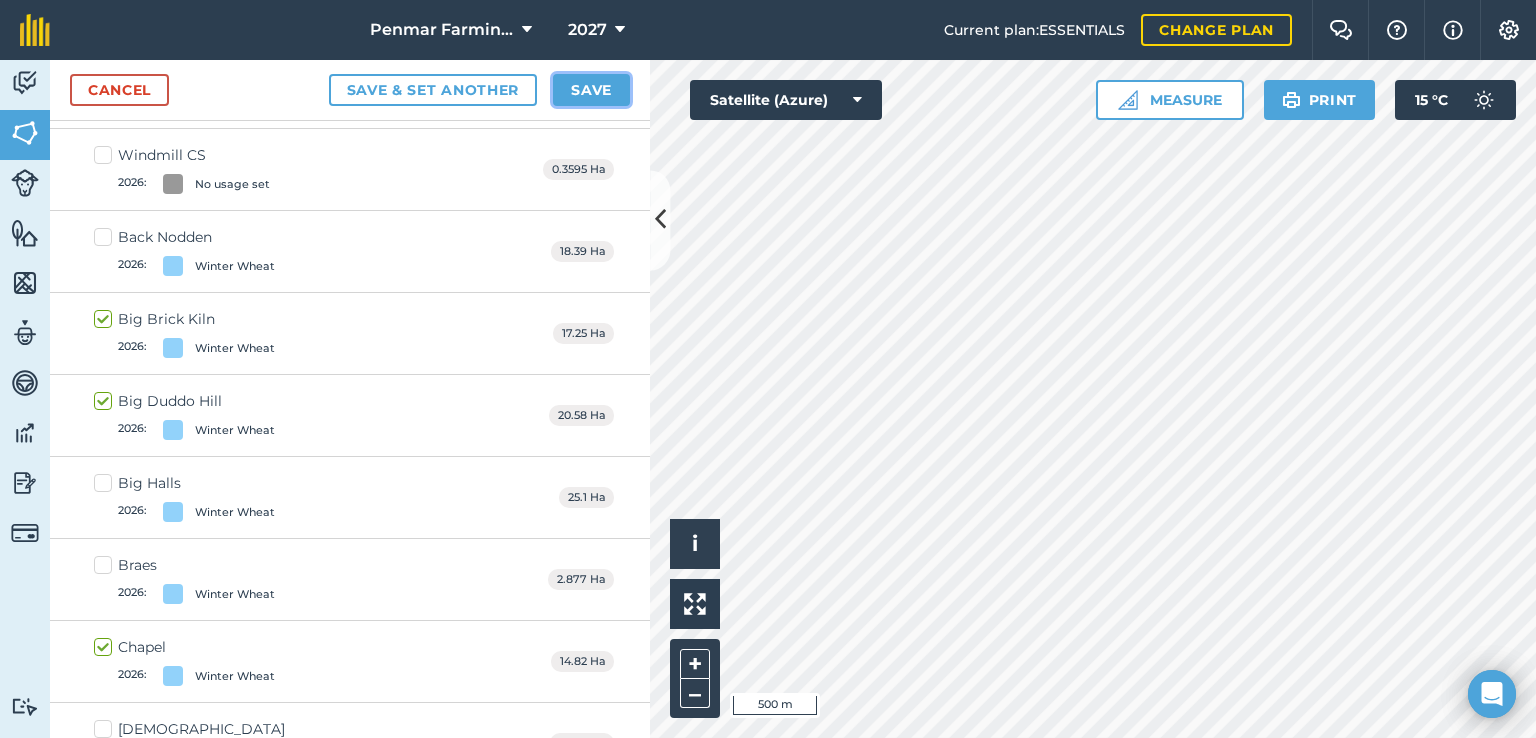 click on "Save" at bounding box center [591, 90] 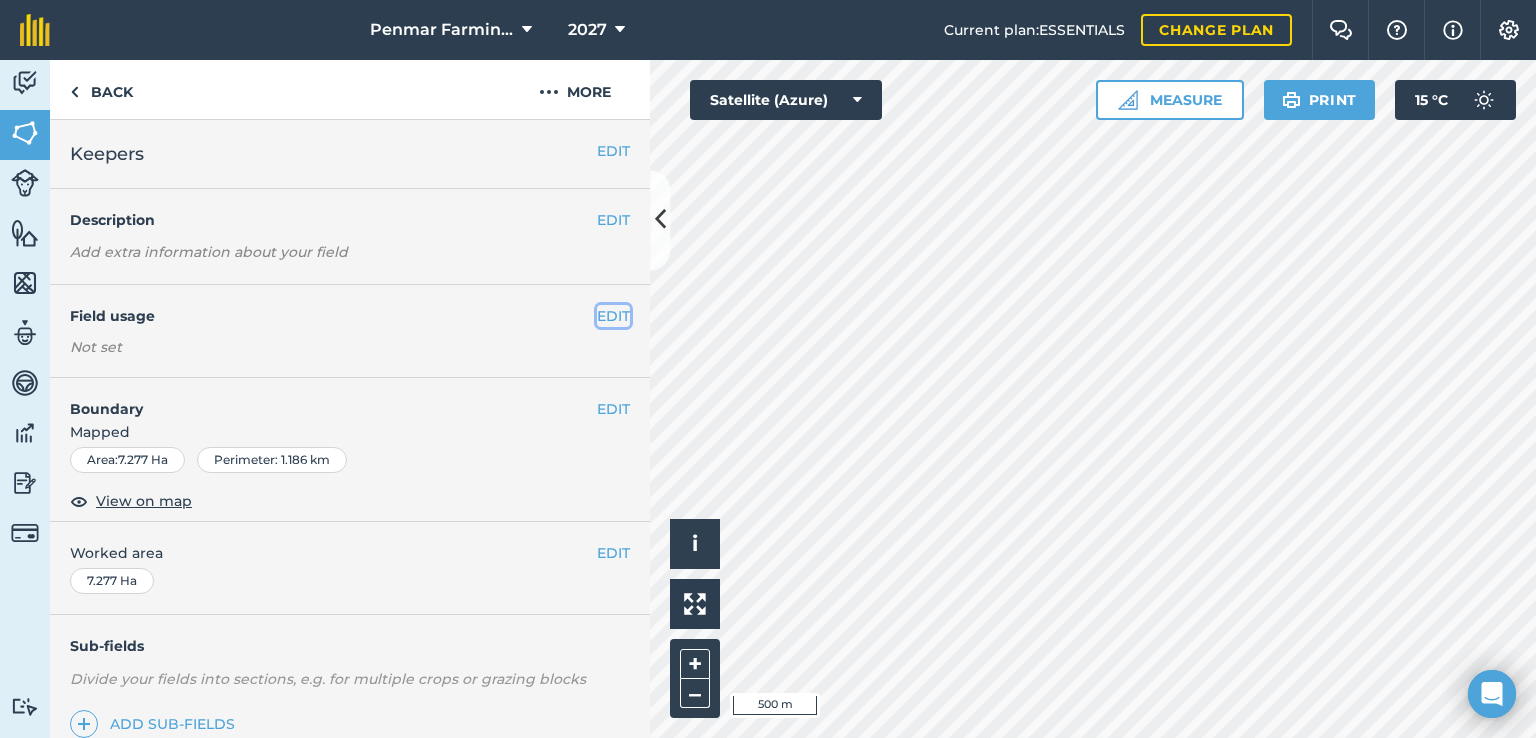 click on "EDIT" at bounding box center [613, 316] 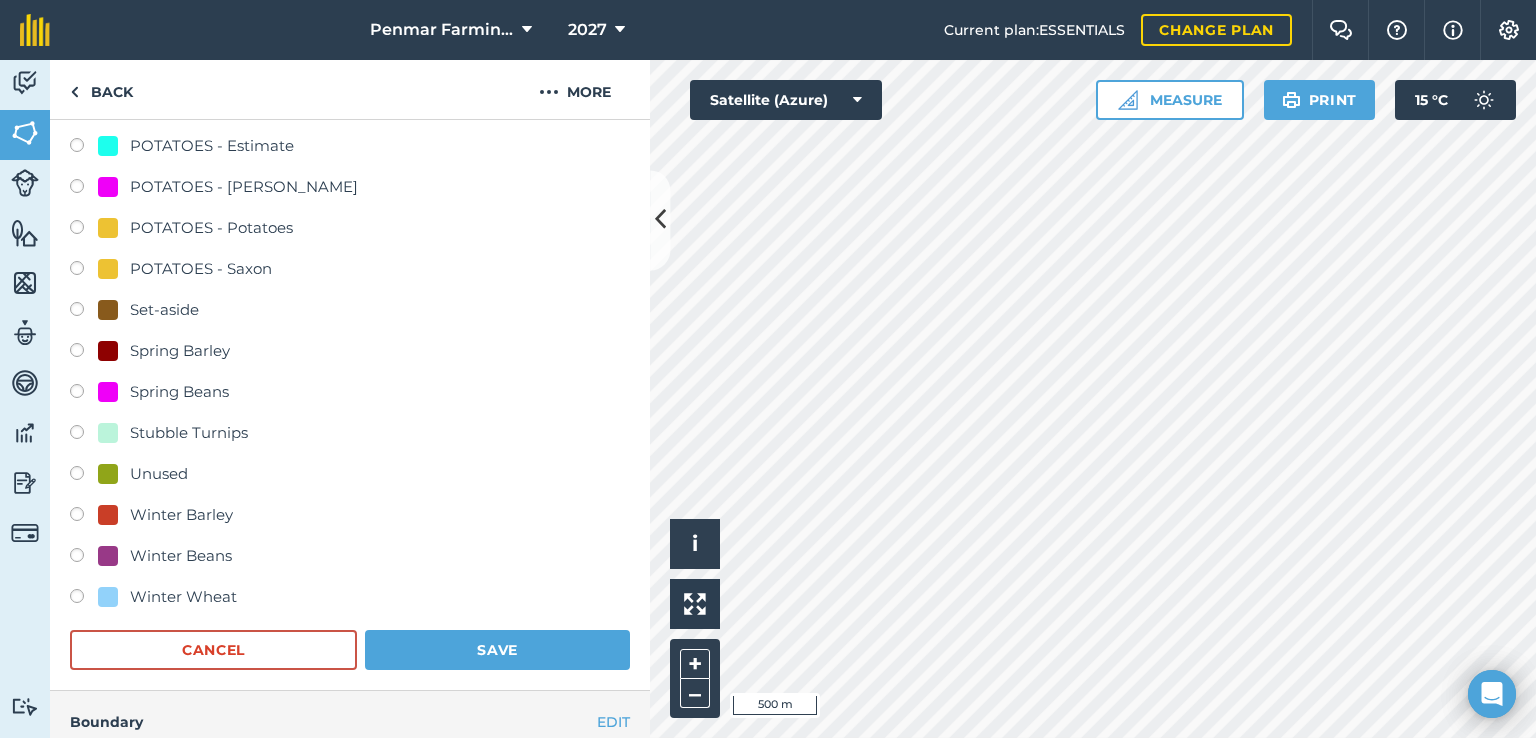 scroll, scrollTop: 600, scrollLeft: 0, axis: vertical 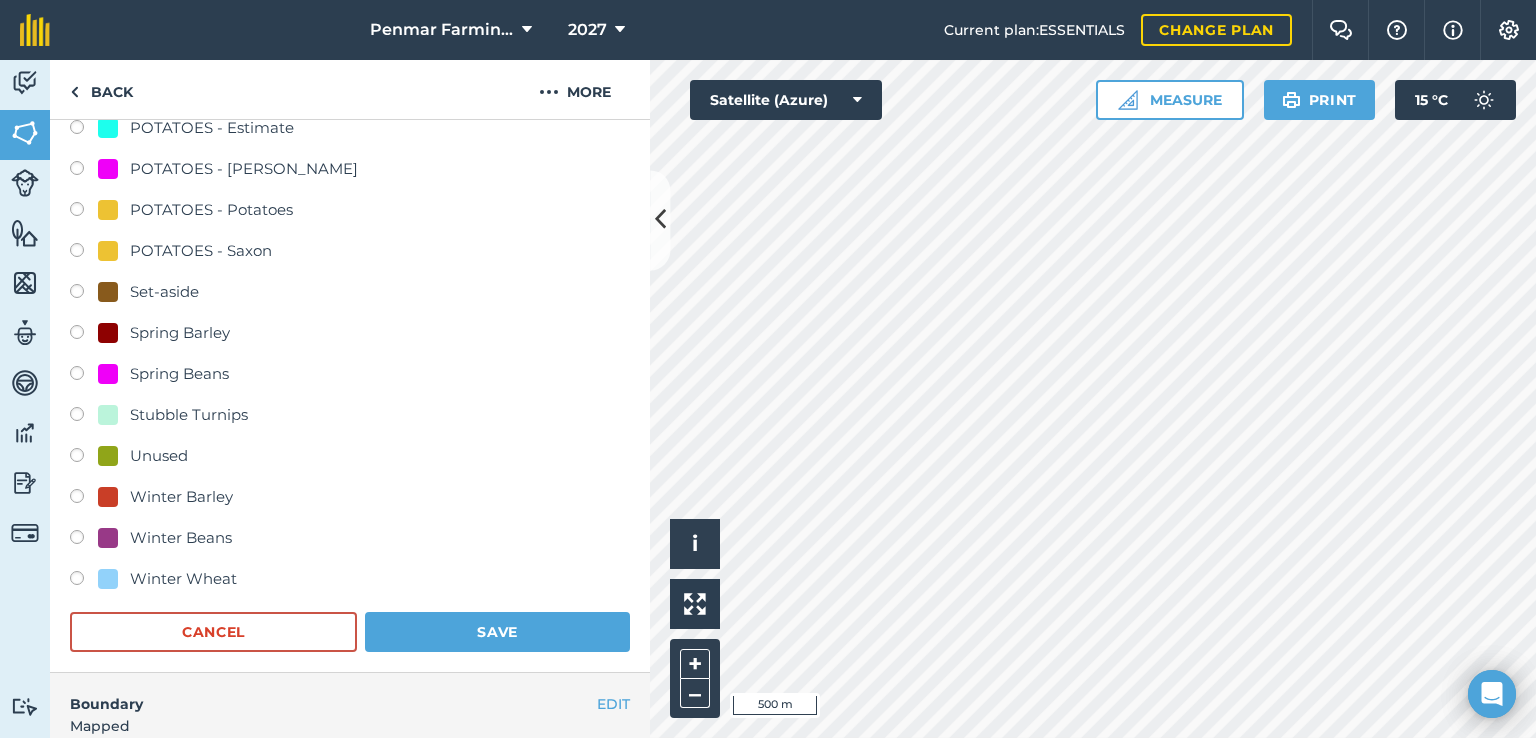 click at bounding box center [84, 499] 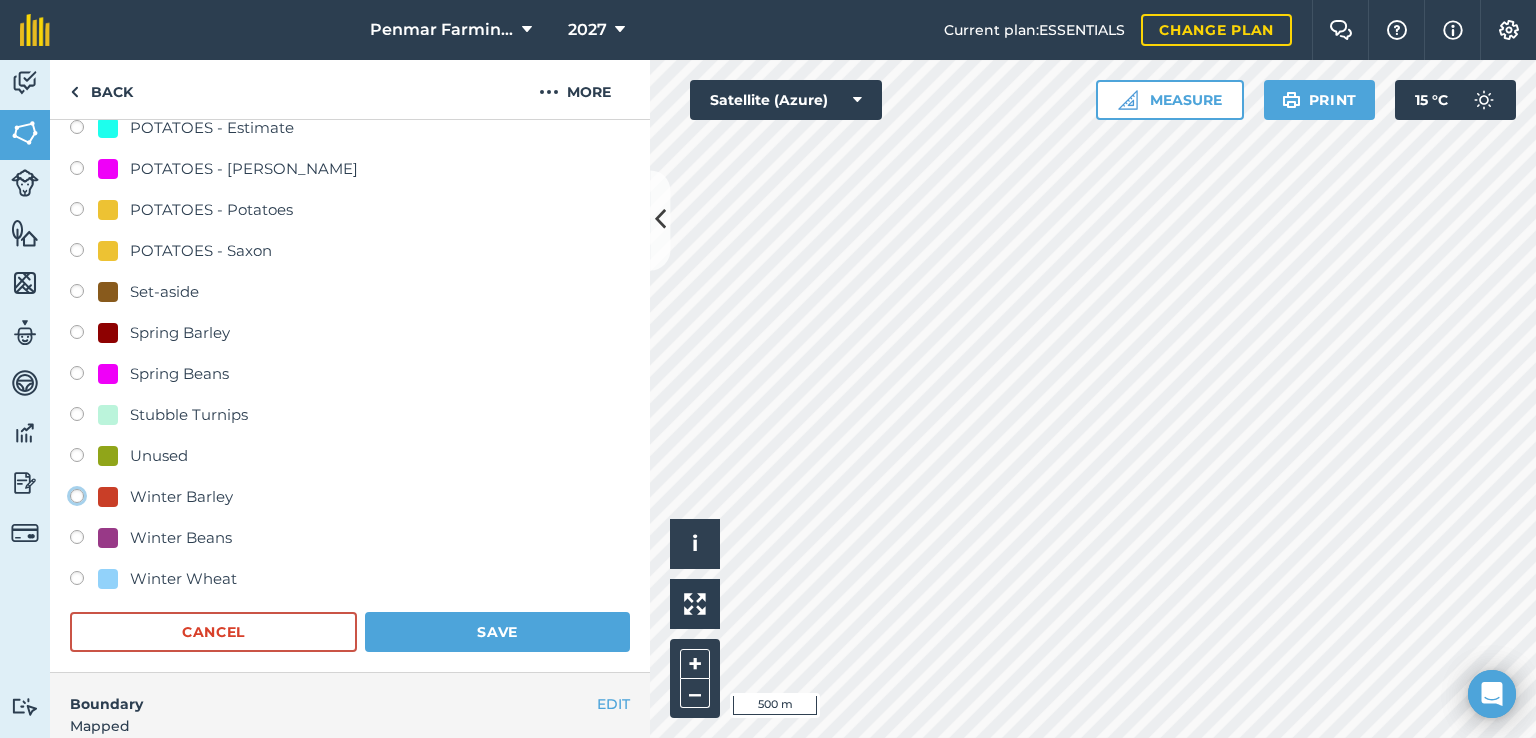 click on "Winter Barley" at bounding box center (-9923, 495) 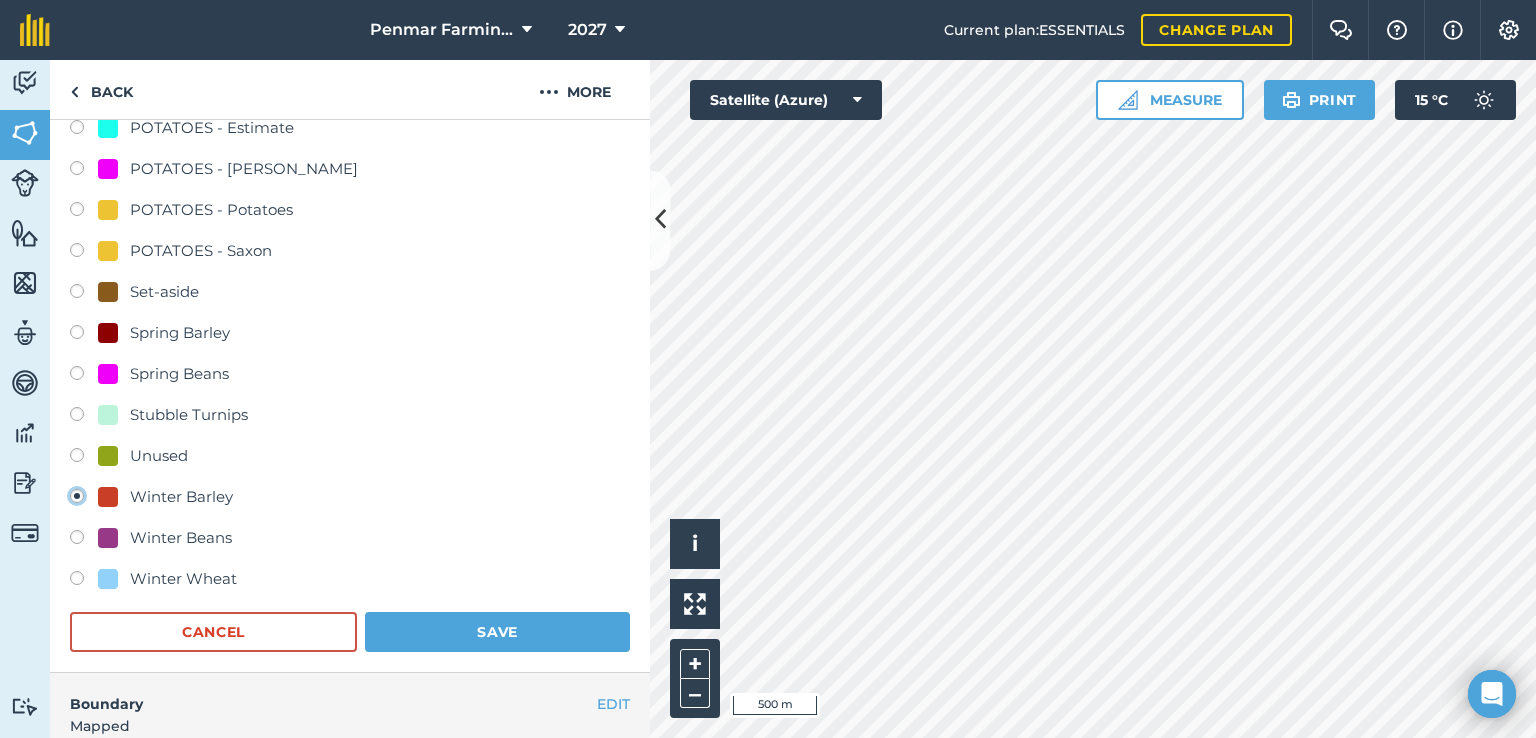 radio on "false" 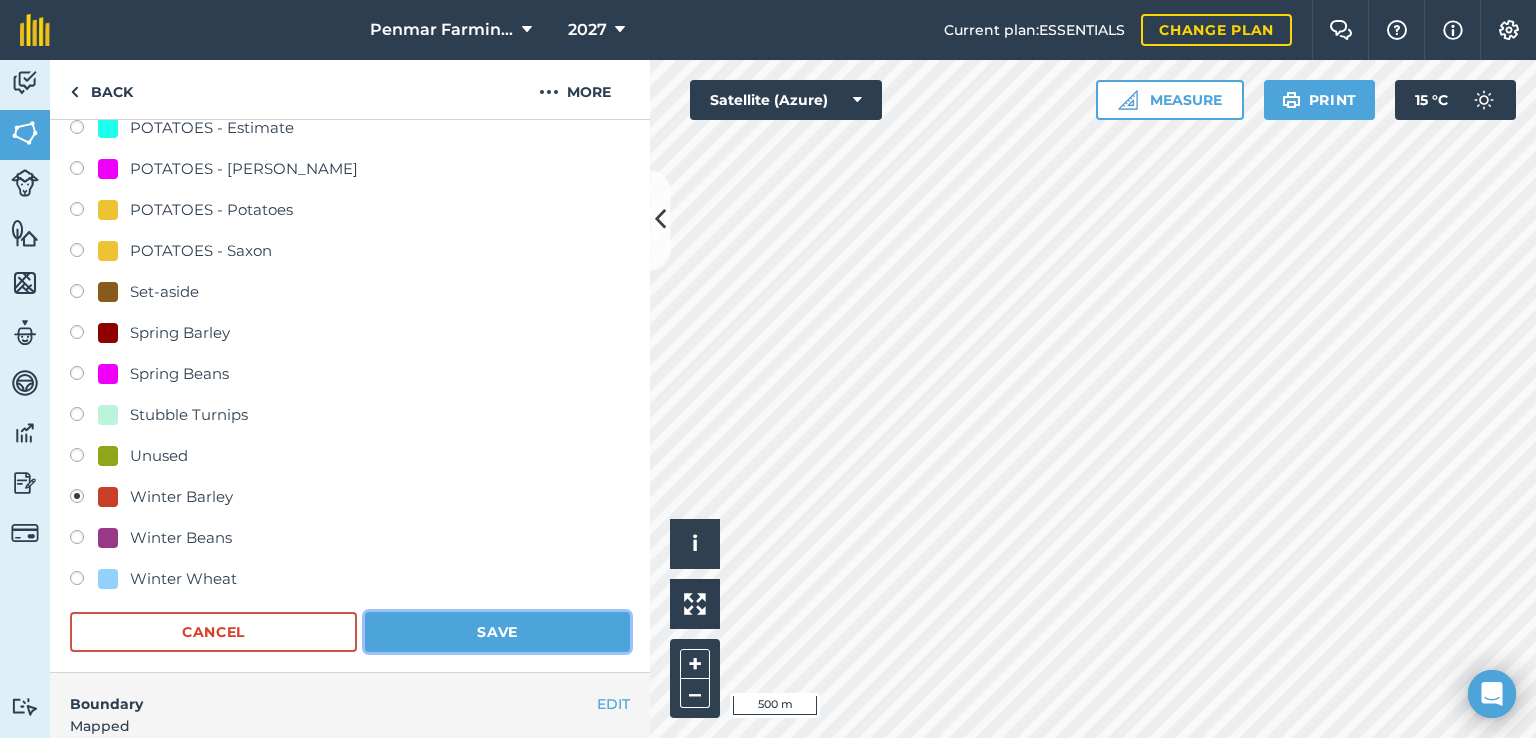 click on "Save" at bounding box center [497, 632] 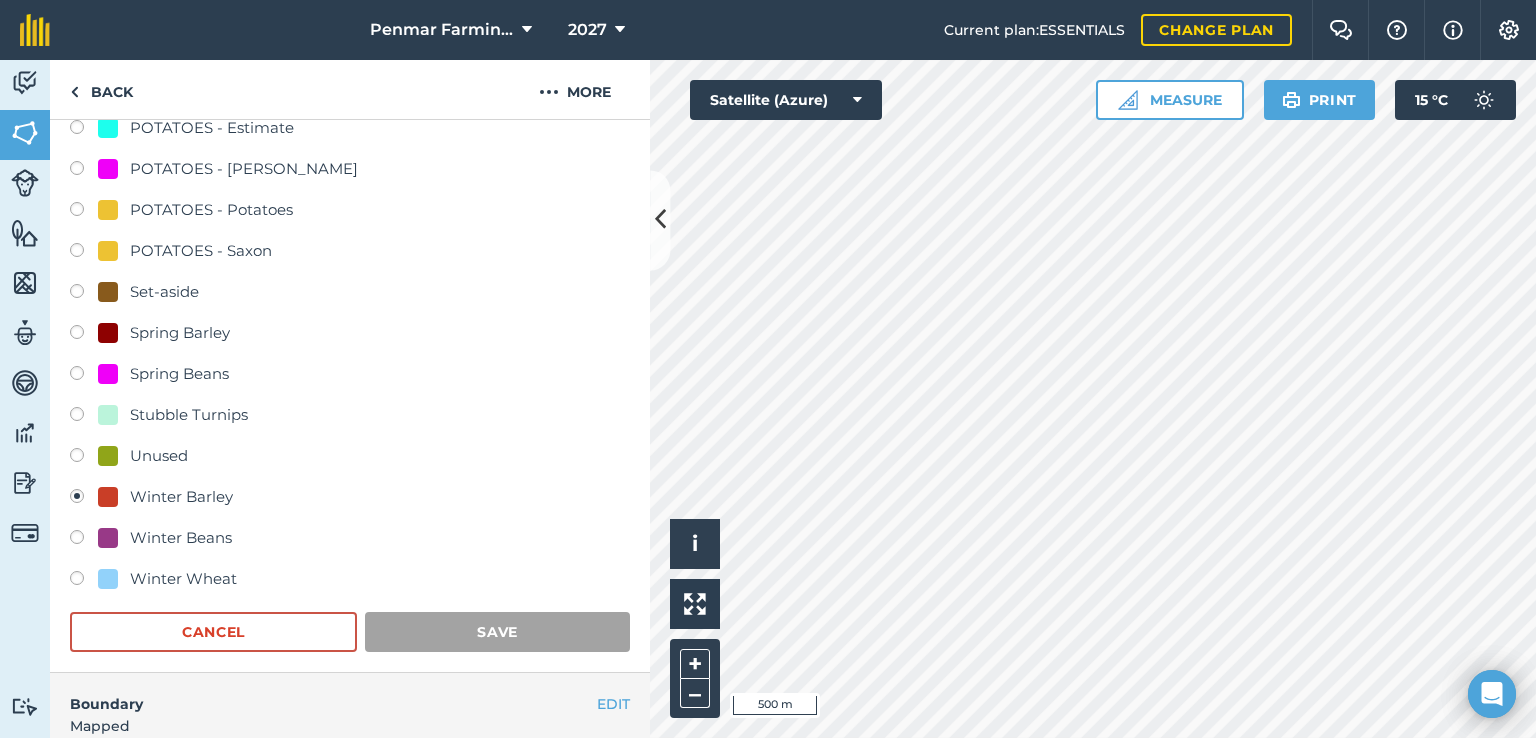 scroll, scrollTop: 256, scrollLeft: 0, axis: vertical 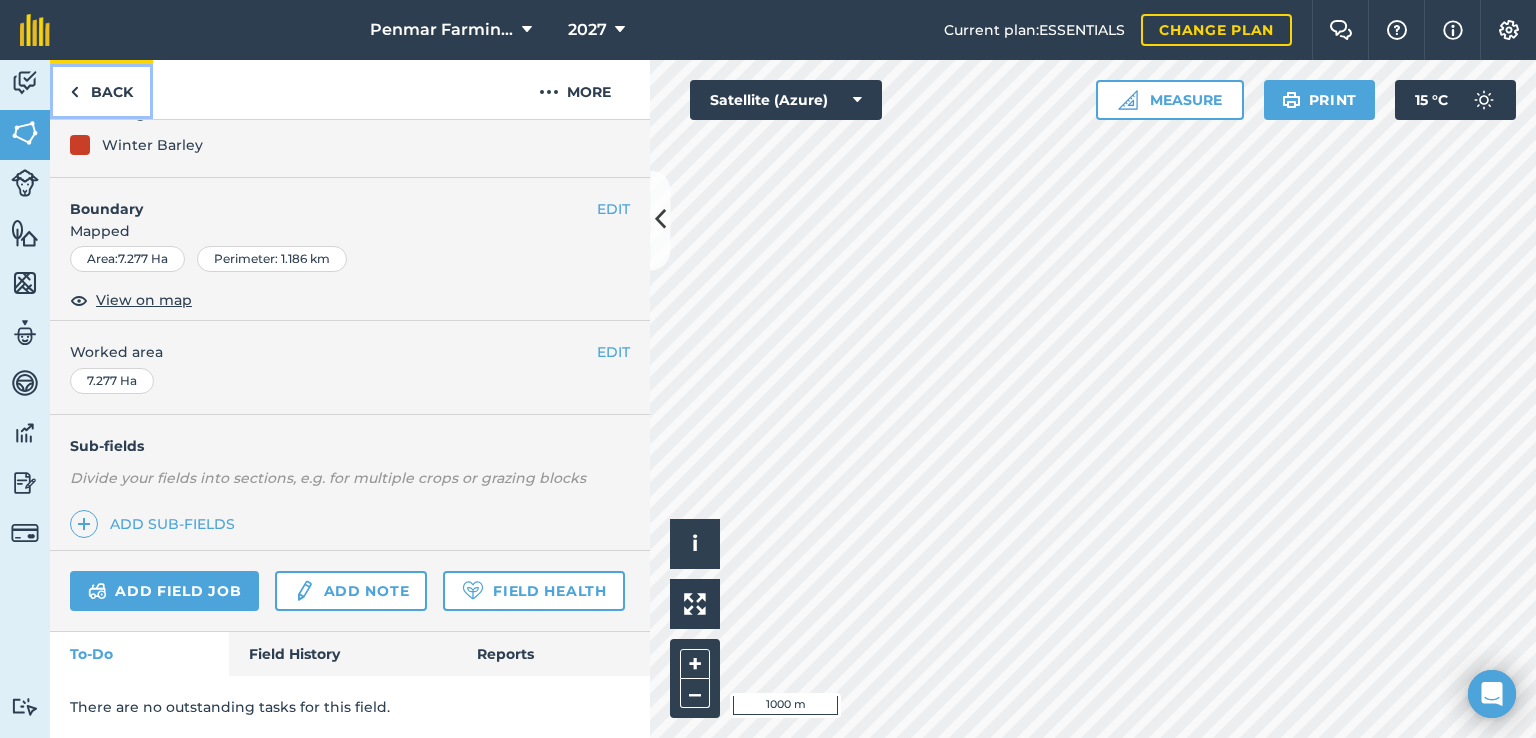 click on "Back" at bounding box center (101, 89) 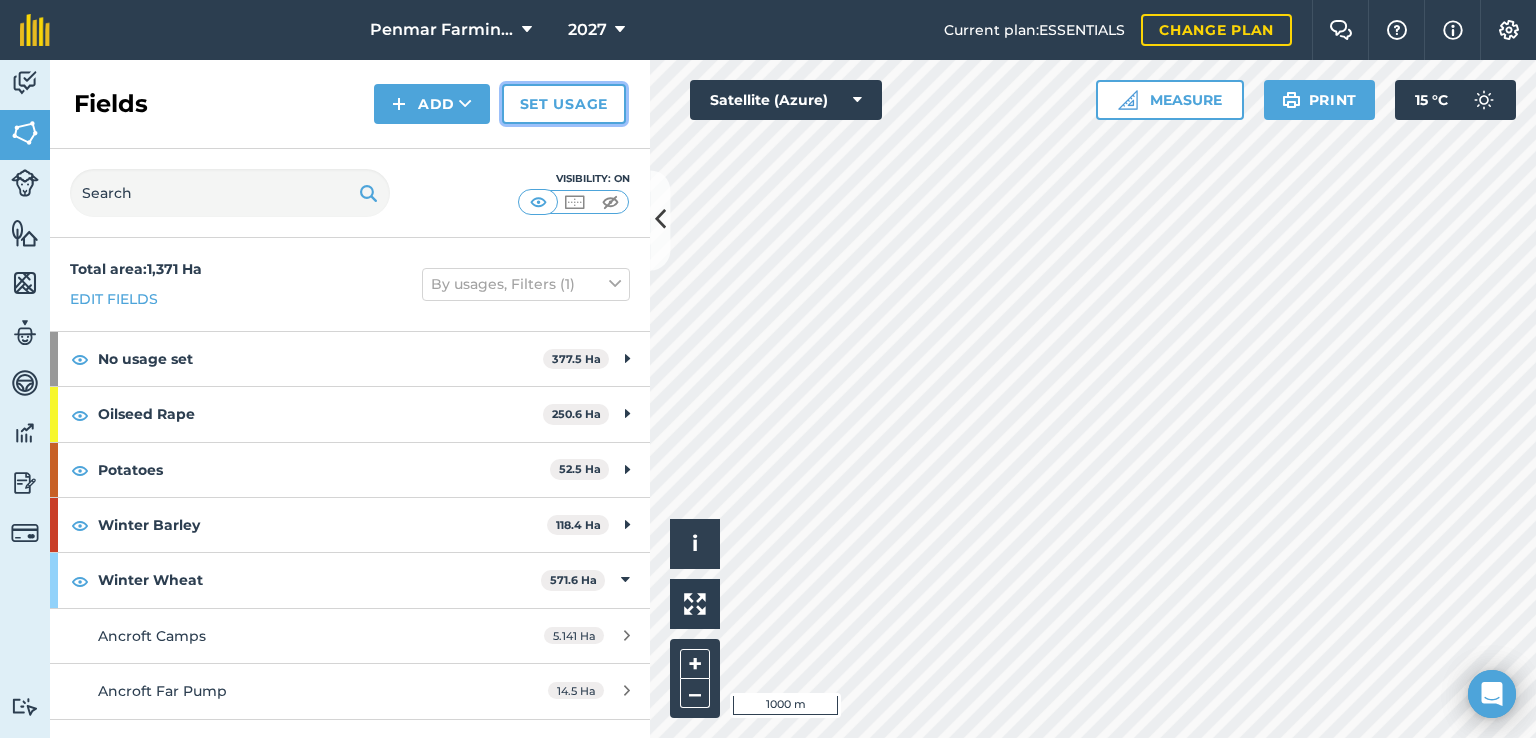 click on "Set usage" at bounding box center (564, 104) 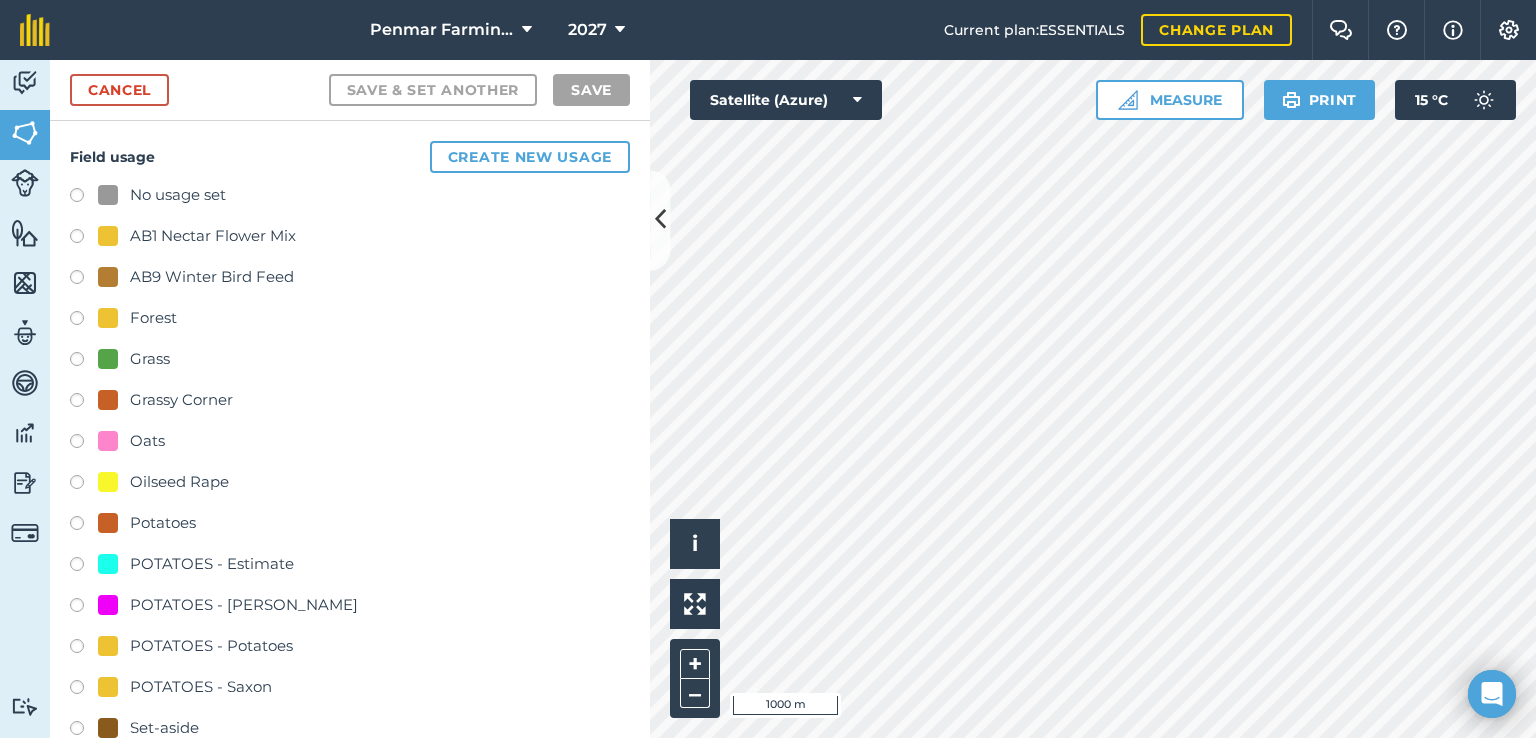 click at bounding box center [84, 444] 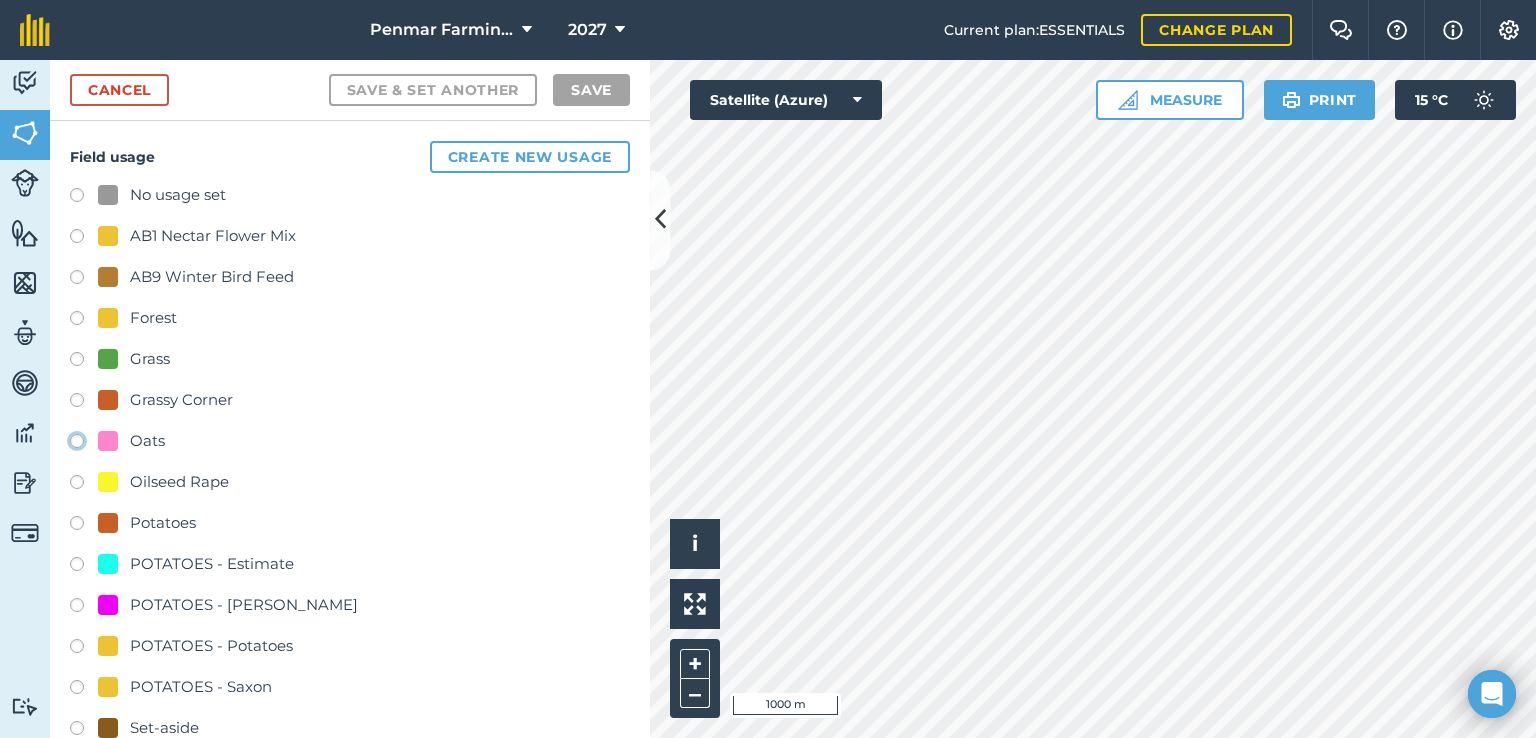 click on "Oats" at bounding box center (-9923, 440) 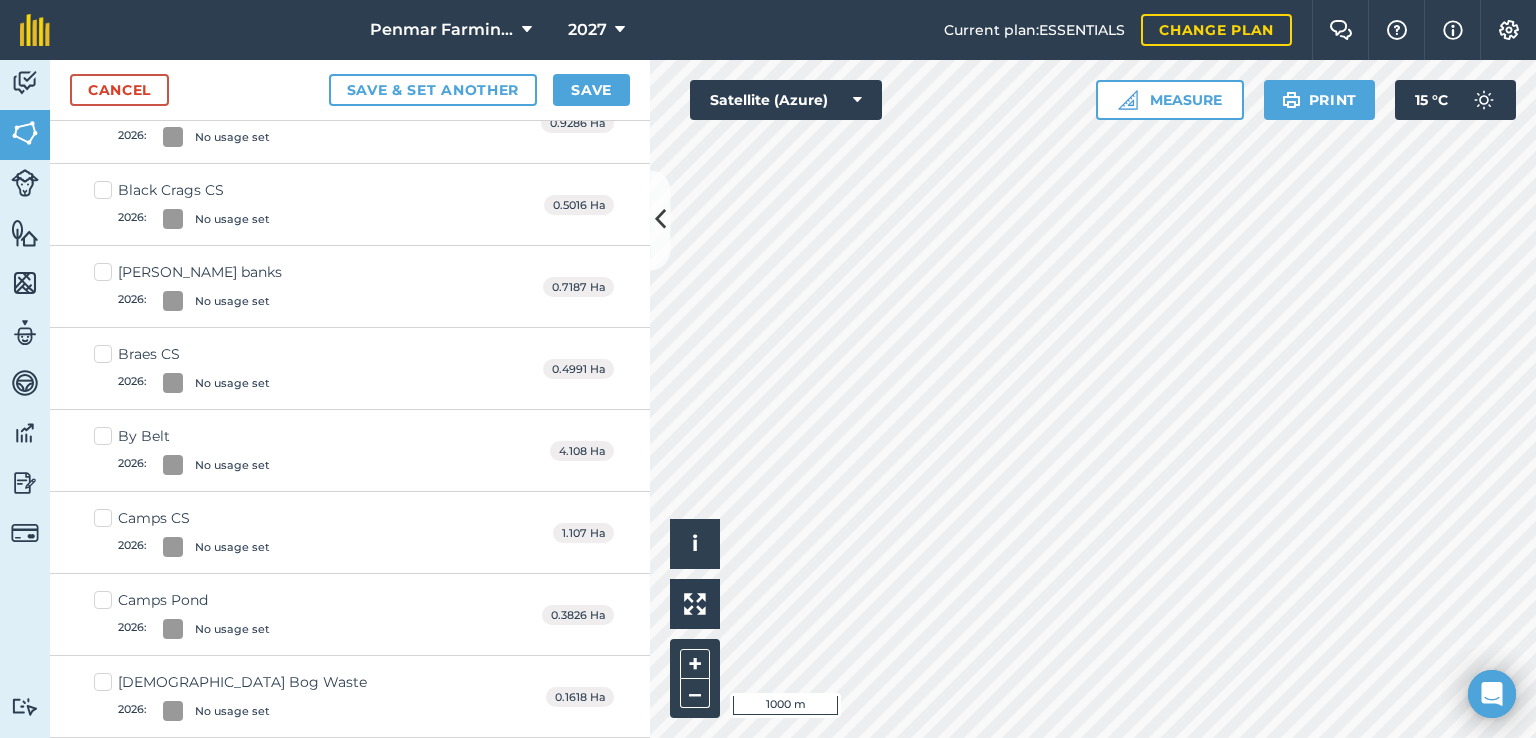 scroll, scrollTop: 1400, scrollLeft: 0, axis: vertical 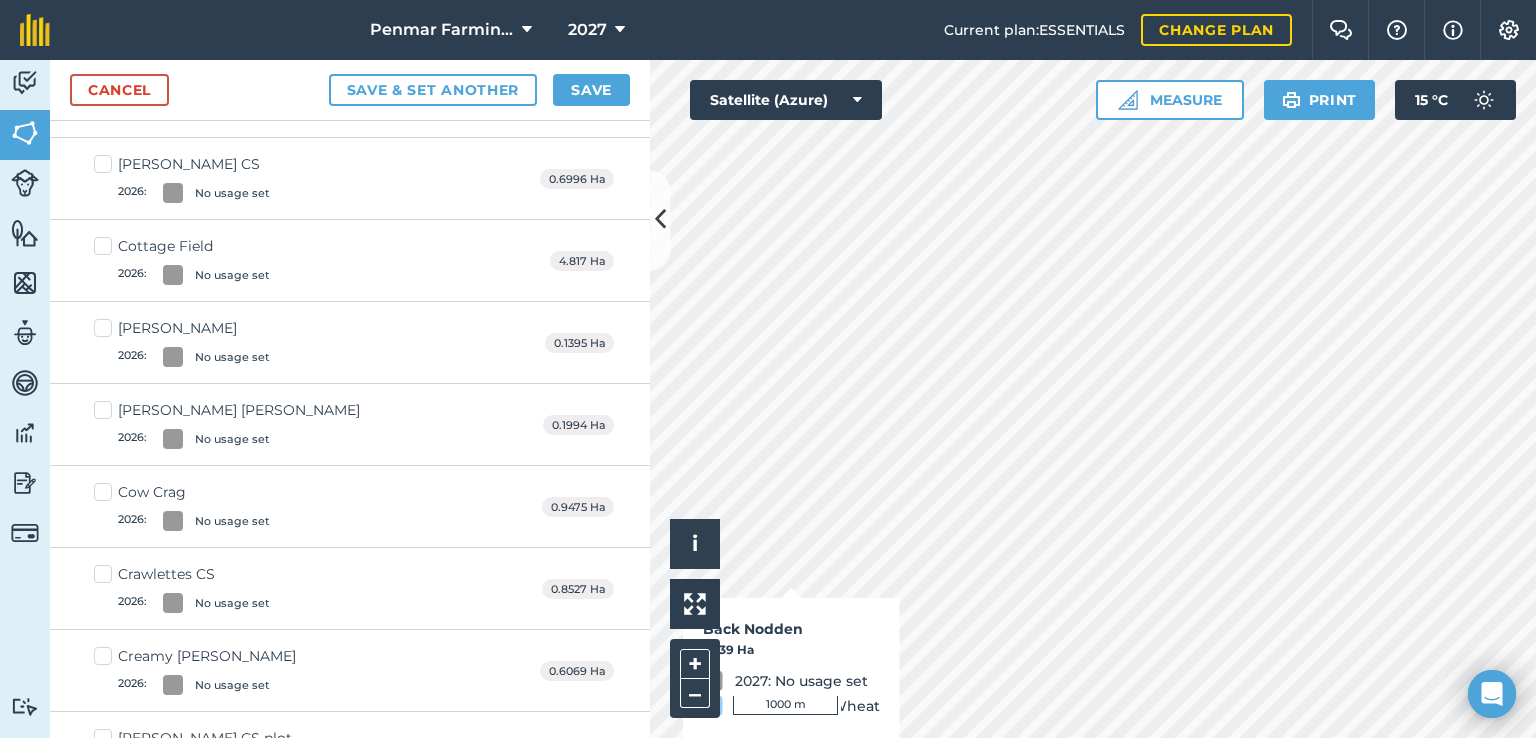 checkbox on "true" 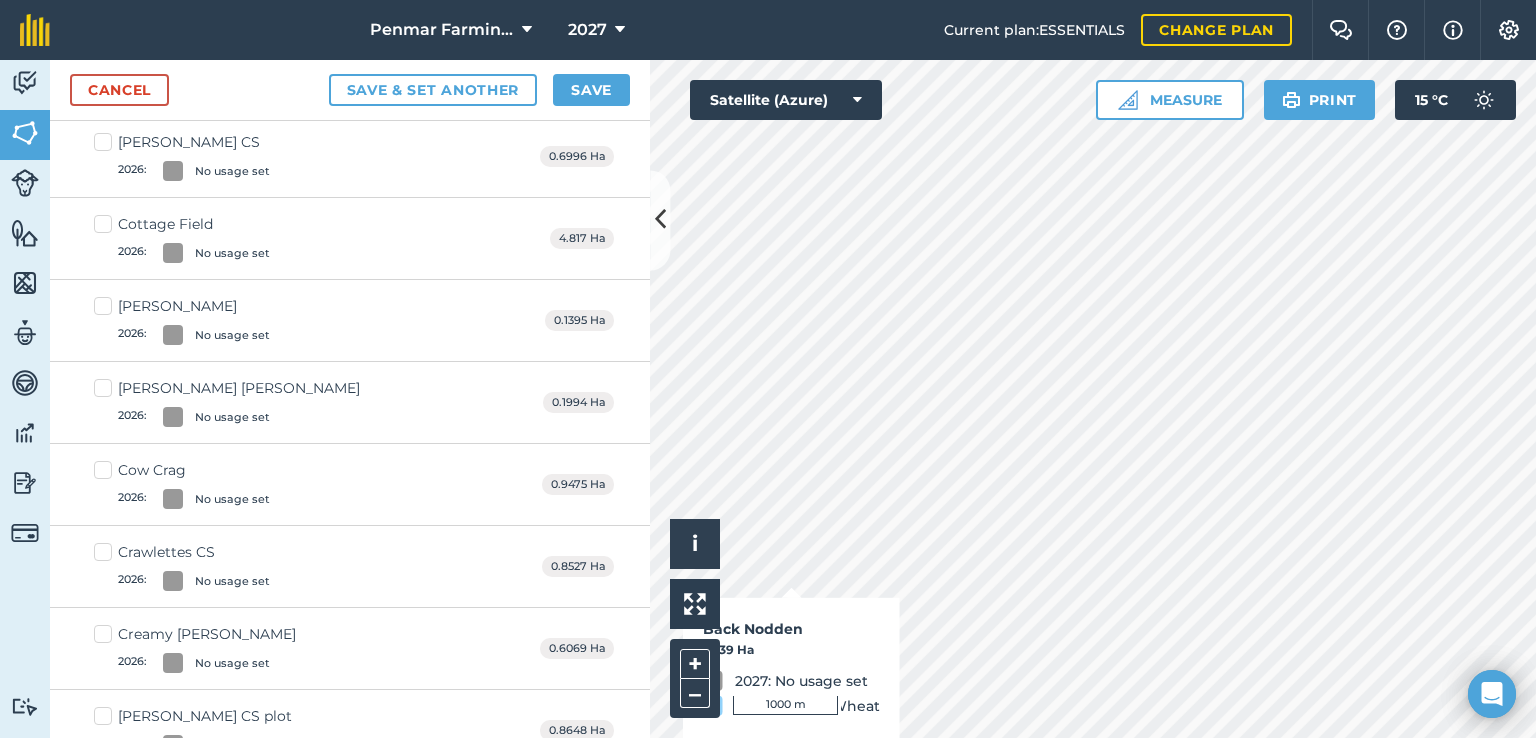 scroll, scrollTop: 1377, scrollLeft: 0, axis: vertical 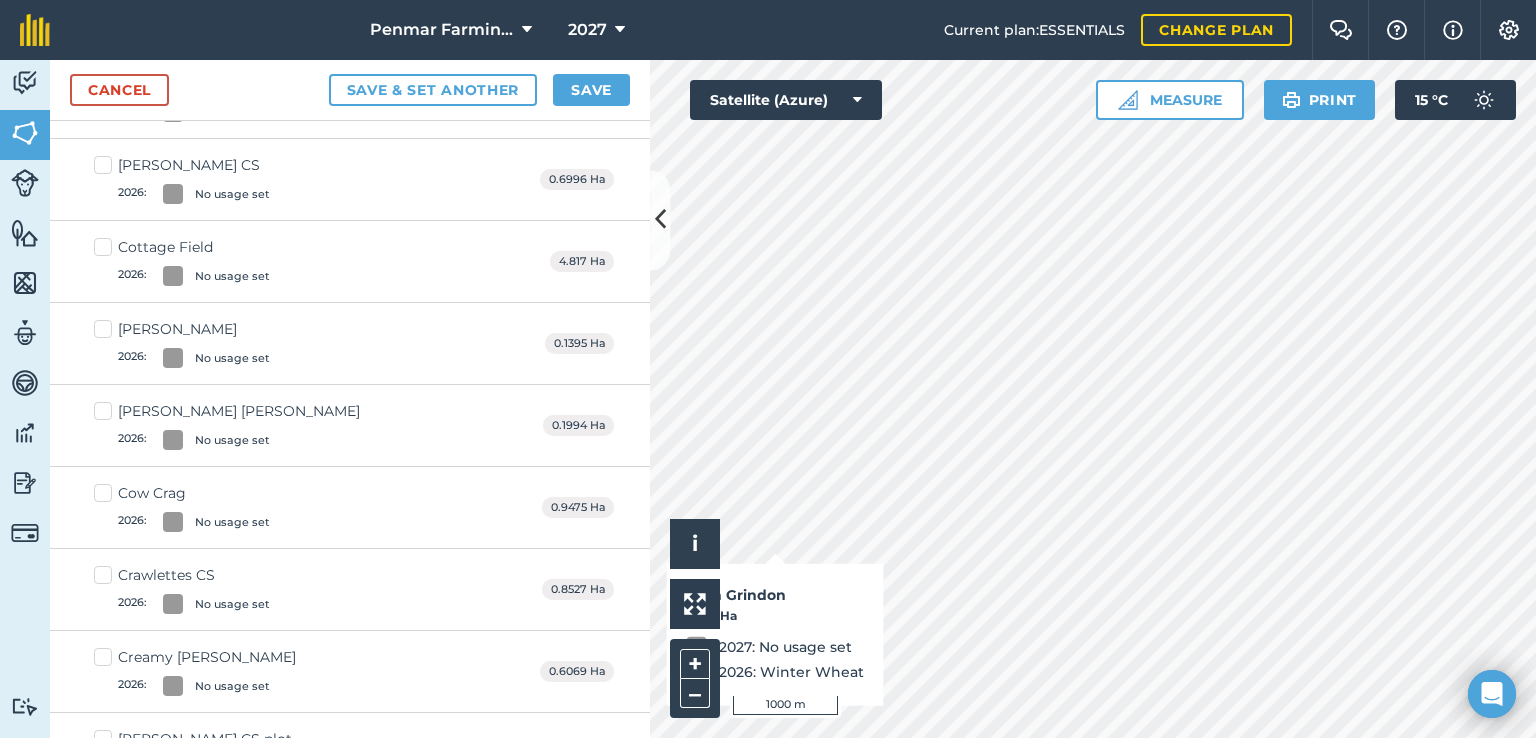 checkbox on "true" 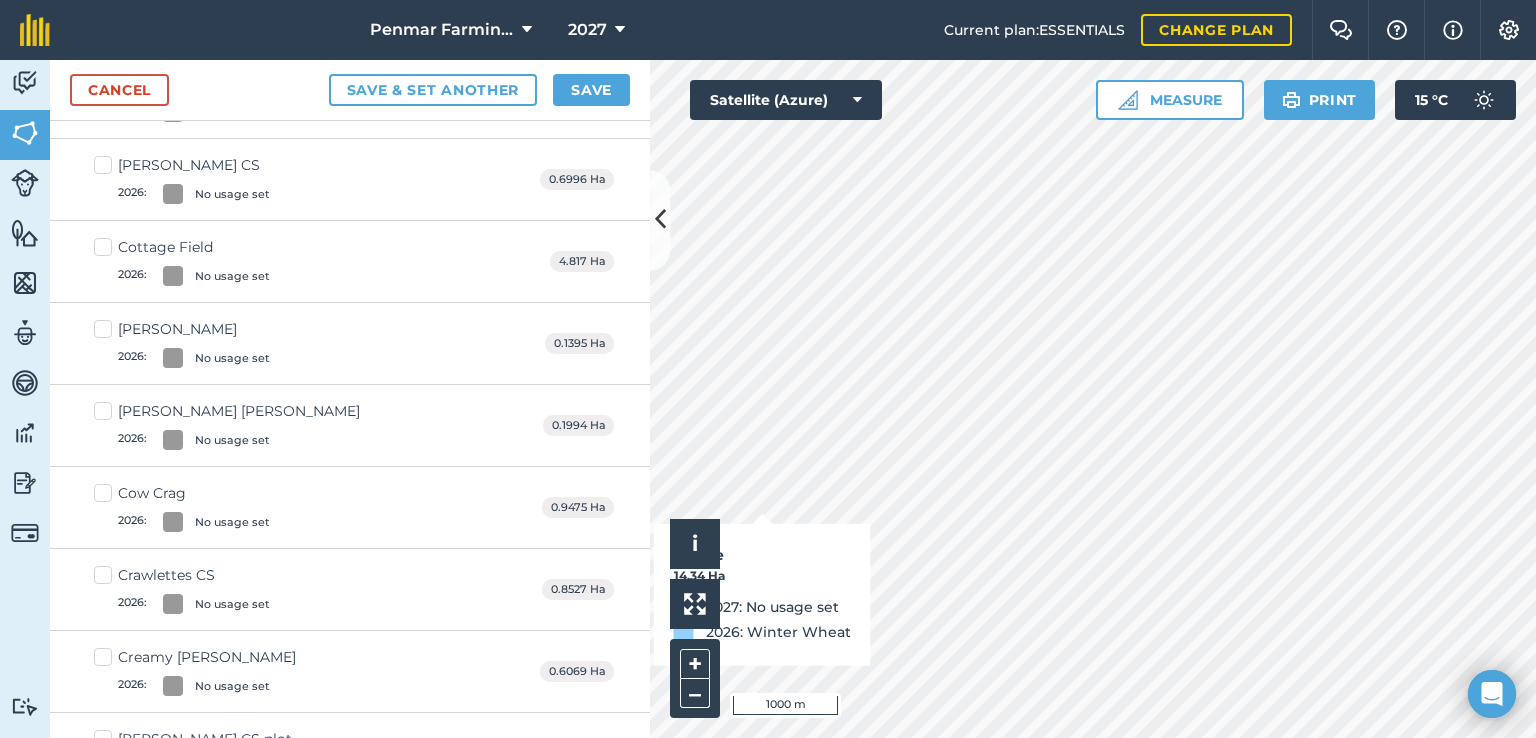 checkbox on "true" 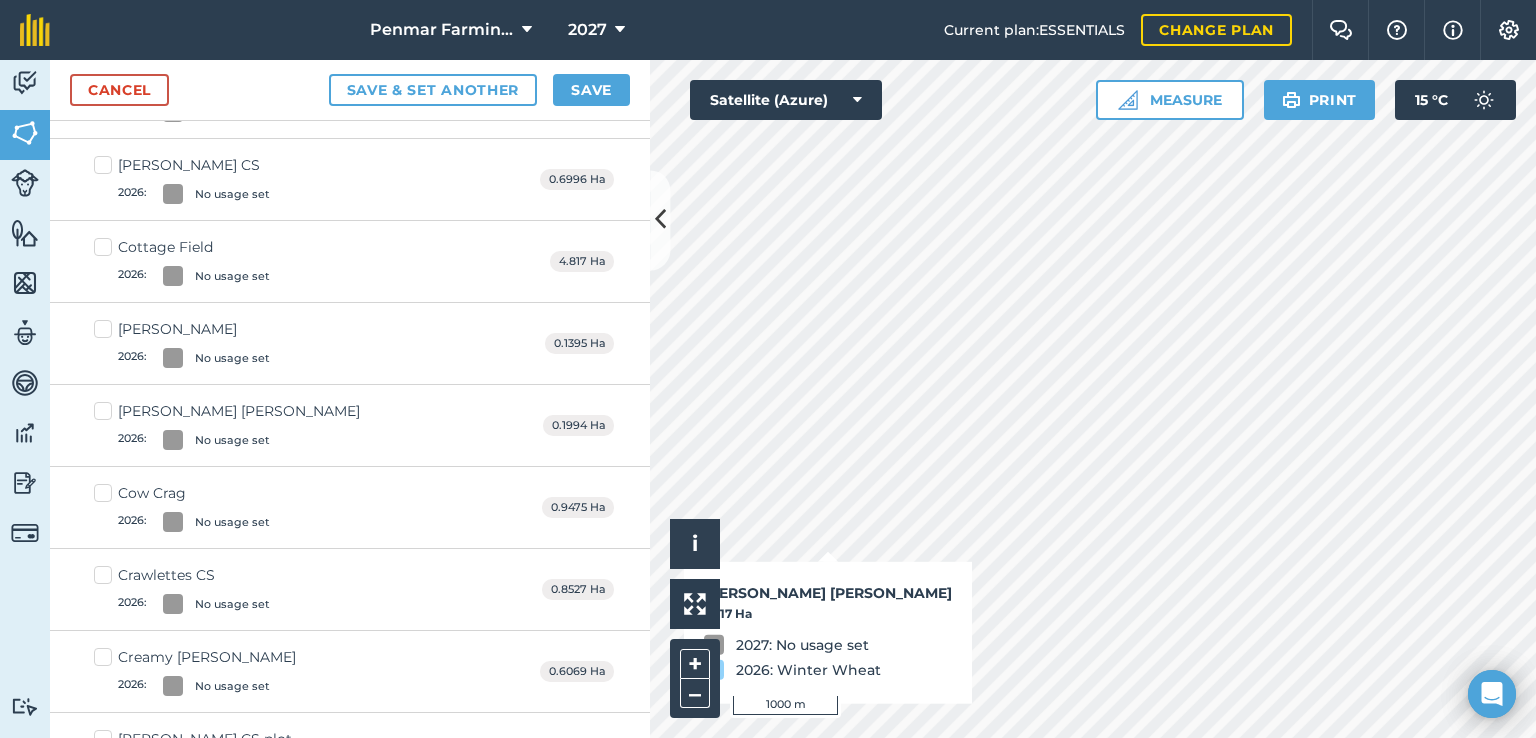 checkbox on "true" 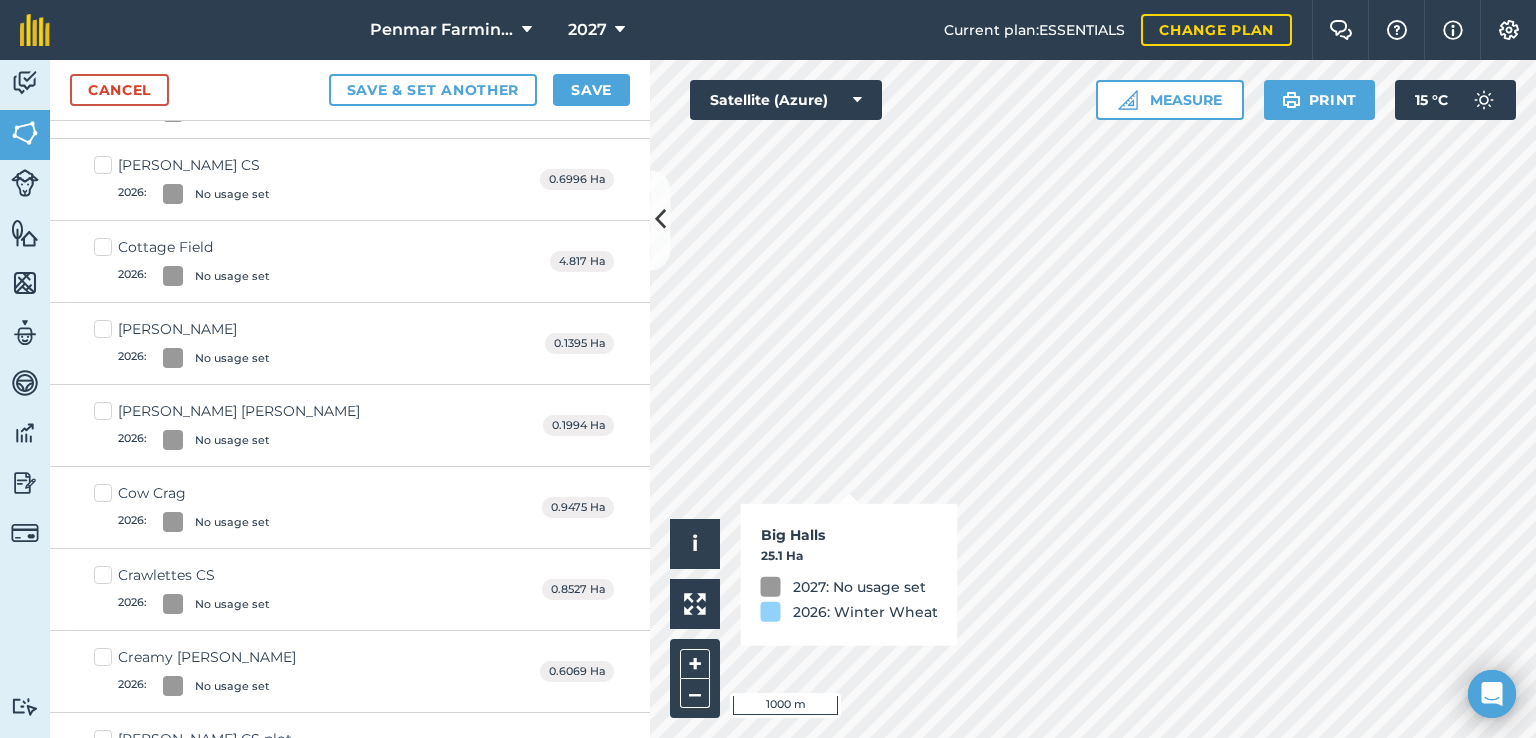 checkbox on "true" 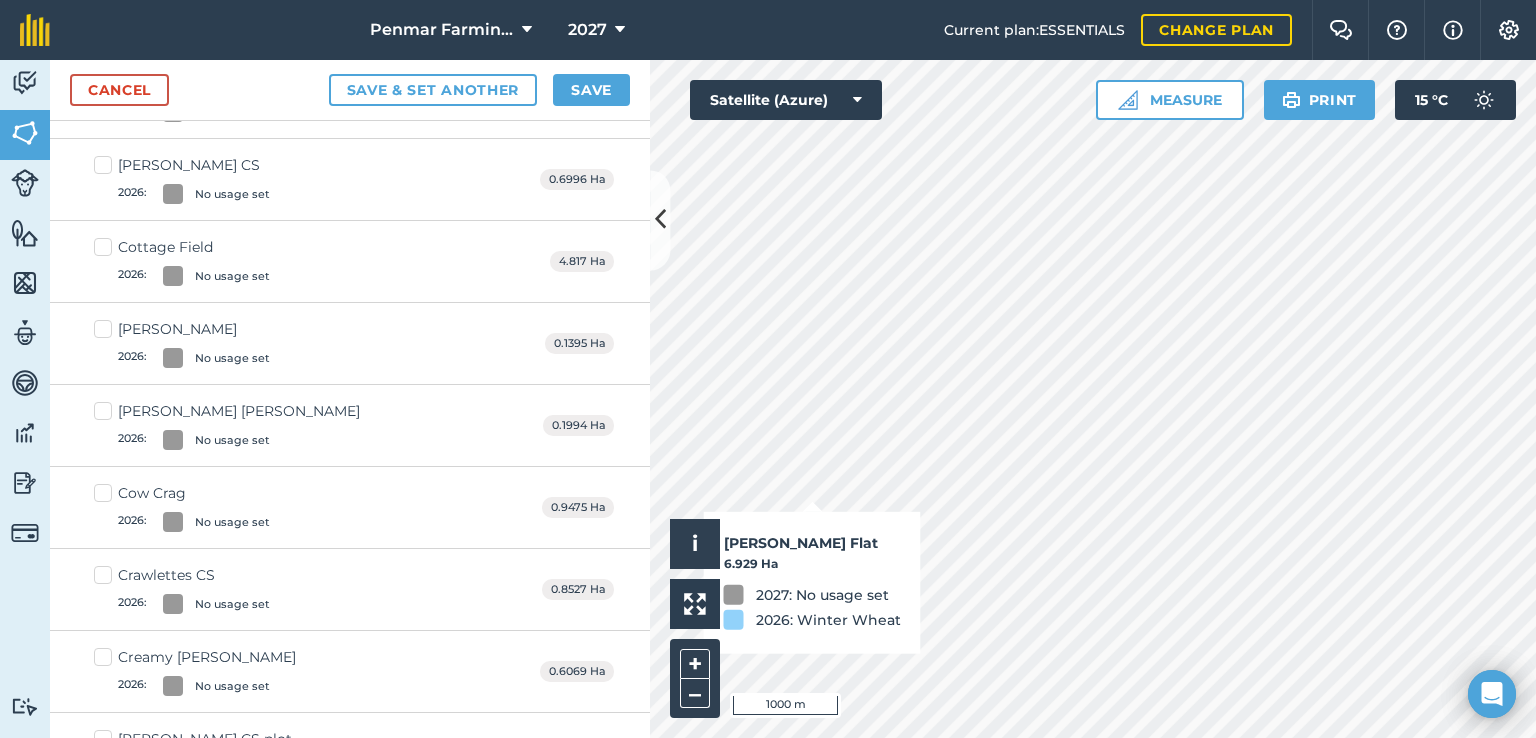 checkbox on "true" 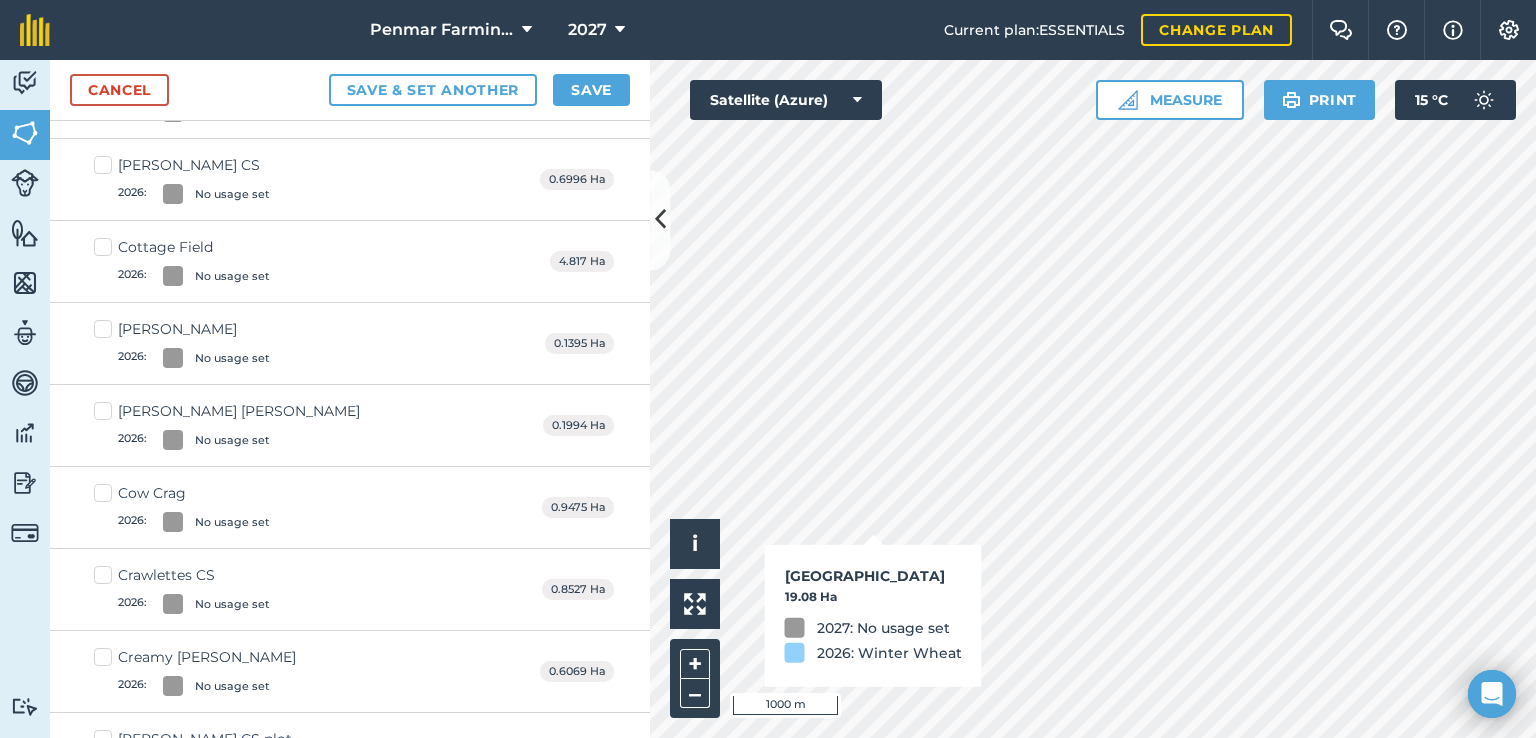 checkbox on "true" 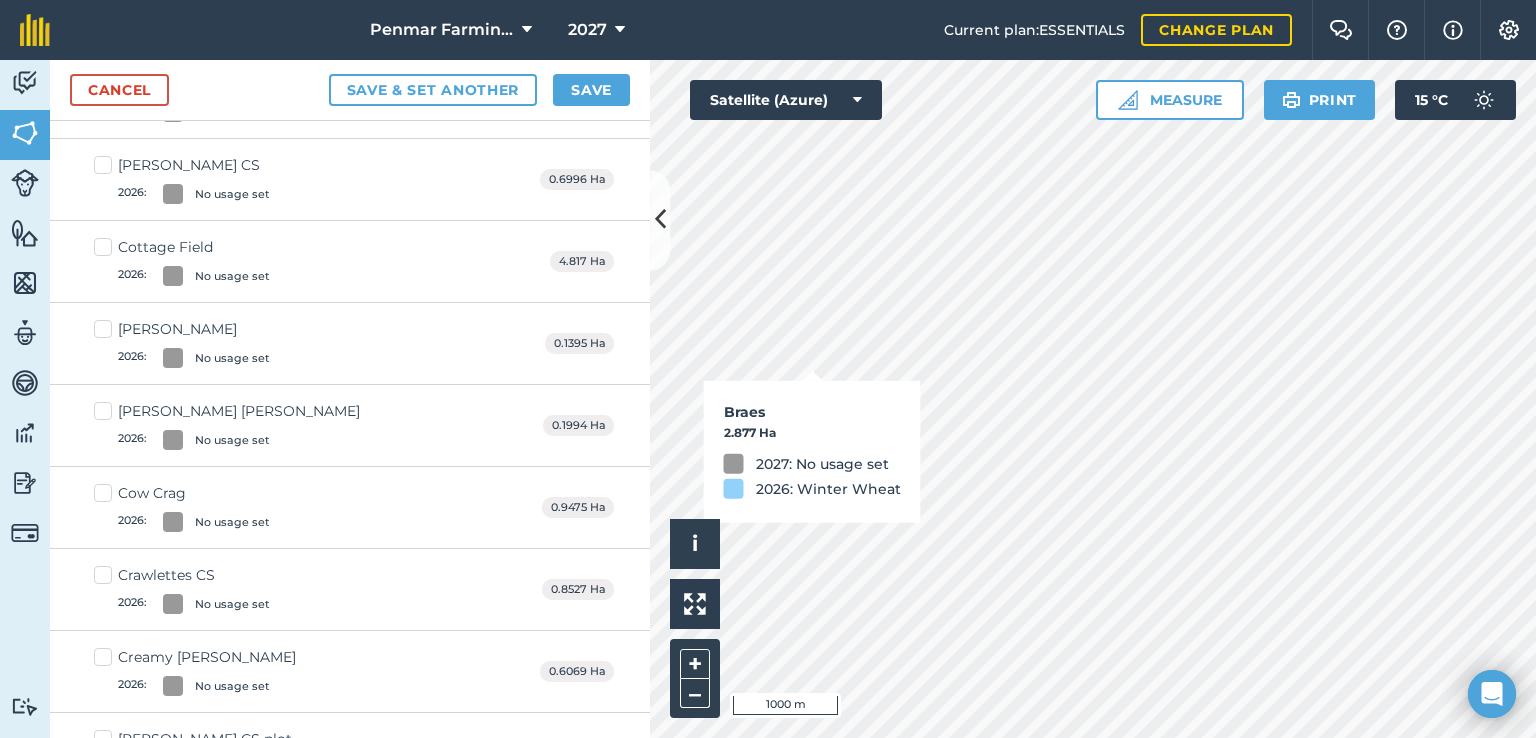 checkbox on "true" 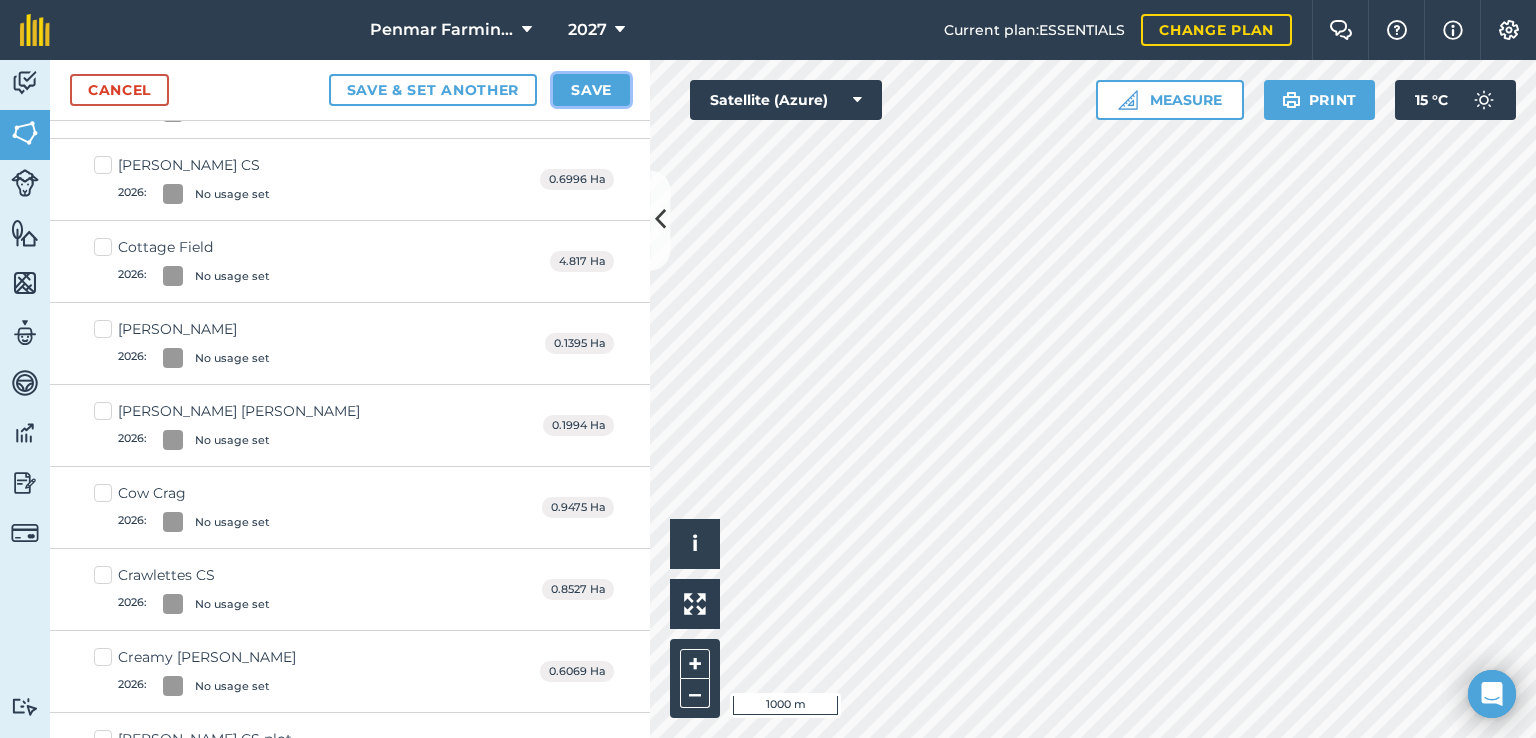 click on "Save" at bounding box center (591, 90) 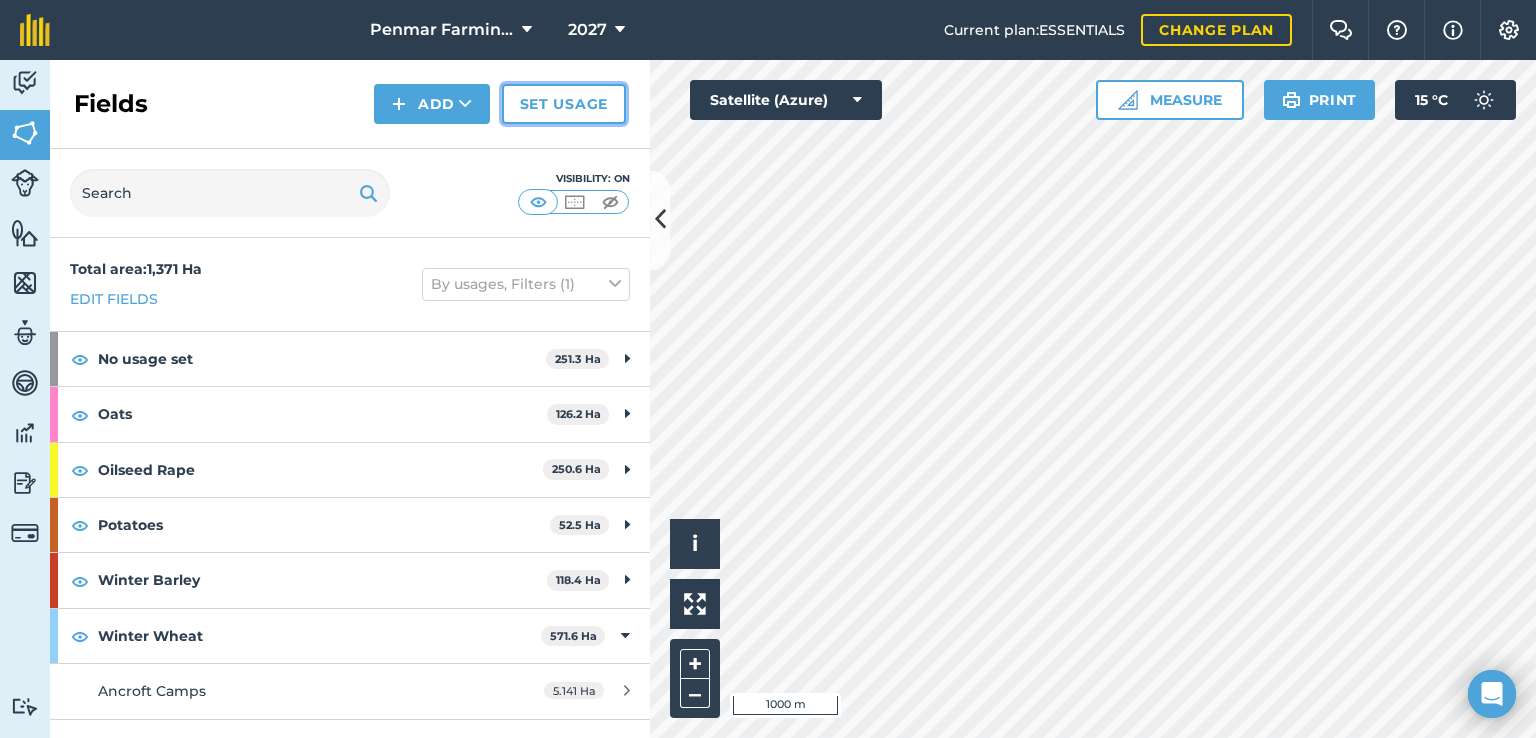 click on "Set usage" at bounding box center (564, 104) 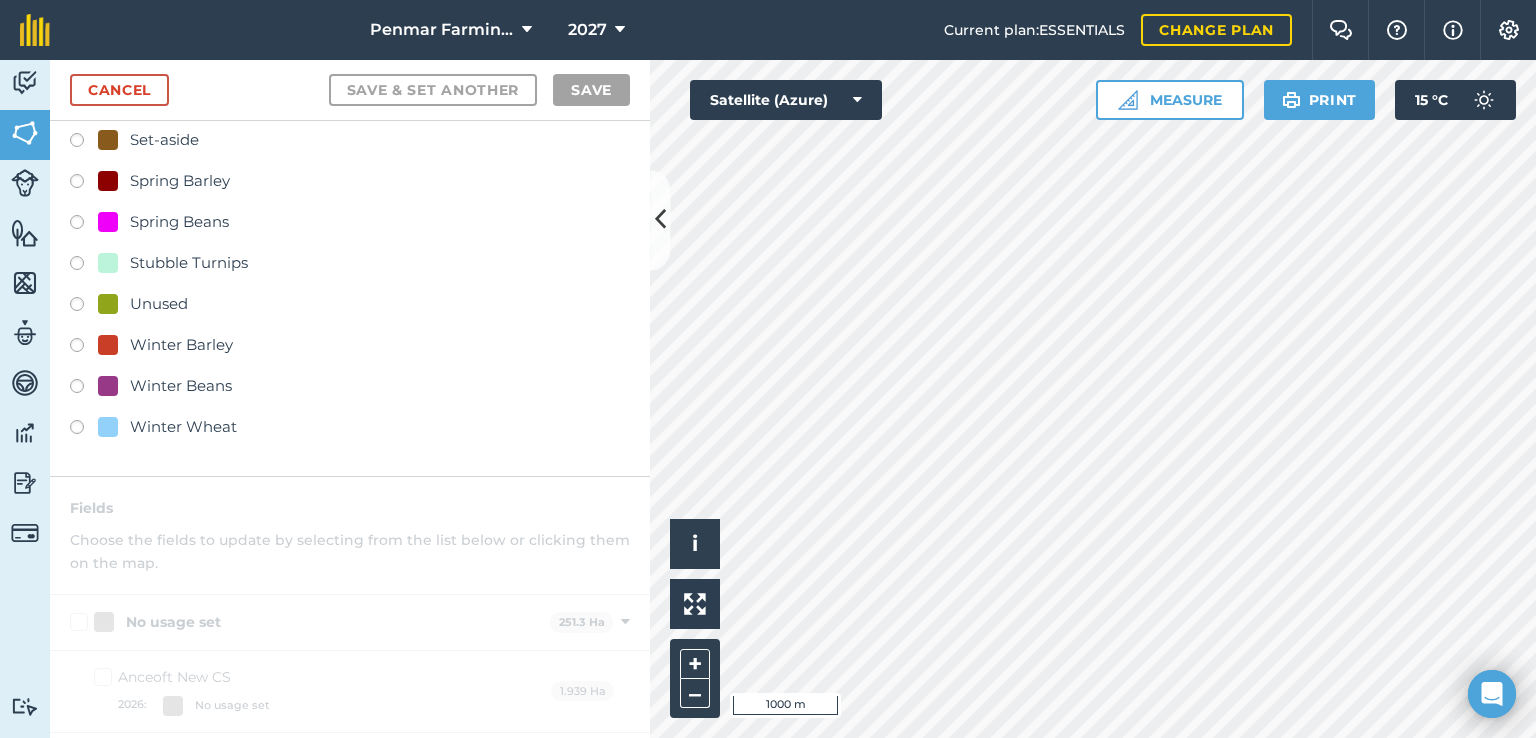 scroll, scrollTop: 600, scrollLeft: 0, axis: vertical 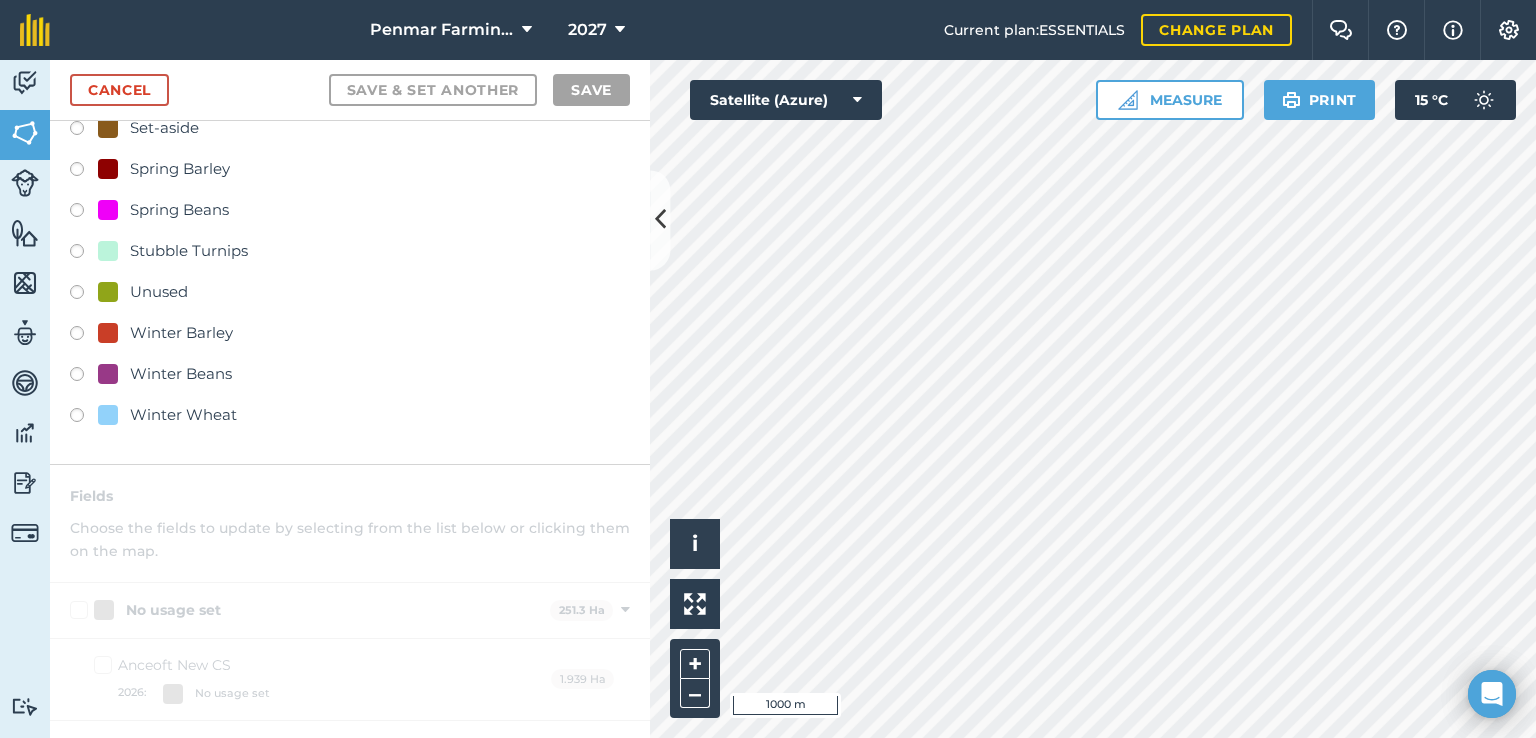 click at bounding box center [84, 377] 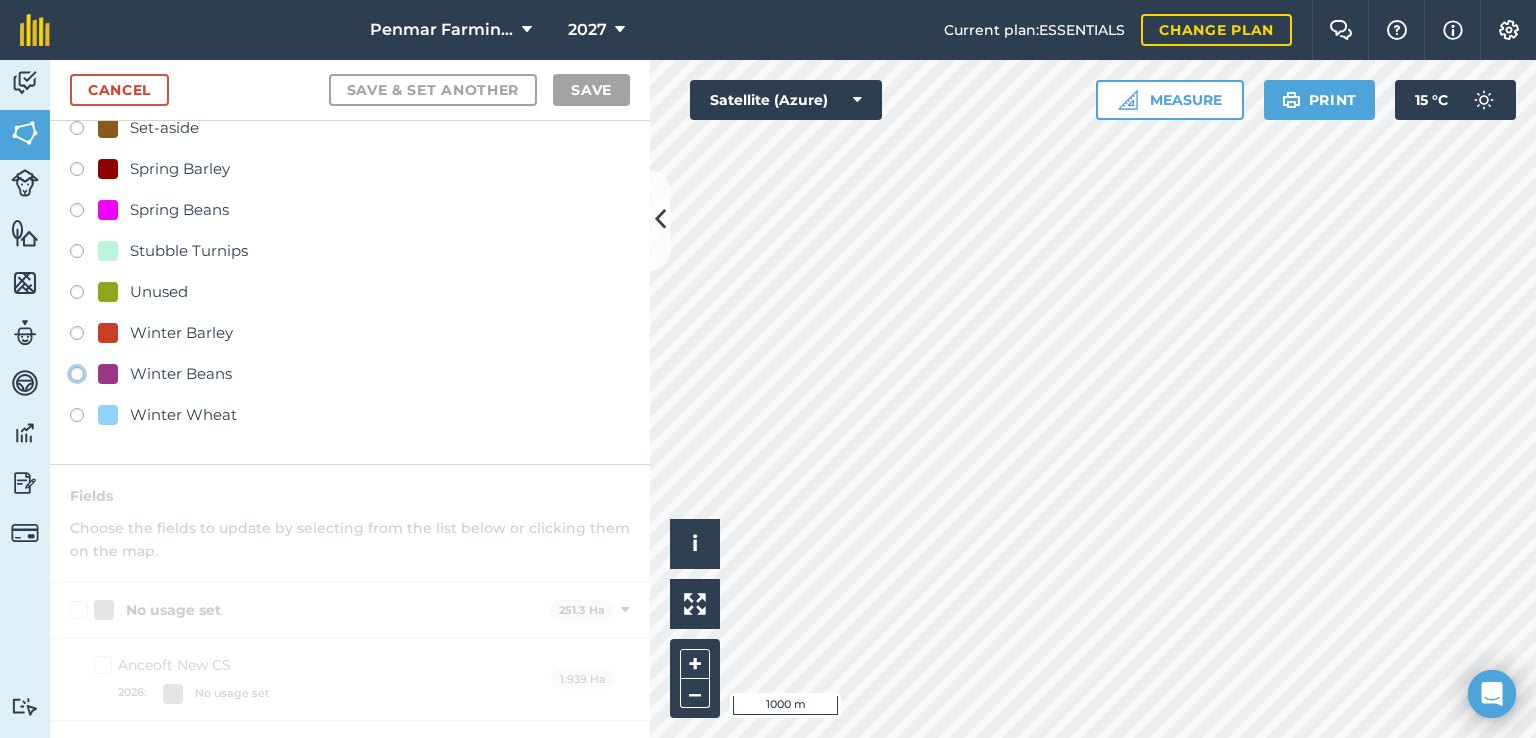 click on "Winter Beans" at bounding box center (-9923, 373) 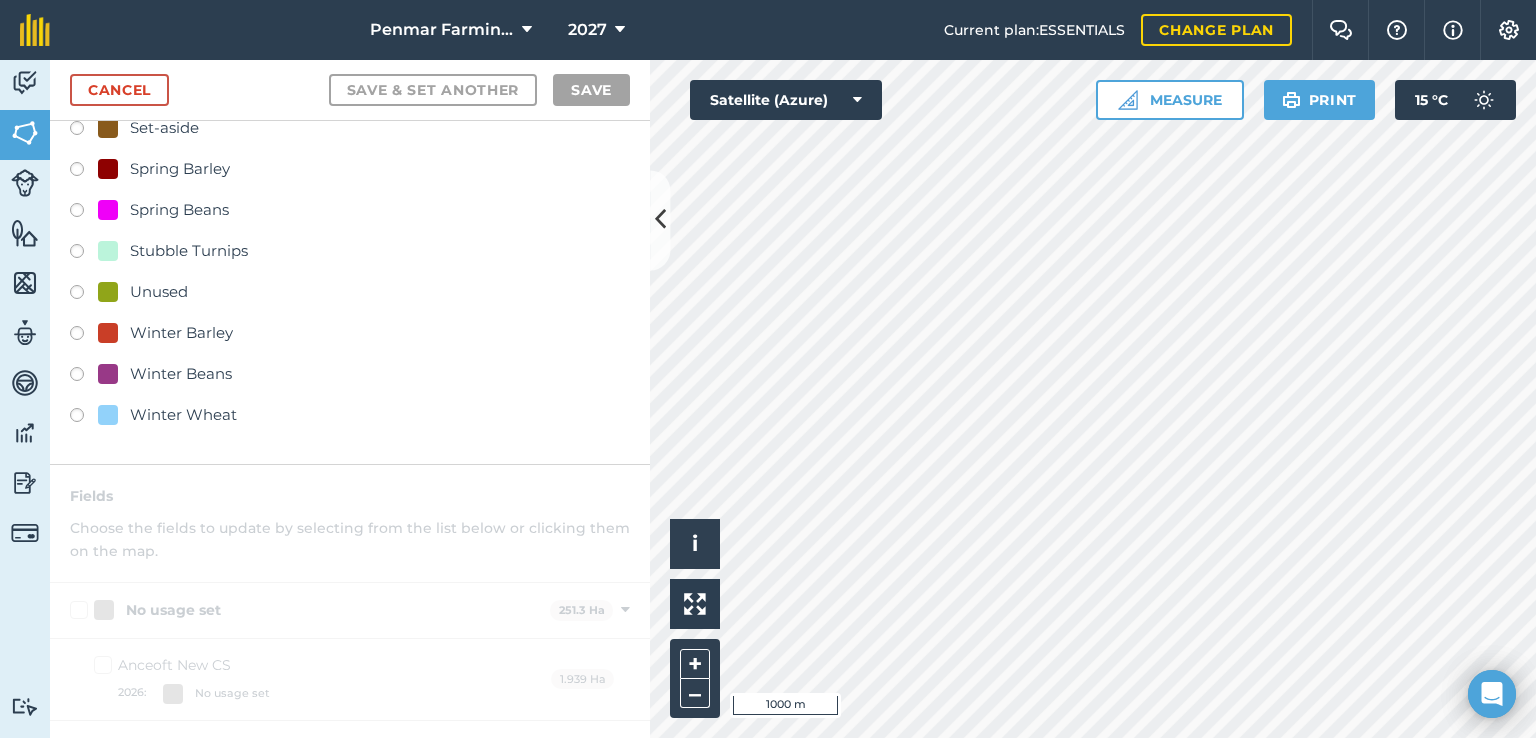 scroll, scrollTop: 0, scrollLeft: 0, axis: both 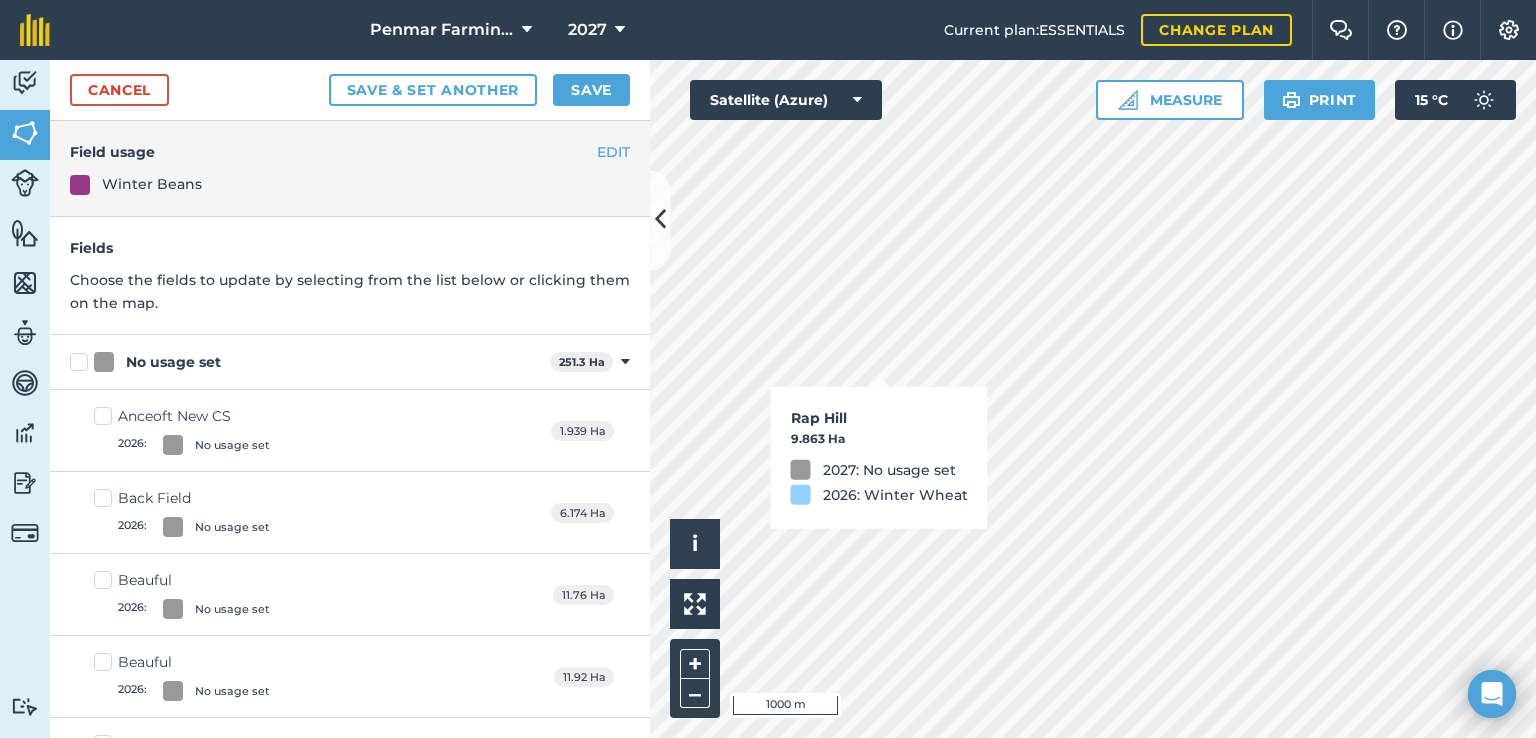 checkbox on "true" 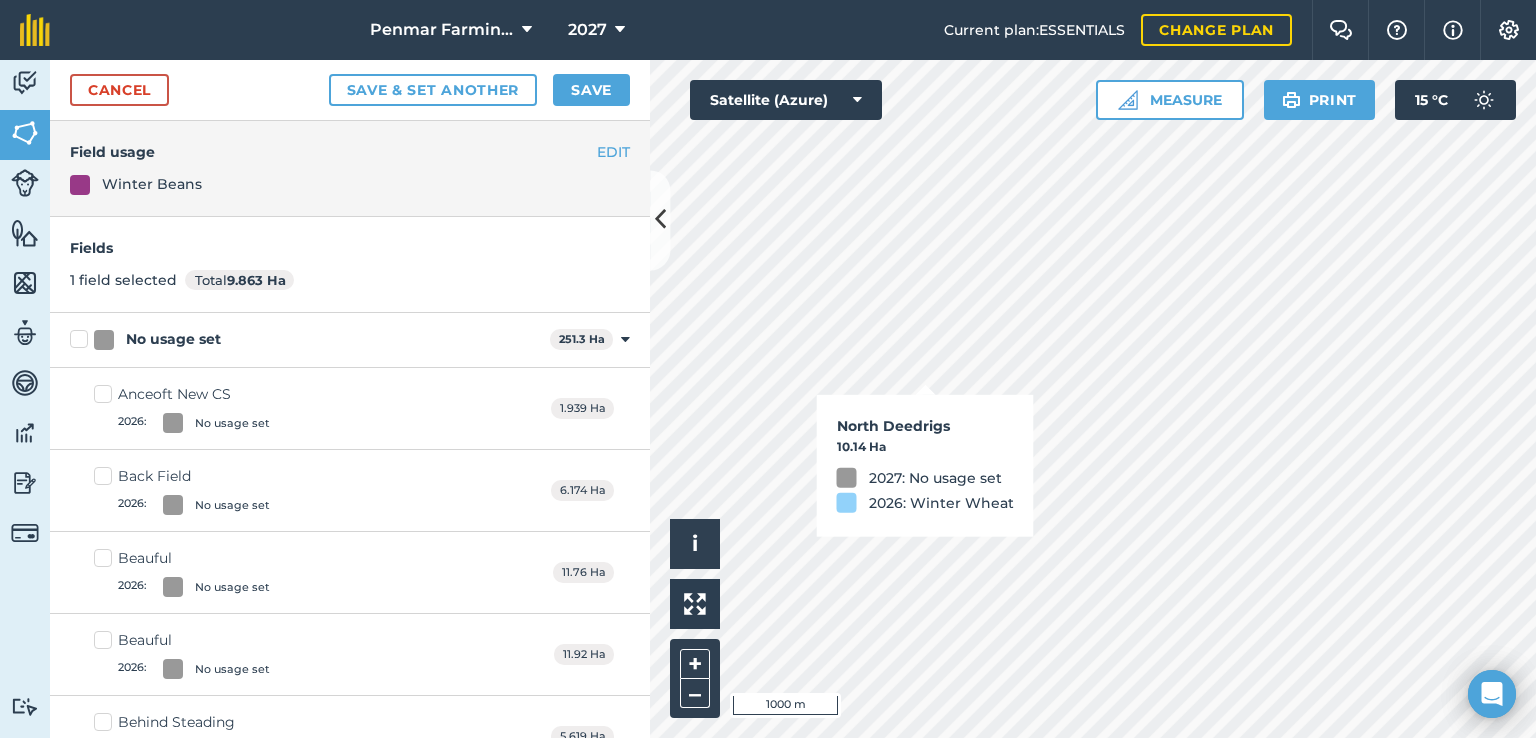 checkbox on "true" 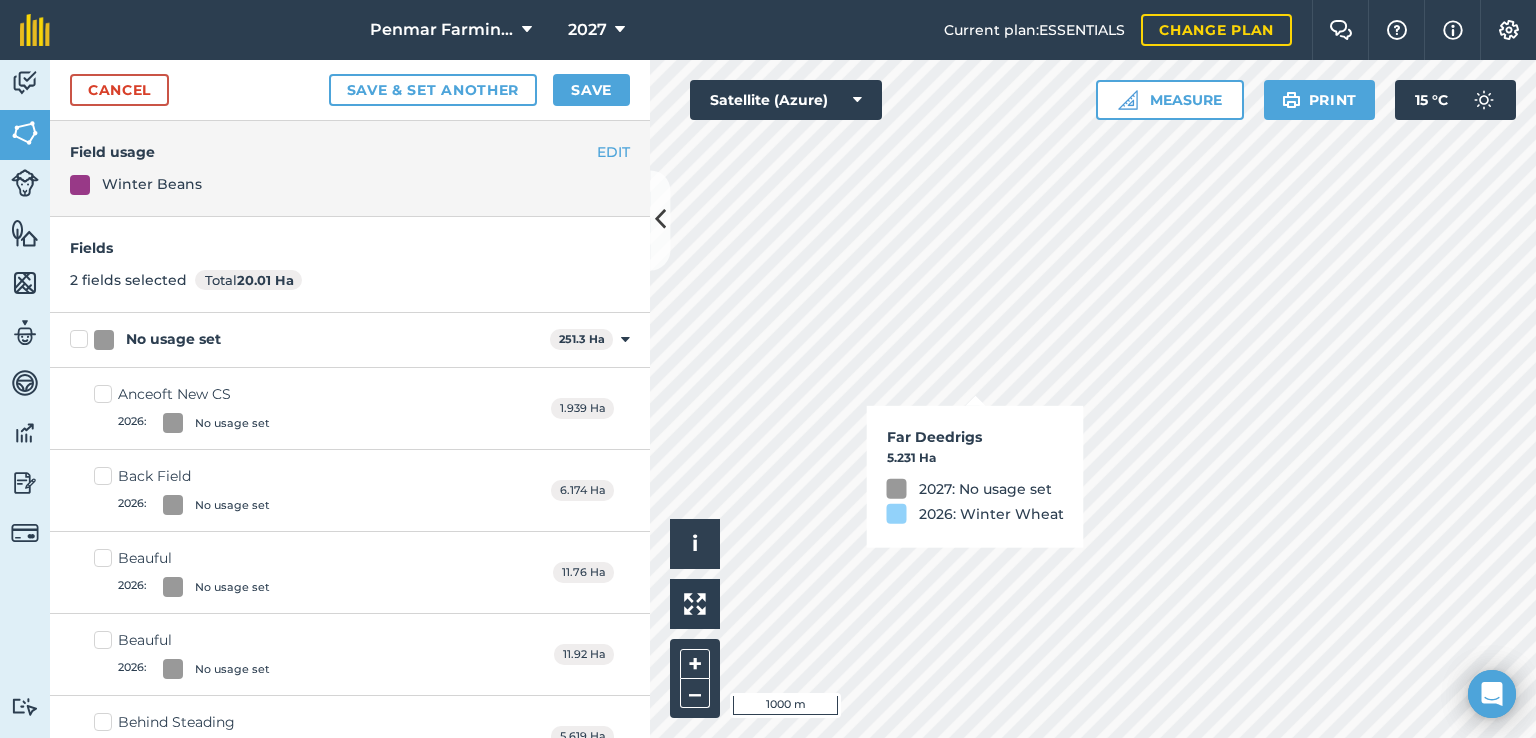 checkbox on "true" 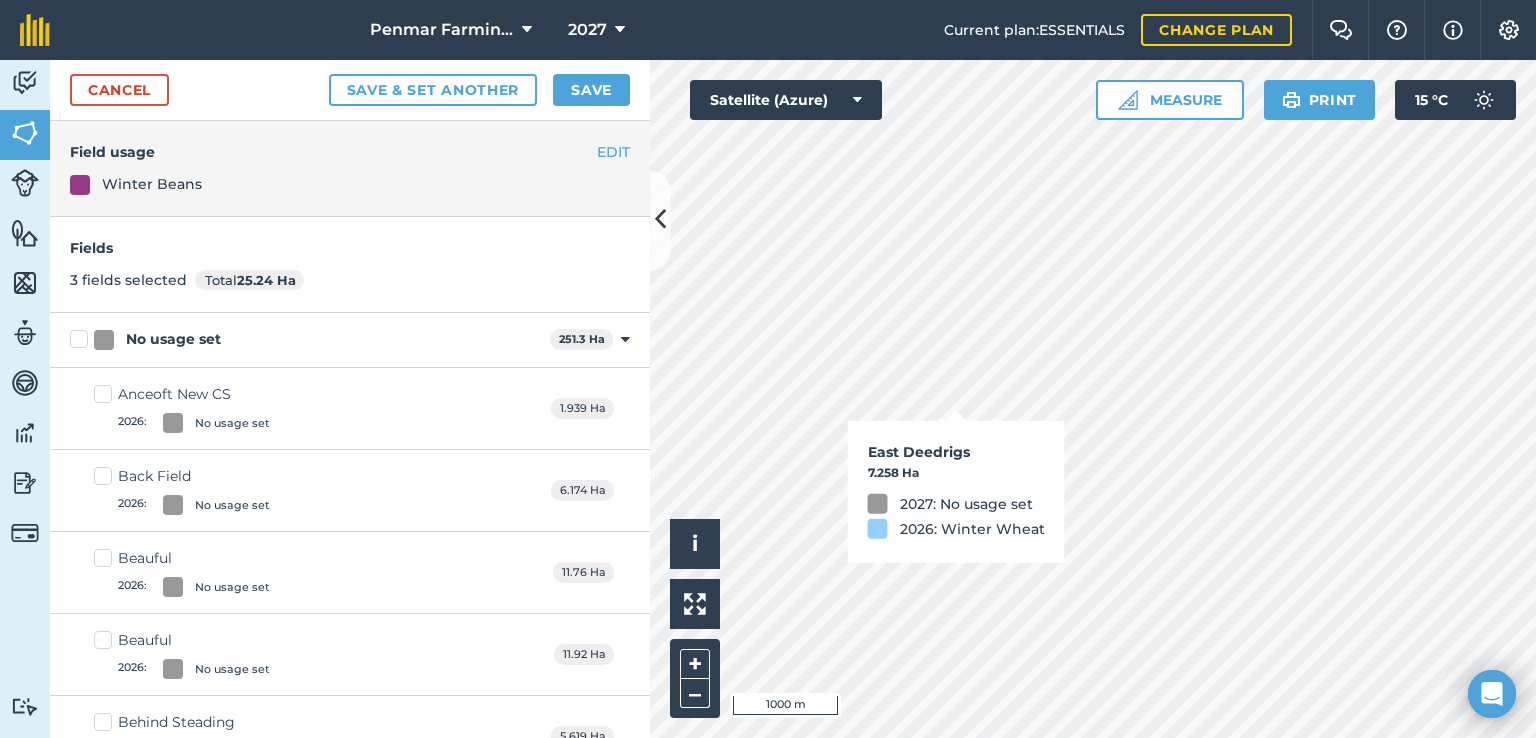 checkbox on "true" 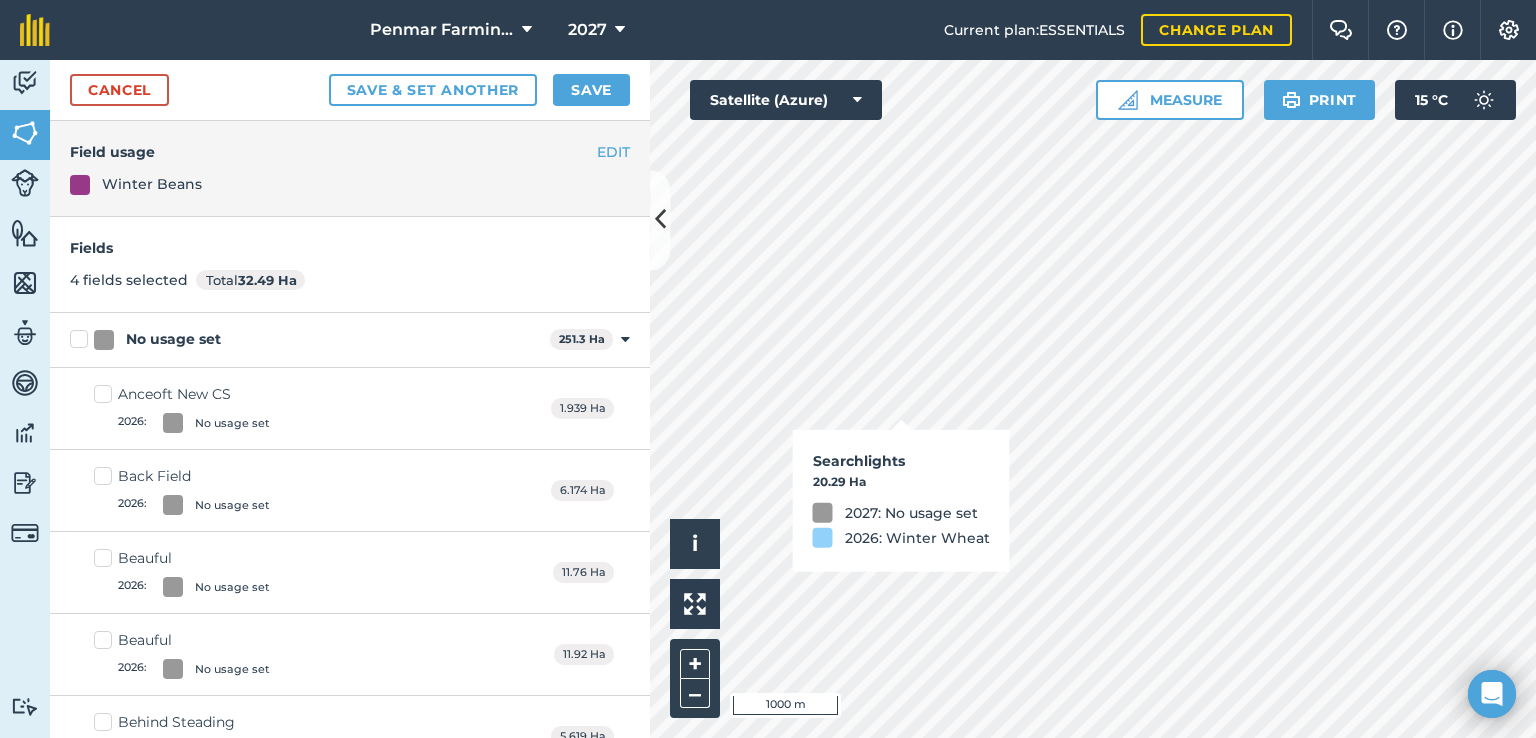 checkbox on "true" 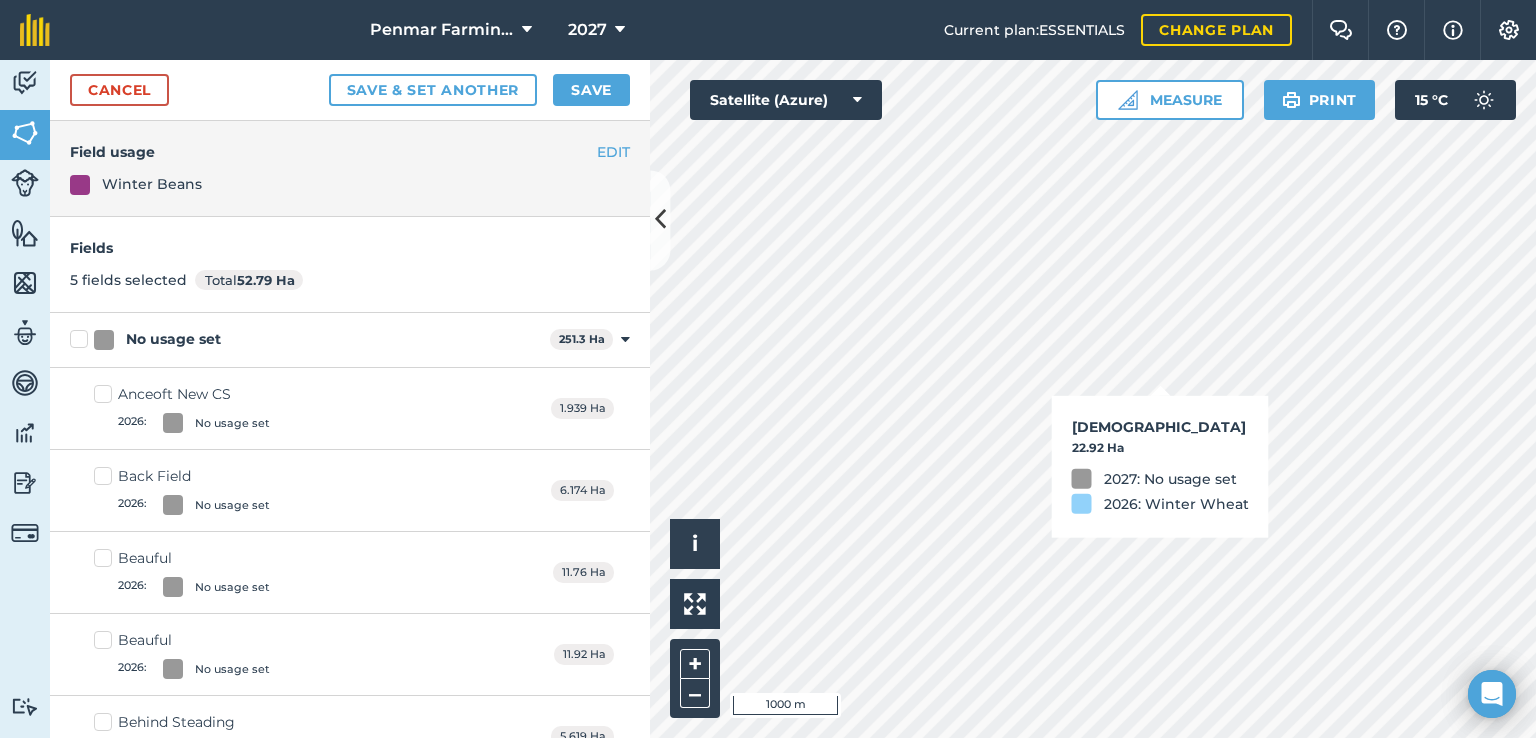 checkbox on "true" 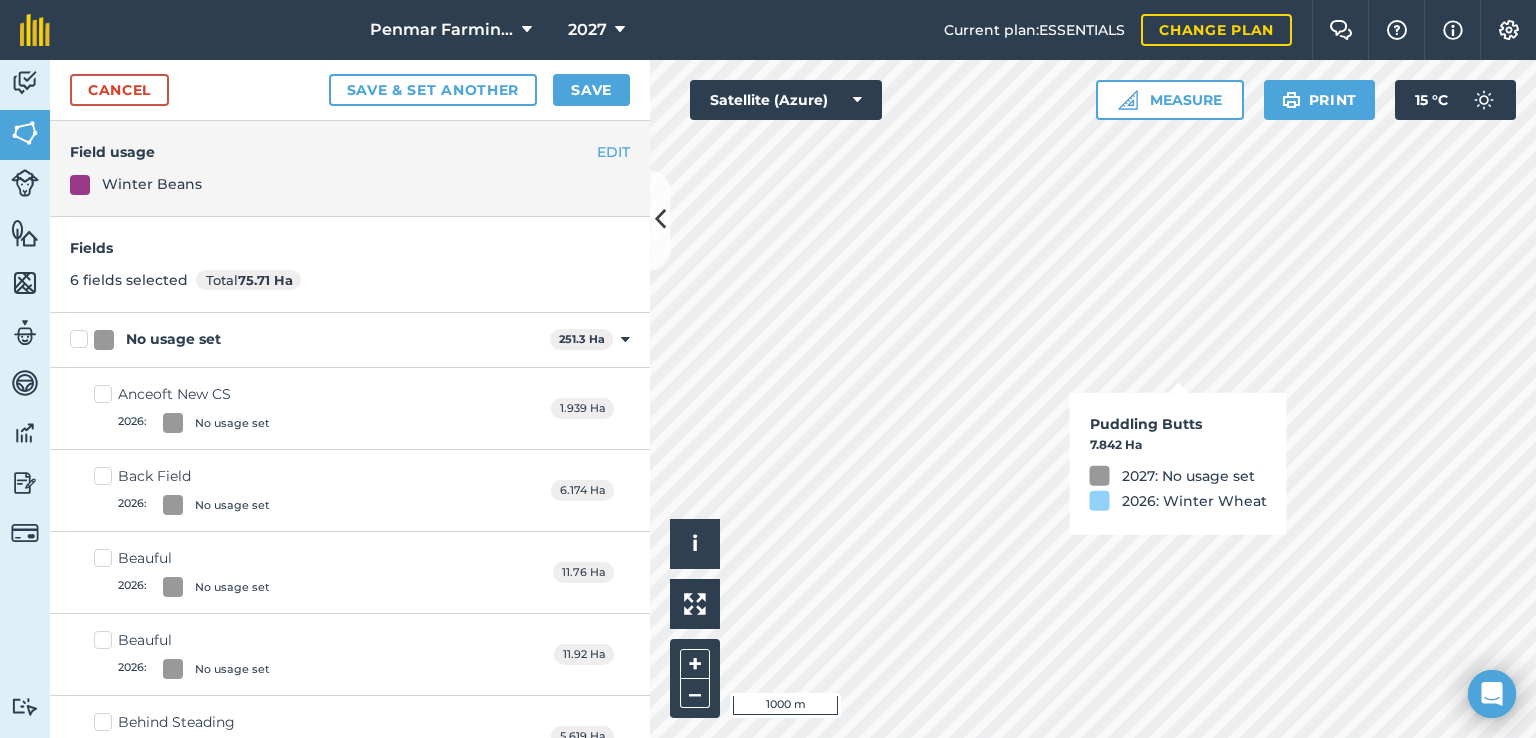 checkbox on "true" 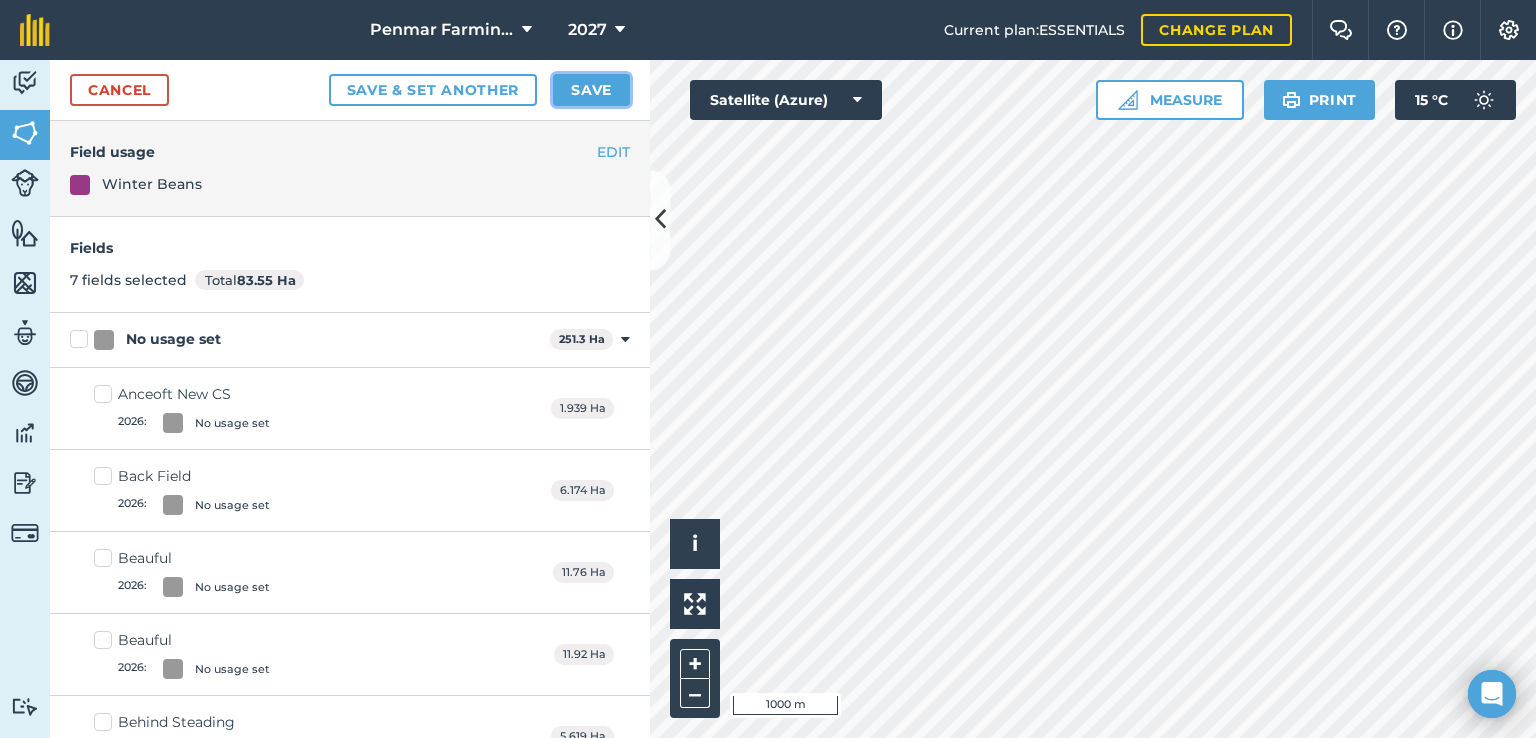 click on "Save" at bounding box center [591, 90] 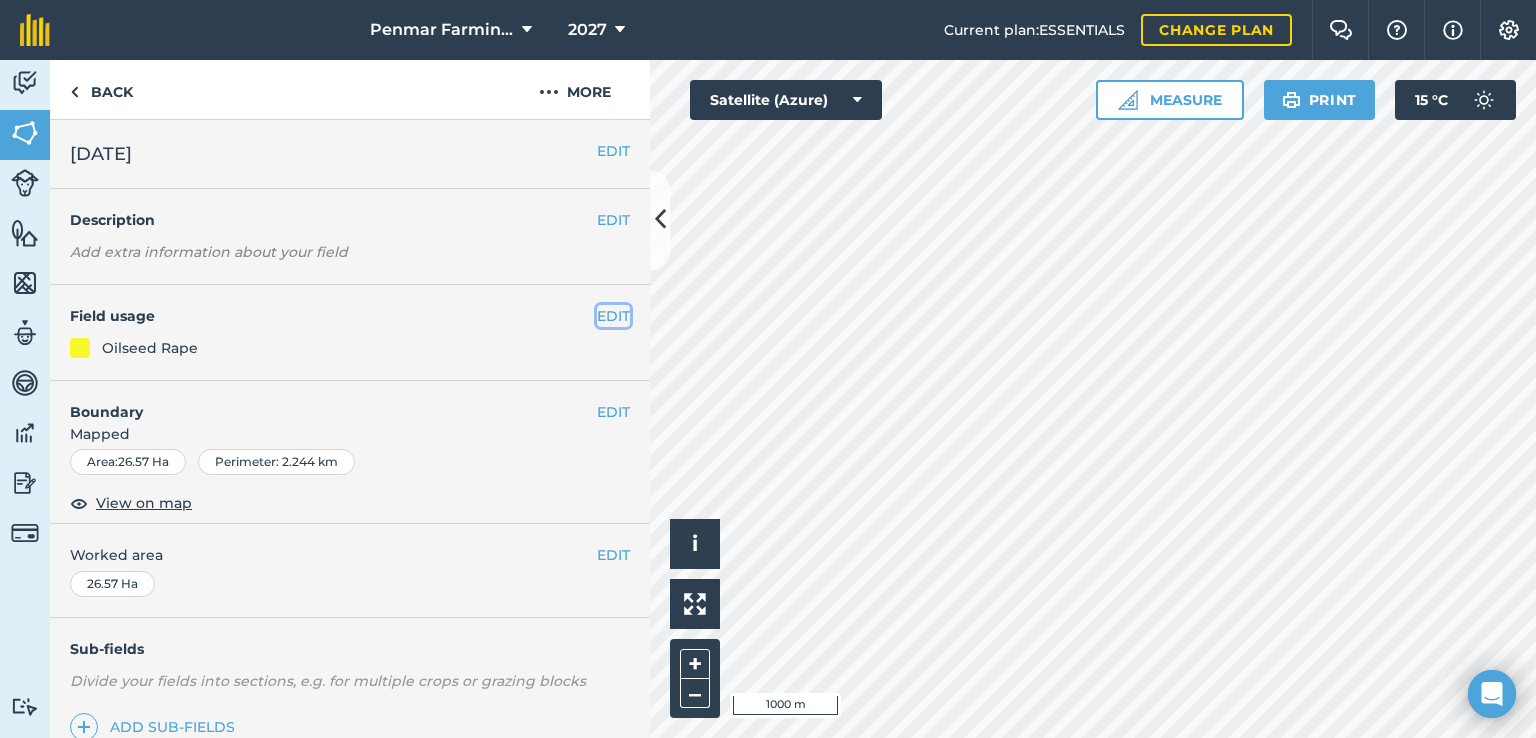click on "EDIT" at bounding box center [613, 316] 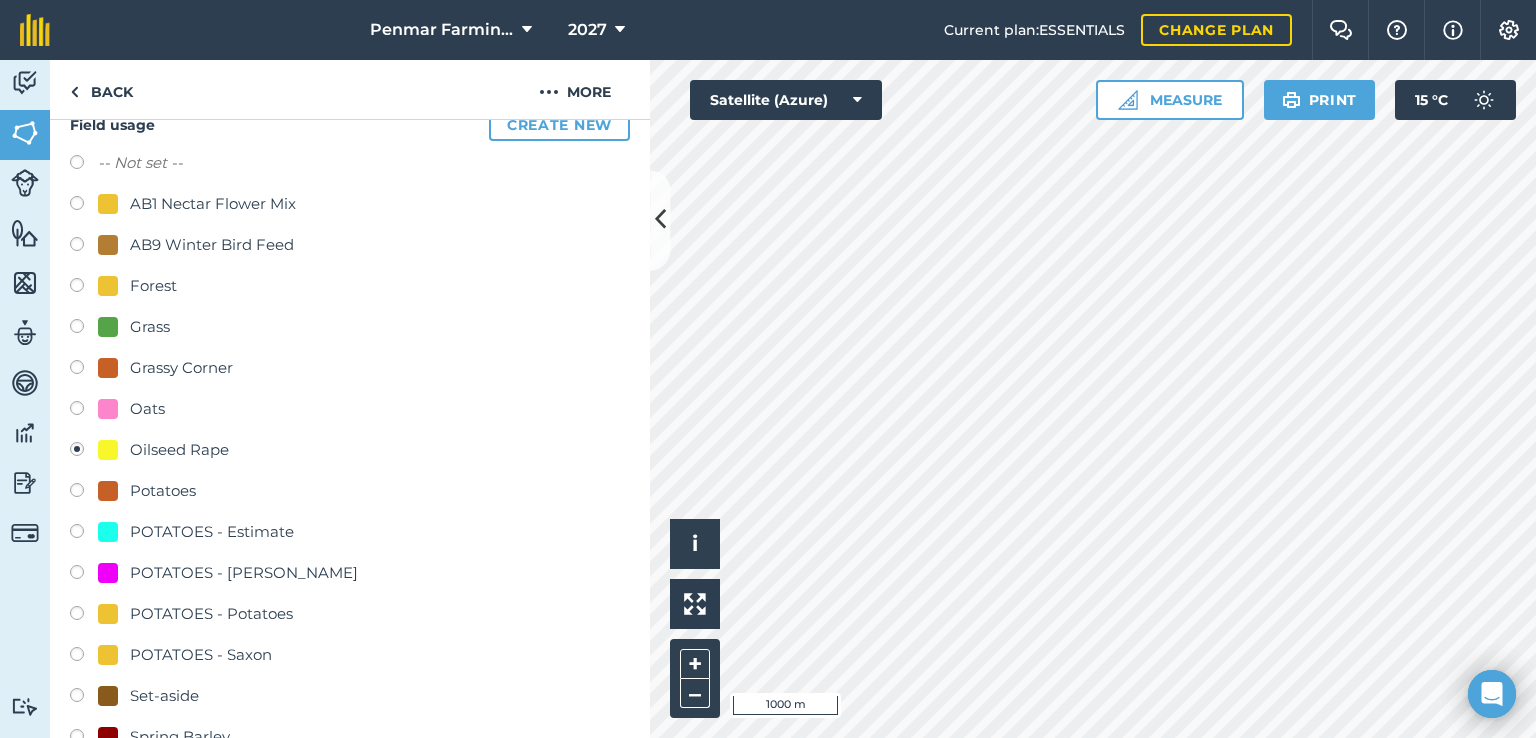 scroll, scrollTop: 200, scrollLeft: 0, axis: vertical 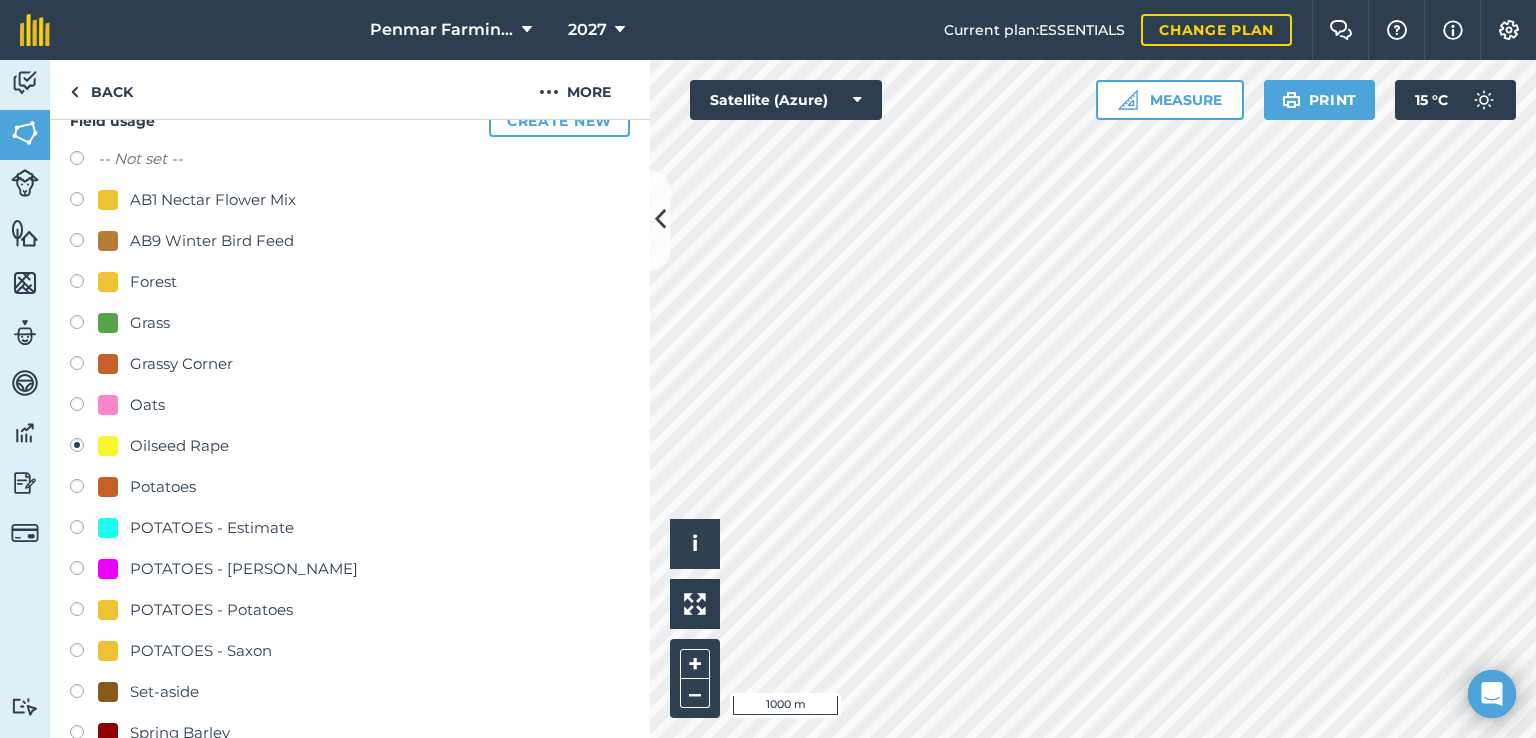click at bounding box center [84, 489] 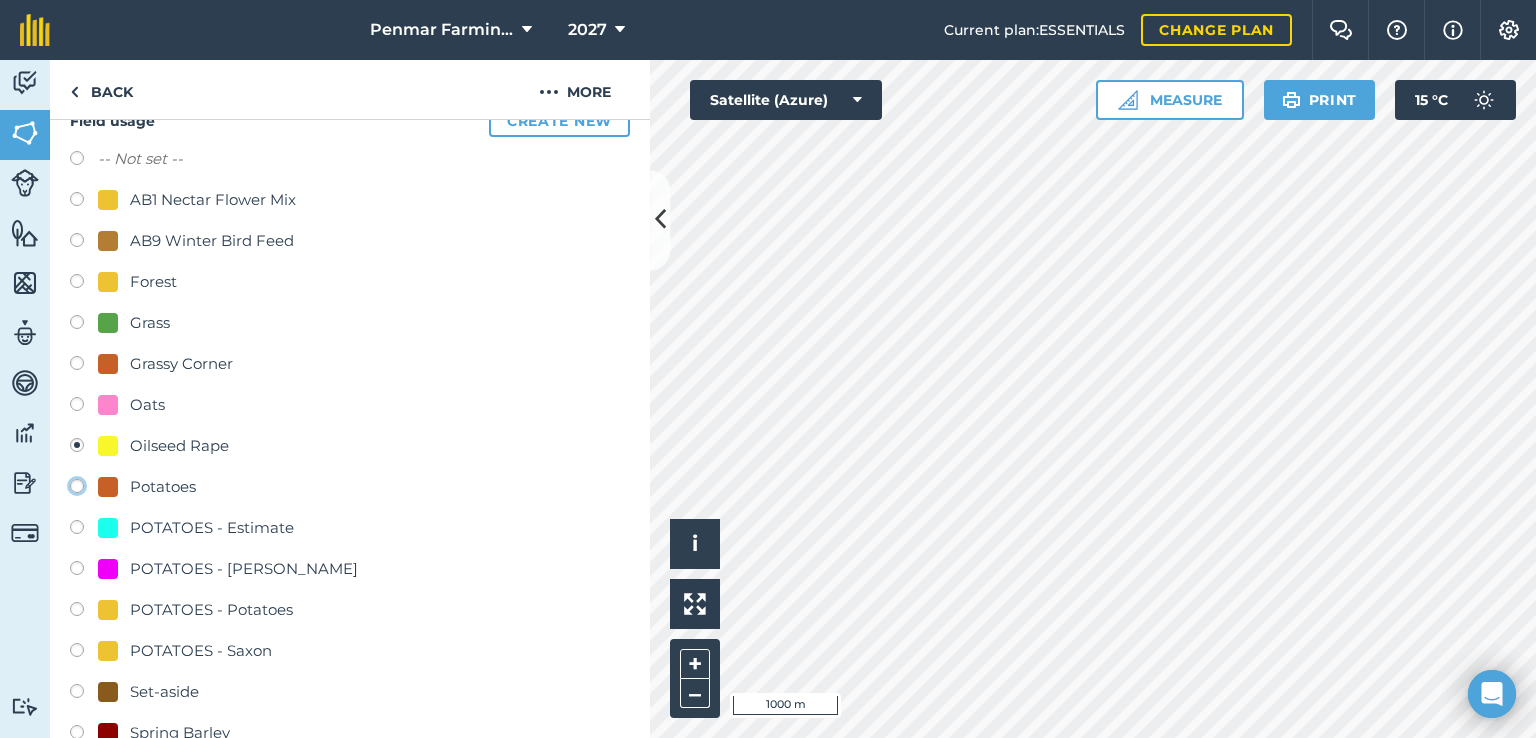 click on "Potatoes" at bounding box center (-9923, 485) 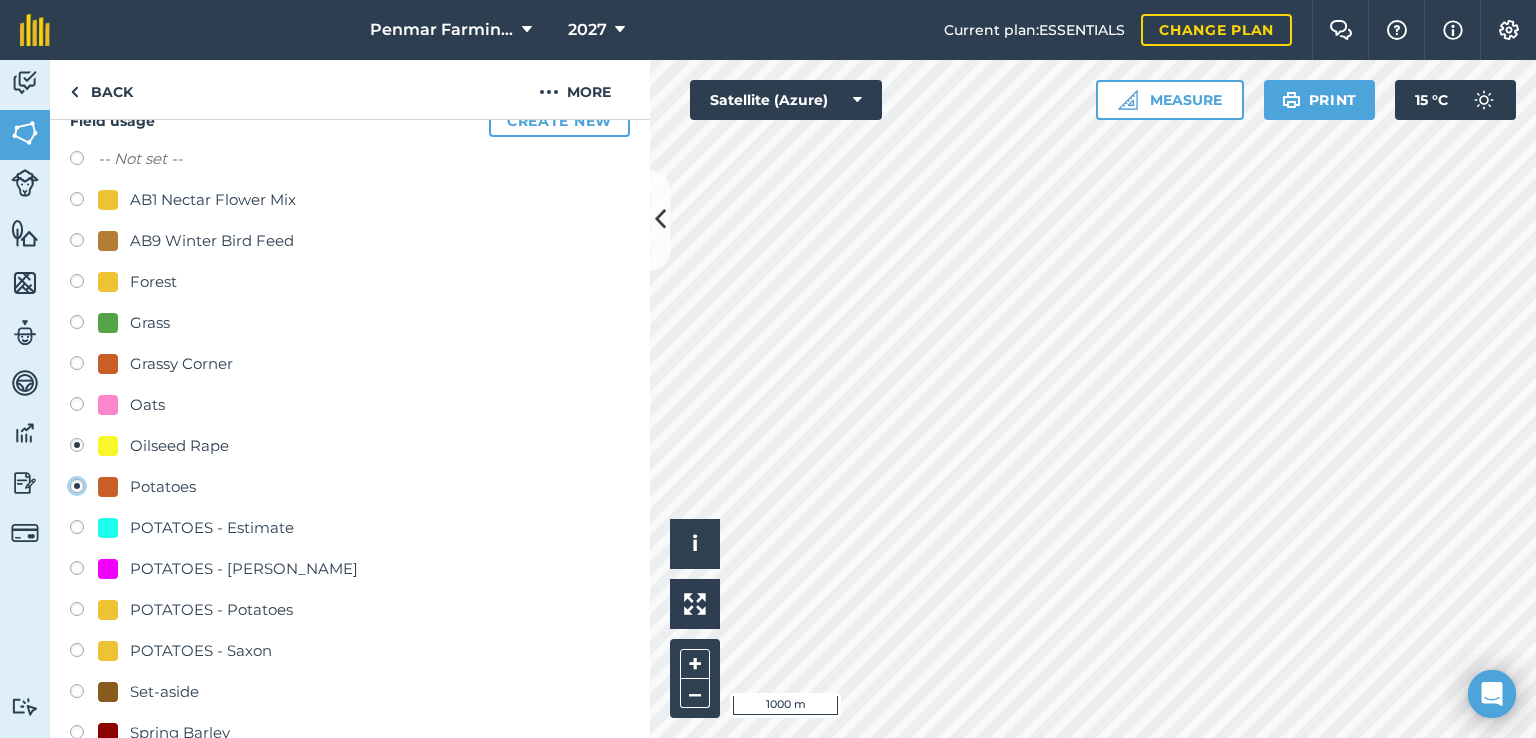 radio on "true" 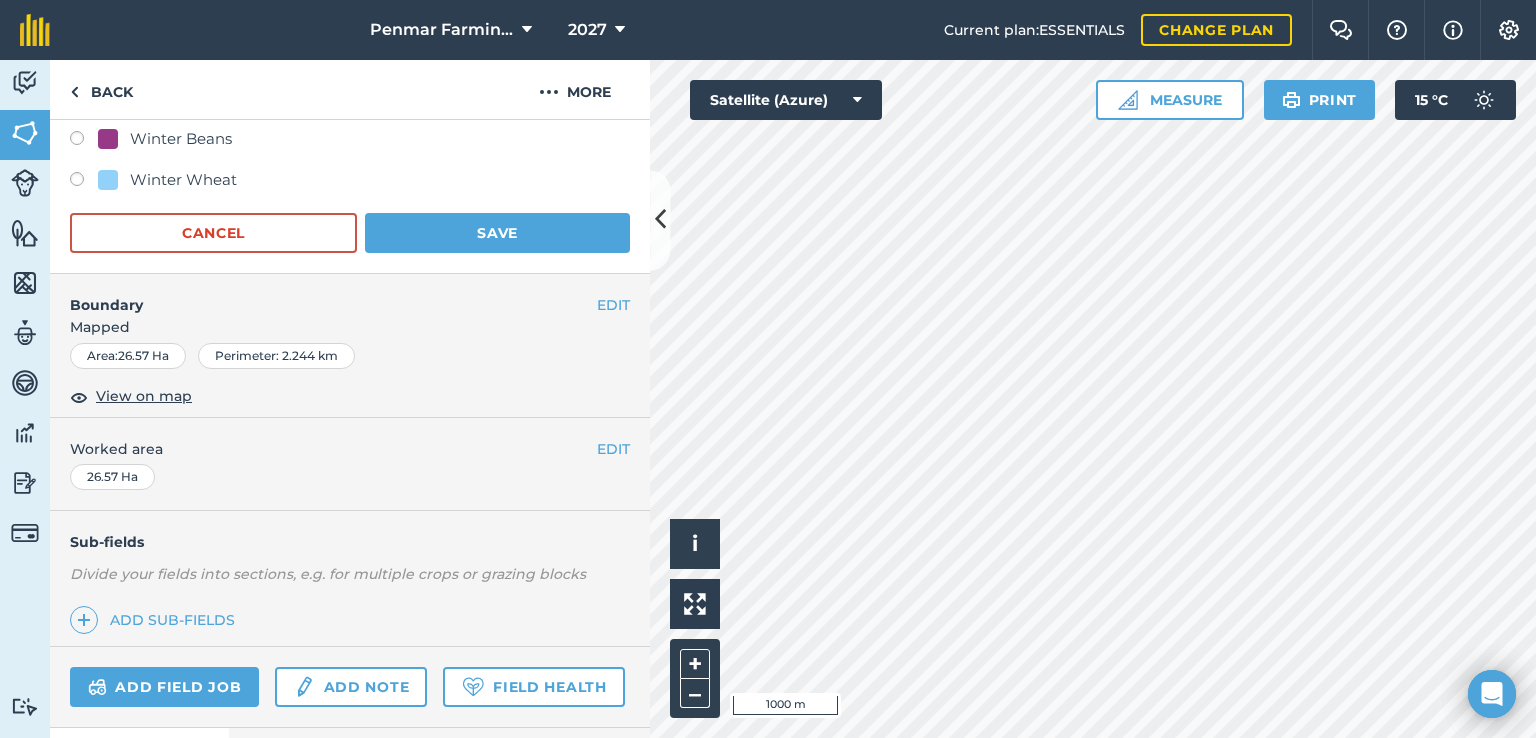 scroll, scrollTop: 1000, scrollLeft: 0, axis: vertical 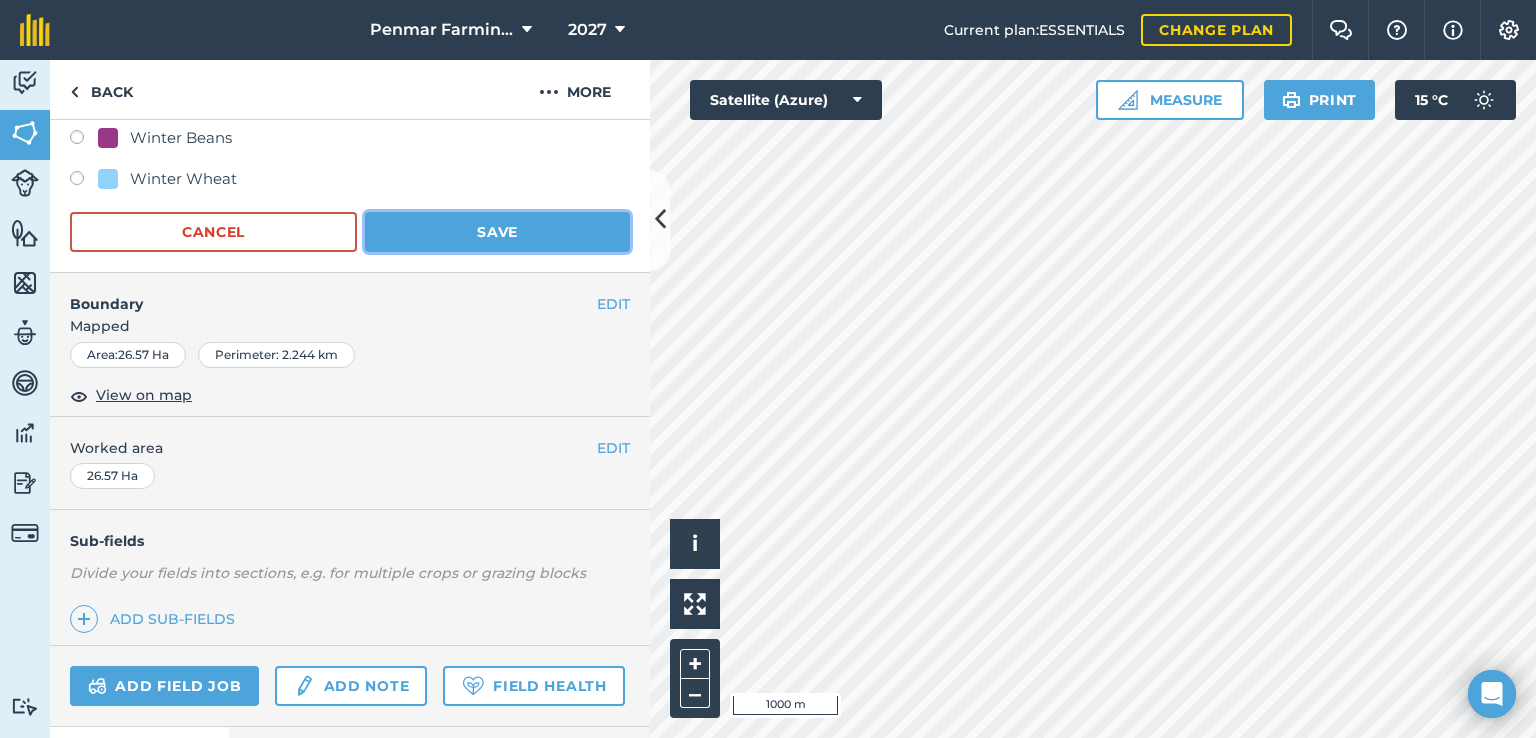 click on "Save" at bounding box center (497, 232) 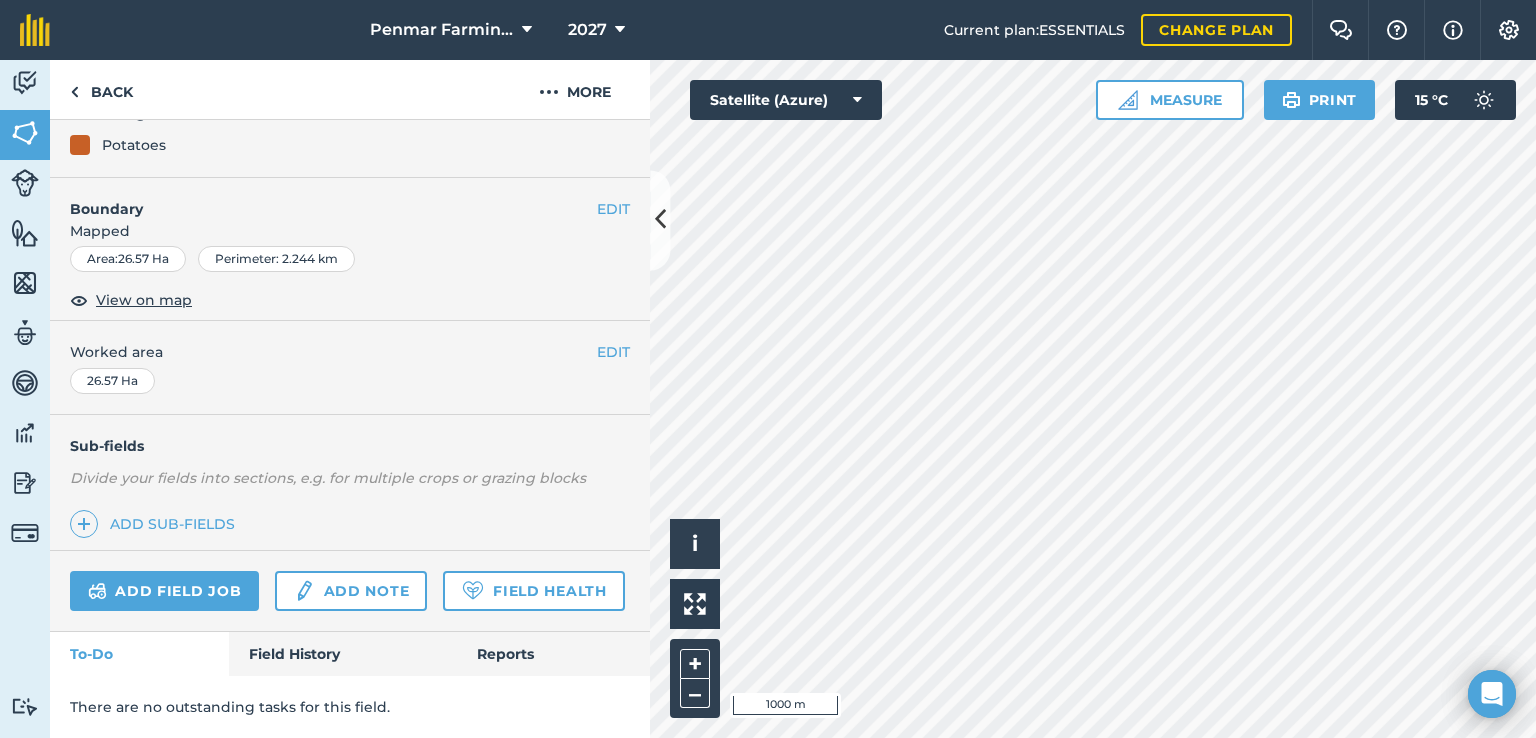 scroll, scrollTop: 256, scrollLeft: 0, axis: vertical 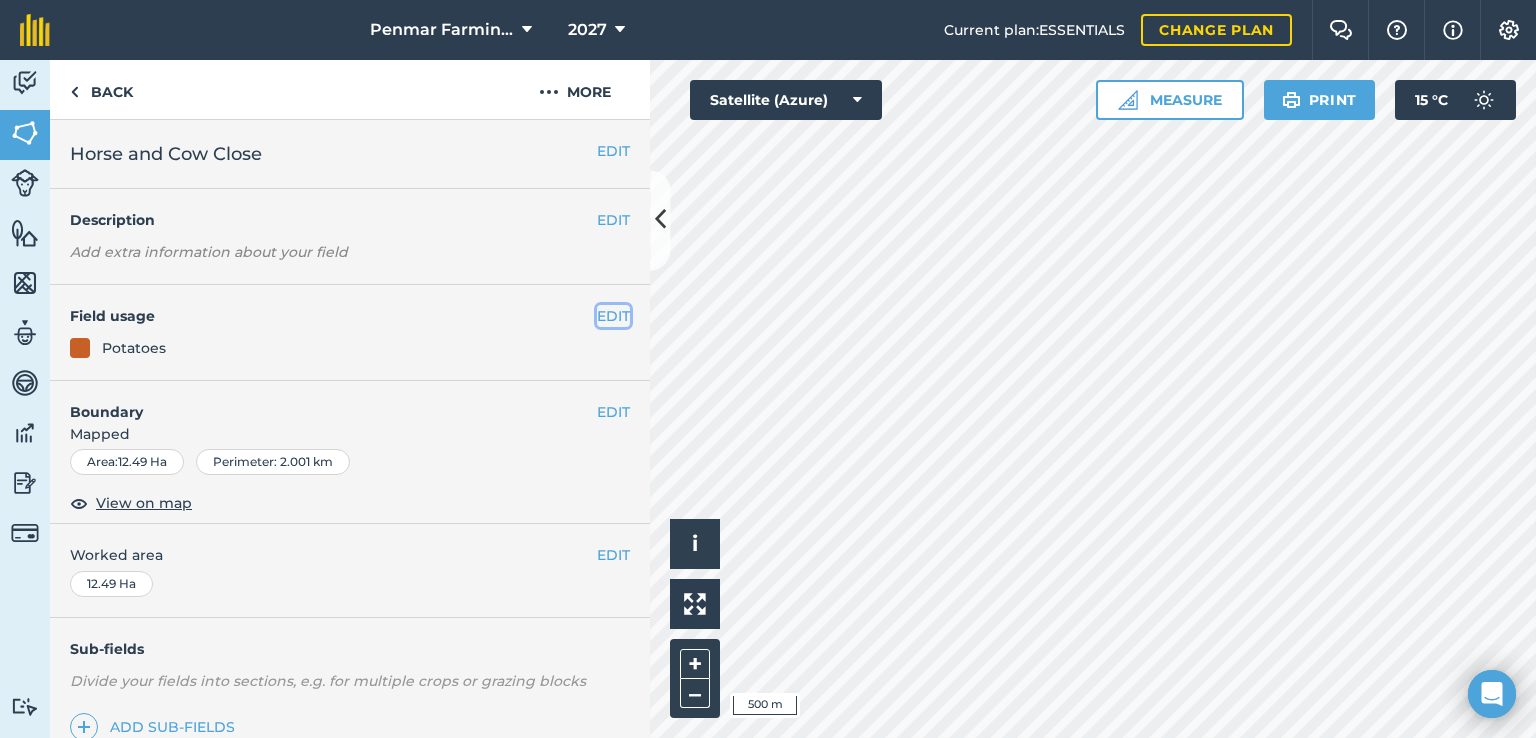 click on "EDIT" at bounding box center (613, 316) 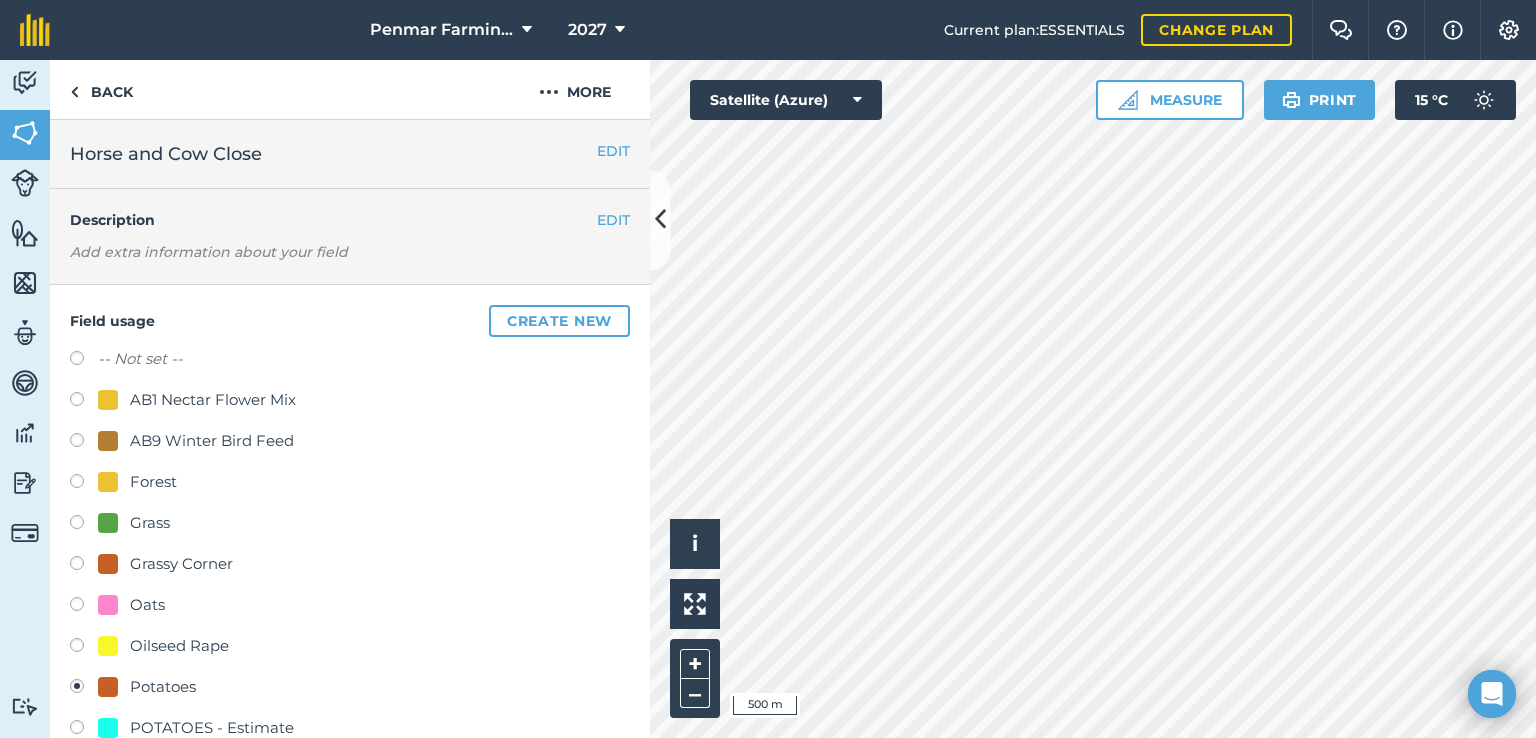 click at bounding box center [84, 607] 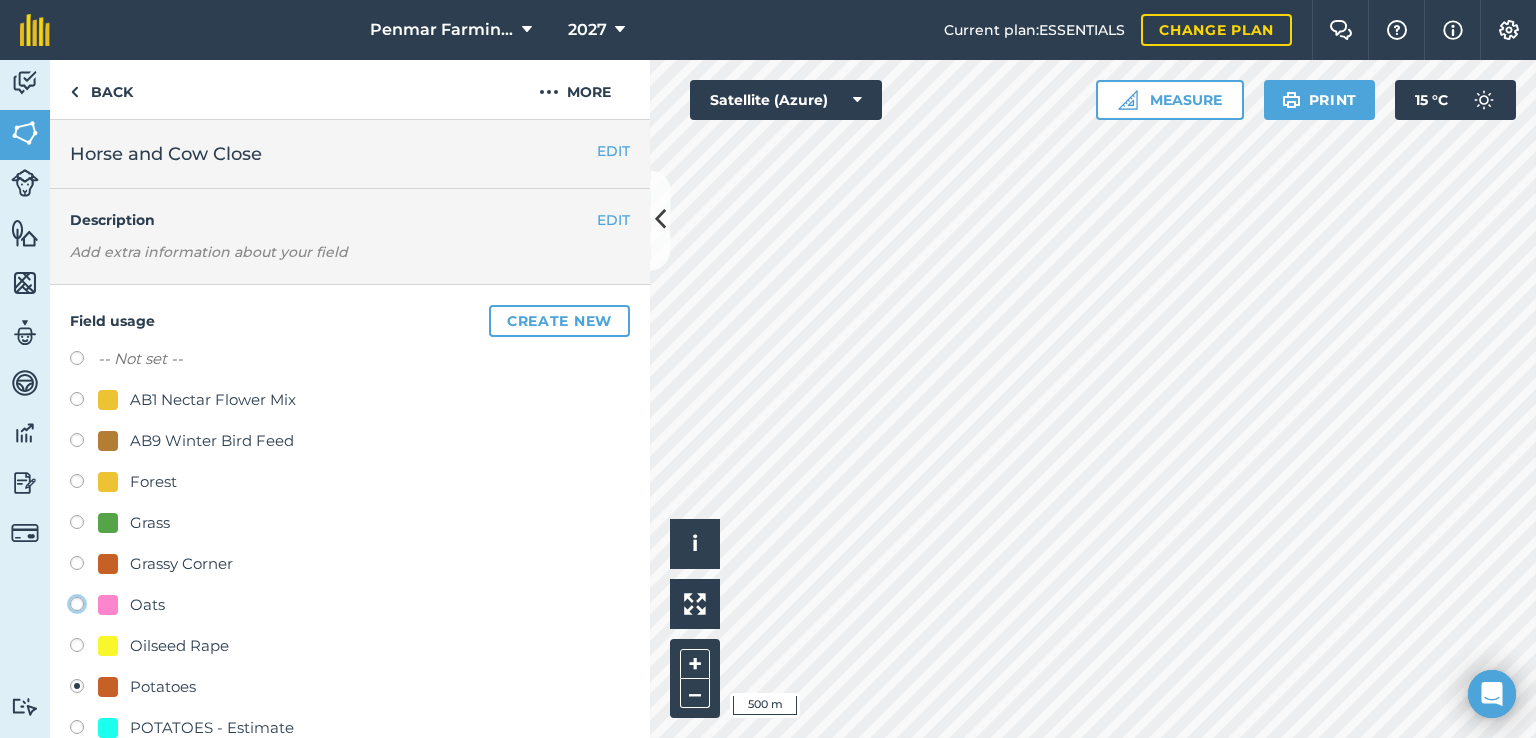 click on "Oats" at bounding box center (-9923, 603) 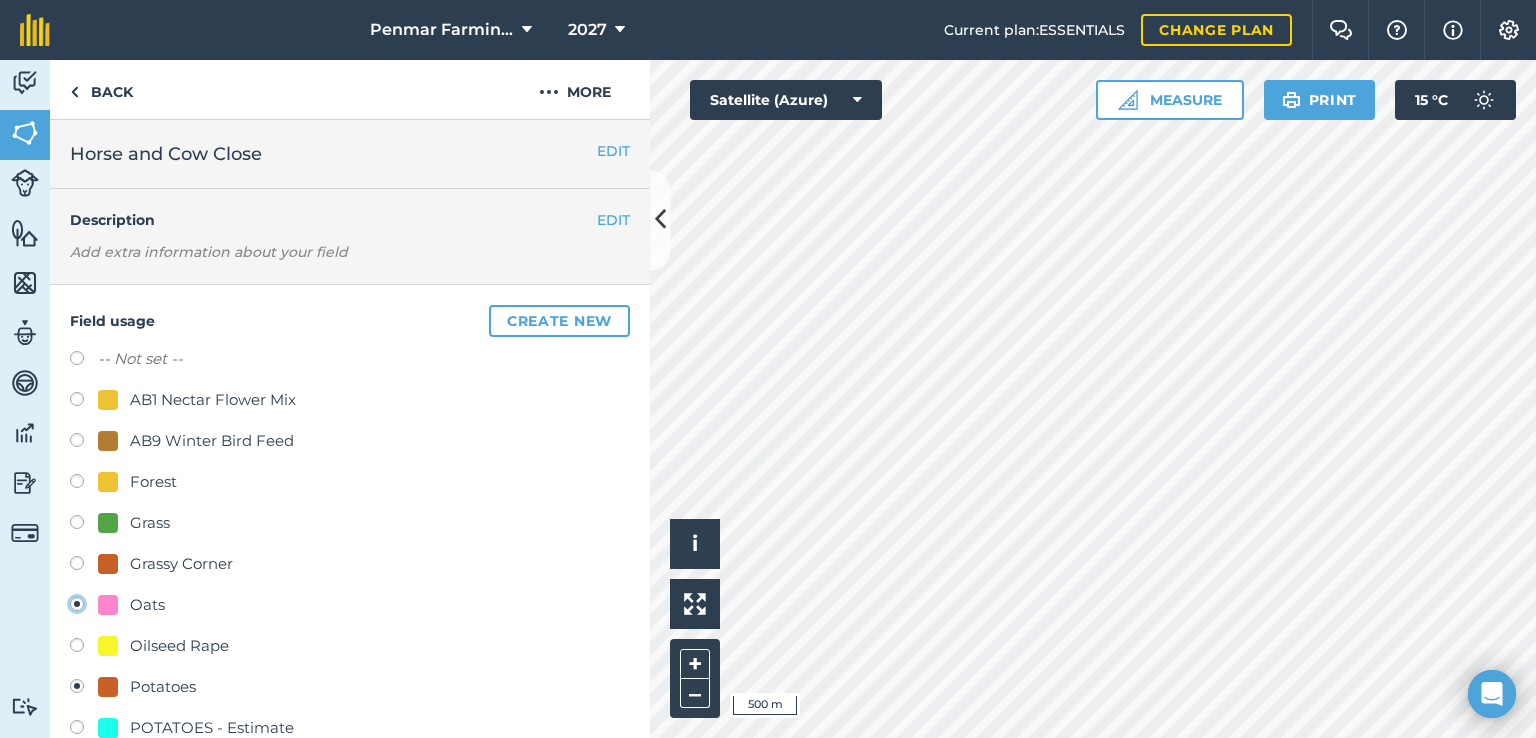 radio on "true" 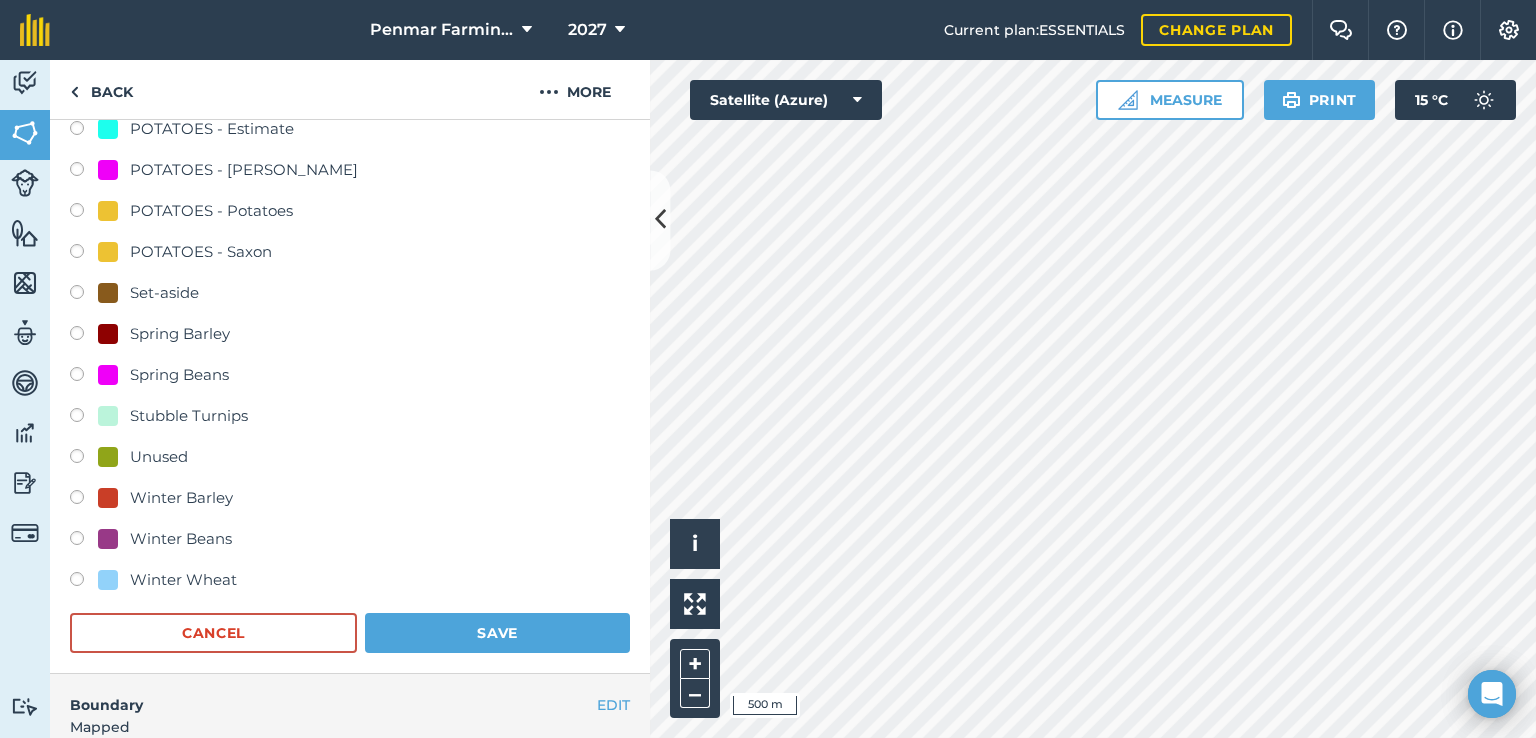 scroll, scrollTop: 600, scrollLeft: 0, axis: vertical 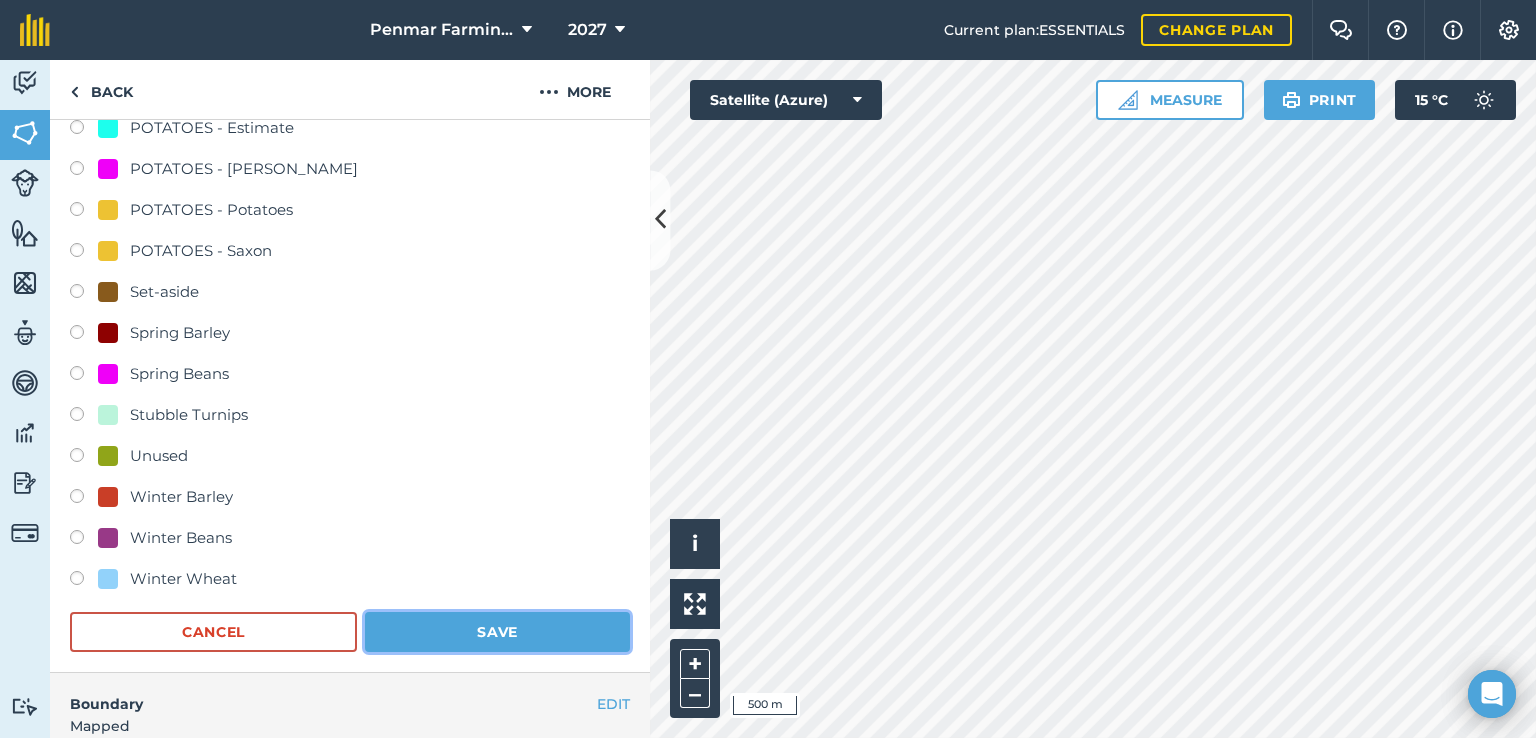 click on "Save" at bounding box center [497, 632] 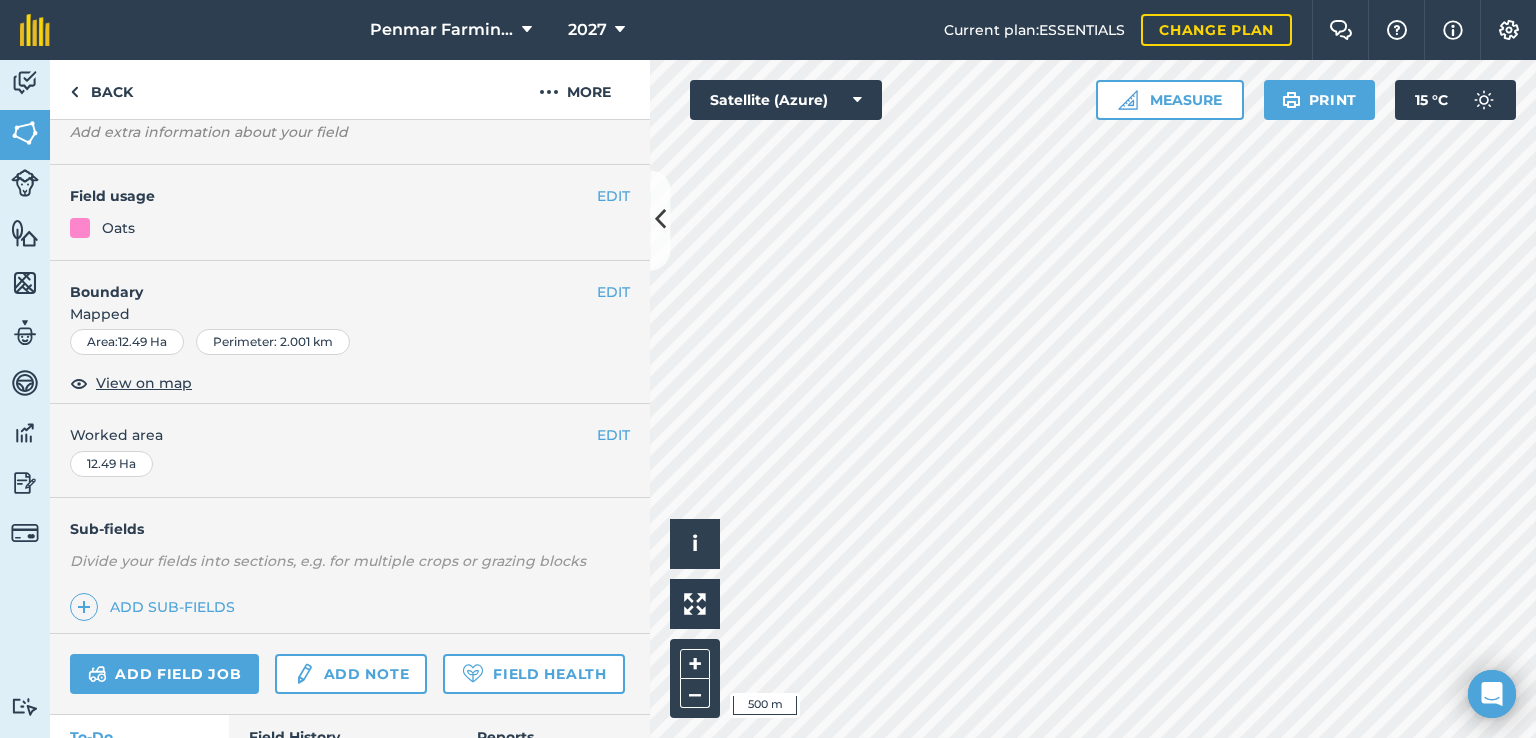 scroll, scrollTop: 0, scrollLeft: 0, axis: both 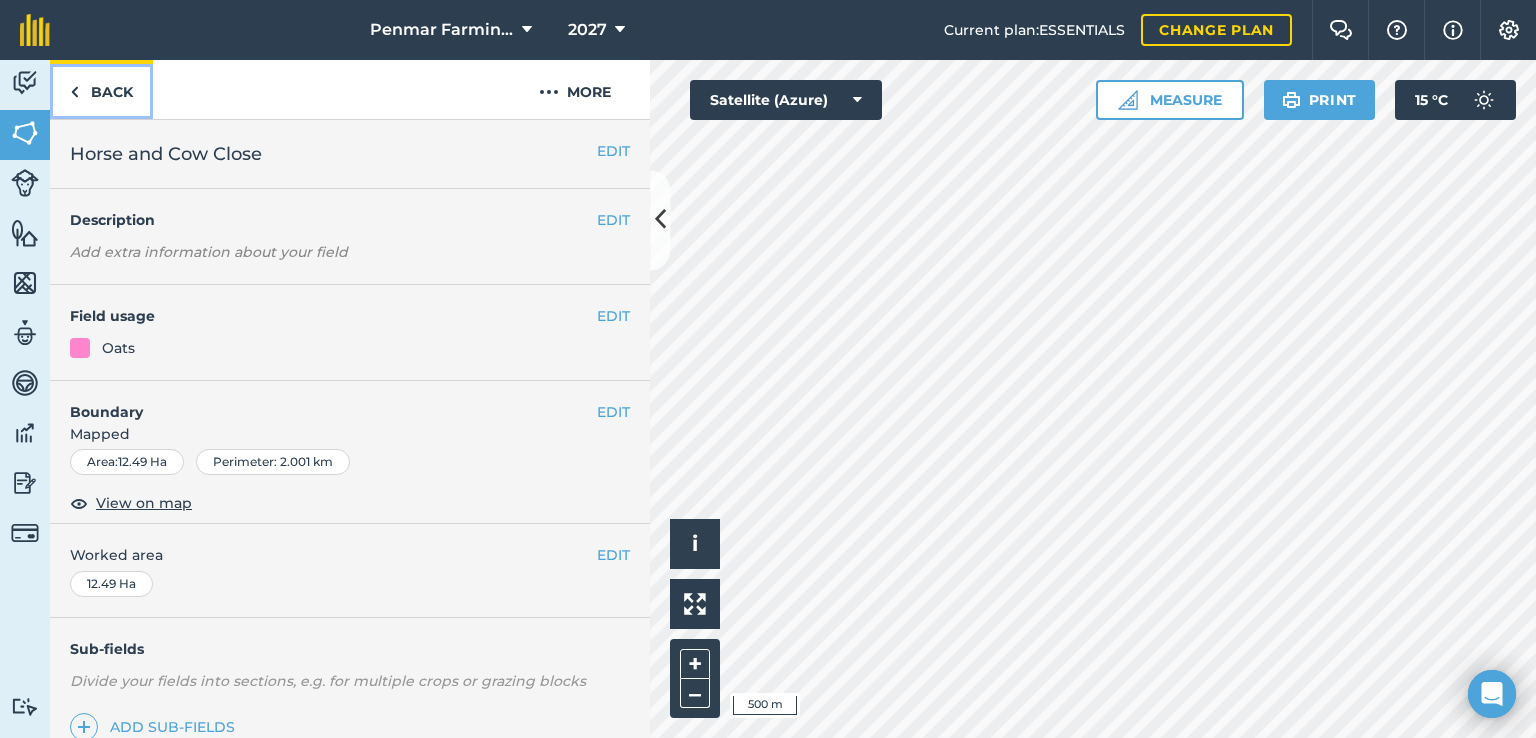 click on "Back" at bounding box center (101, 89) 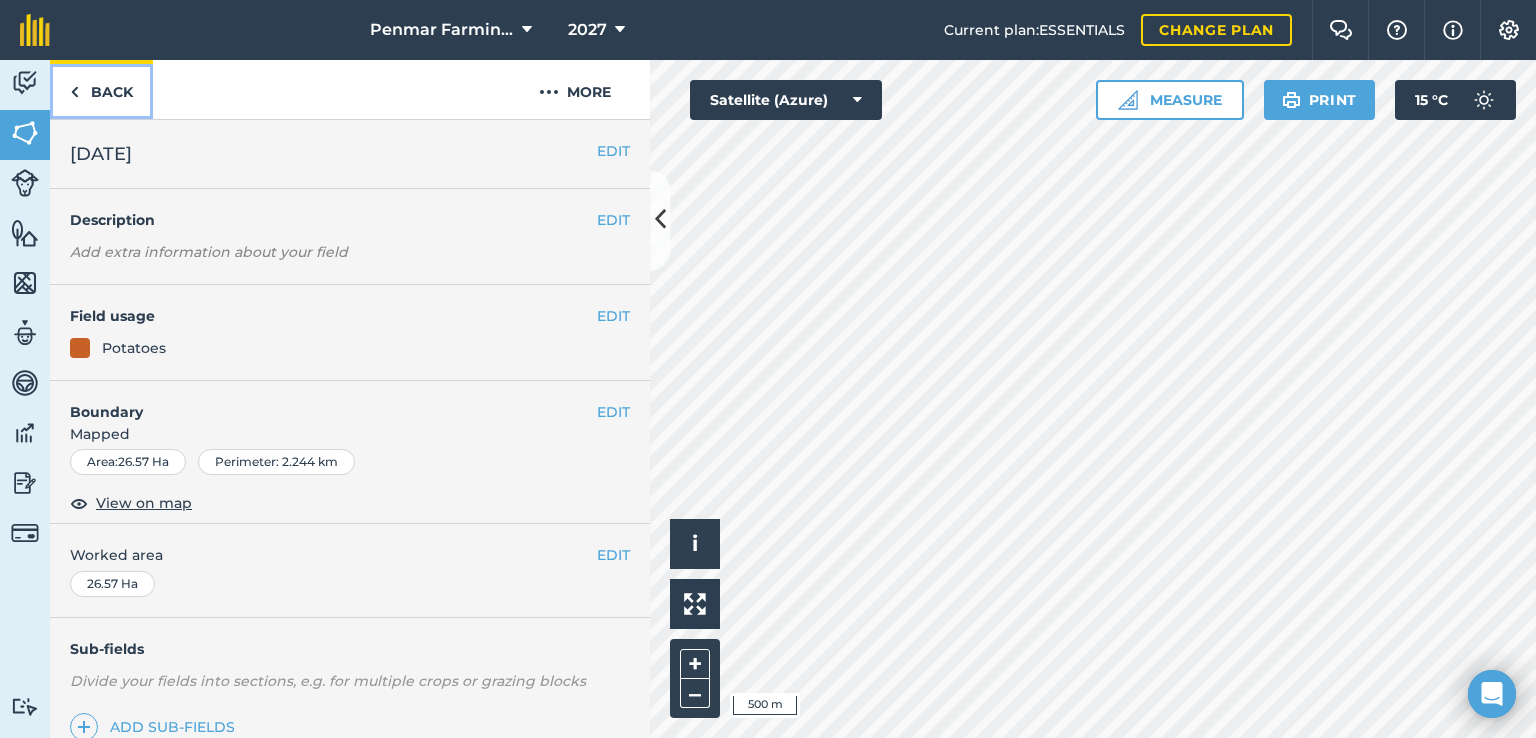 click on "Back" at bounding box center [101, 89] 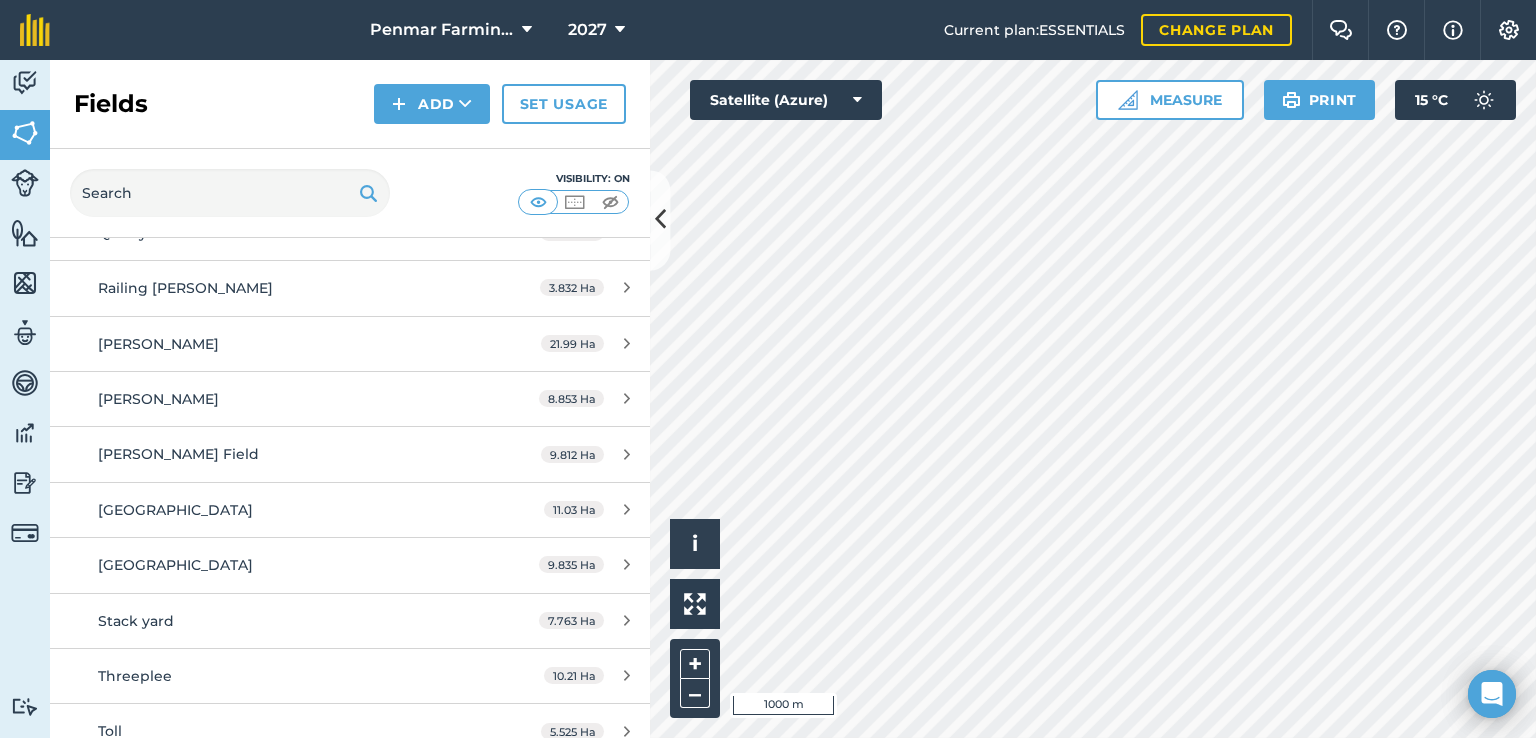 scroll, scrollTop: 2132, scrollLeft: 0, axis: vertical 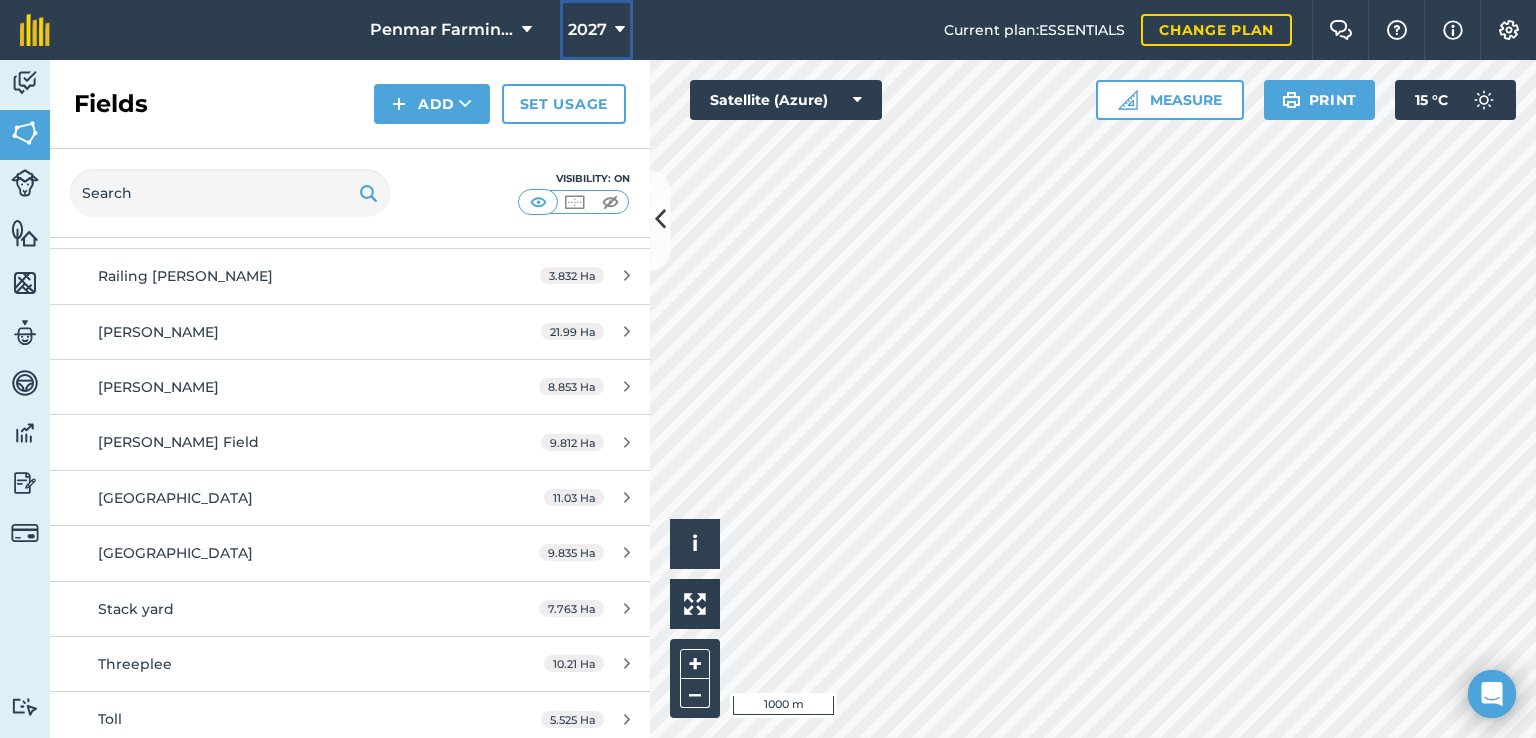 click on "2027" at bounding box center (596, 30) 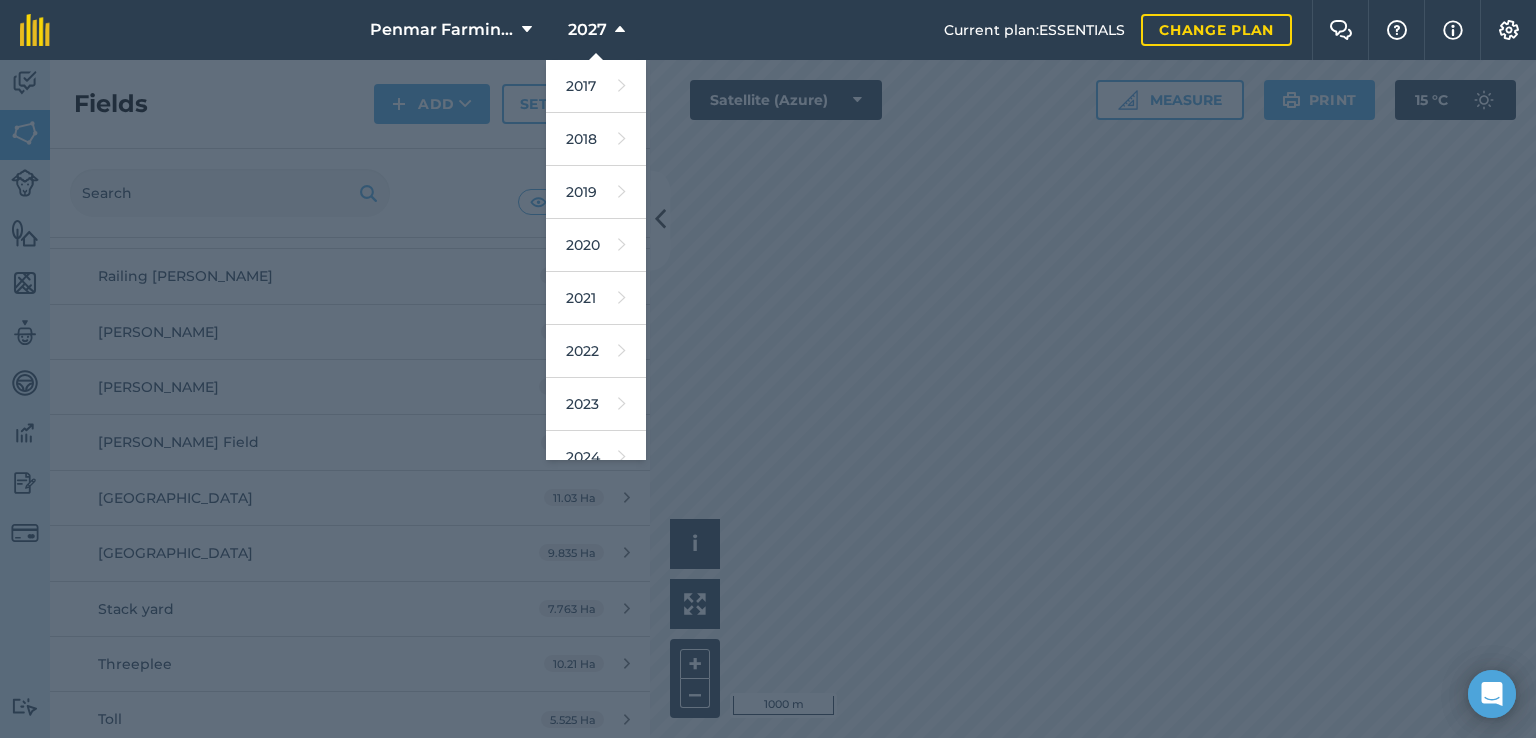 click at bounding box center (768, 399) 